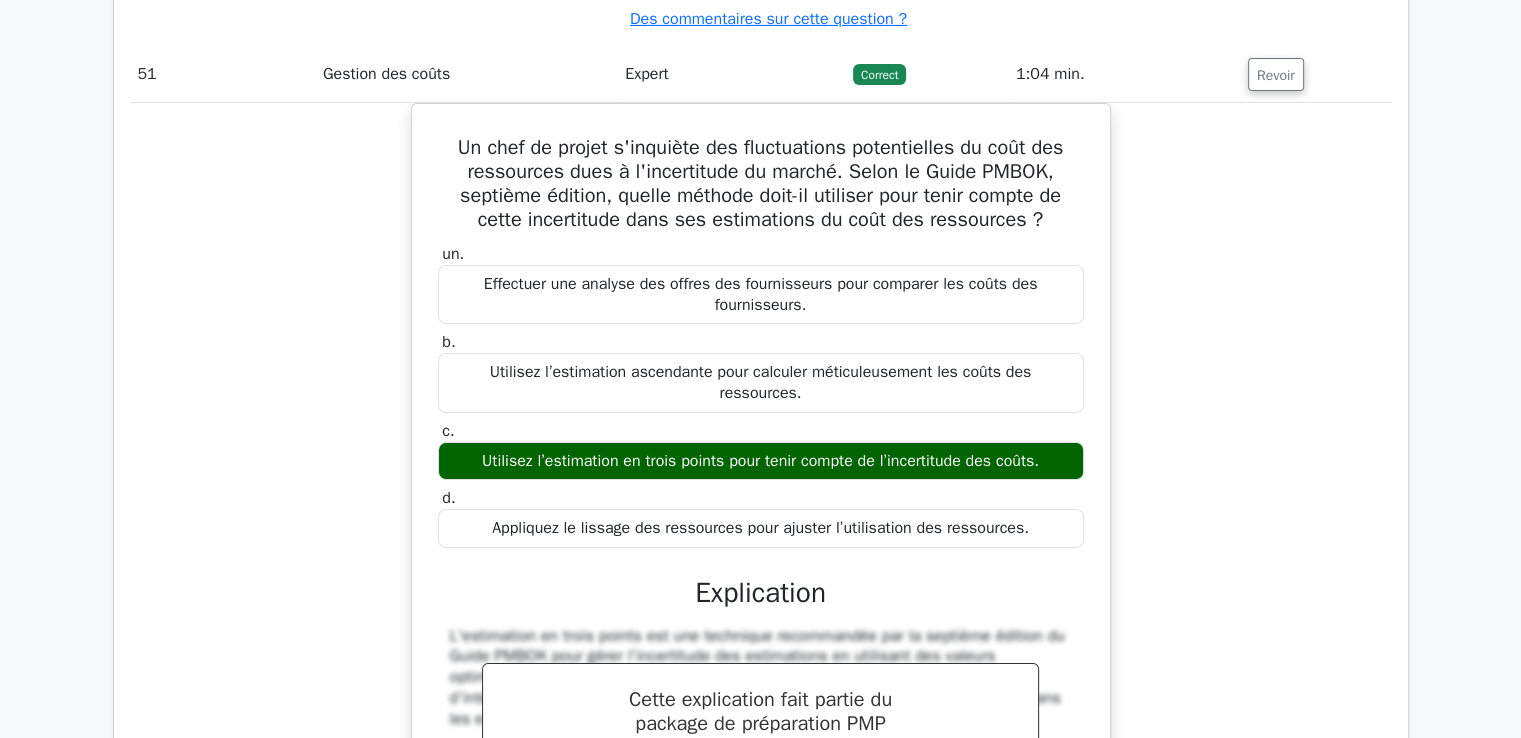 scroll, scrollTop: 0, scrollLeft: 0, axis: both 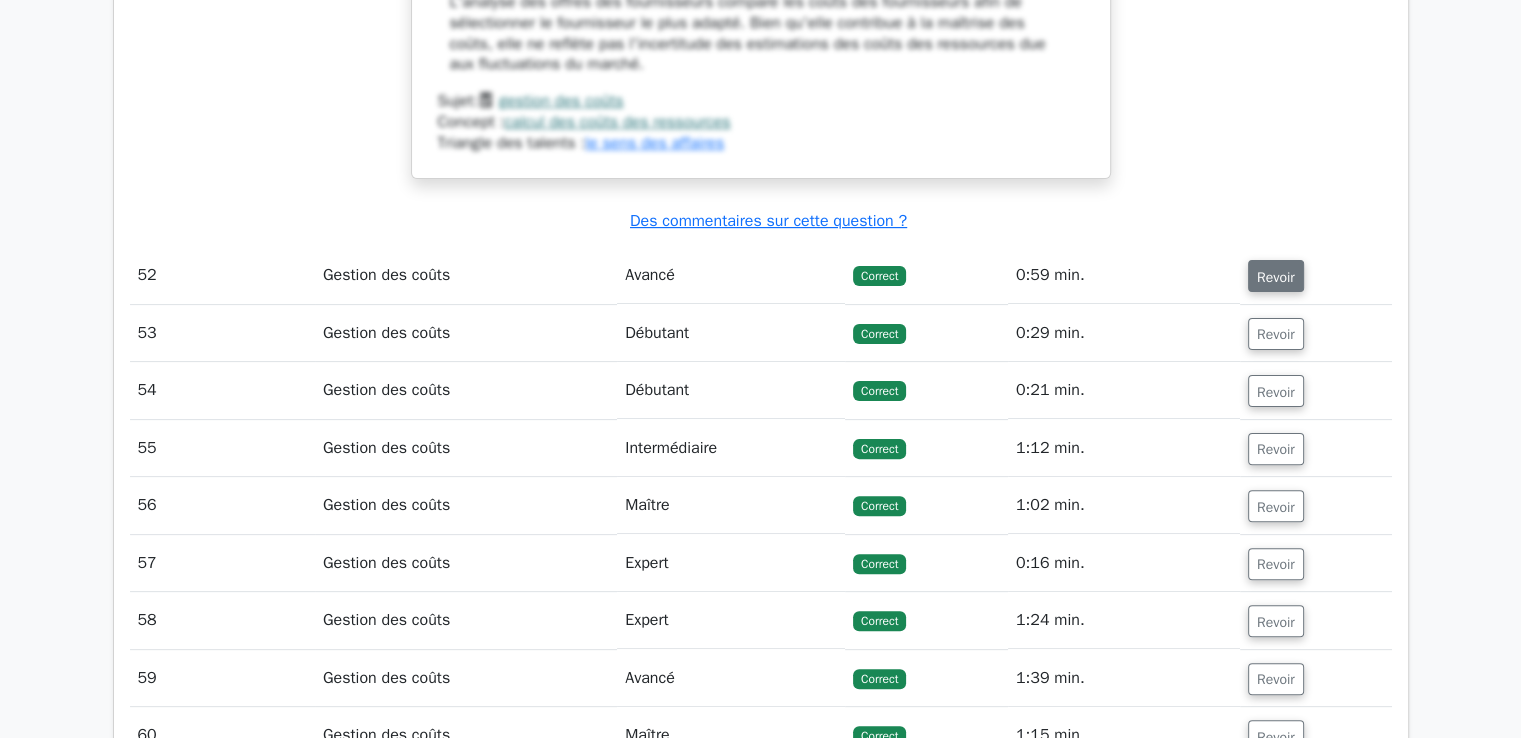 click on "Revoir" at bounding box center (1276, 276) 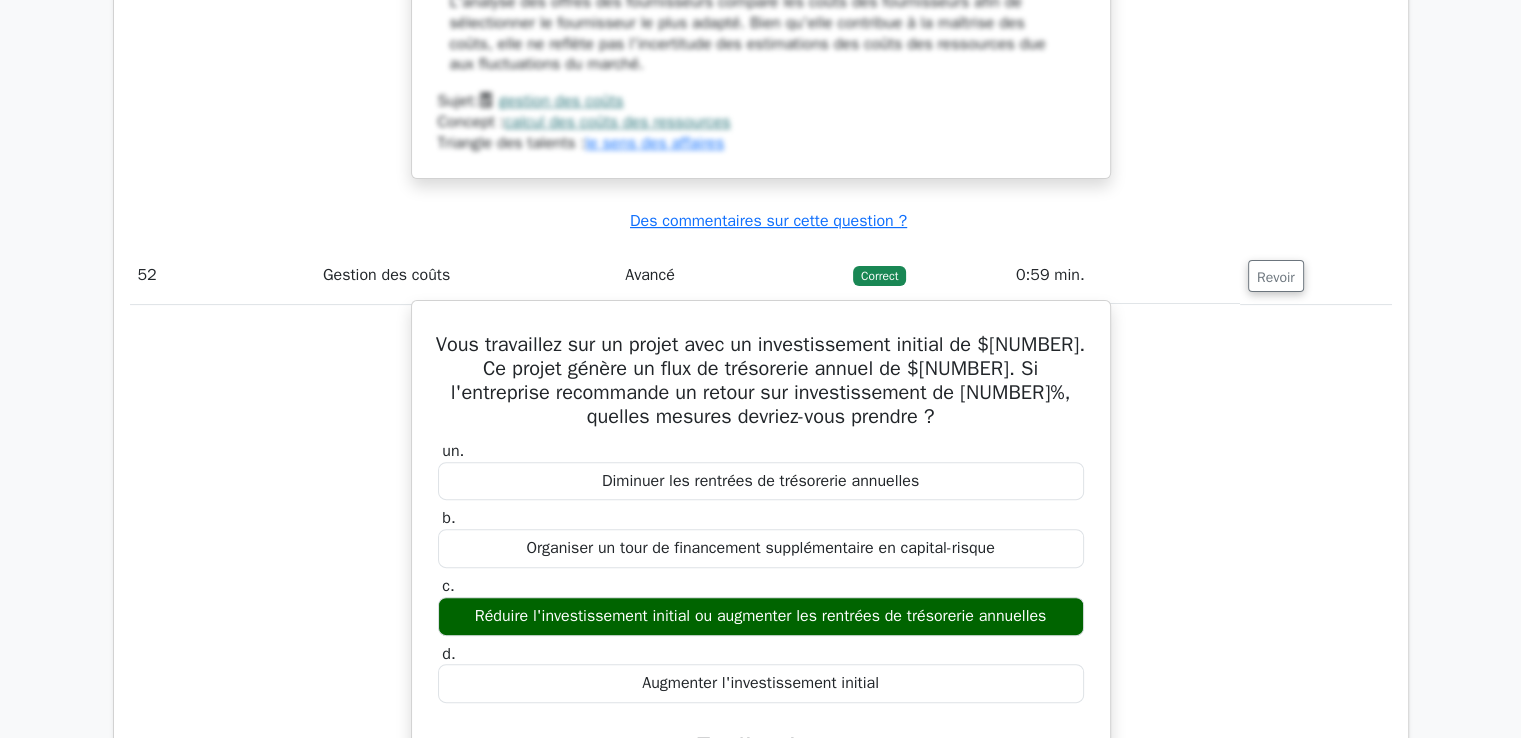 scroll, scrollTop: 53829, scrollLeft: 0, axis: vertical 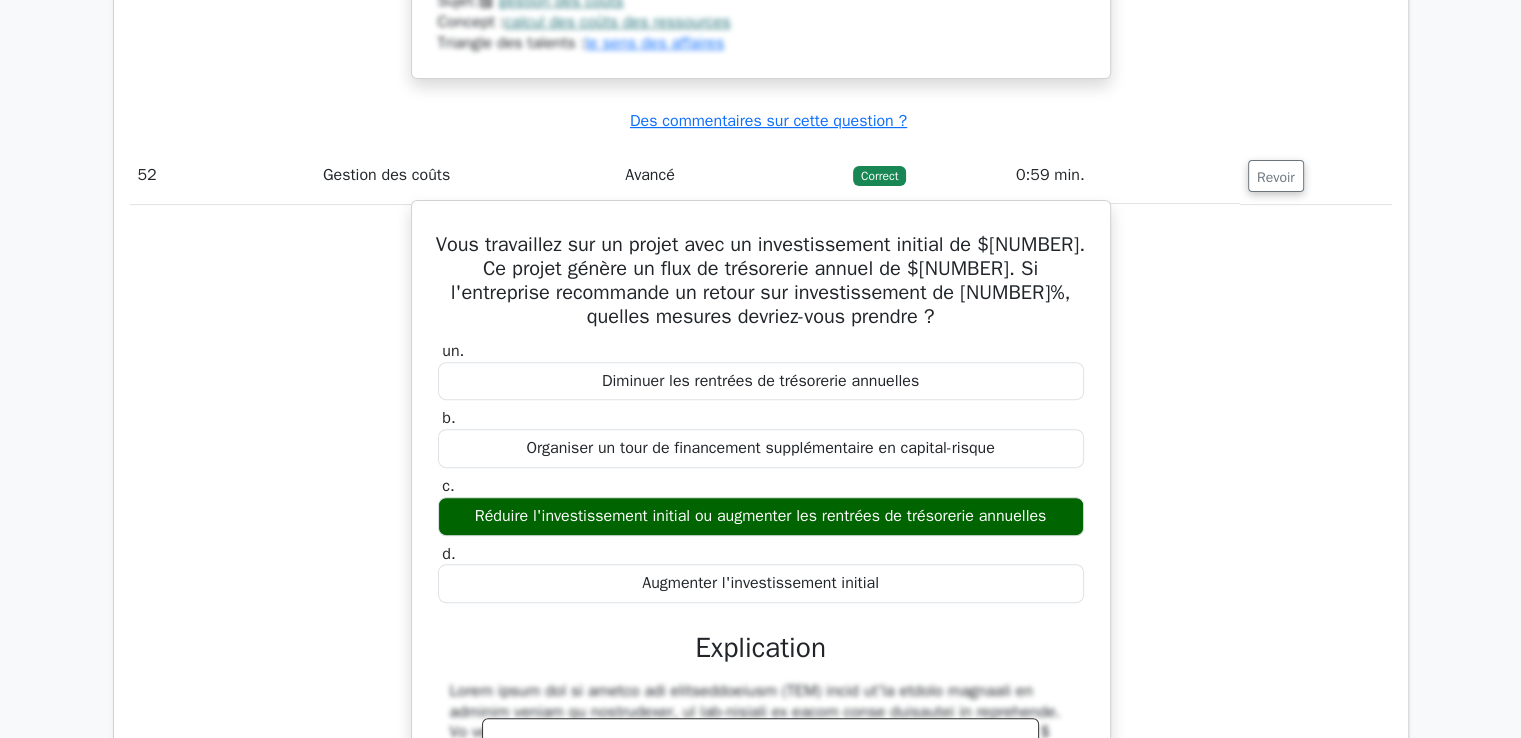 drag, startPoint x: 439, startPoint y: 199, endPoint x: 900, endPoint y: 540, distance: 573.4126 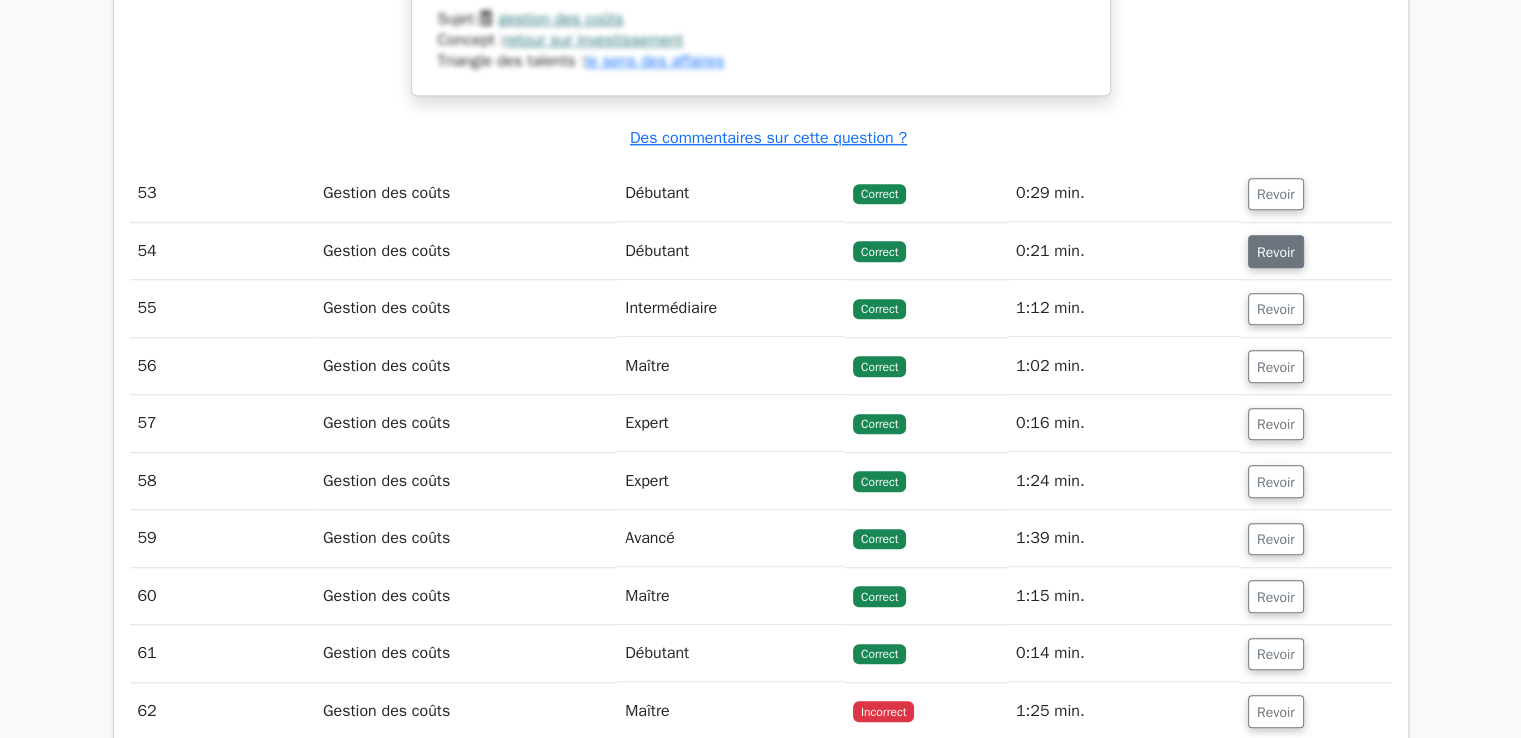 scroll, scrollTop: 54829, scrollLeft: 0, axis: vertical 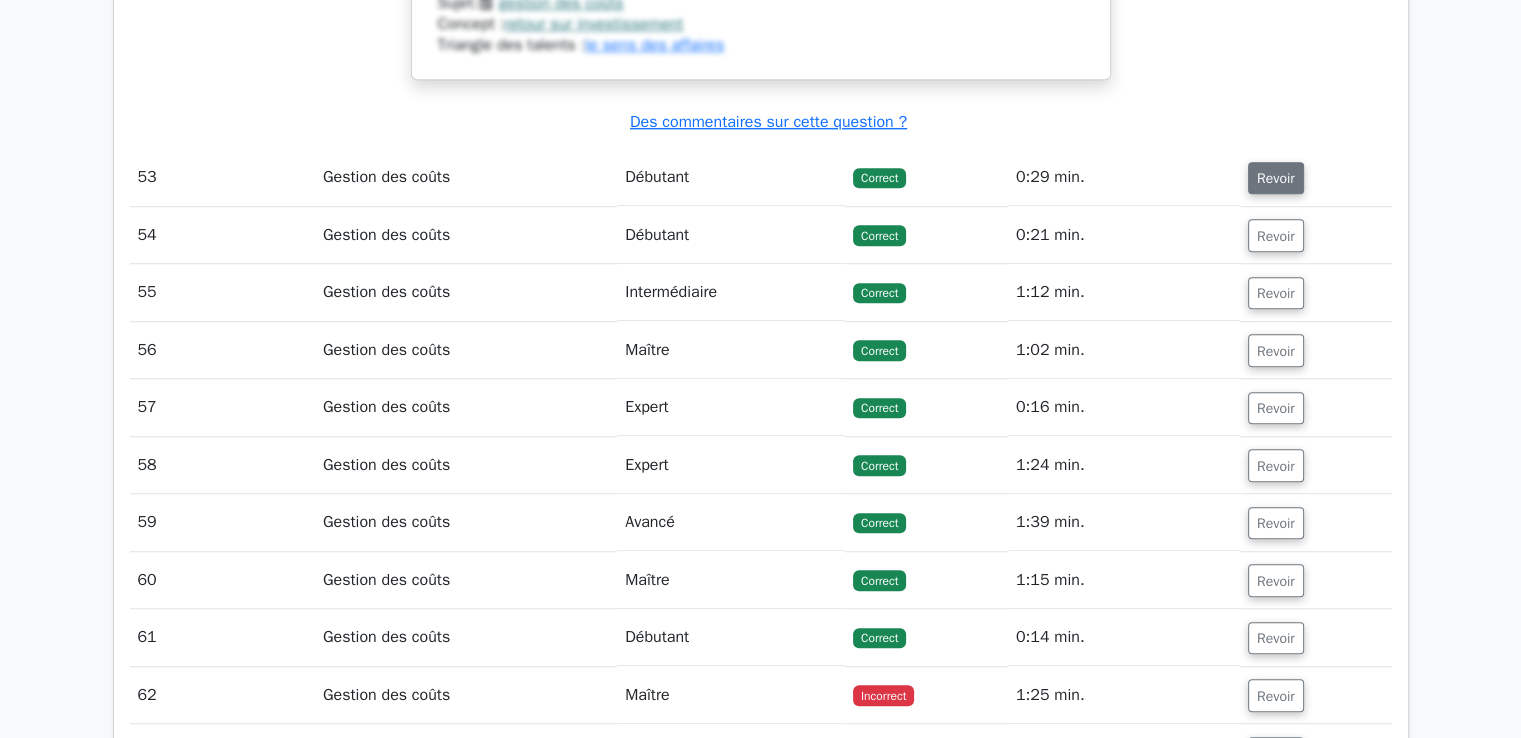click on "Revoir" at bounding box center (1276, 178) 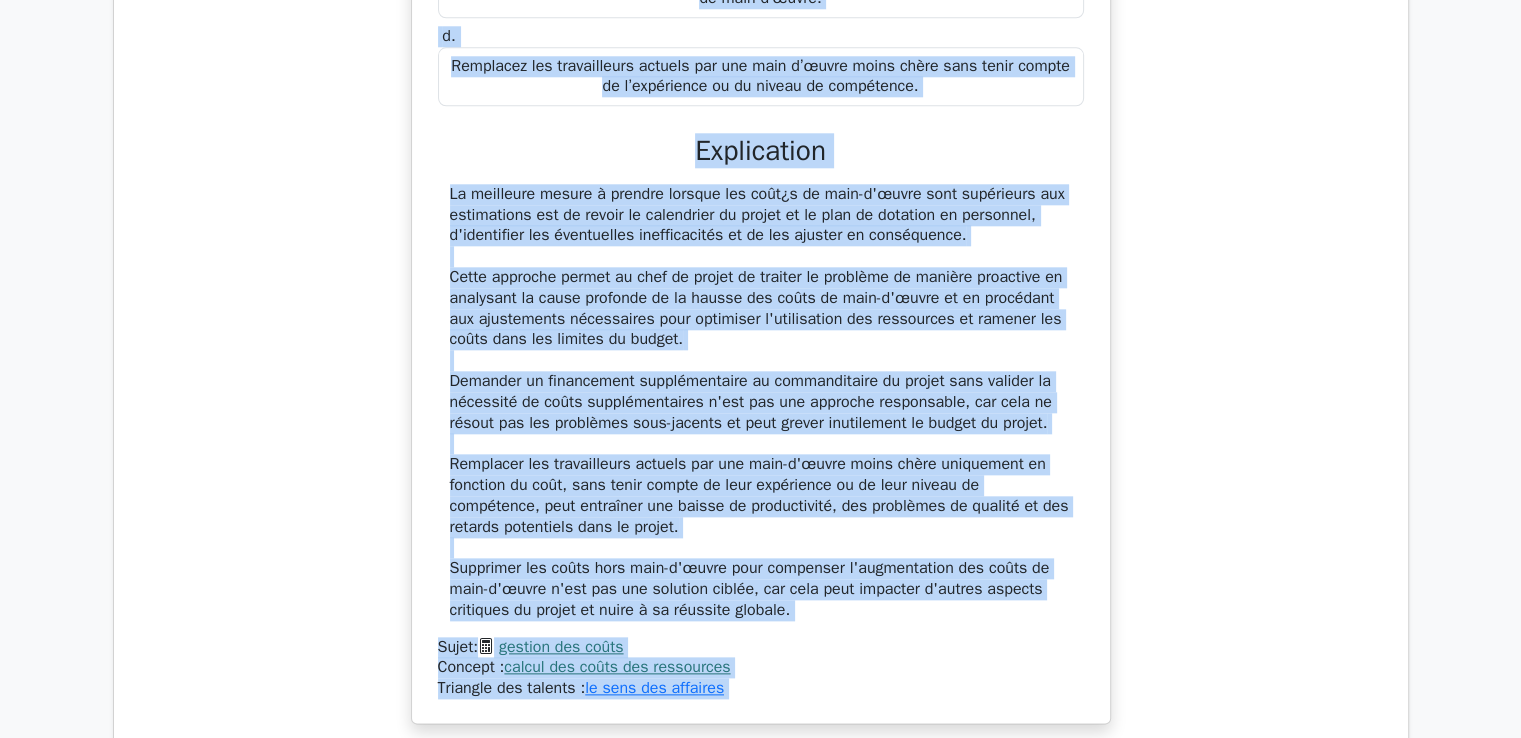 scroll, scrollTop: 55466, scrollLeft: 0, axis: vertical 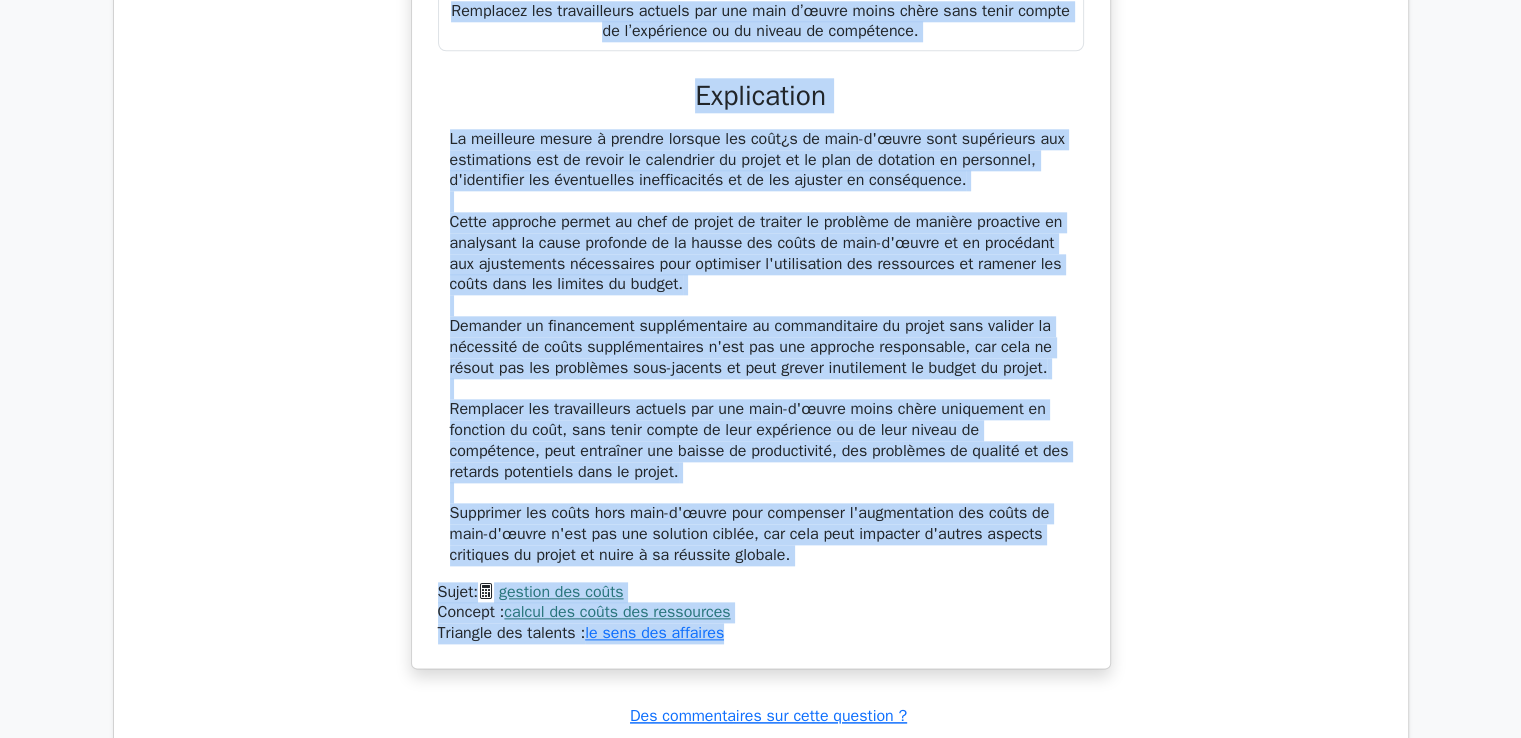 drag, startPoint x: 450, startPoint y: 209, endPoint x: 764, endPoint y: 594, distance: 496.81082 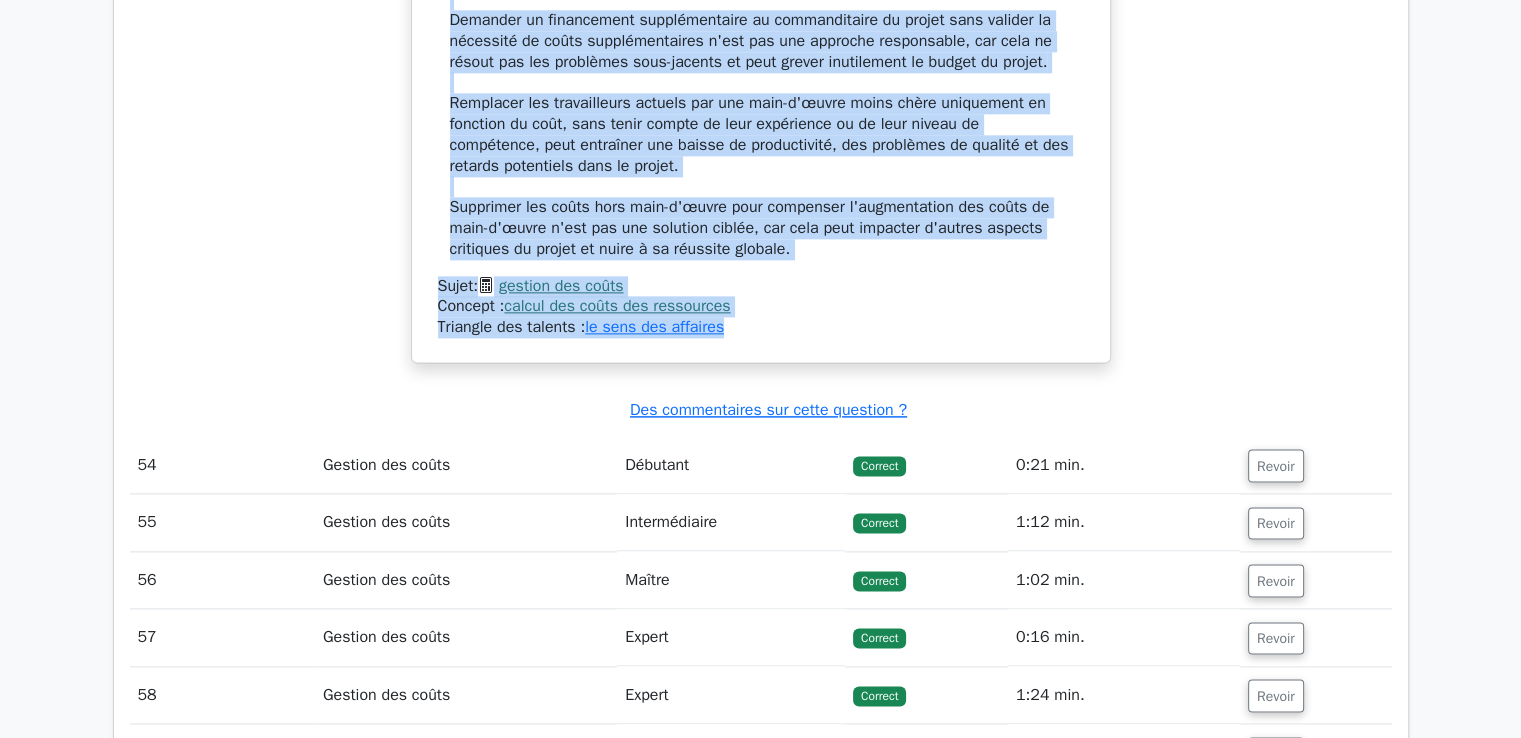 scroll, scrollTop: 56066, scrollLeft: 0, axis: vertical 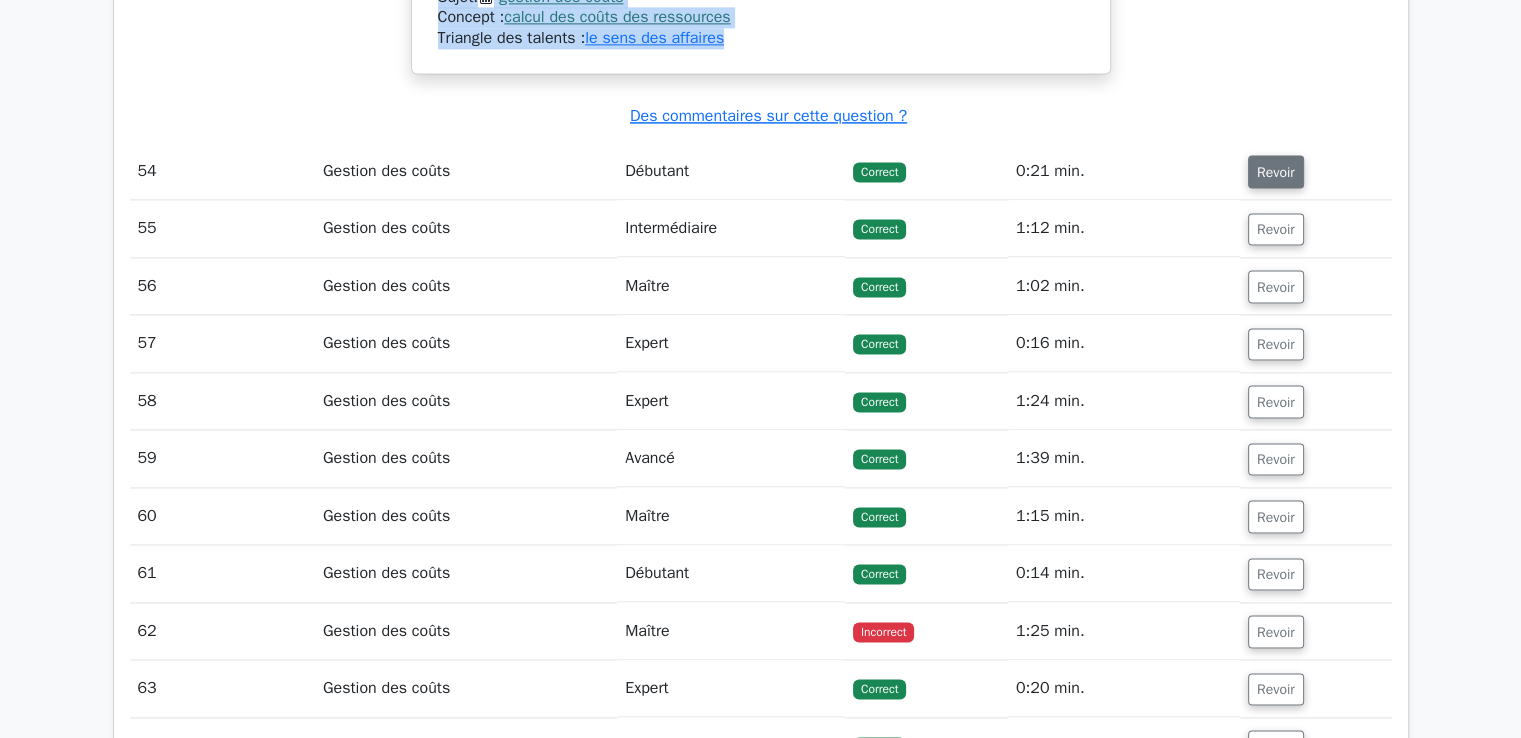 click on "Revoir" at bounding box center [1276, 172] 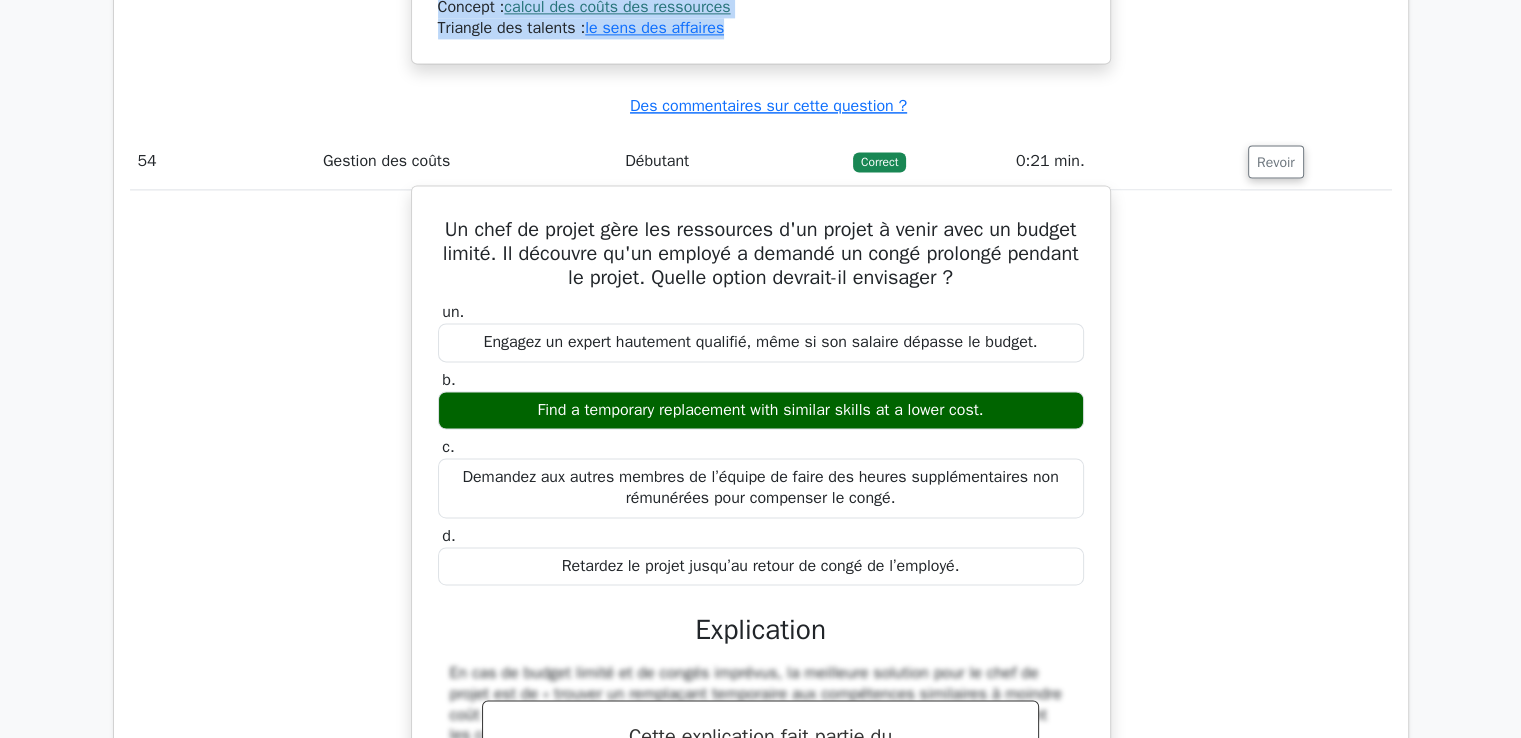 scroll, scrollTop: 56066, scrollLeft: 0, axis: vertical 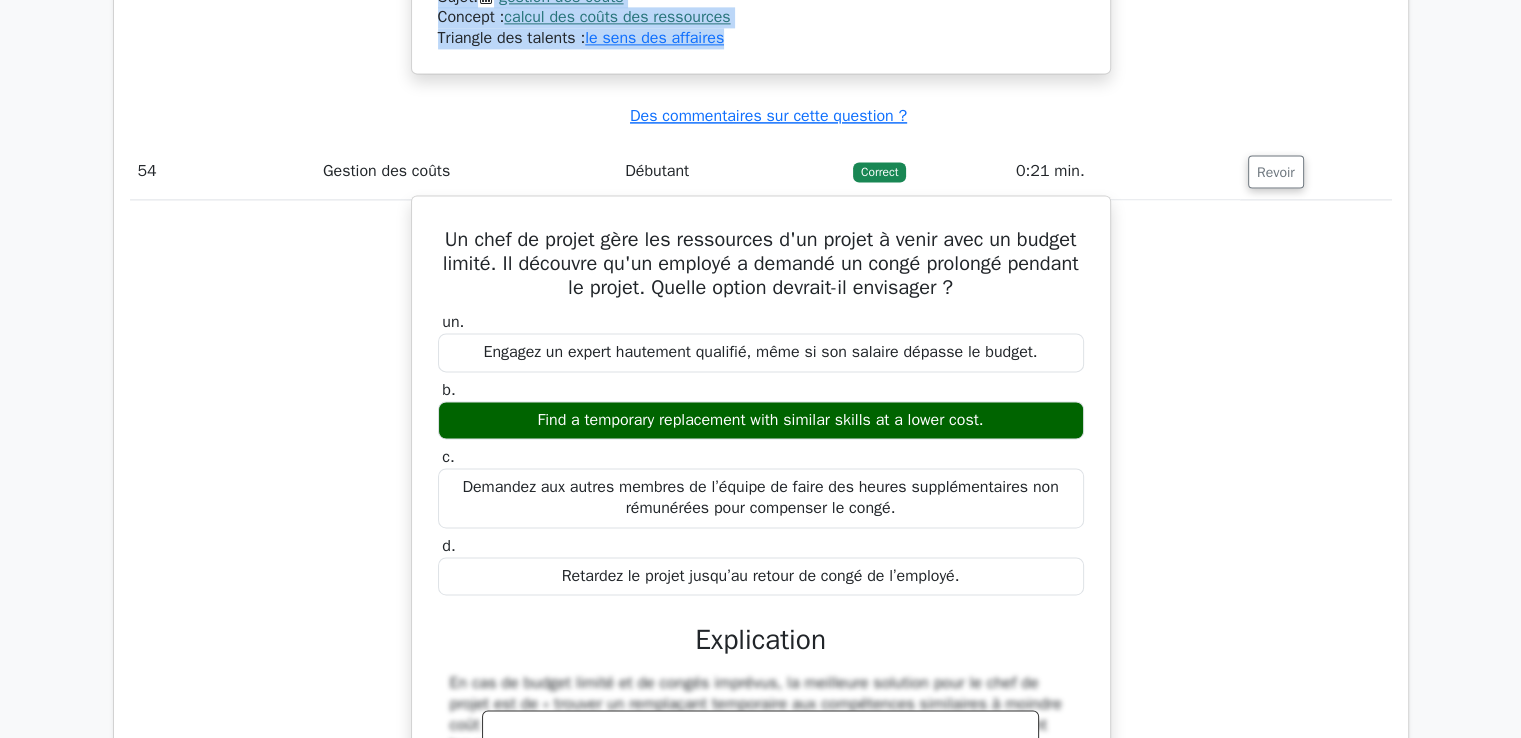 drag, startPoint x: 474, startPoint y: 193, endPoint x: 1010, endPoint y: 527, distance: 631.5473 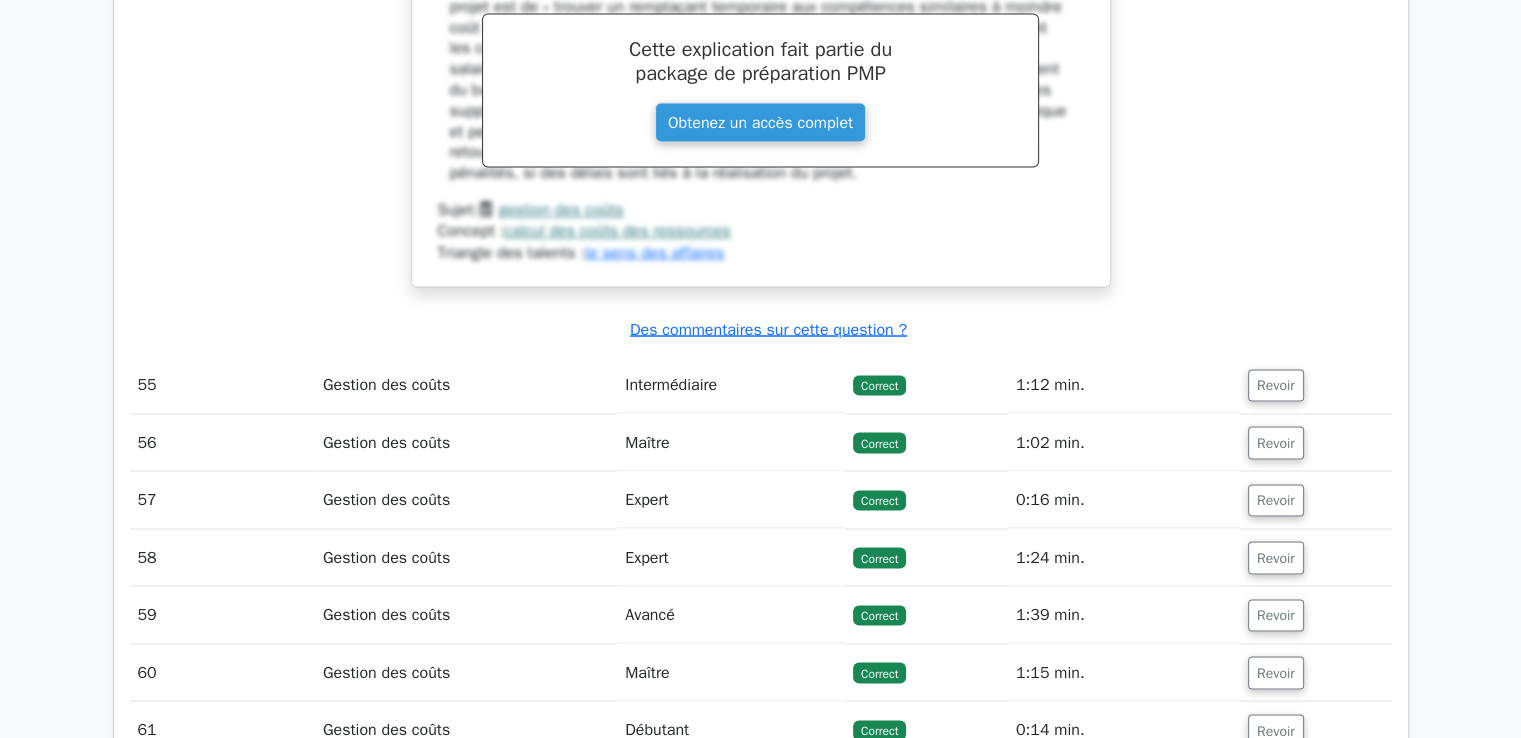 scroll, scrollTop: 56866, scrollLeft: 0, axis: vertical 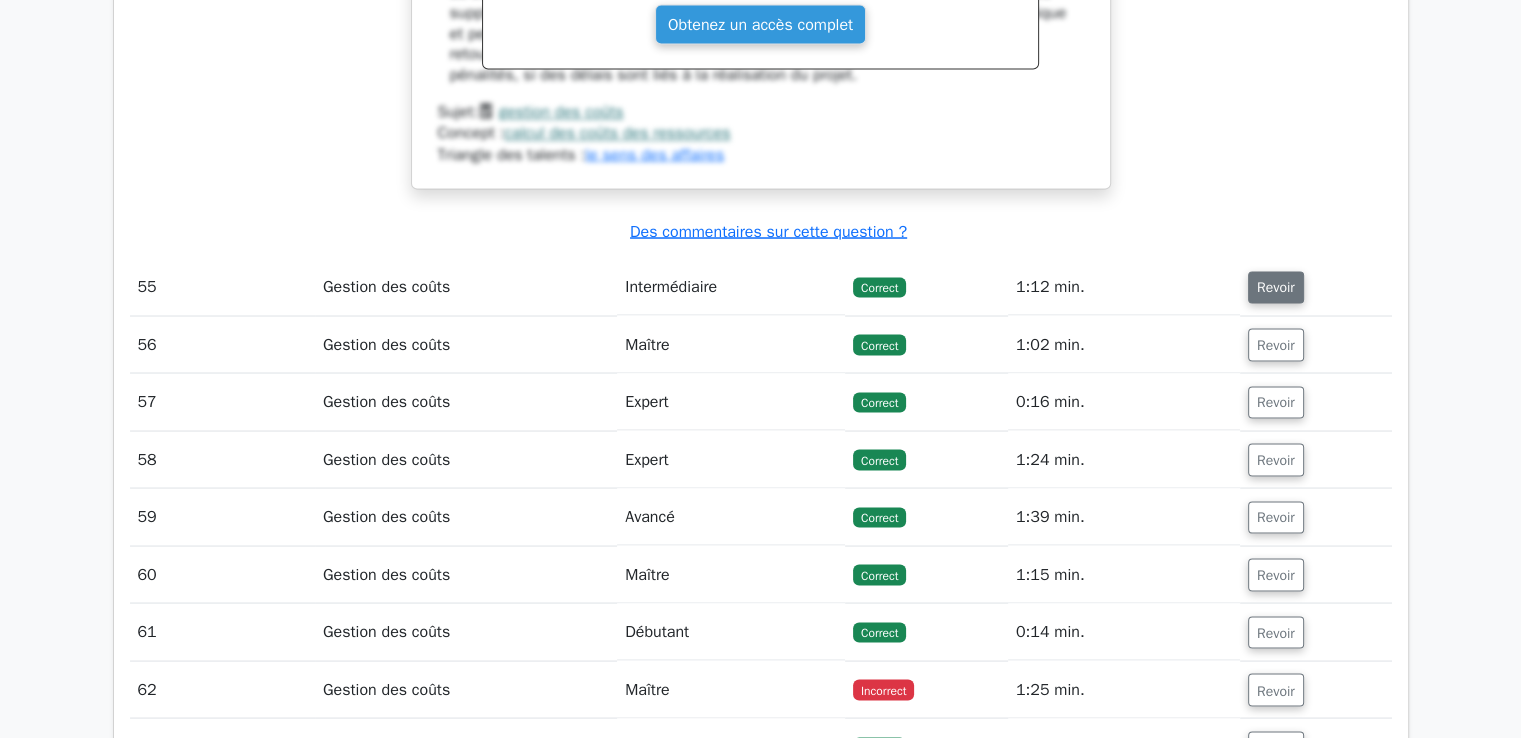click on "Revoir" at bounding box center [1276, 287] 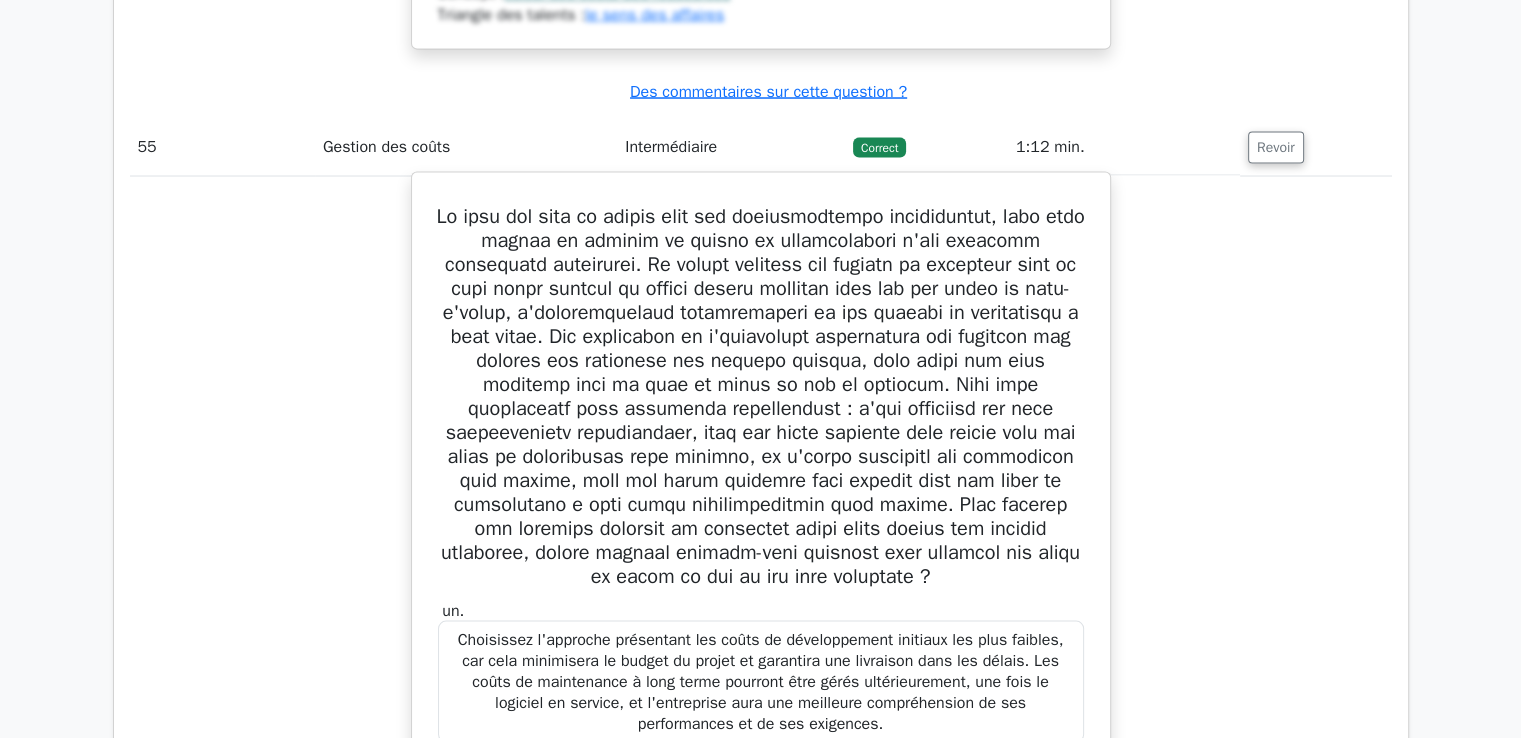 scroll, scrollTop: 57066, scrollLeft: 0, axis: vertical 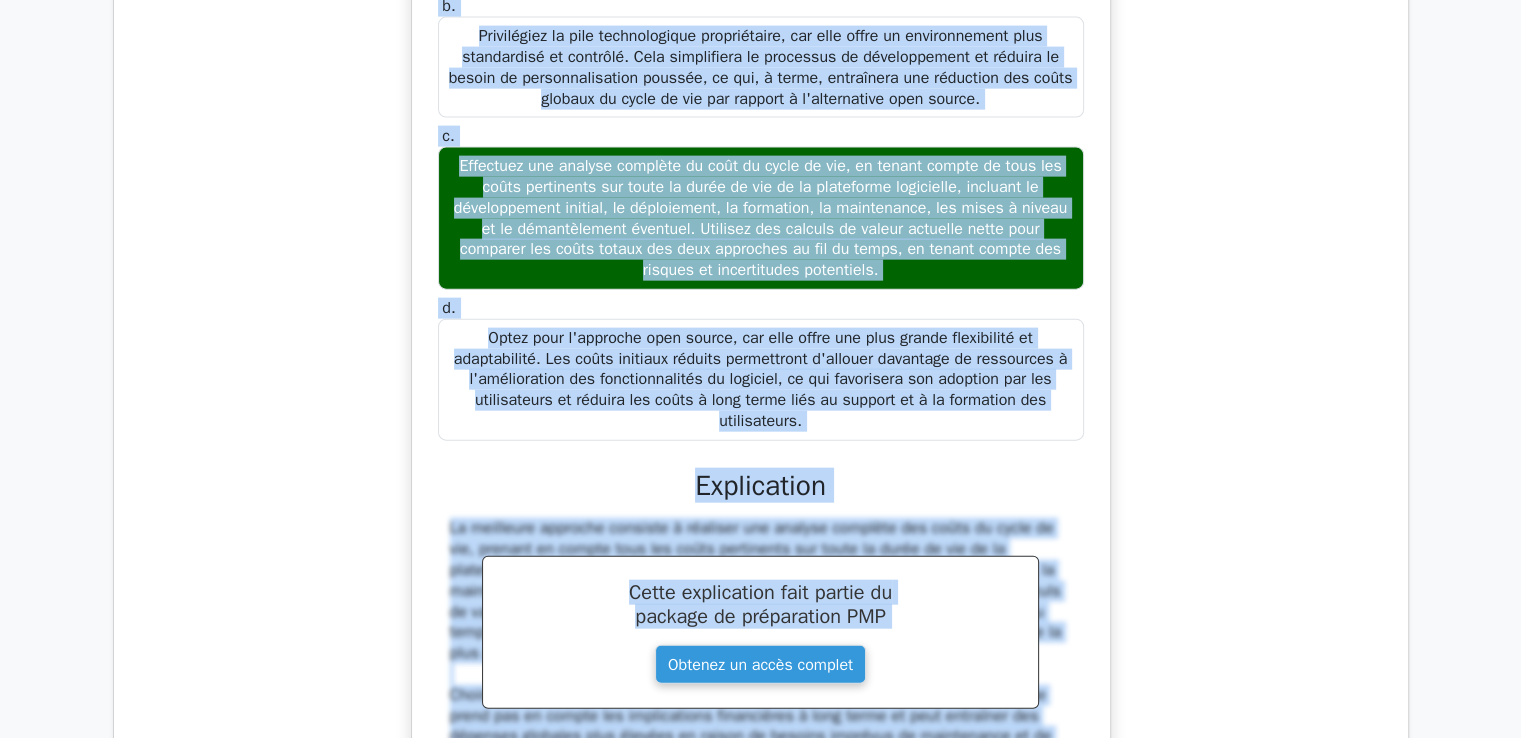 drag, startPoint x: 441, startPoint y: 105, endPoint x: 975, endPoint y: 366, distance: 594.3711 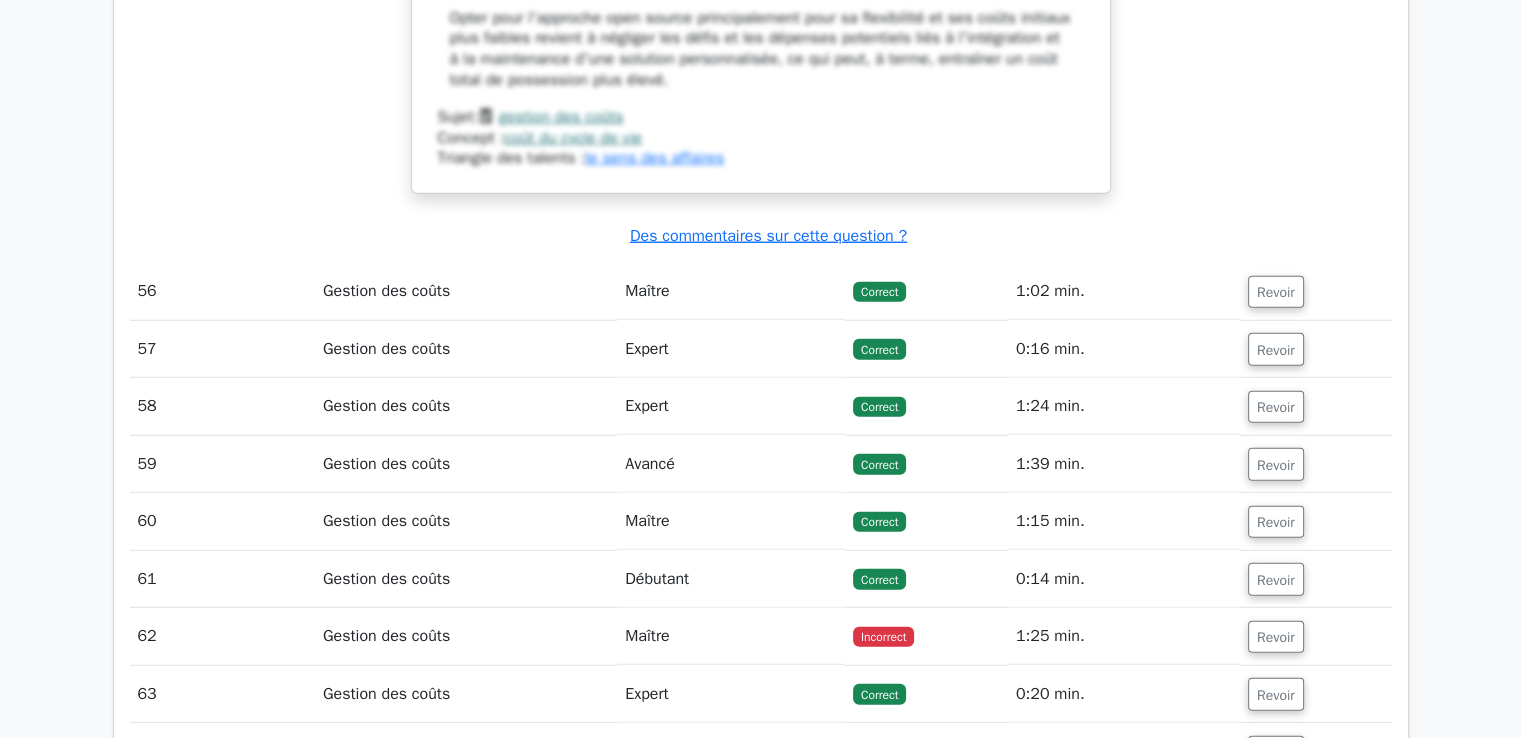 scroll, scrollTop: 58660, scrollLeft: 0, axis: vertical 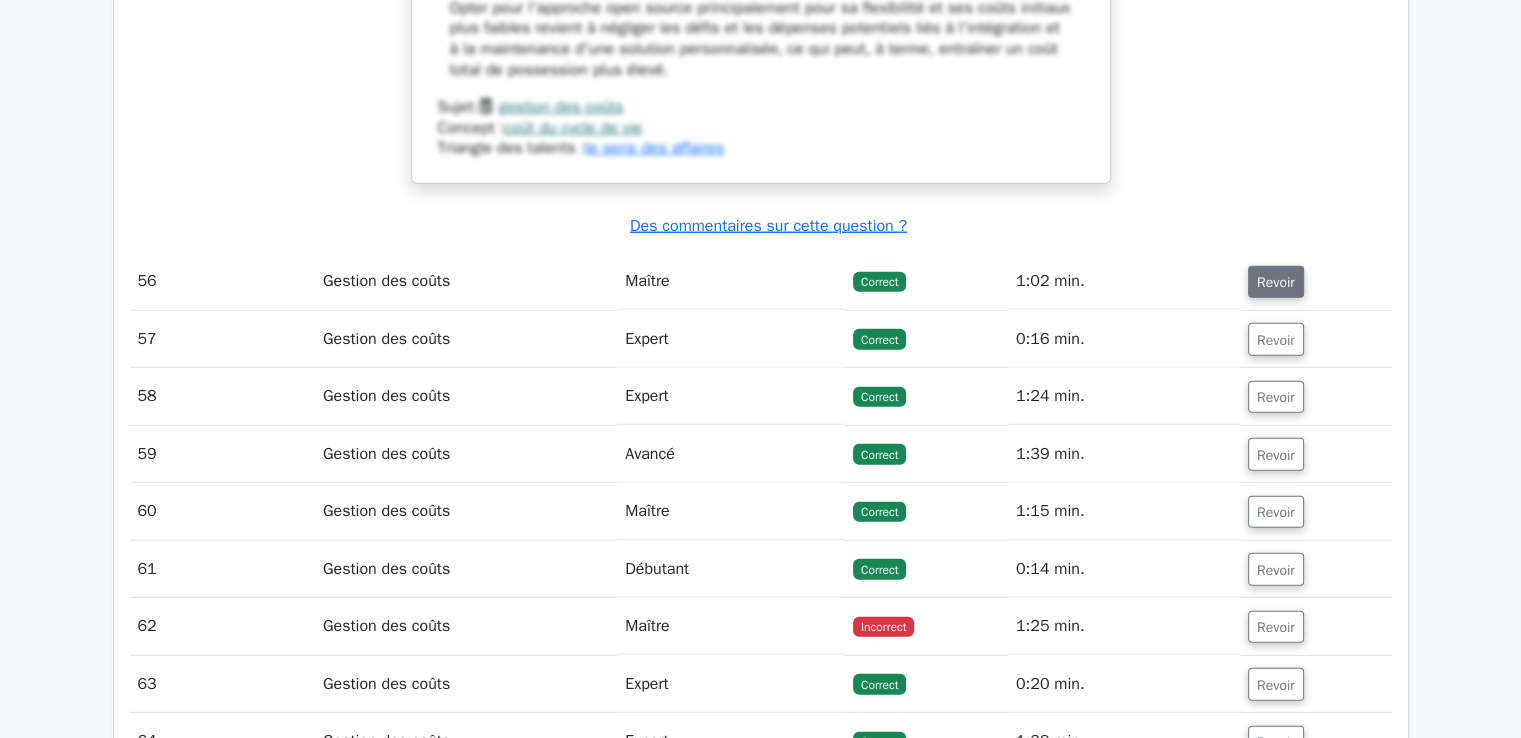 click on "Revoir" at bounding box center [1276, 282] 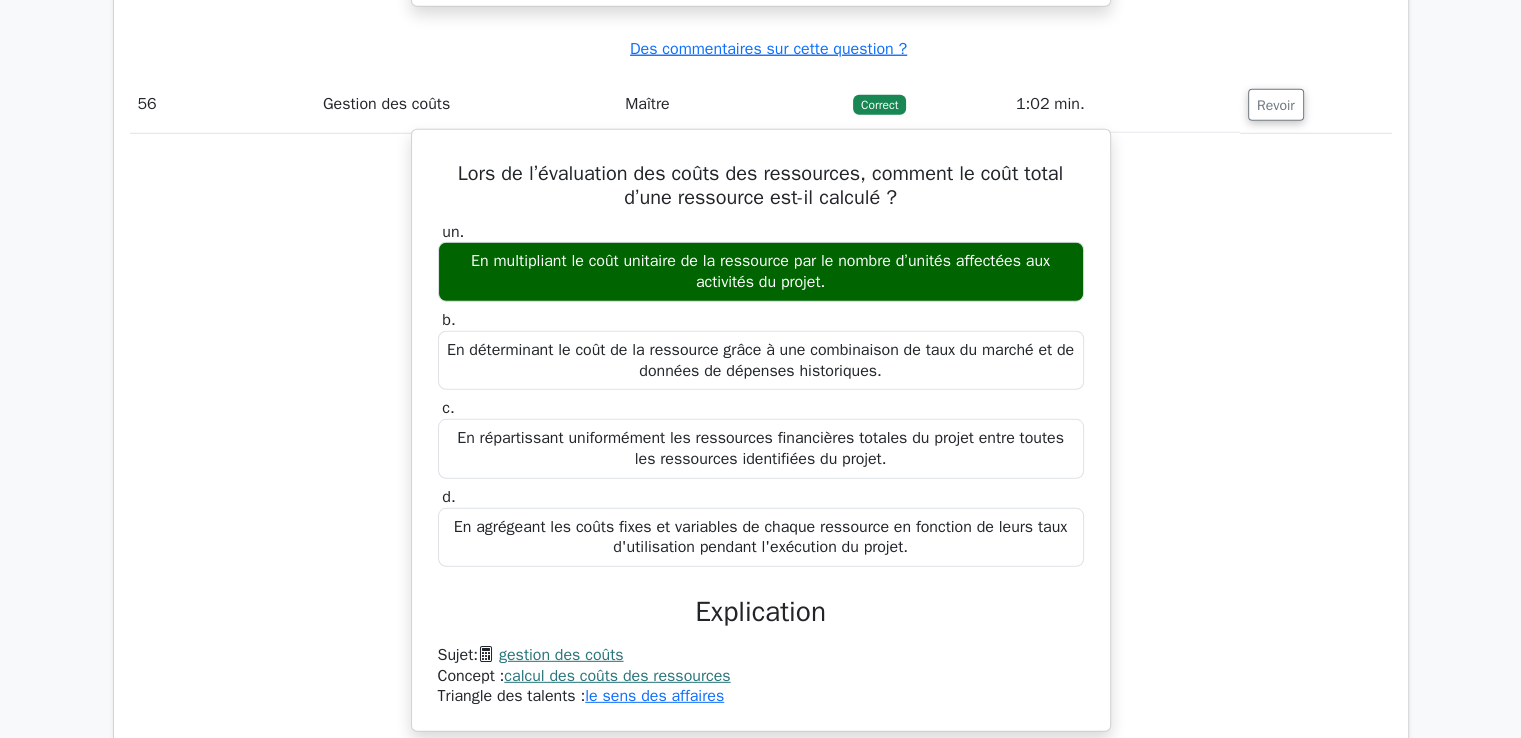 scroll, scrollTop: 58860, scrollLeft: 0, axis: vertical 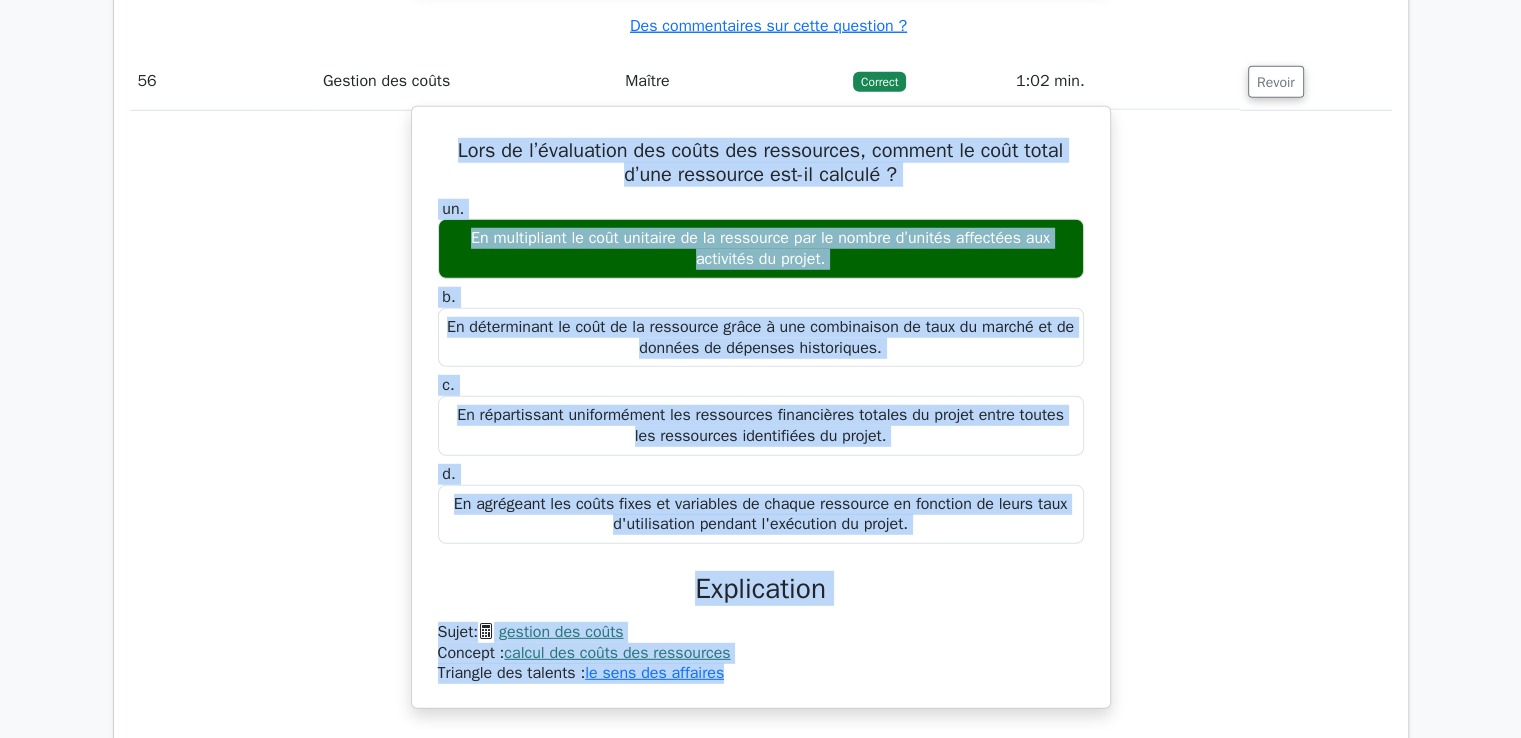 drag, startPoint x: 454, startPoint y: 100, endPoint x: 774, endPoint y: 621, distance: 611.42535 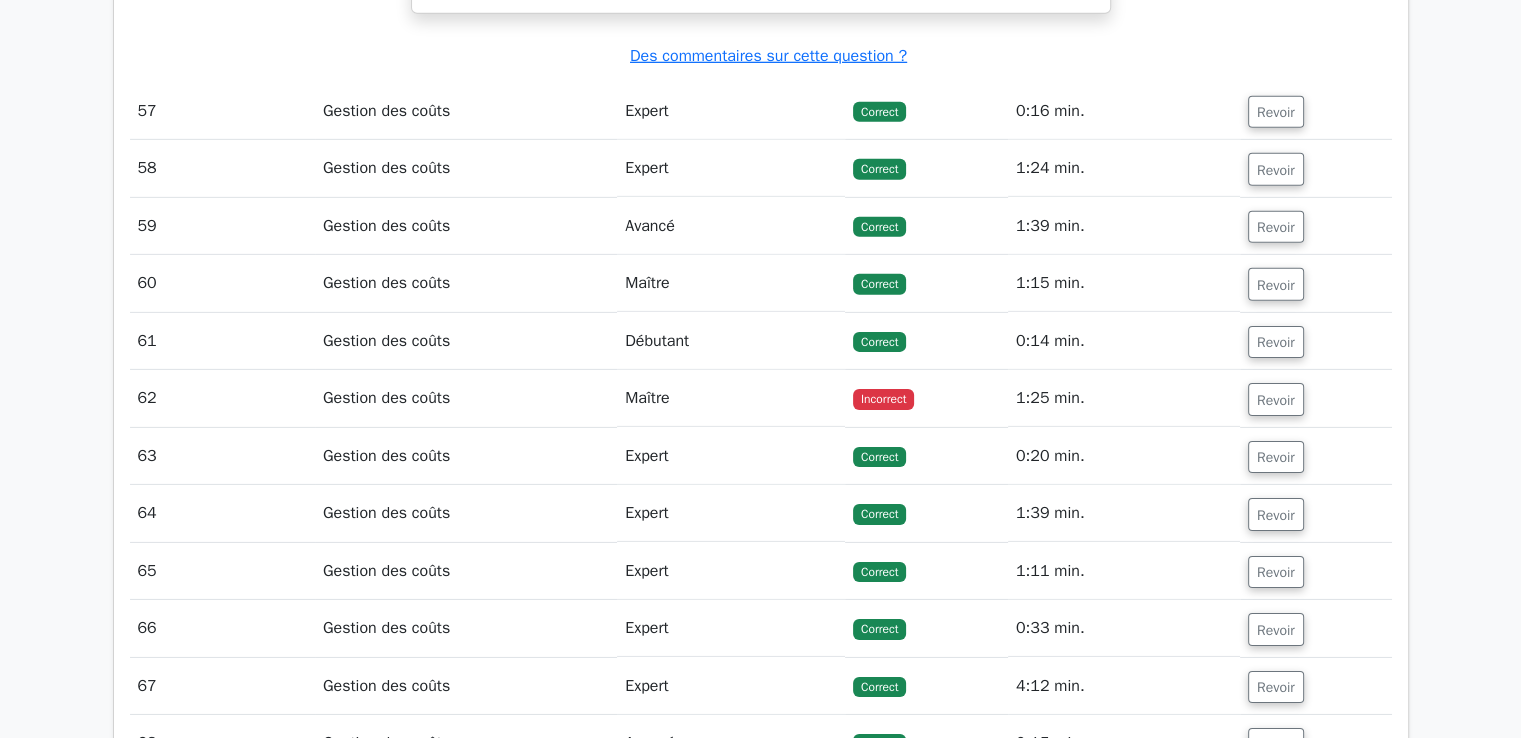 scroll, scrollTop: 59360, scrollLeft: 0, axis: vertical 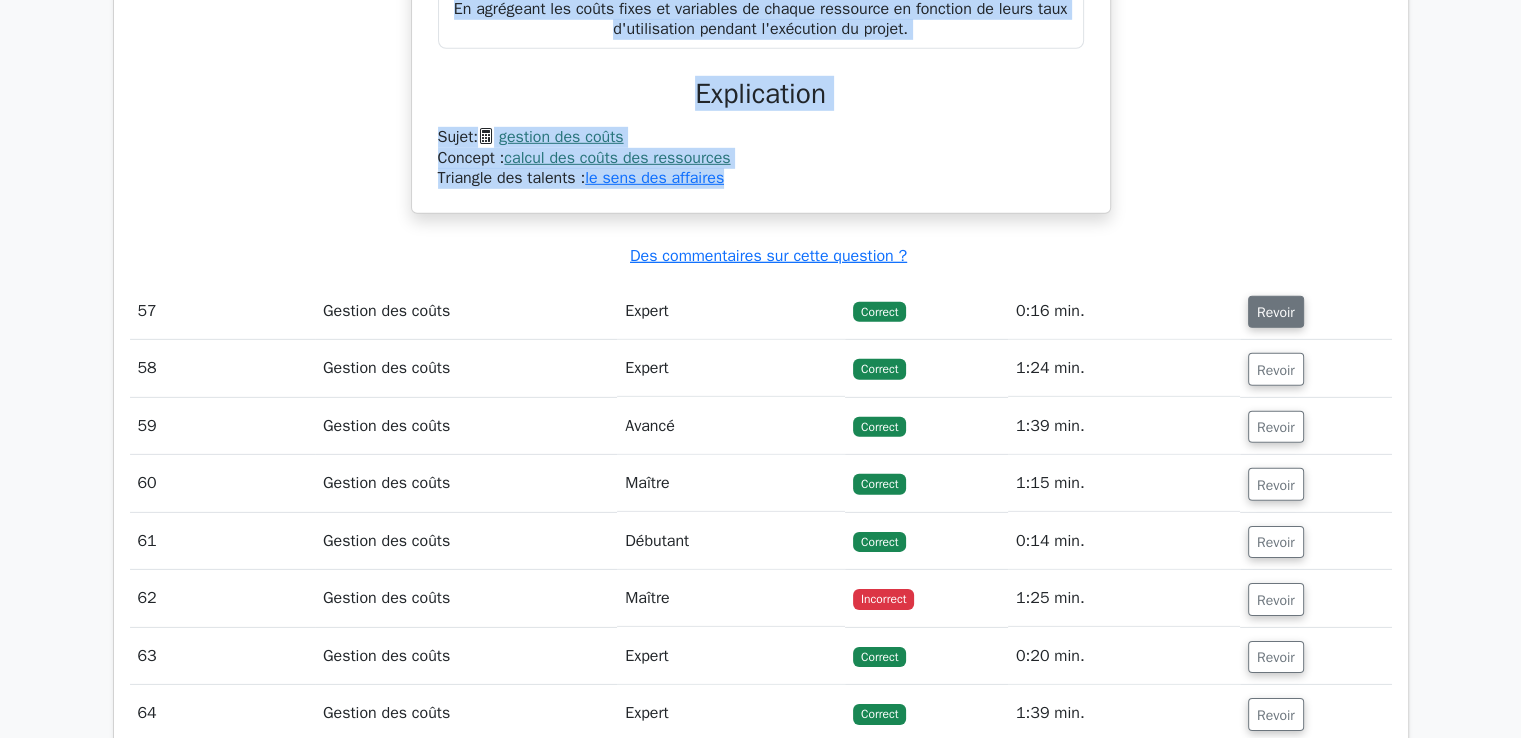 click on "Revoir" at bounding box center [1276, 312] 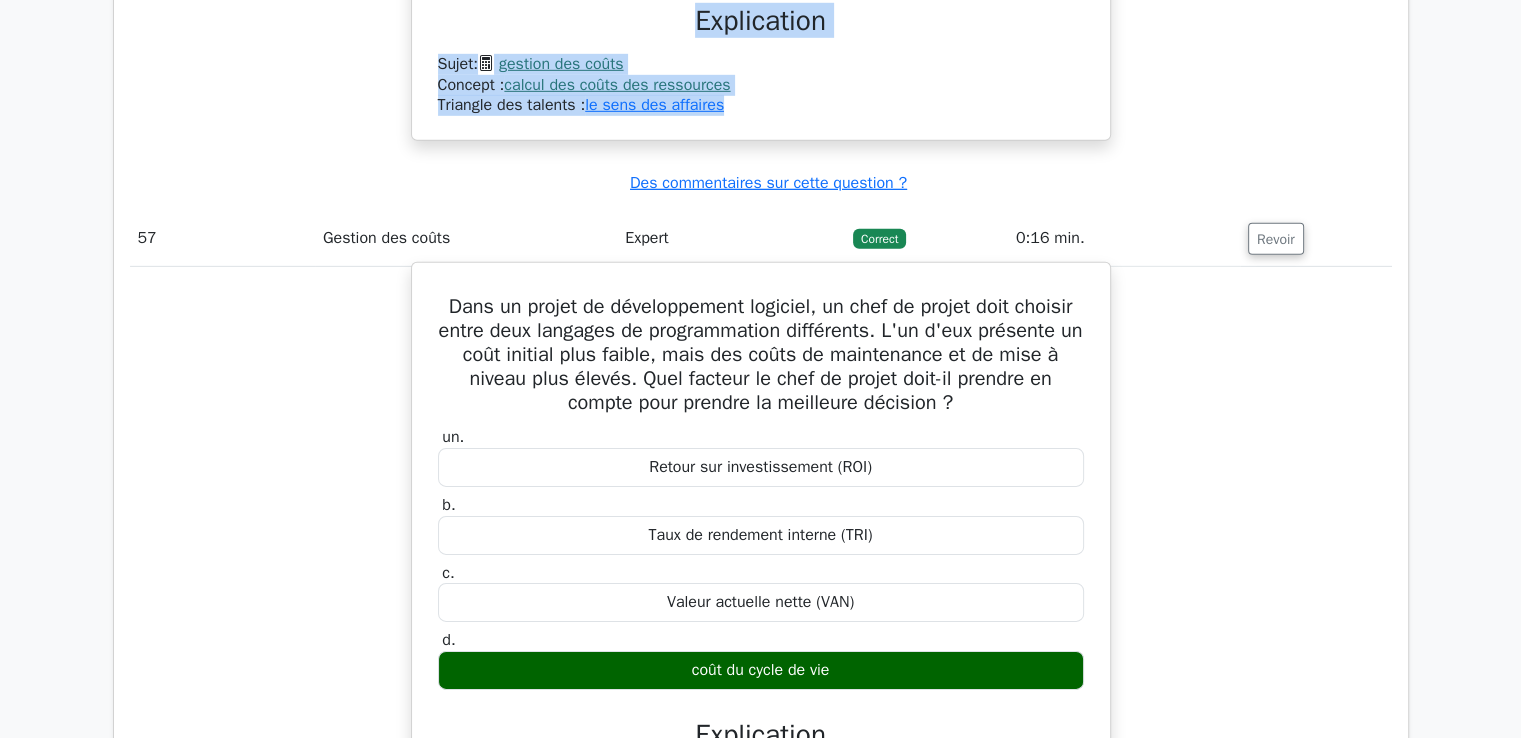 scroll, scrollTop: 59560, scrollLeft: 0, axis: vertical 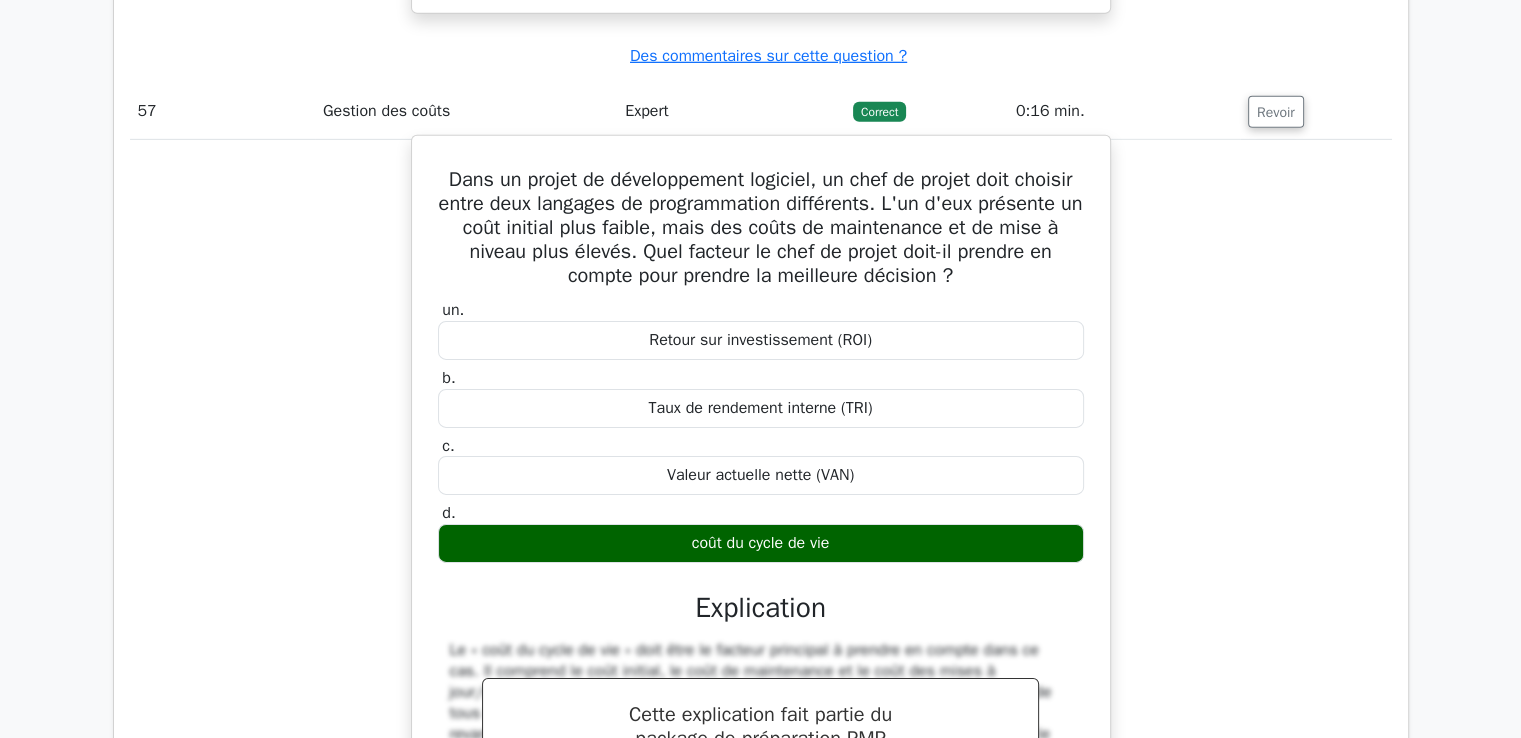 drag, startPoint x: 471, startPoint y: 127, endPoint x: 865, endPoint y: 490, distance: 535.72845 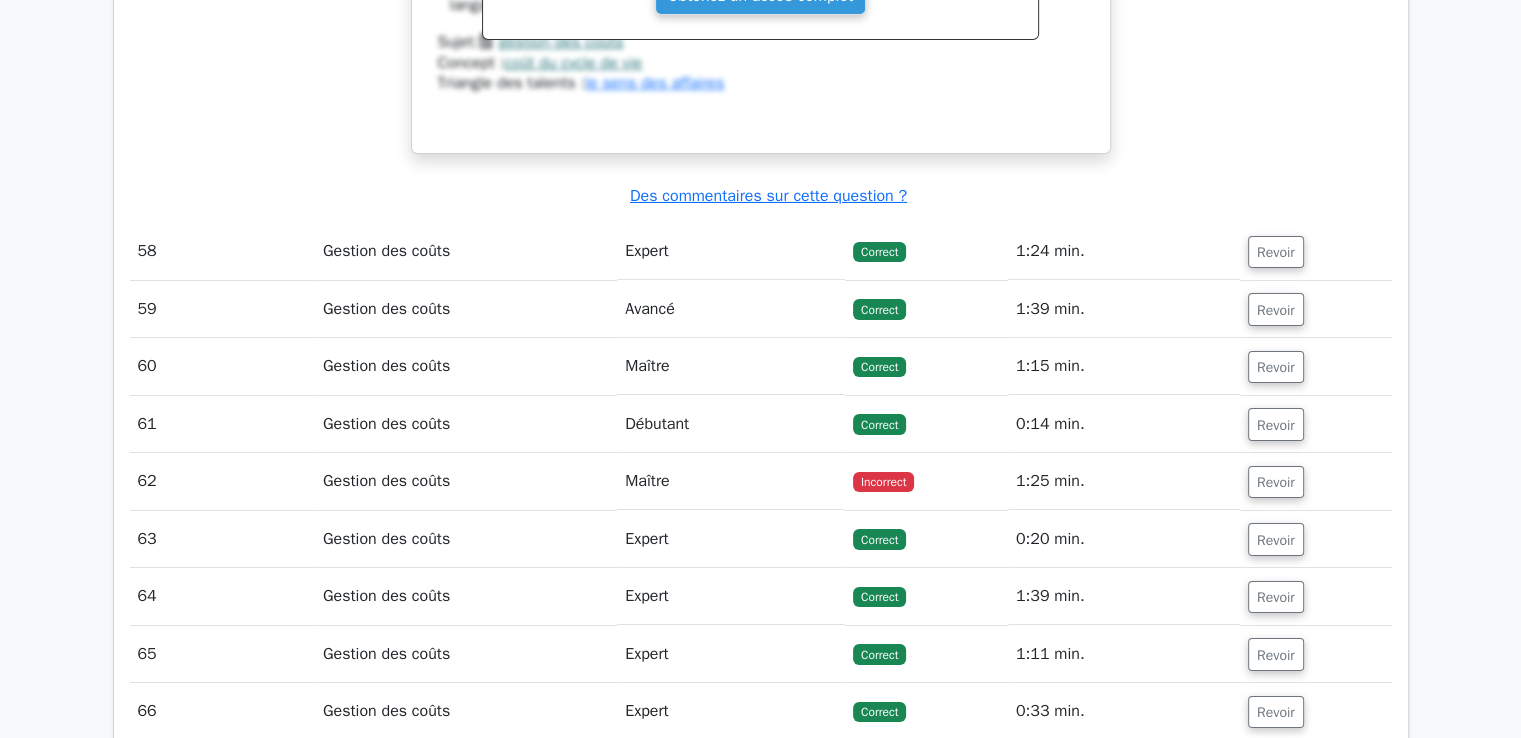 scroll, scrollTop: 60360, scrollLeft: 0, axis: vertical 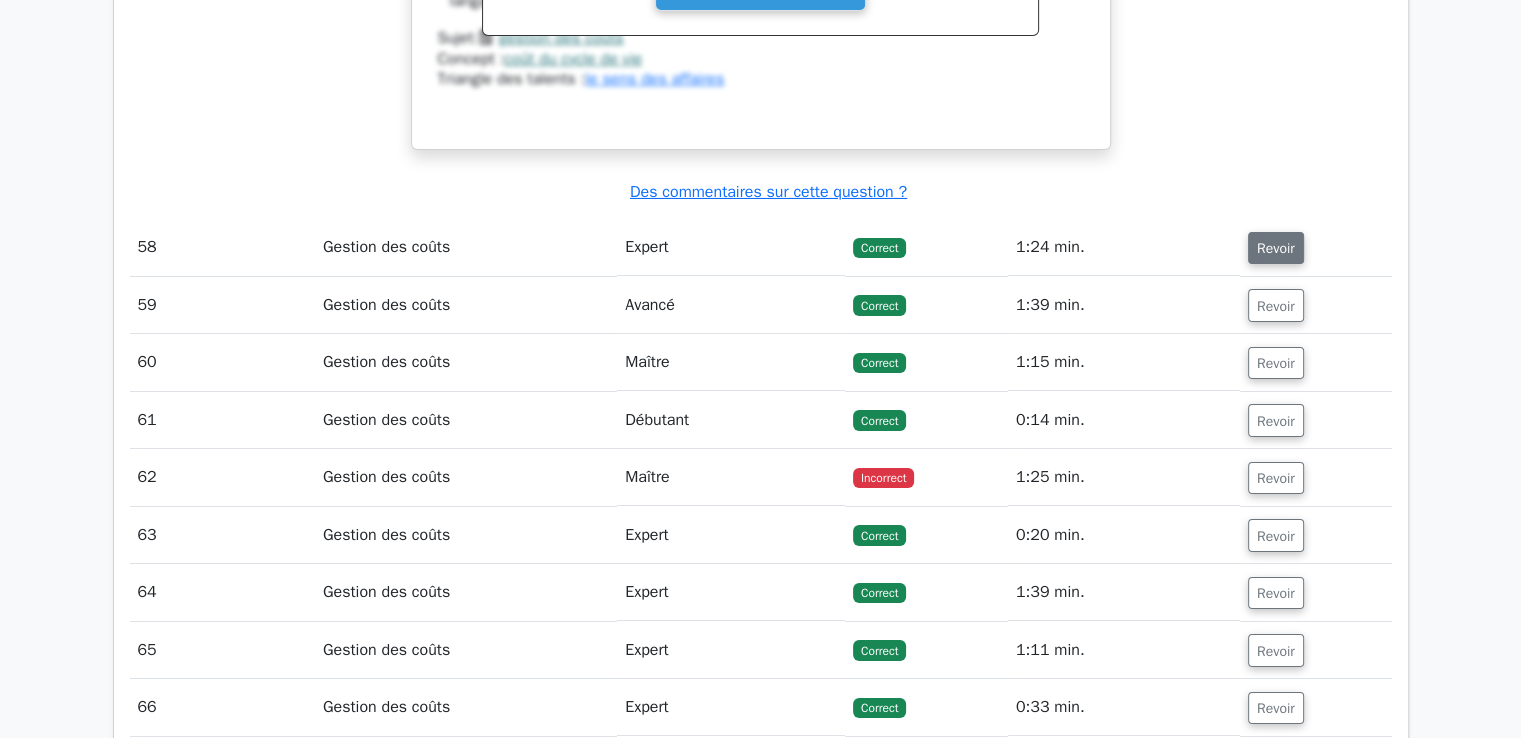 click on "Revoir" at bounding box center [1276, 248] 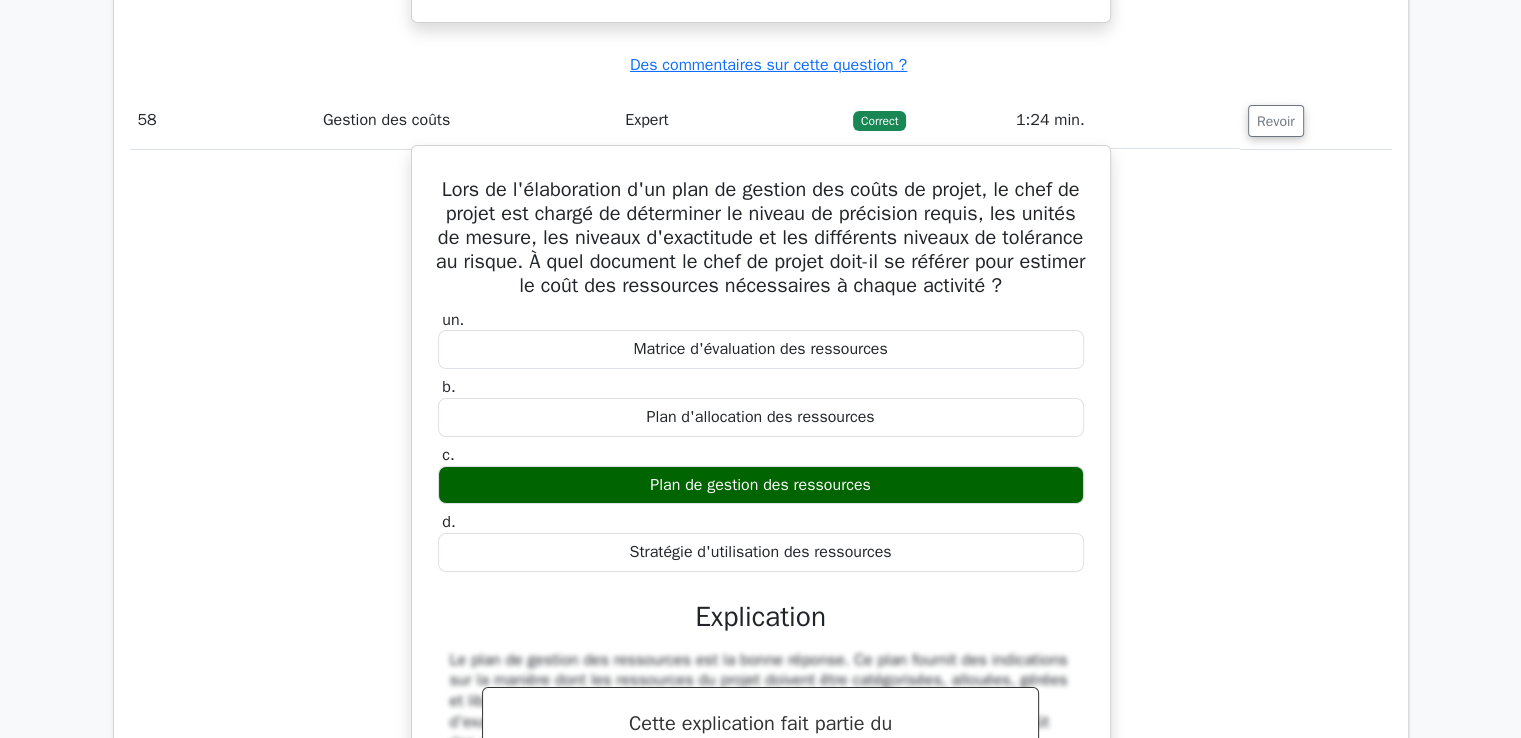 scroll, scrollTop: 60560, scrollLeft: 0, axis: vertical 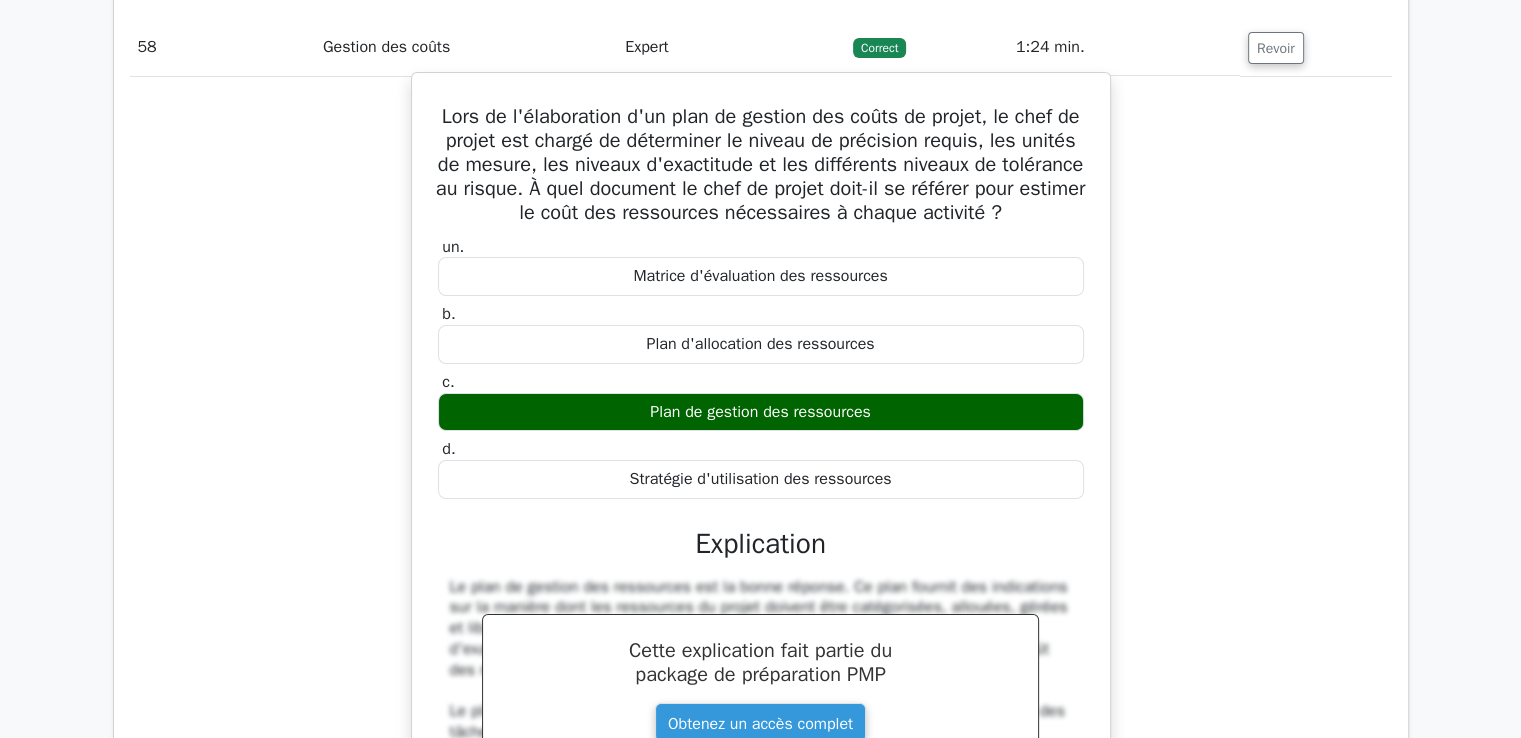 drag, startPoint x: 447, startPoint y: 62, endPoint x: 946, endPoint y: 418, distance: 612.9739 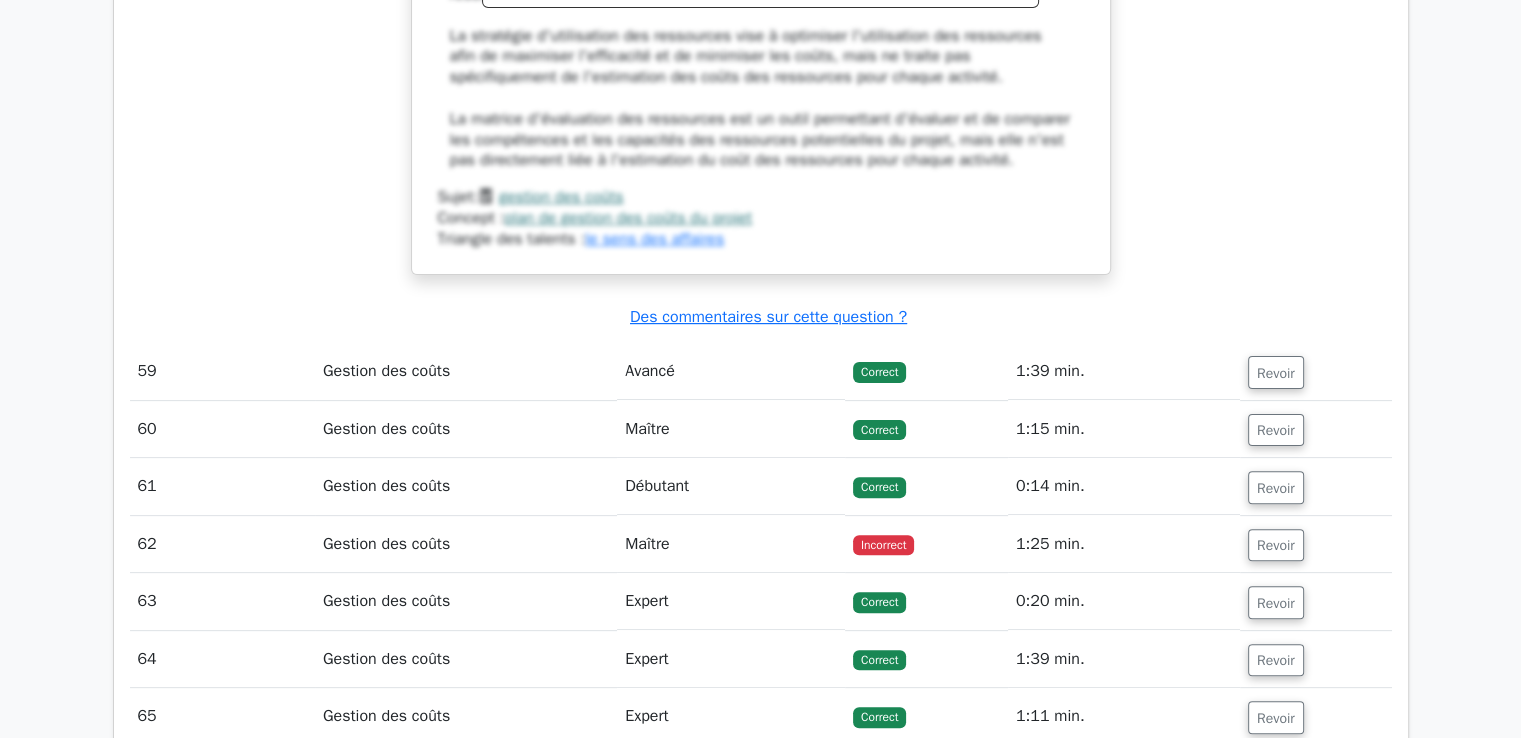scroll, scrollTop: 61360, scrollLeft: 0, axis: vertical 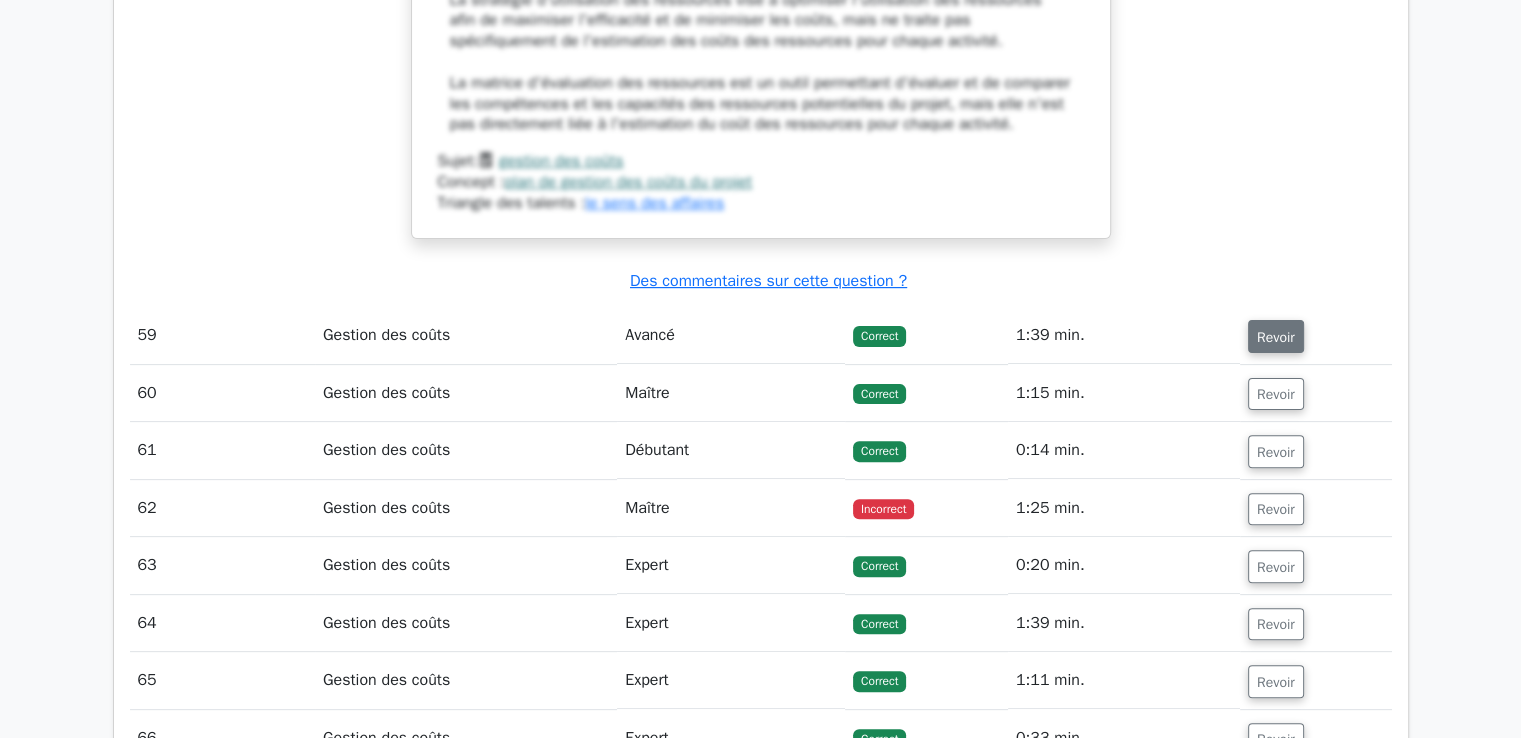 click on "Revoir" at bounding box center (1276, 337) 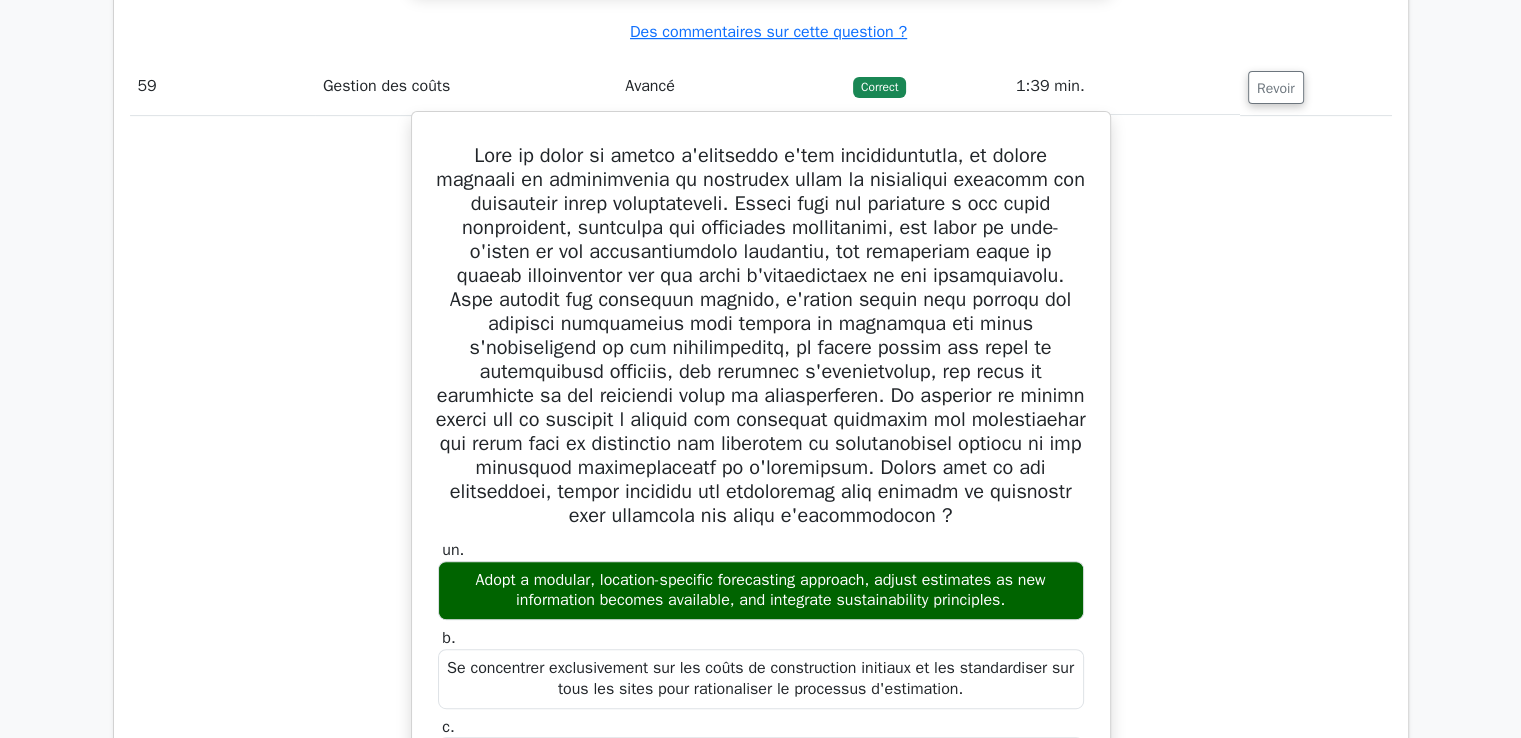 scroll, scrollTop: 61660, scrollLeft: 0, axis: vertical 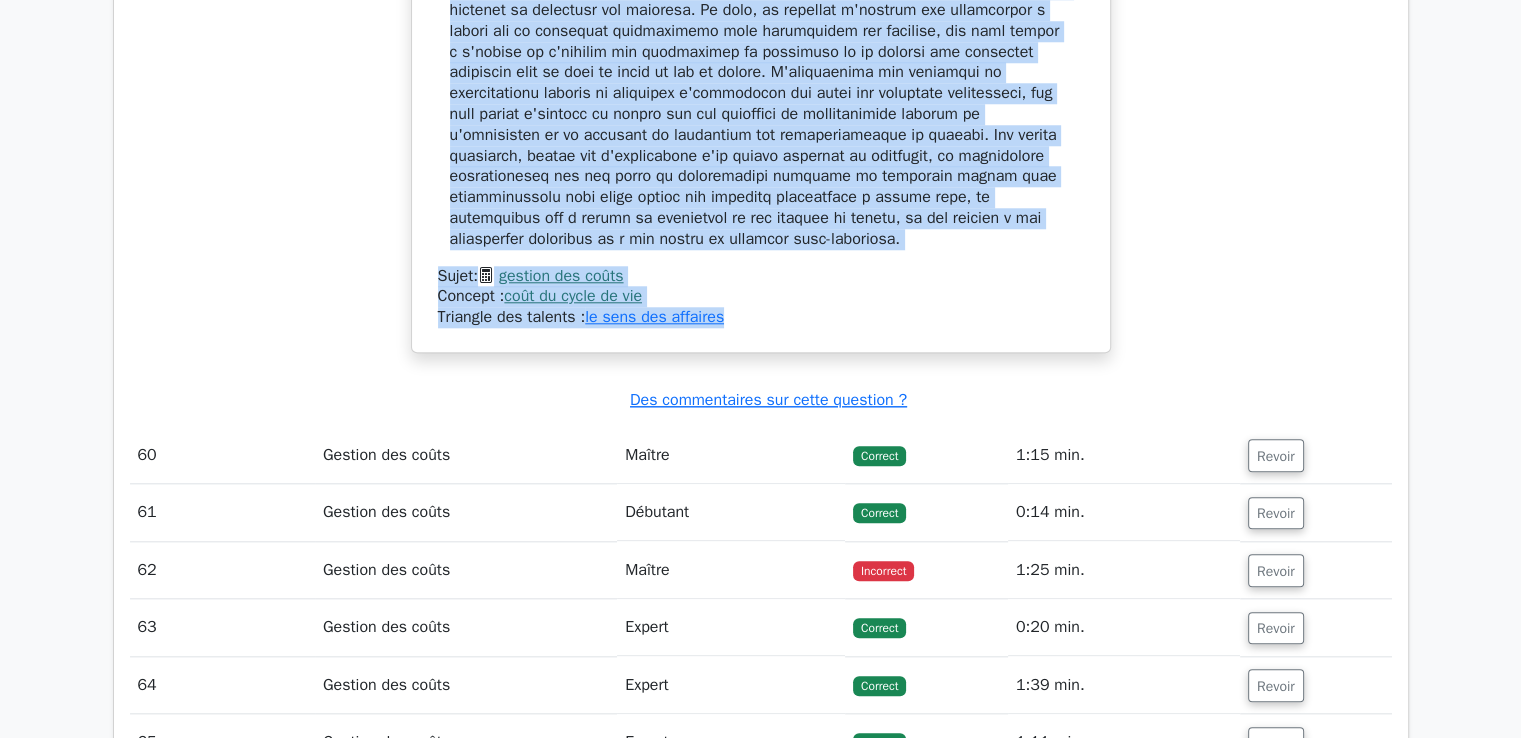 drag, startPoint x: 493, startPoint y: 98, endPoint x: 737, endPoint y: 277, distance: 302.6169 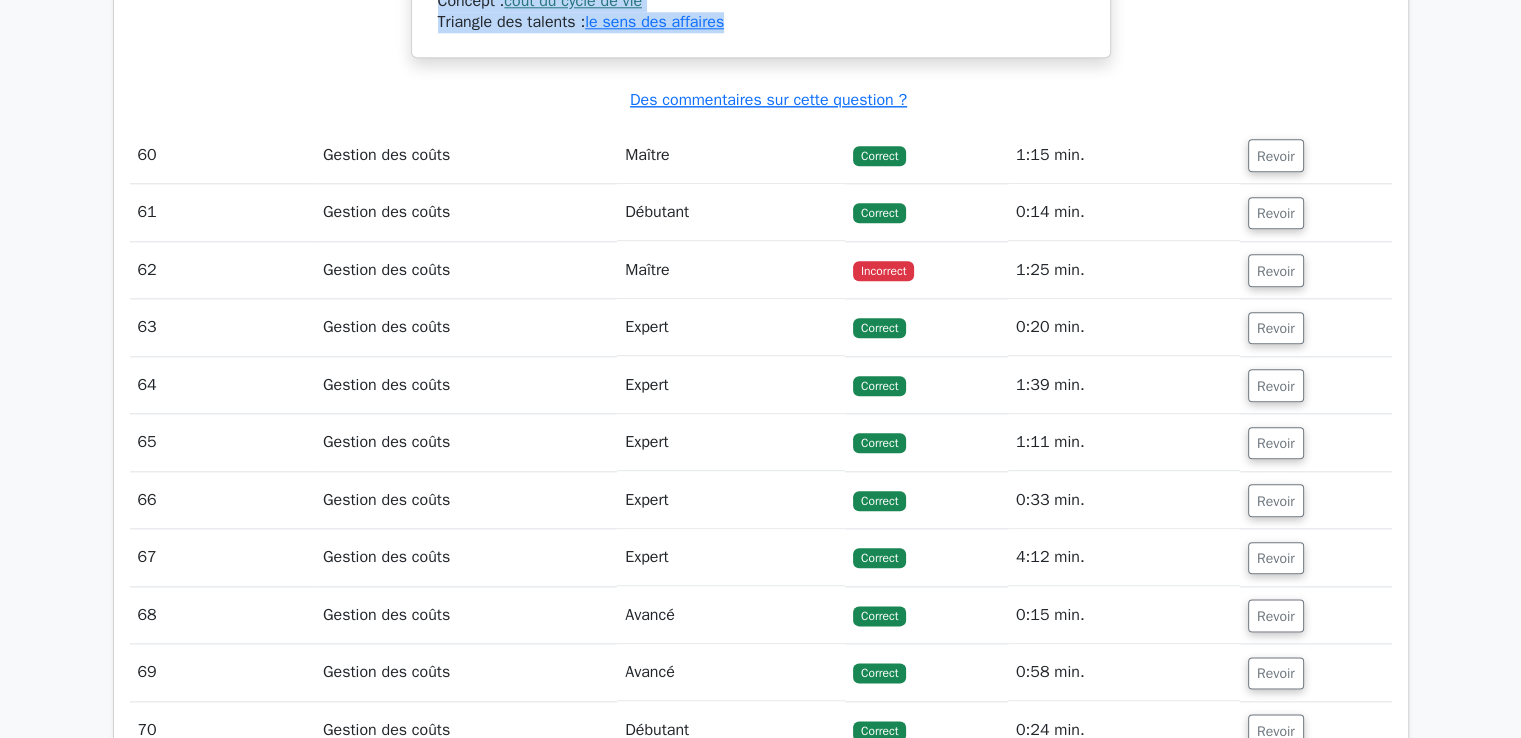 scroll, scrollTop: 62980, scrollLeft: 0, axis: vertical 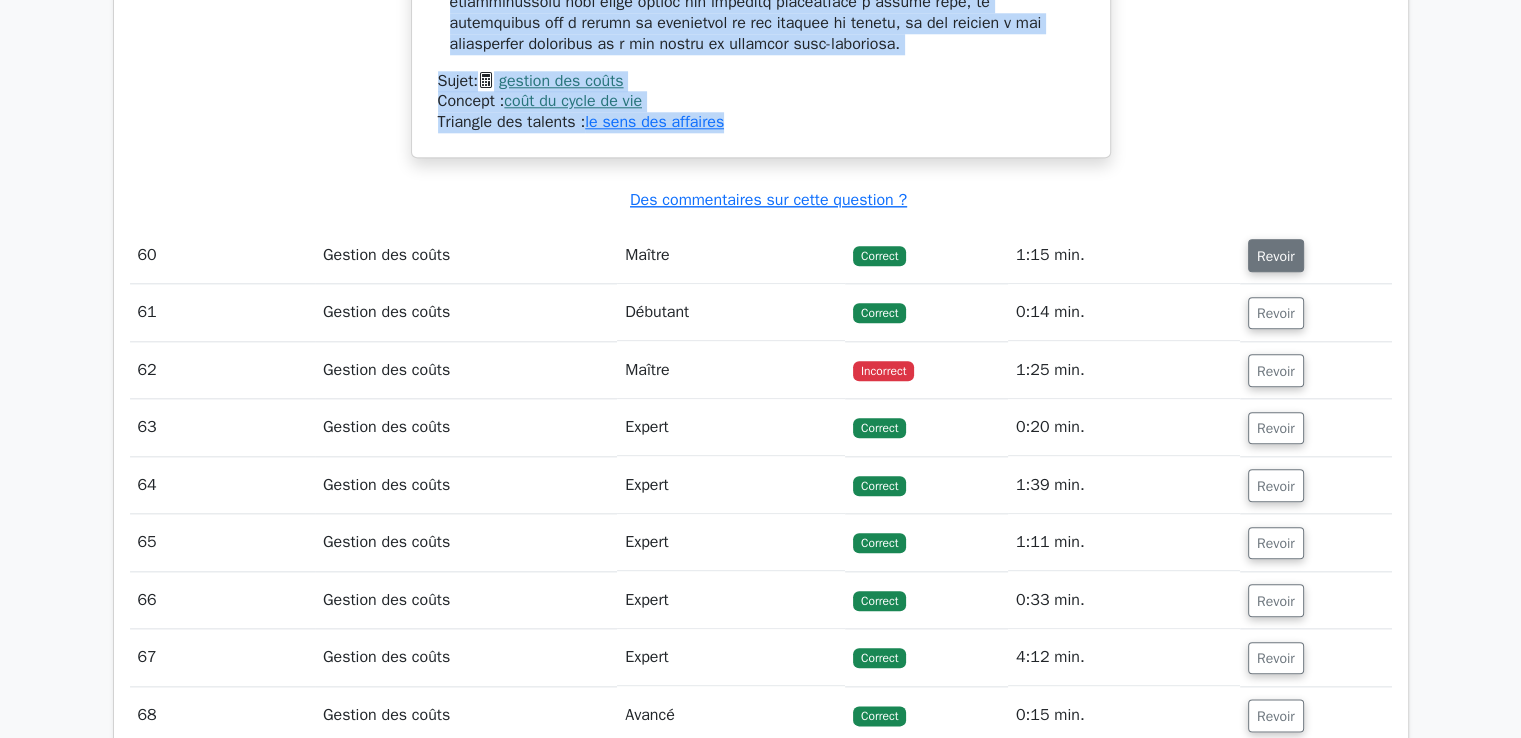 click on "Revoir" at bounding box center (1276, 256) 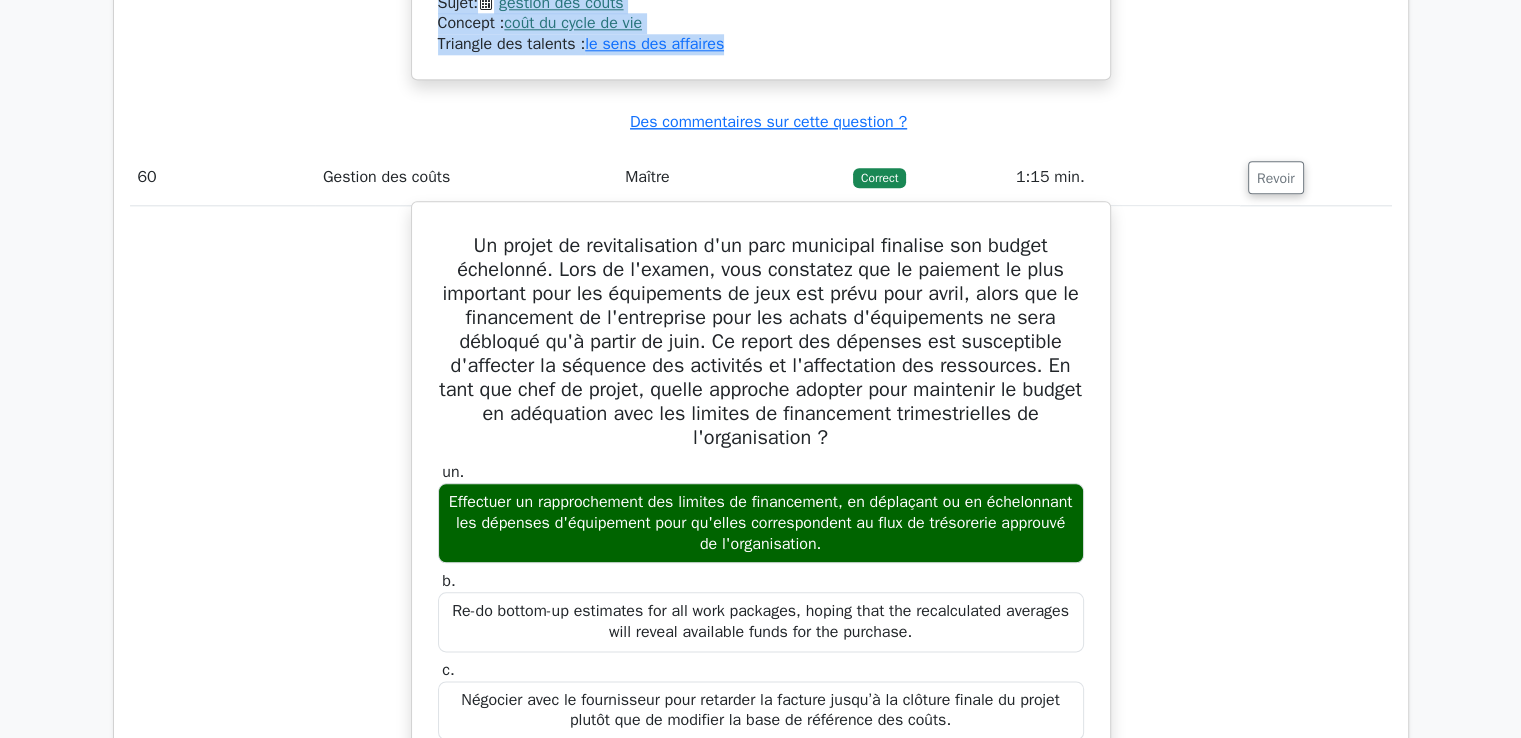 scroll, scrollTop: 63080, scrollLeft: 0, axis: vertical 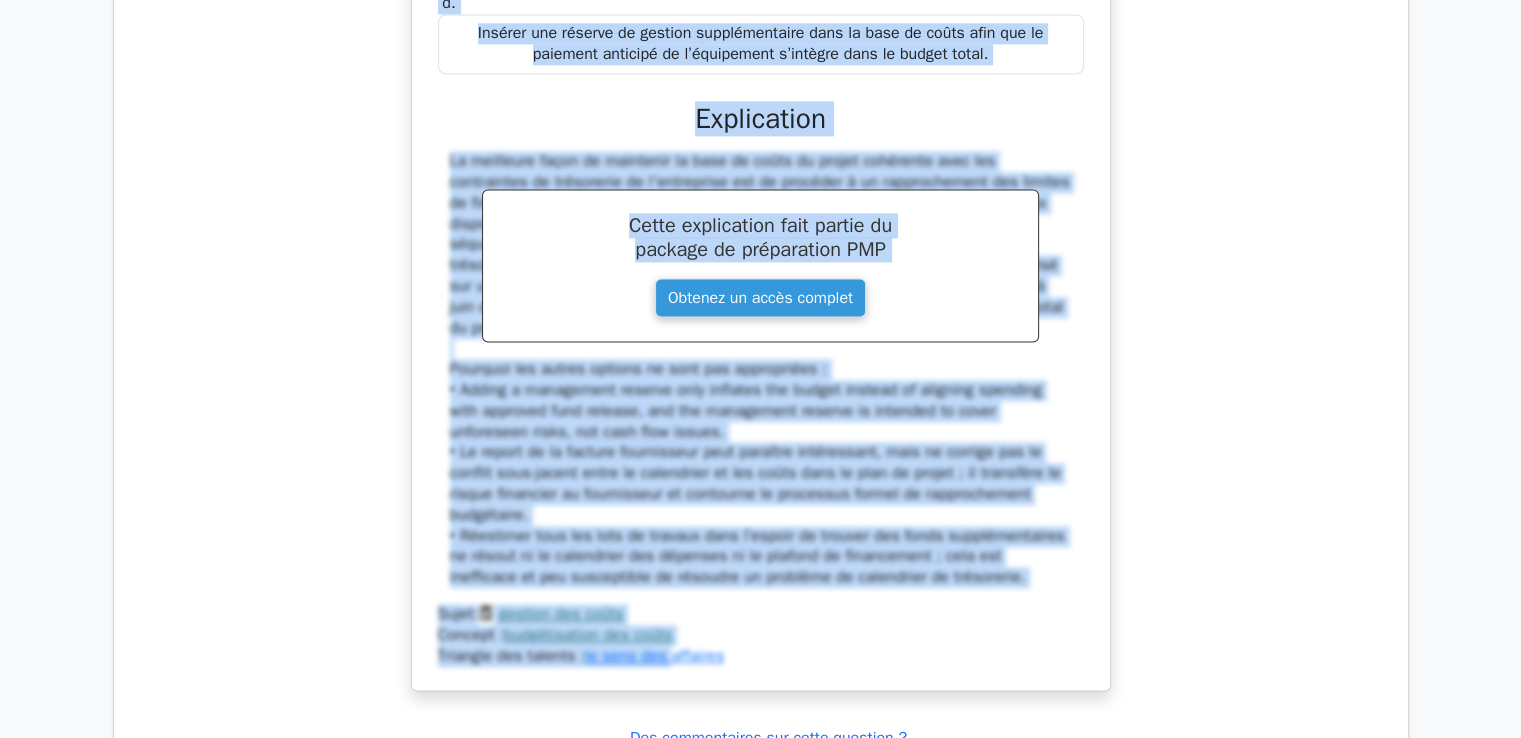 drag, startPoint x: 464, startPoint y: 178, endPoint x: 1034, endPoint y: 24, distance: 590.43713 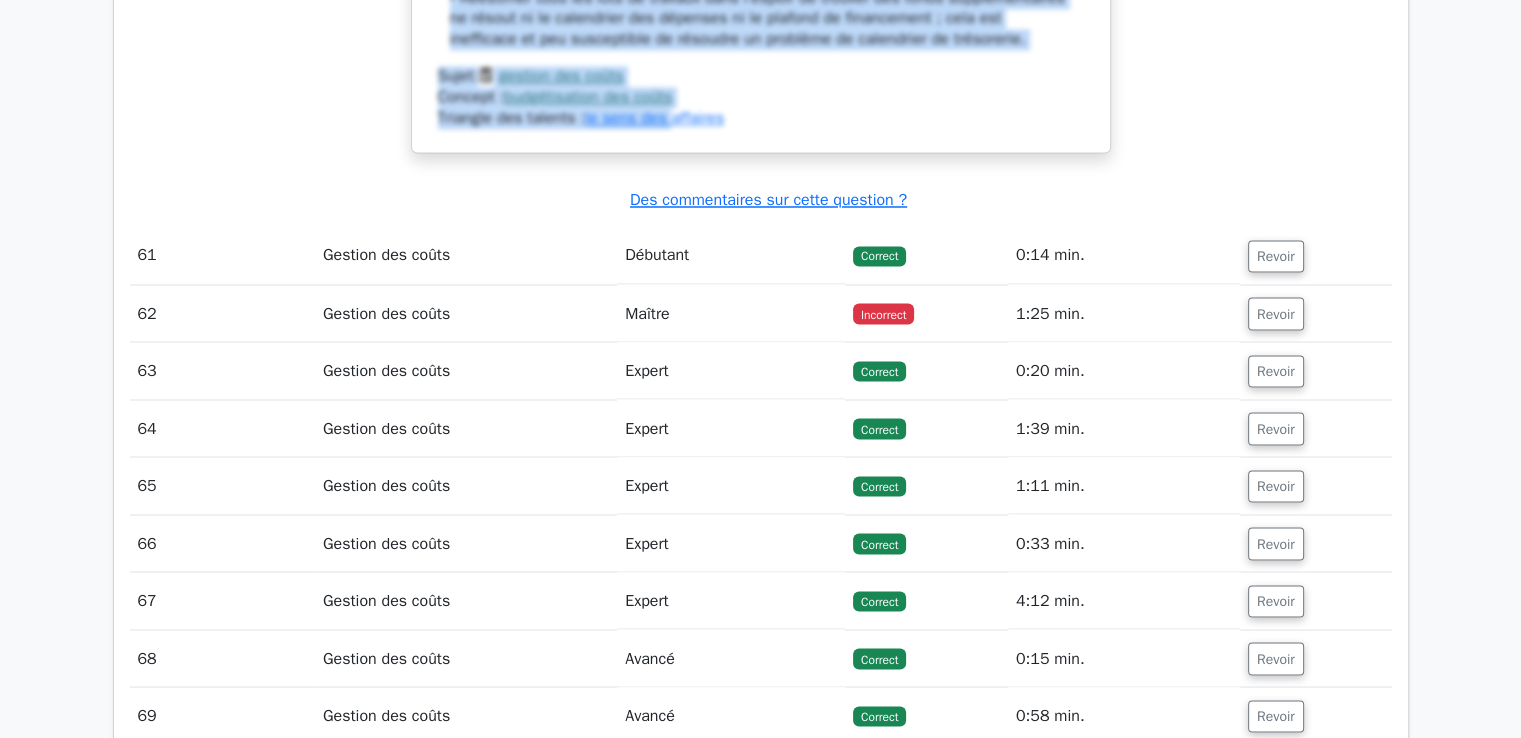 scroll, scrollTop: 64413, scrollLeft: 0, axis: vertical 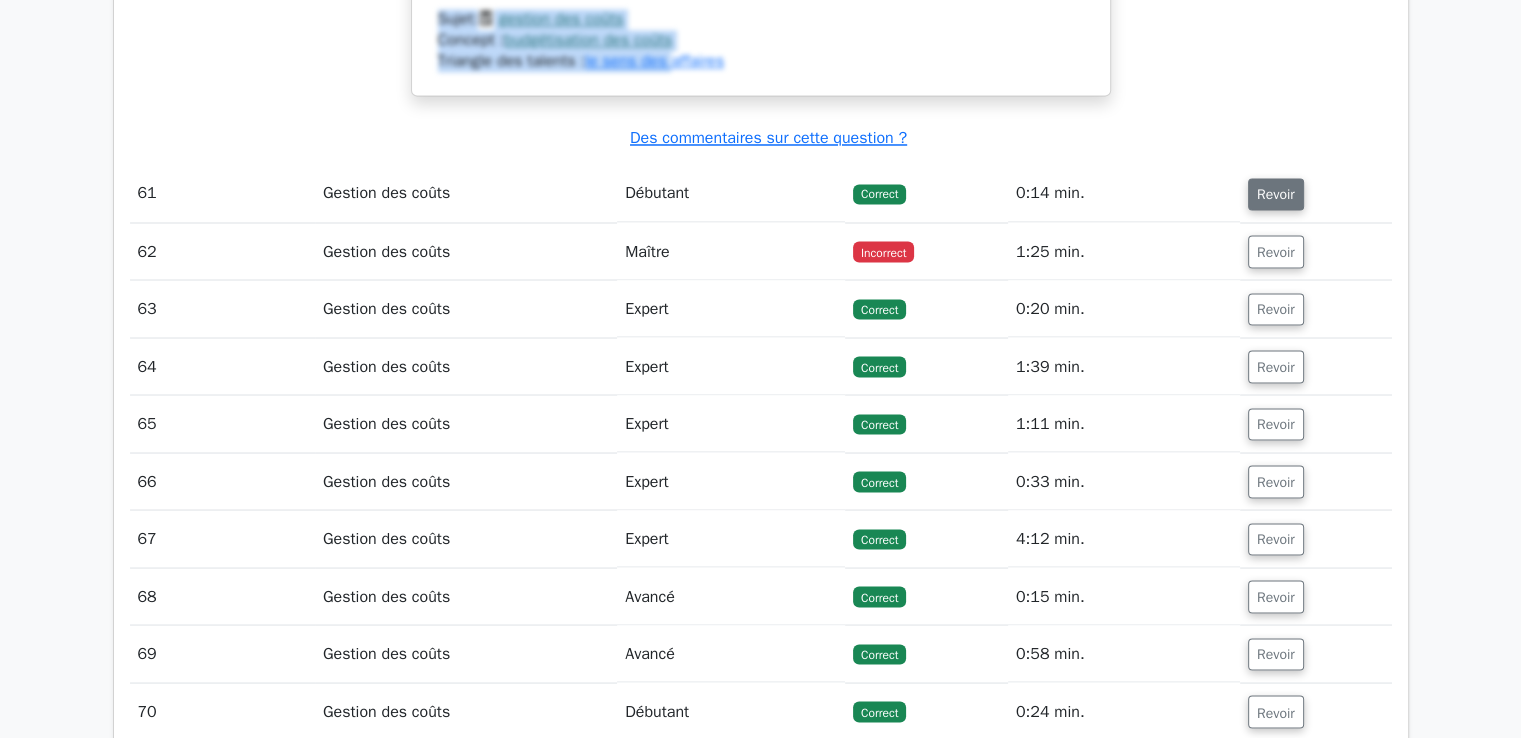 click on "Revoir" at bounding box center [1276, 194] 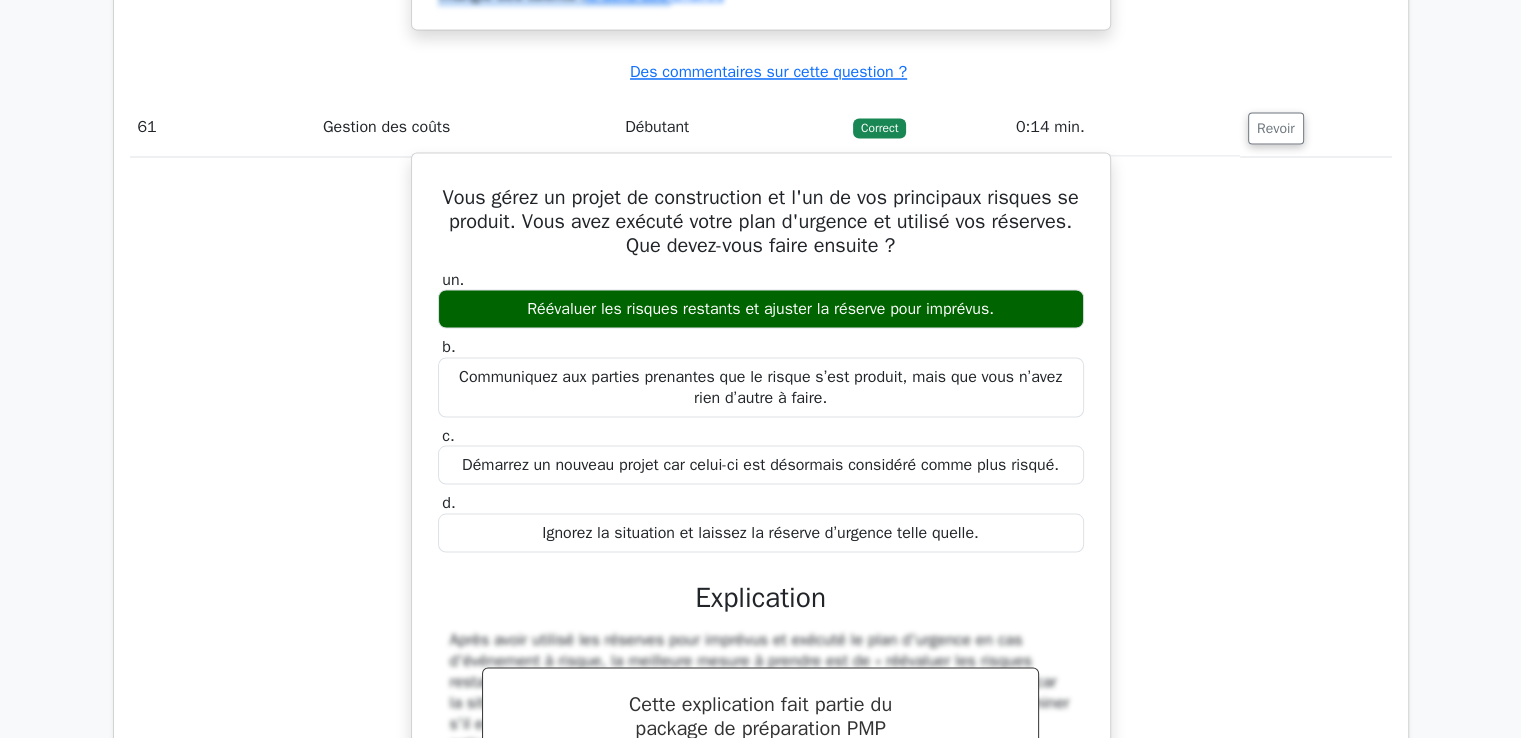 scroll, scrollTop: 64513, scrollLeft: 0, axis: vertical 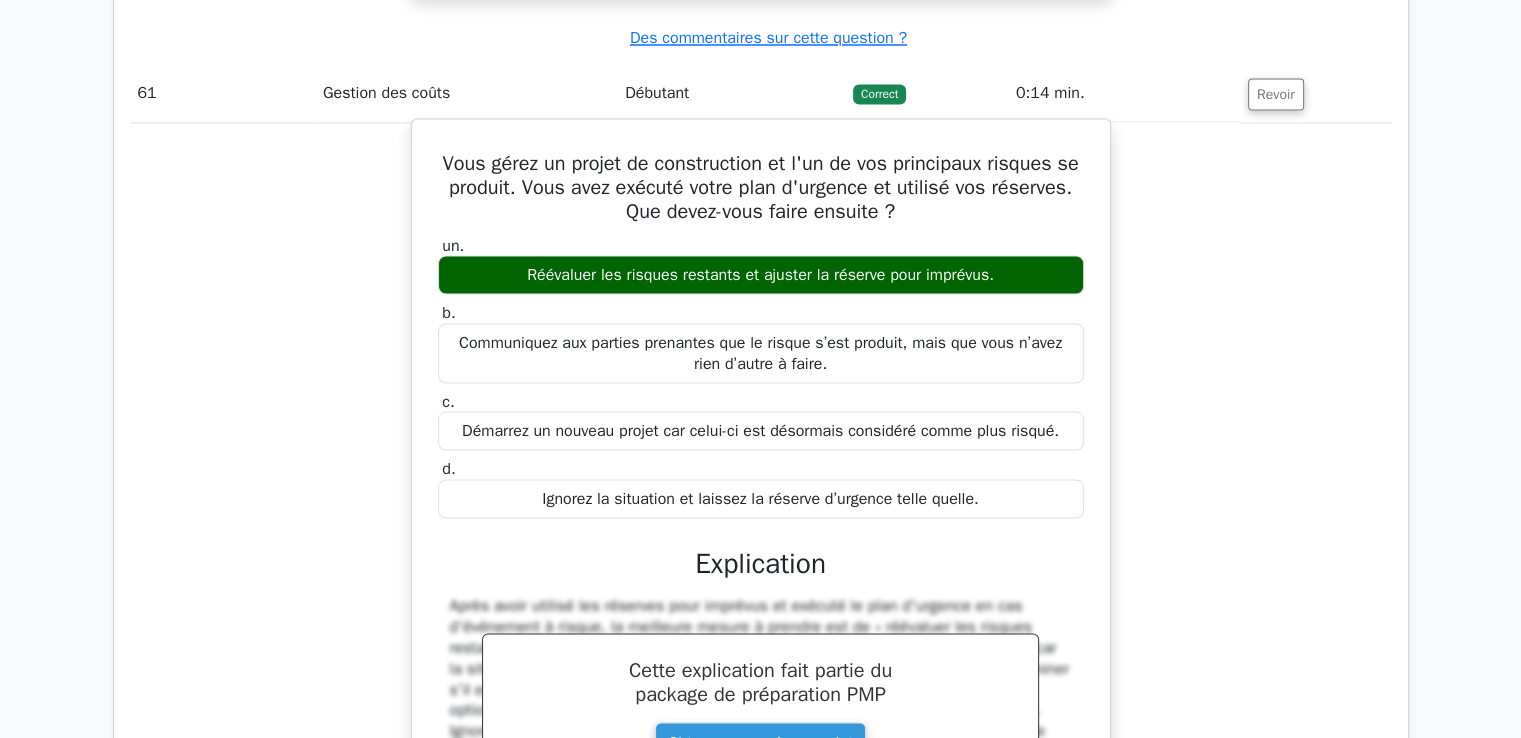 drag, startPoint x: 444, startPoint y: 117, endPoint x: 1029, endPoint y: 452, distance: 674.1291 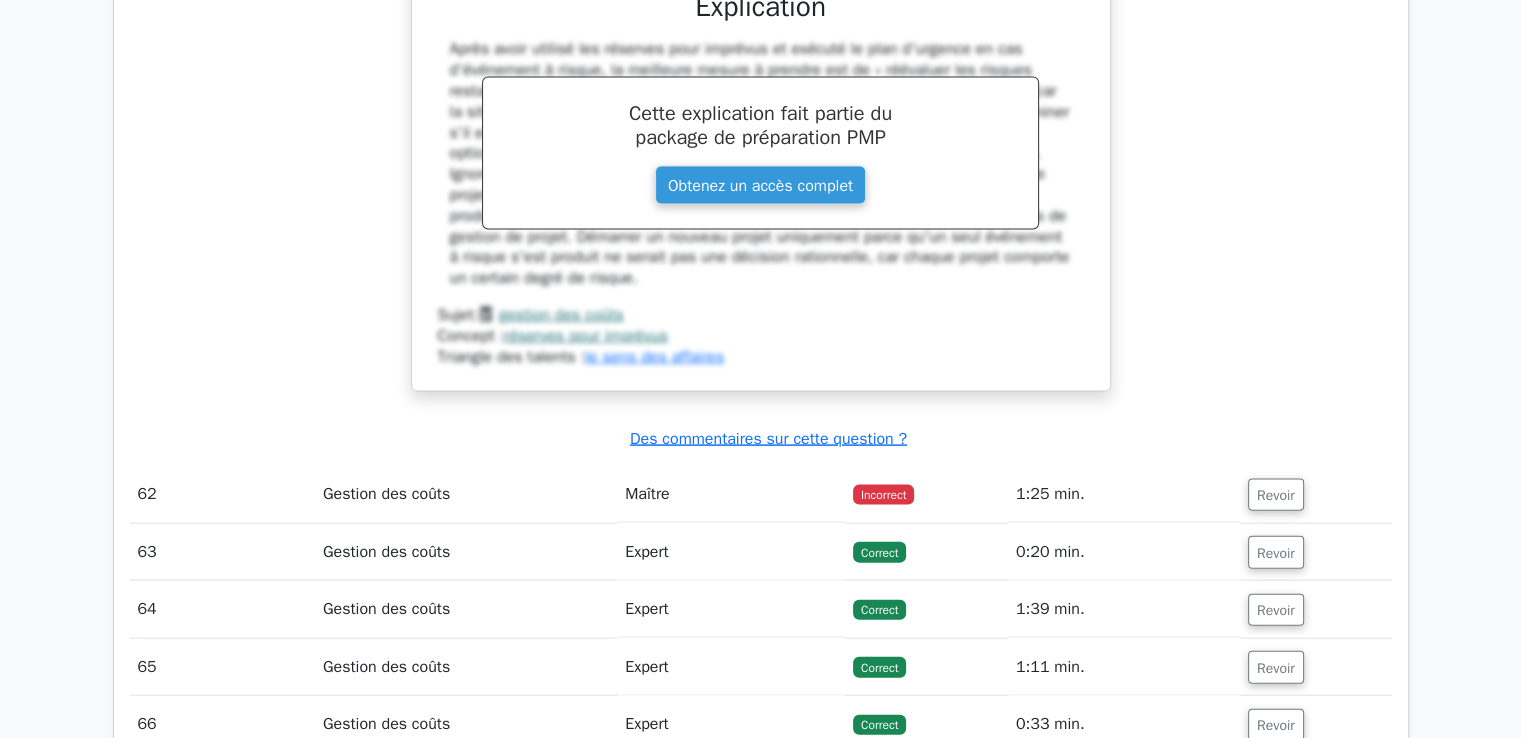 scroll, scrollTop: 65213, scrollLeft: 0, axis: vertical 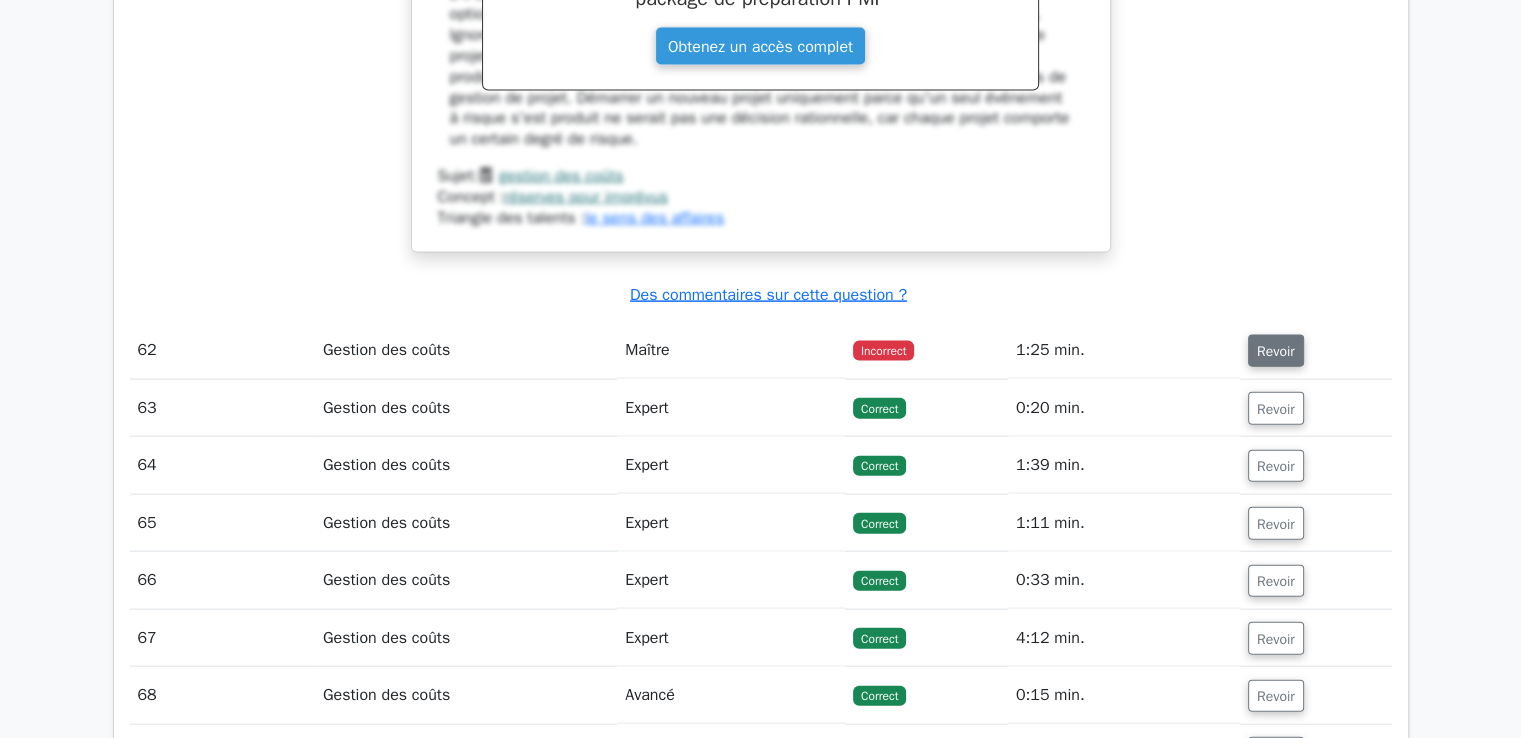 click on "Revoir" at bounding box center [1276, 351] 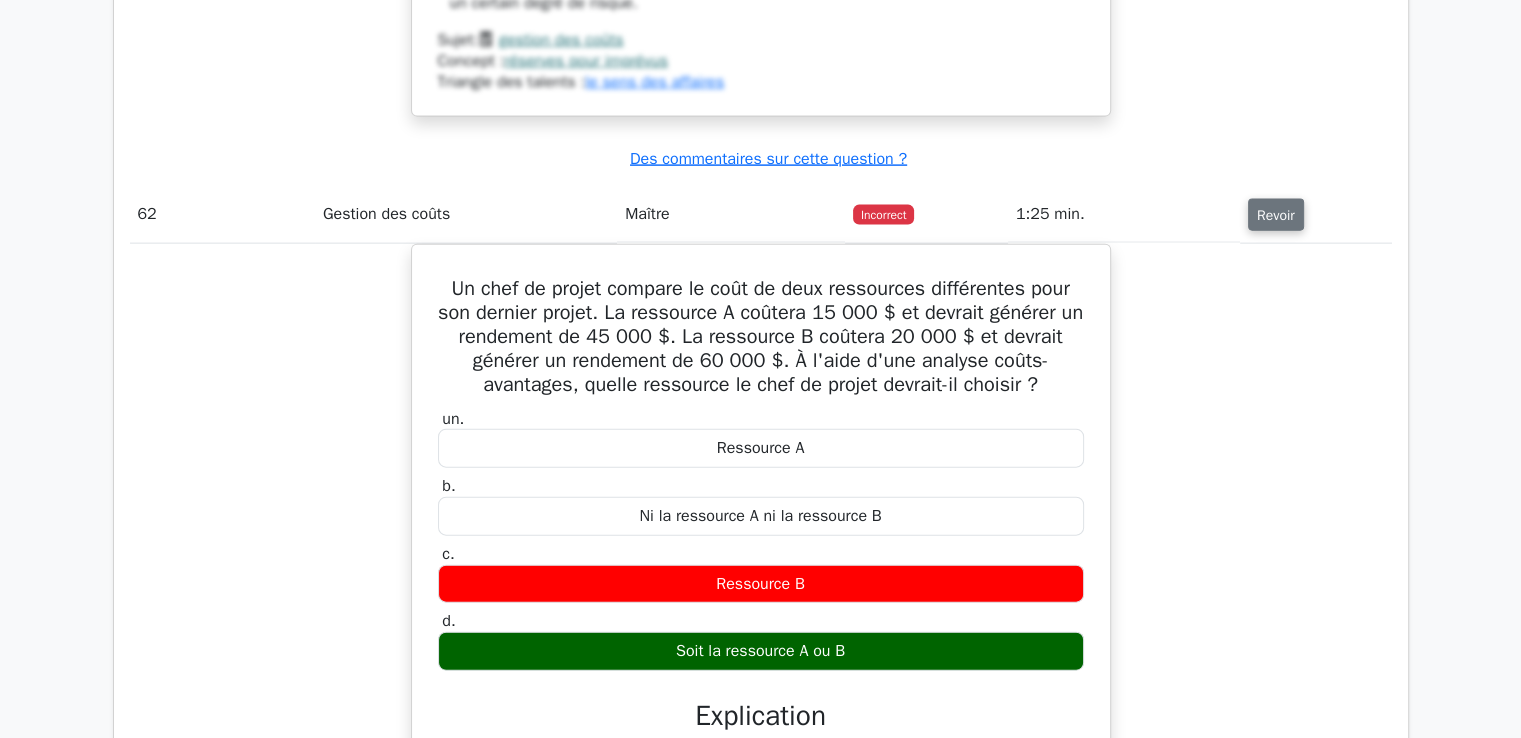 scroll, scrollTop: 65413, scrollLeft: 0, axis: vertical 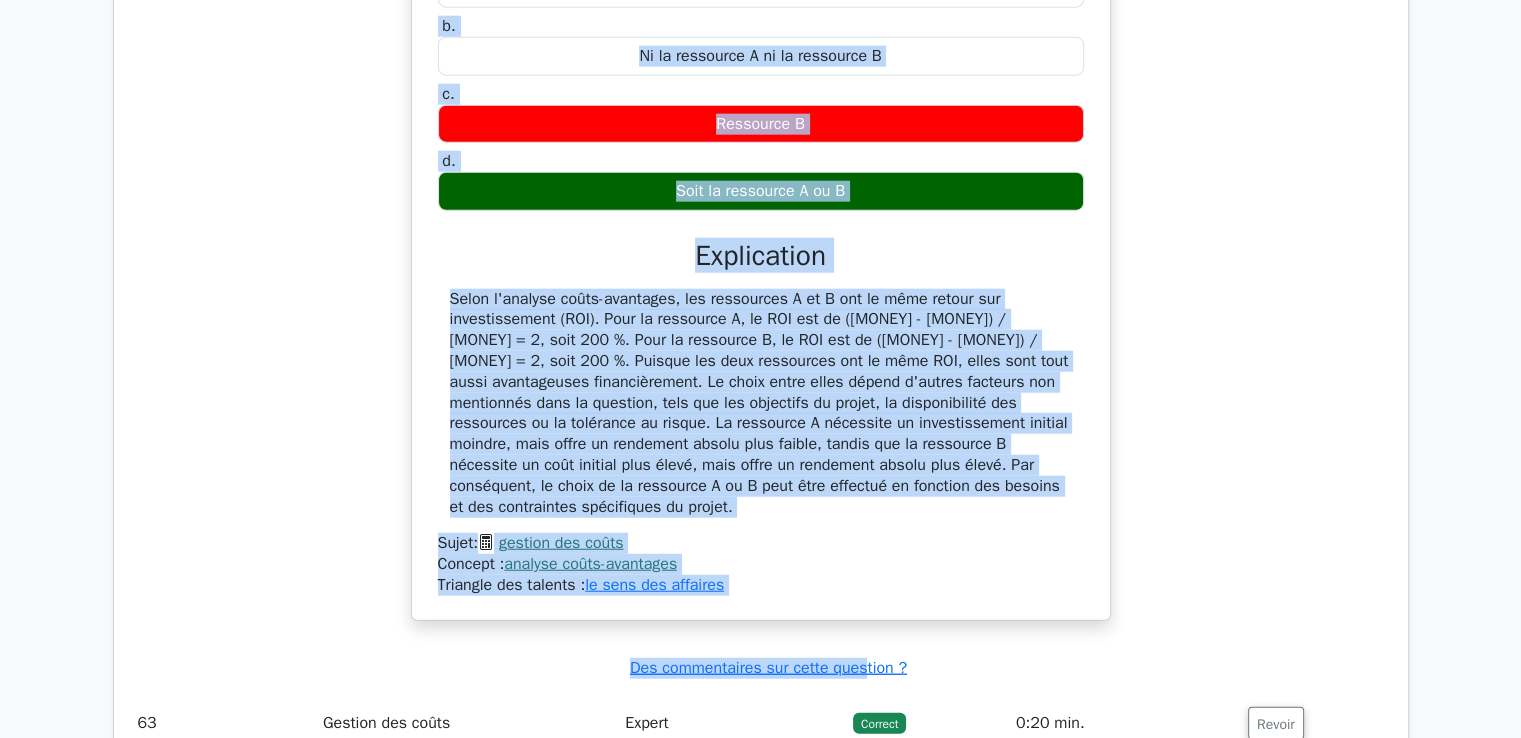 drag, startPoint x: 442, startPoint y: 173, endPoint x: 856, endPoint y: 573, distance: 575.67004 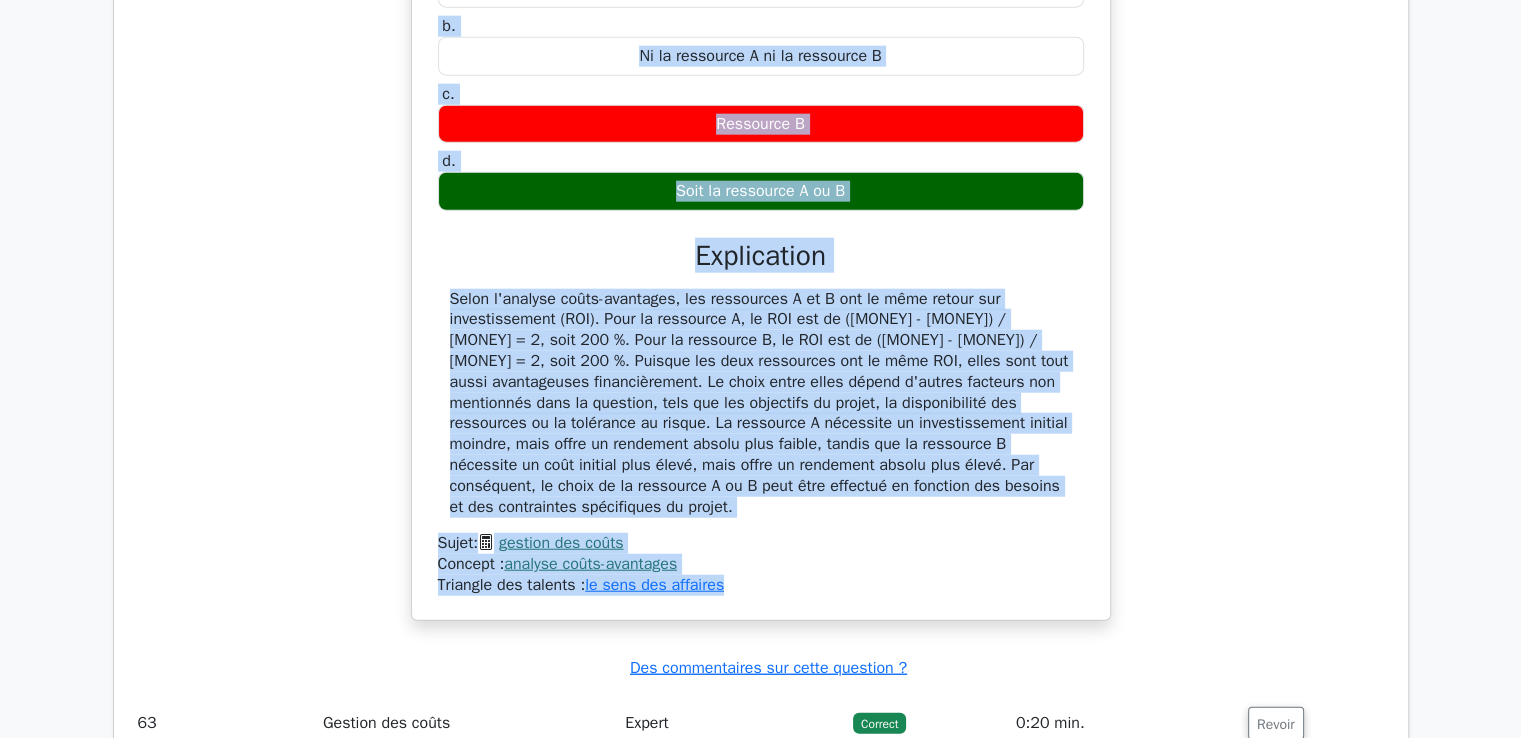 click on "Sujet:   gestion des coûts" at bounding box center (761, 543) 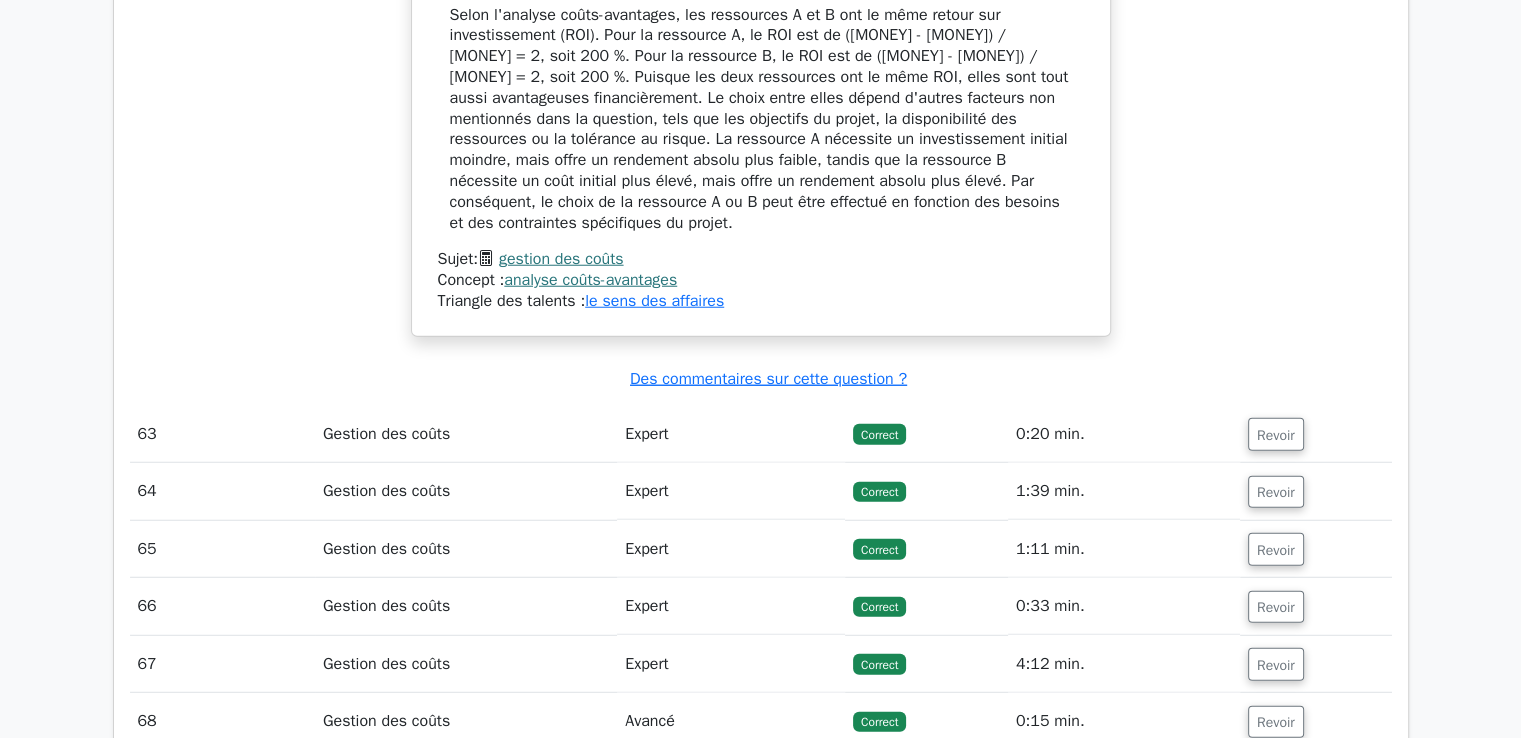 scroll, scrollTop: 66104, scrollLeft: 0, axis: vertical 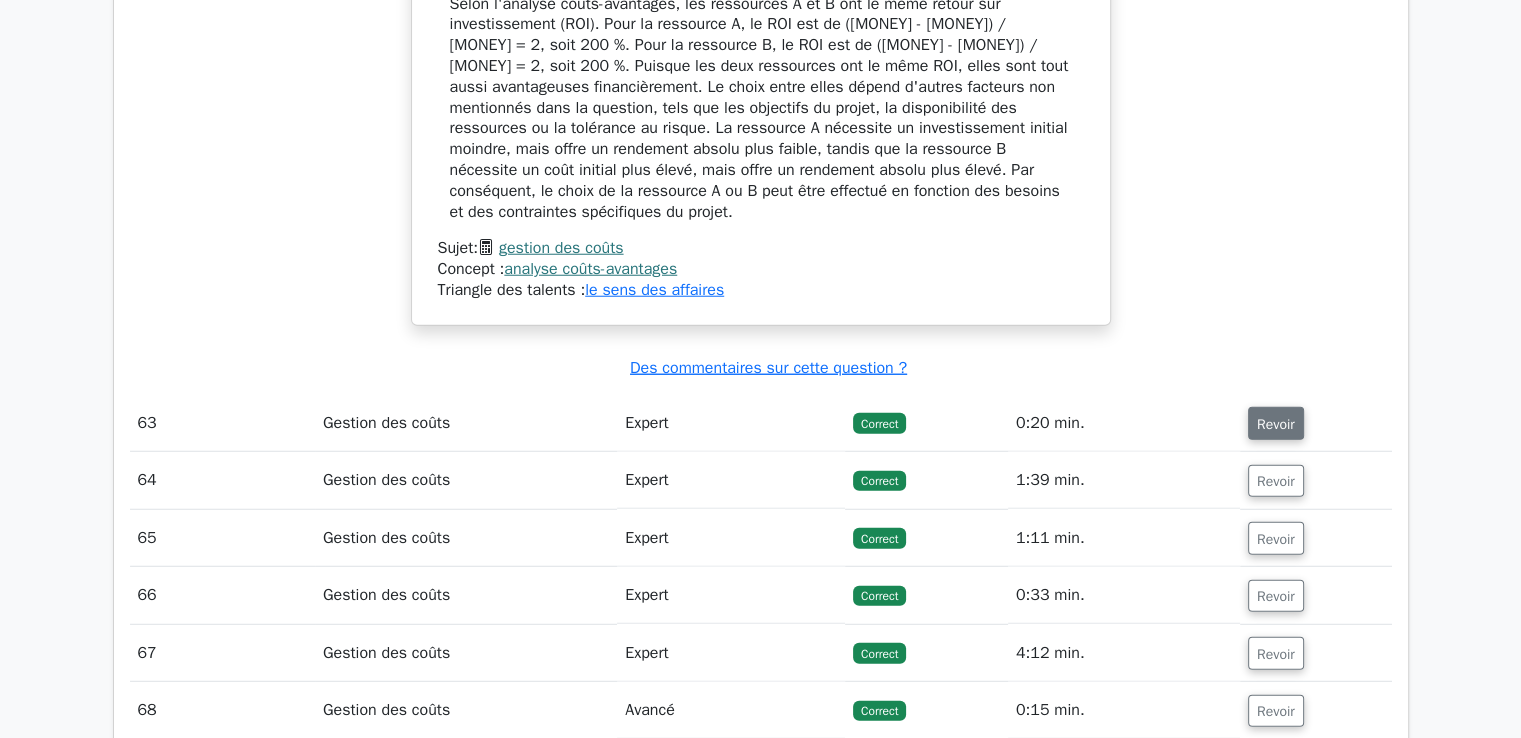 click on "Revoir" at bounding box center [1276, 424] 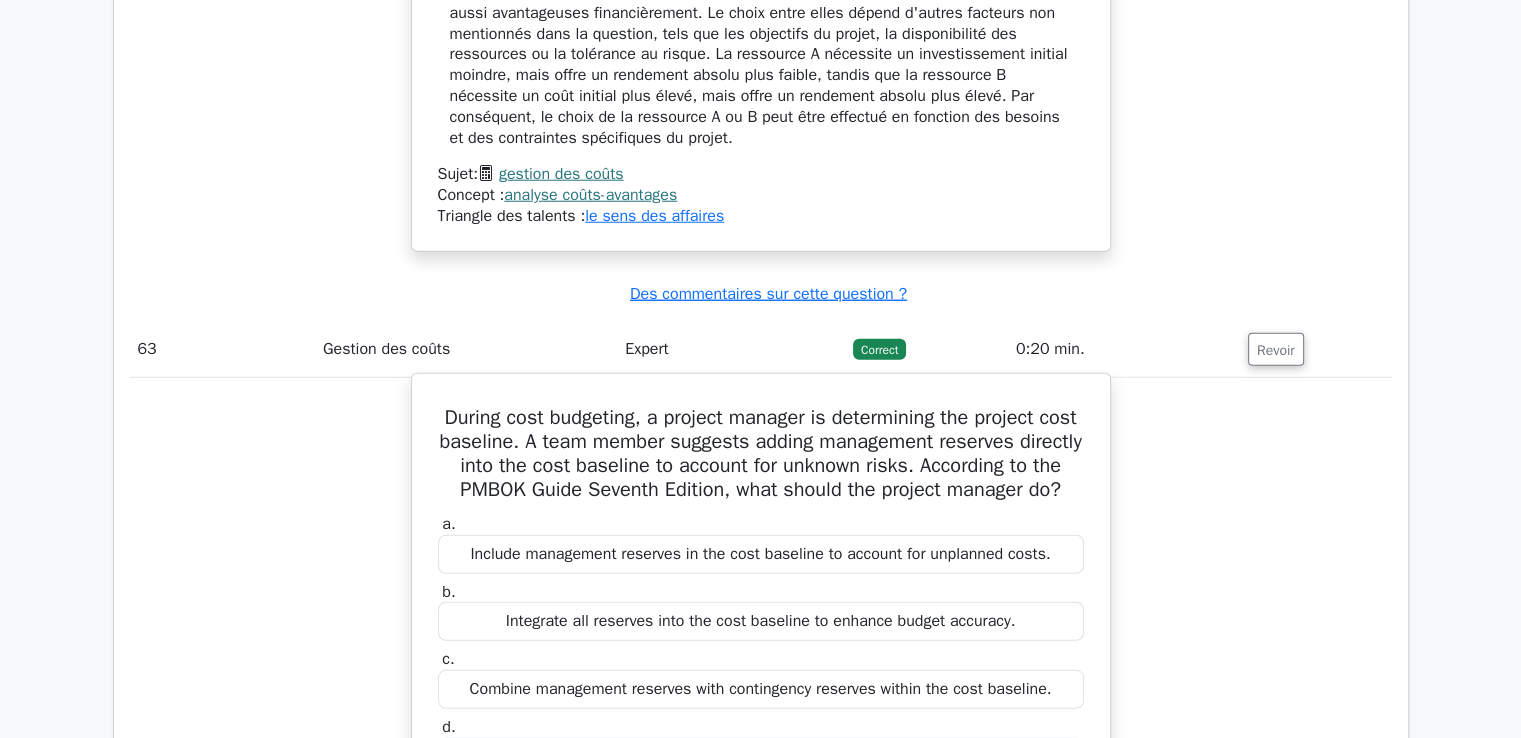 scroll, scrollTop: 66404, scrollLeft: 0, axis: vertical 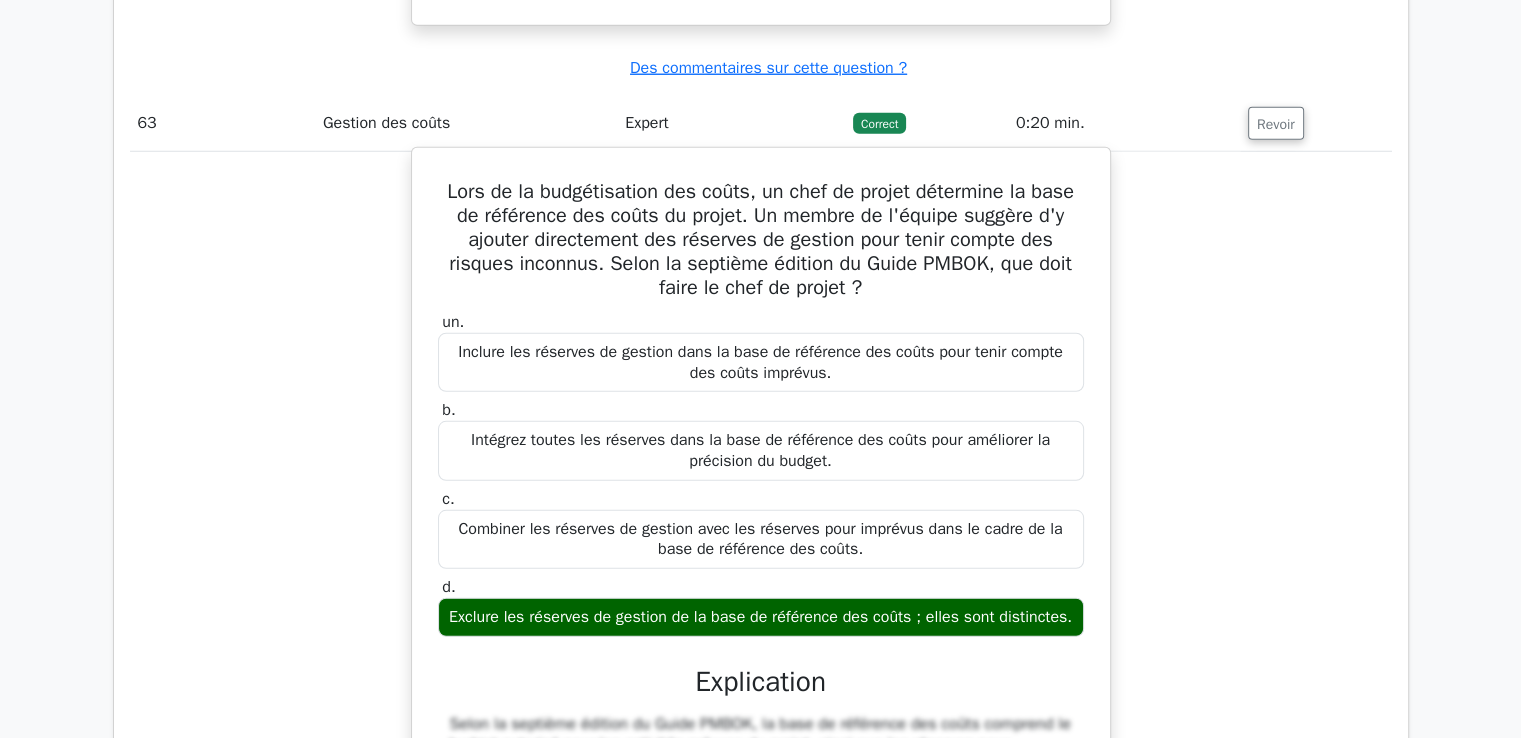 drag, startPoint x: 441, startPoint y: 145, endPoint x: 1081, endPoint y: 571, distance: 768.8147 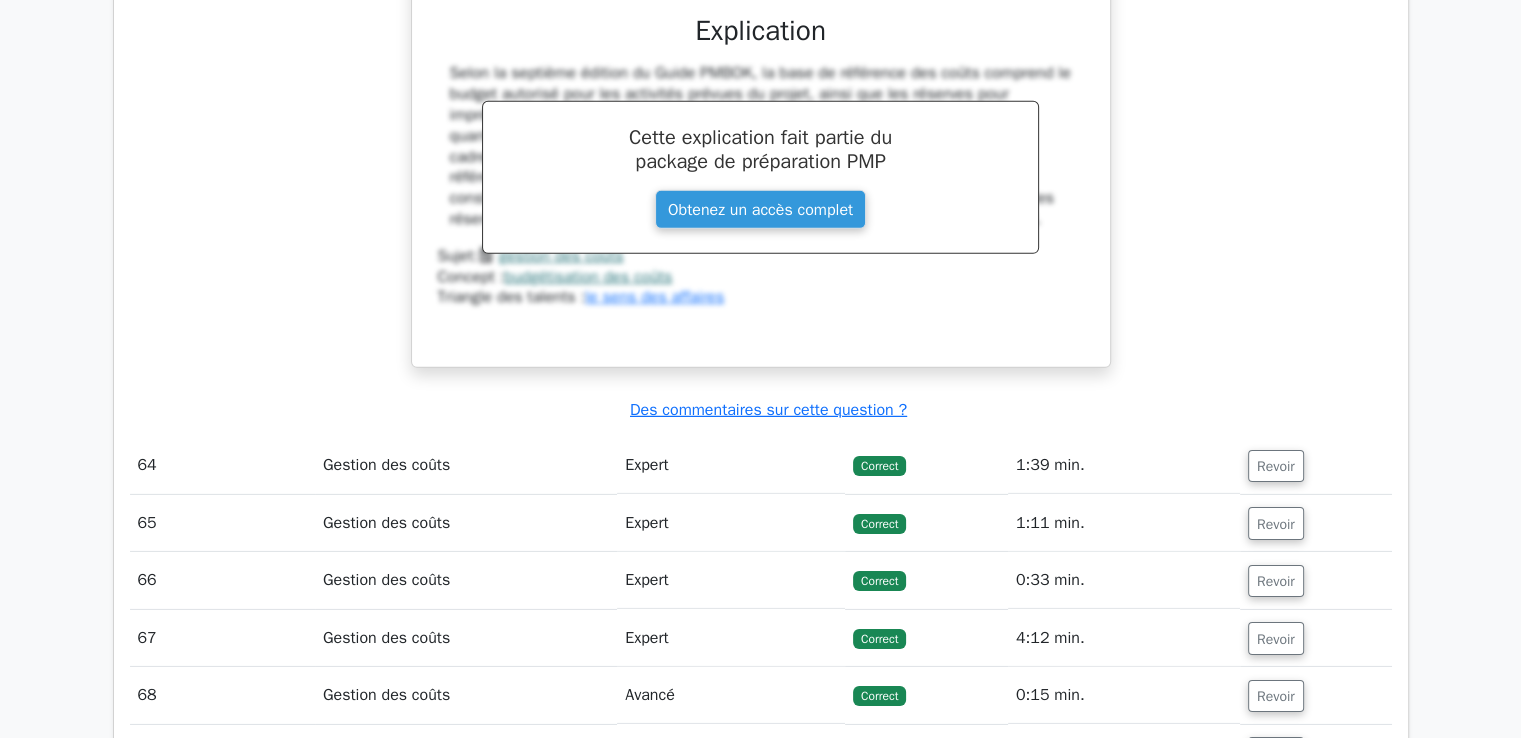 scroll, scrollTop: 67204, scrollLeft: 0, axis: vertical 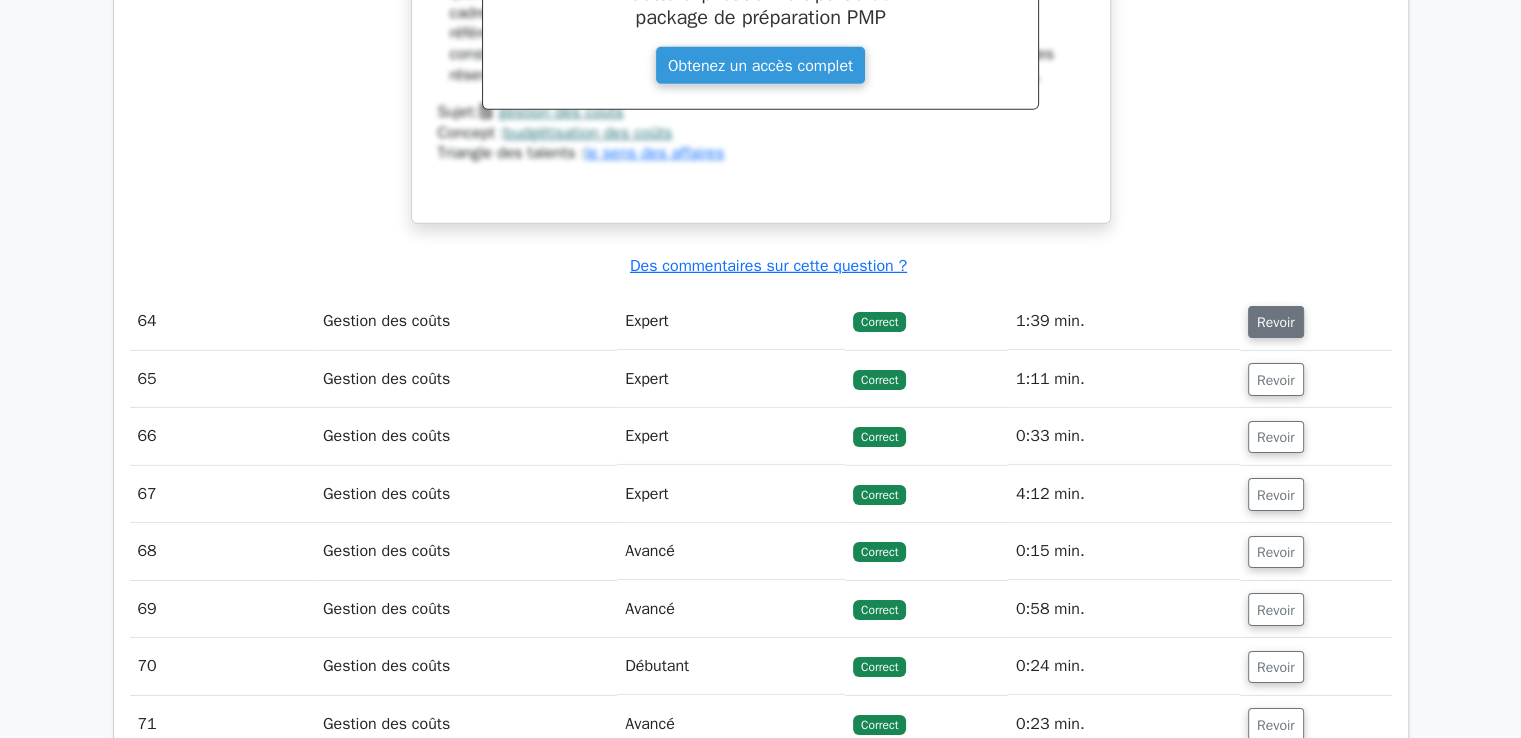 click on "Revoir" at bounding box center [1276, 322] 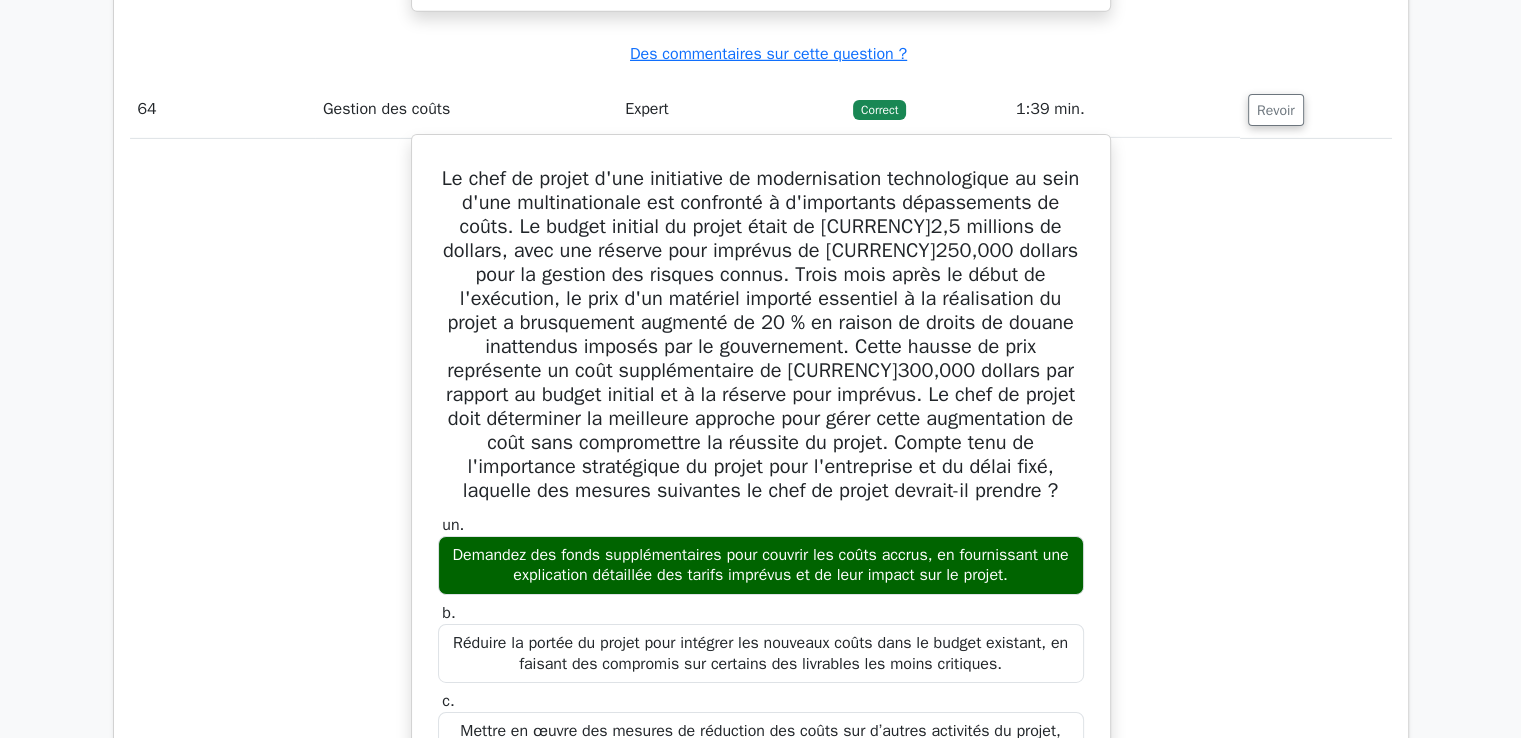 scroll, scrollTop: 67404, scrollLeft: 0, axis: vertical 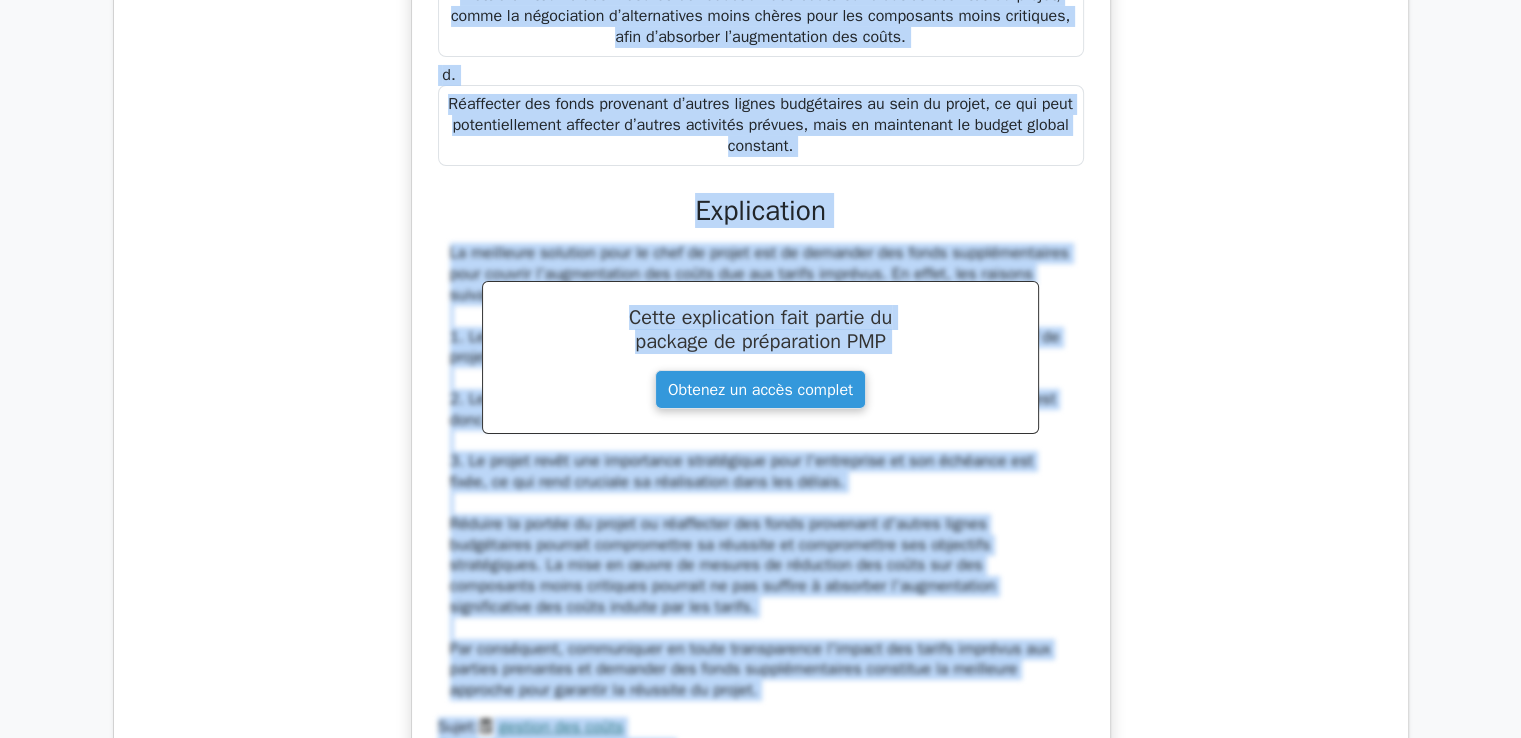 drag, startPoint x: 449, startPoint y: 141, endPoint x: 949, endPoint y: 112, distance: 500.8403 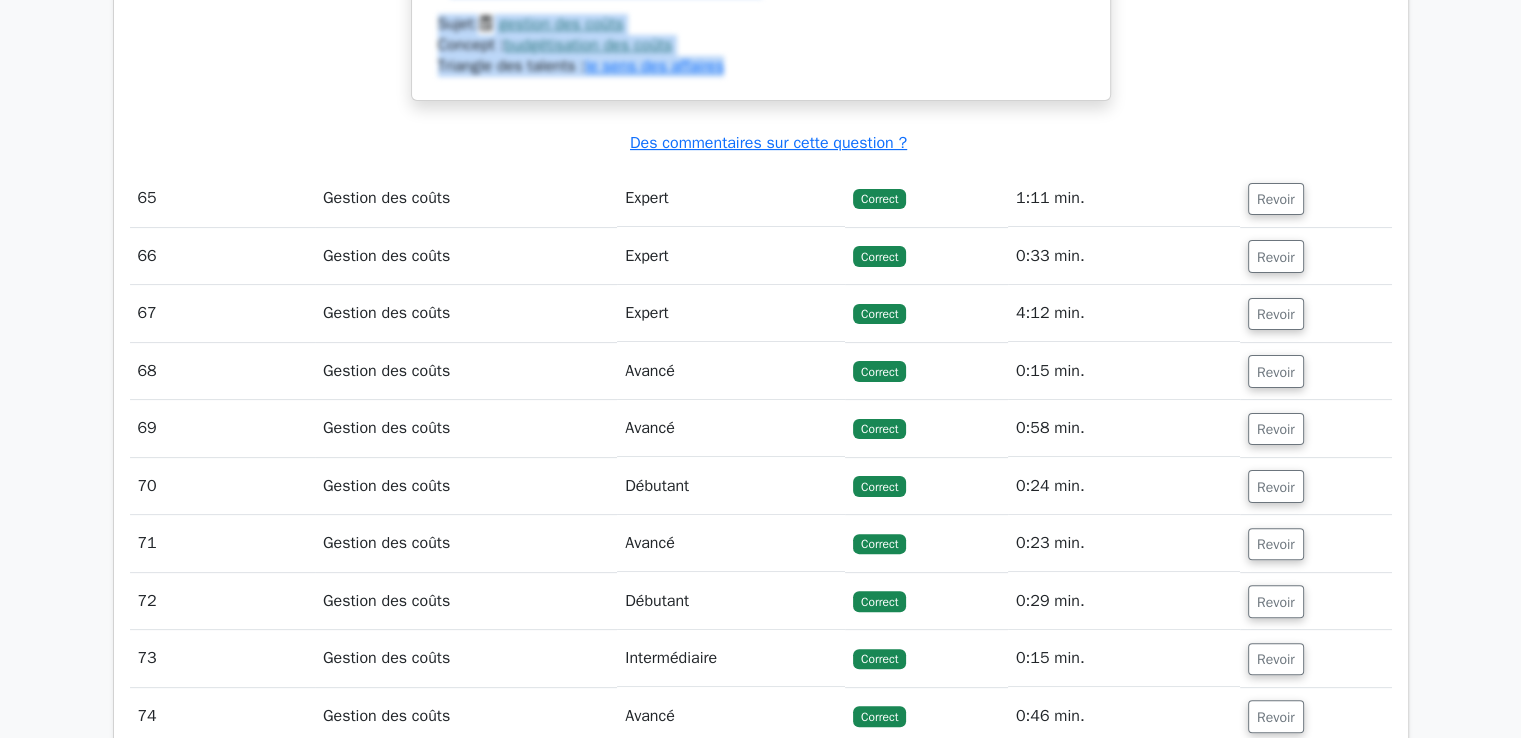 scroll, scrollTop: 68752, scrollLeft: 0, axis: vertical 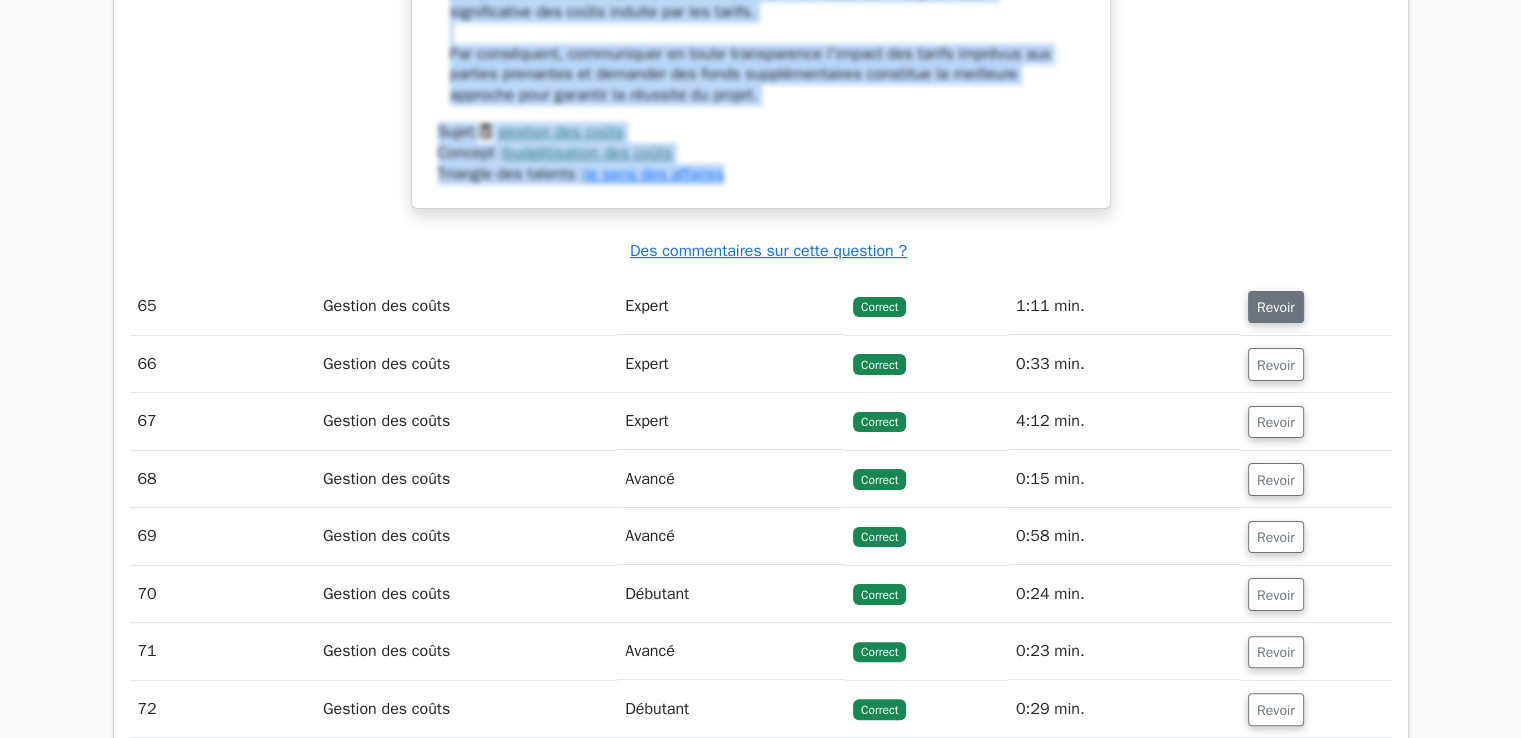 click on "Revoir" at bounding box center (1276, 307) 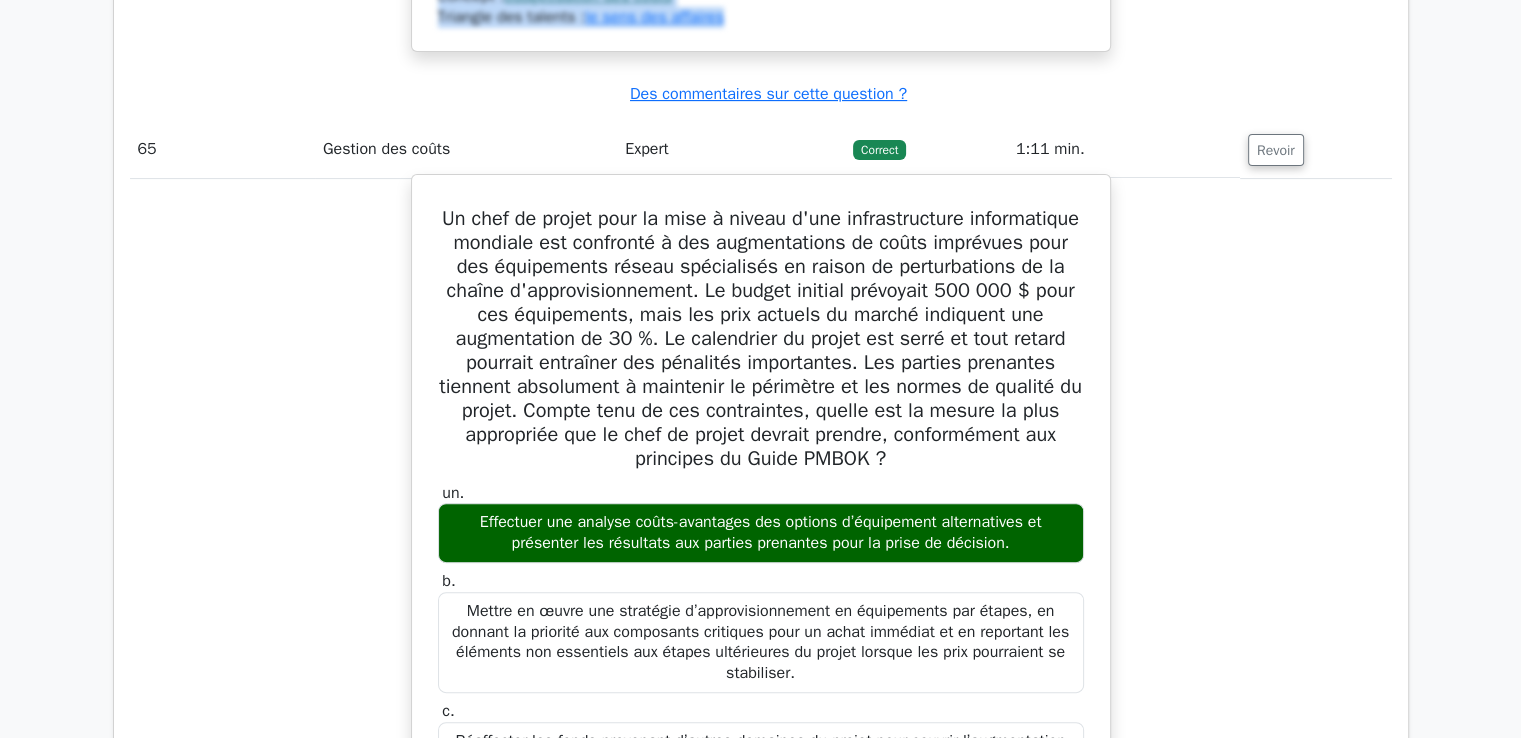 scroll, scrollTop: 68952, scrollLeft: 0, axis: vertical 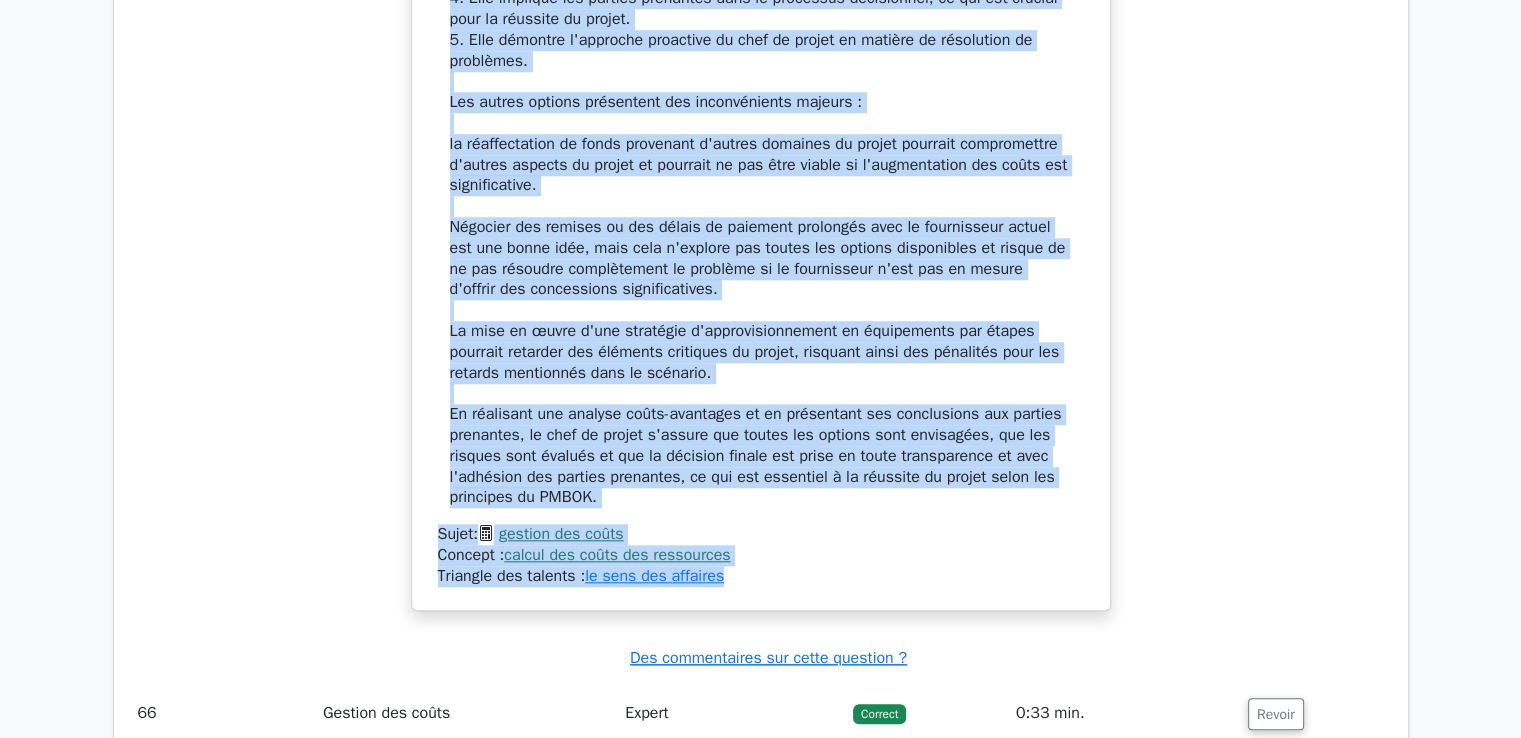 drag, startPoint x: 492, startPoint y: 121, endPoint x: 831, endPoint y: 519, distance: 522.80493 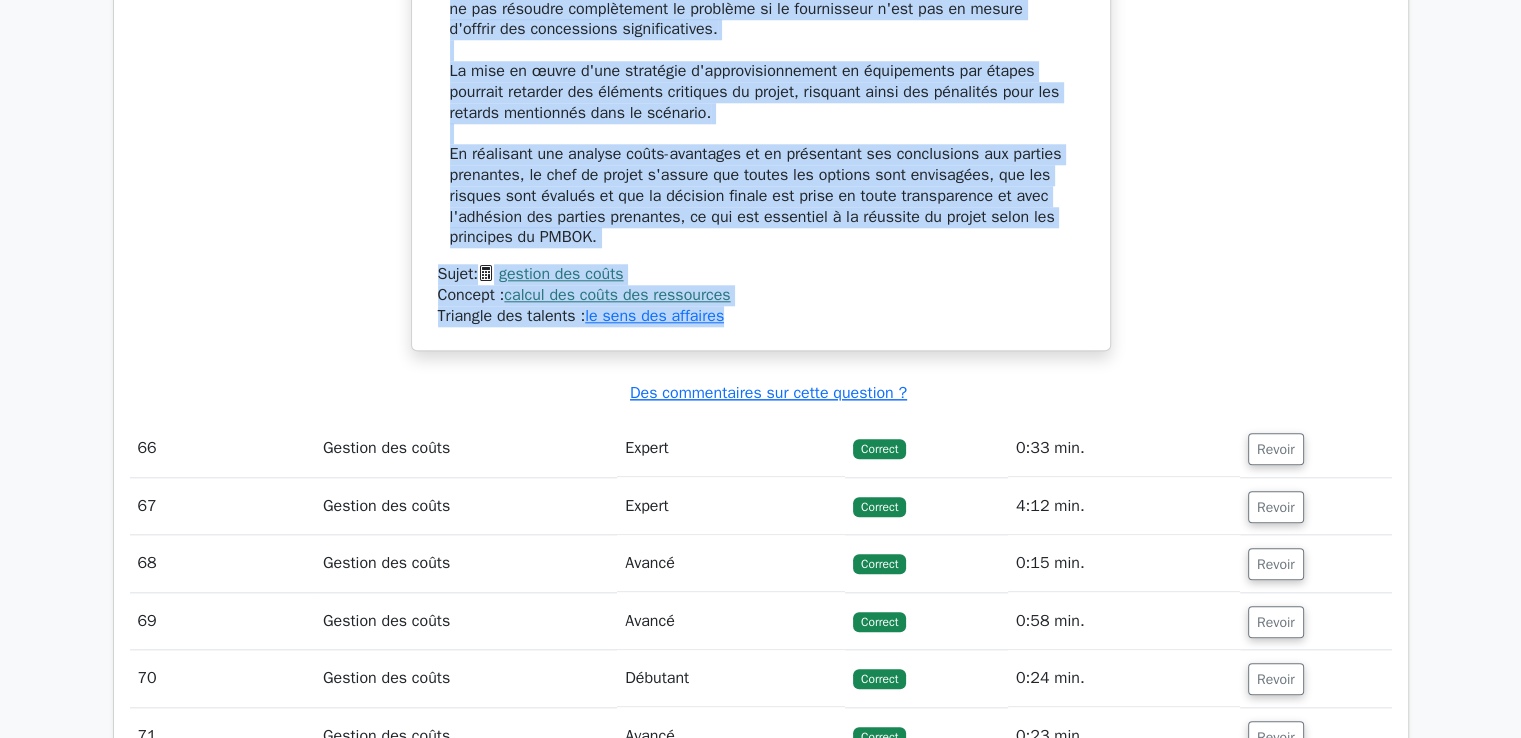 scroll, scrollTop: 70501, scrollLeft: 0, axis: vertical 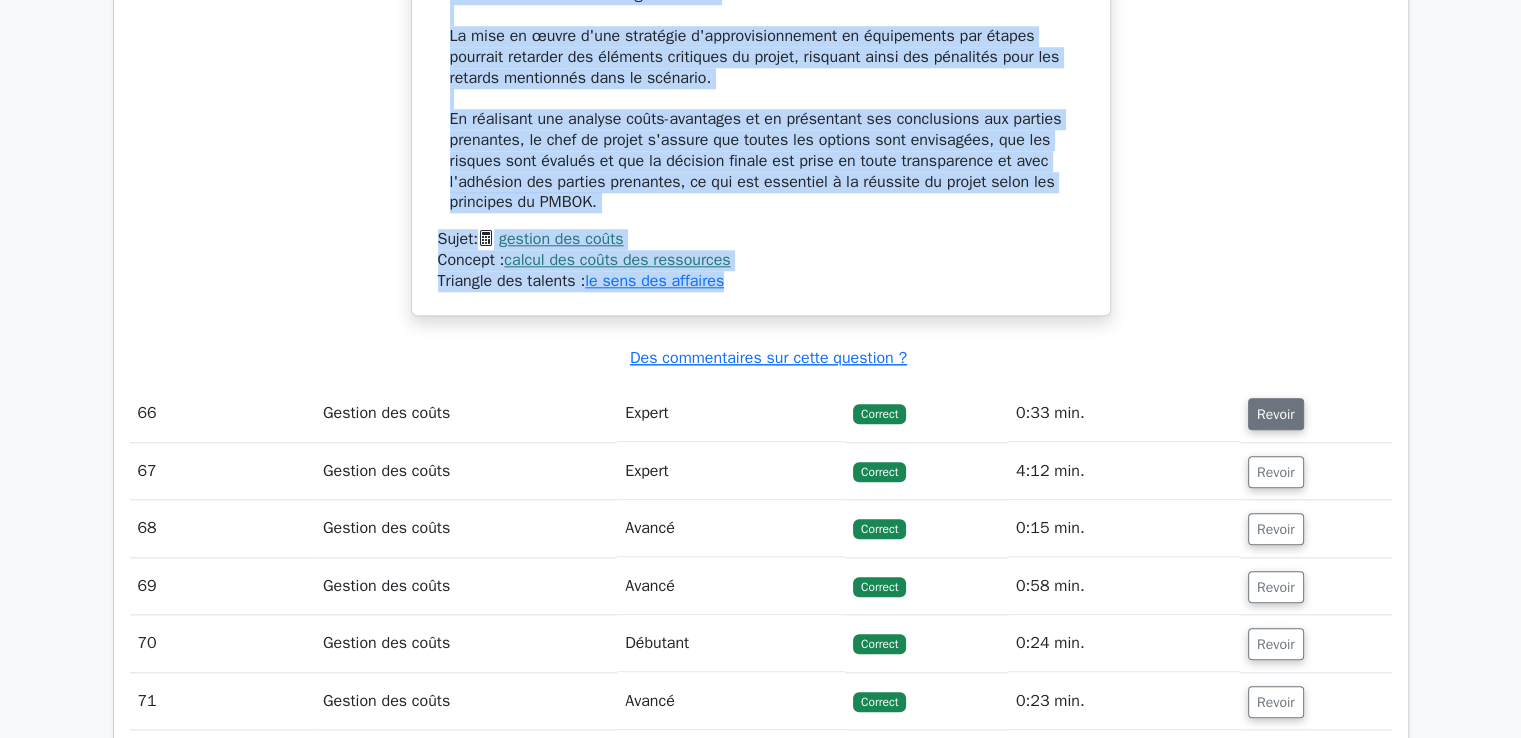 click on "Revoir" at bounding box center [1276, 414] 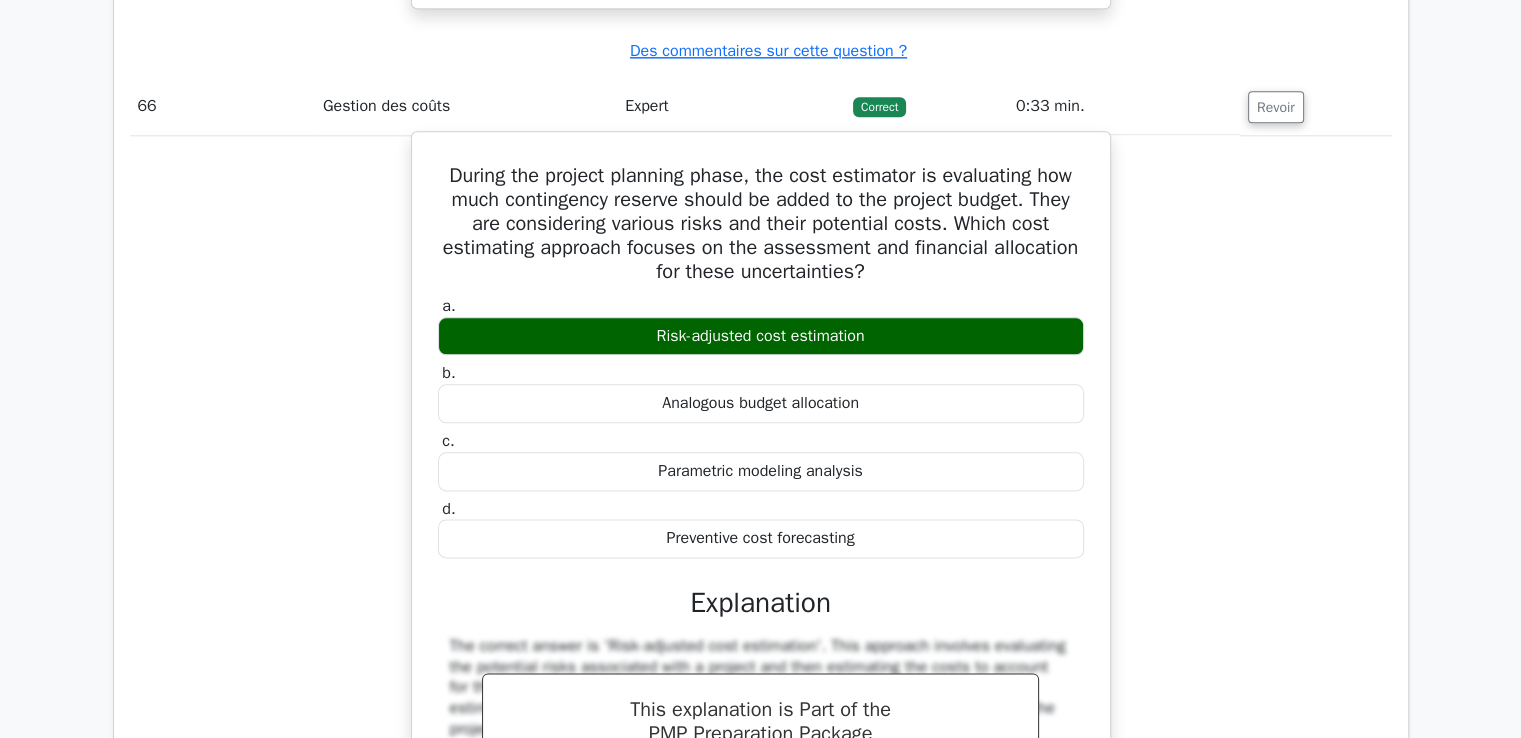 scroll, scrollTop: 70901, scrollLeft: 0, axis: vertical 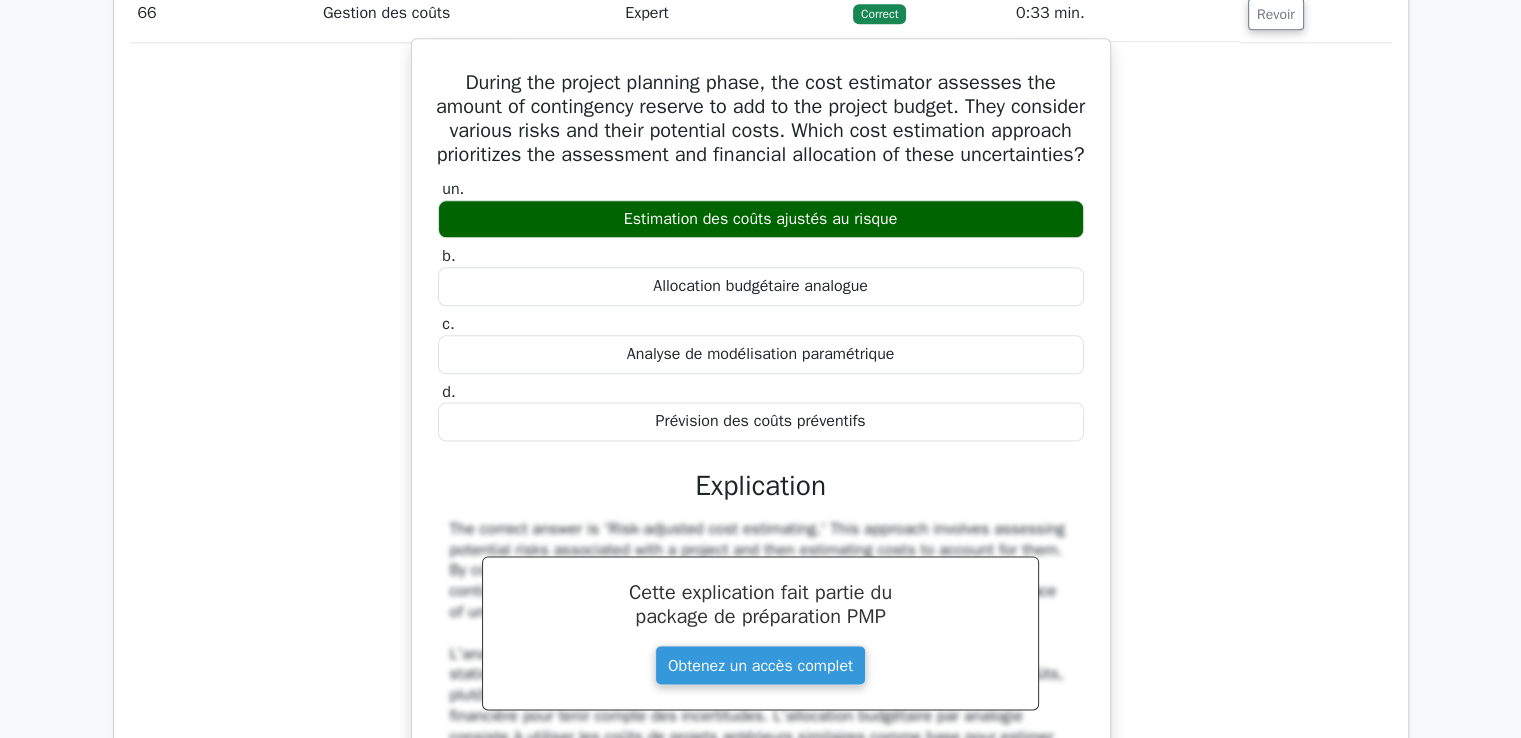drag, startPoint x: 466, startPoint y: 31, endPoint x: 908, endPoint y: 392, distance: 570.6882 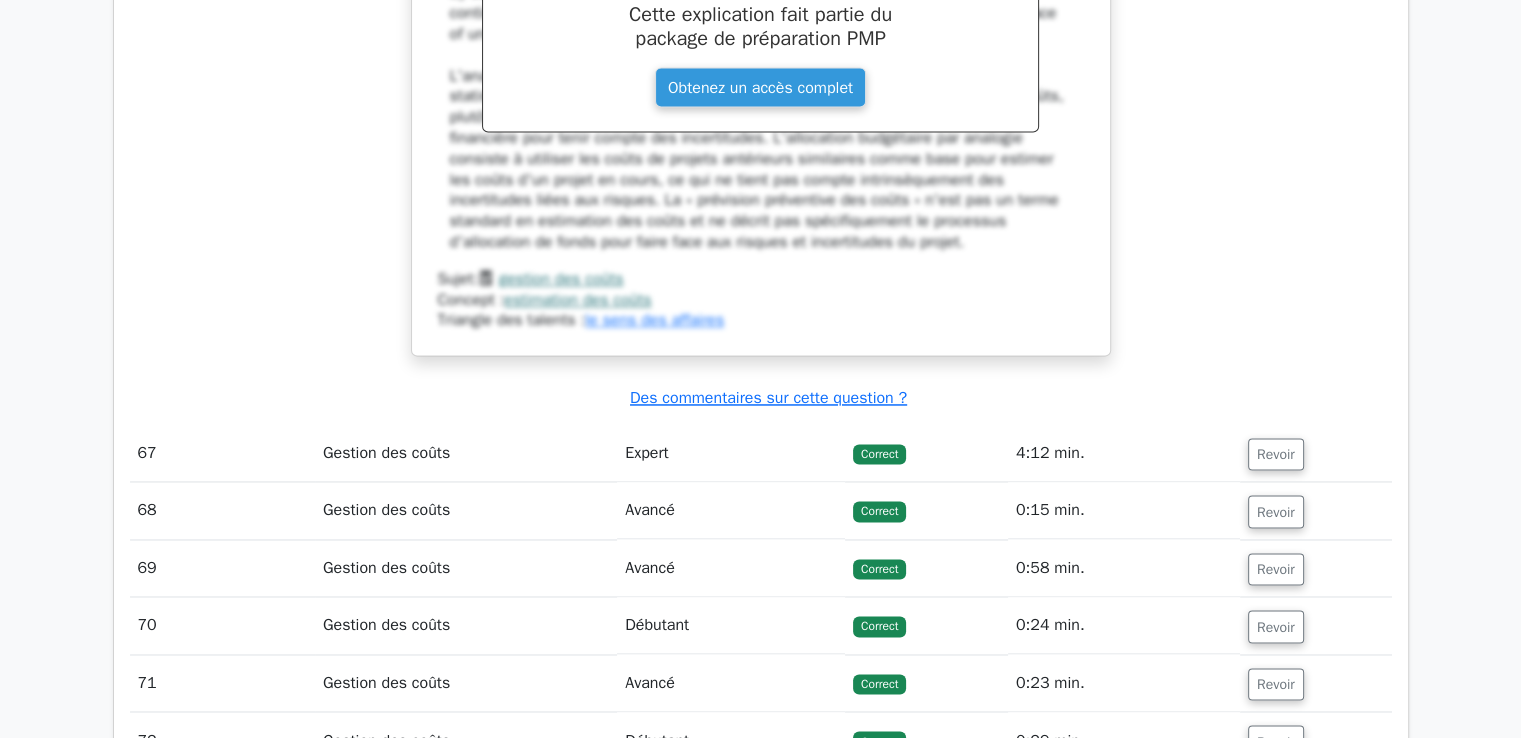 scroll, scrollTop: 71501, scrollLeft: 0, axis: vertical 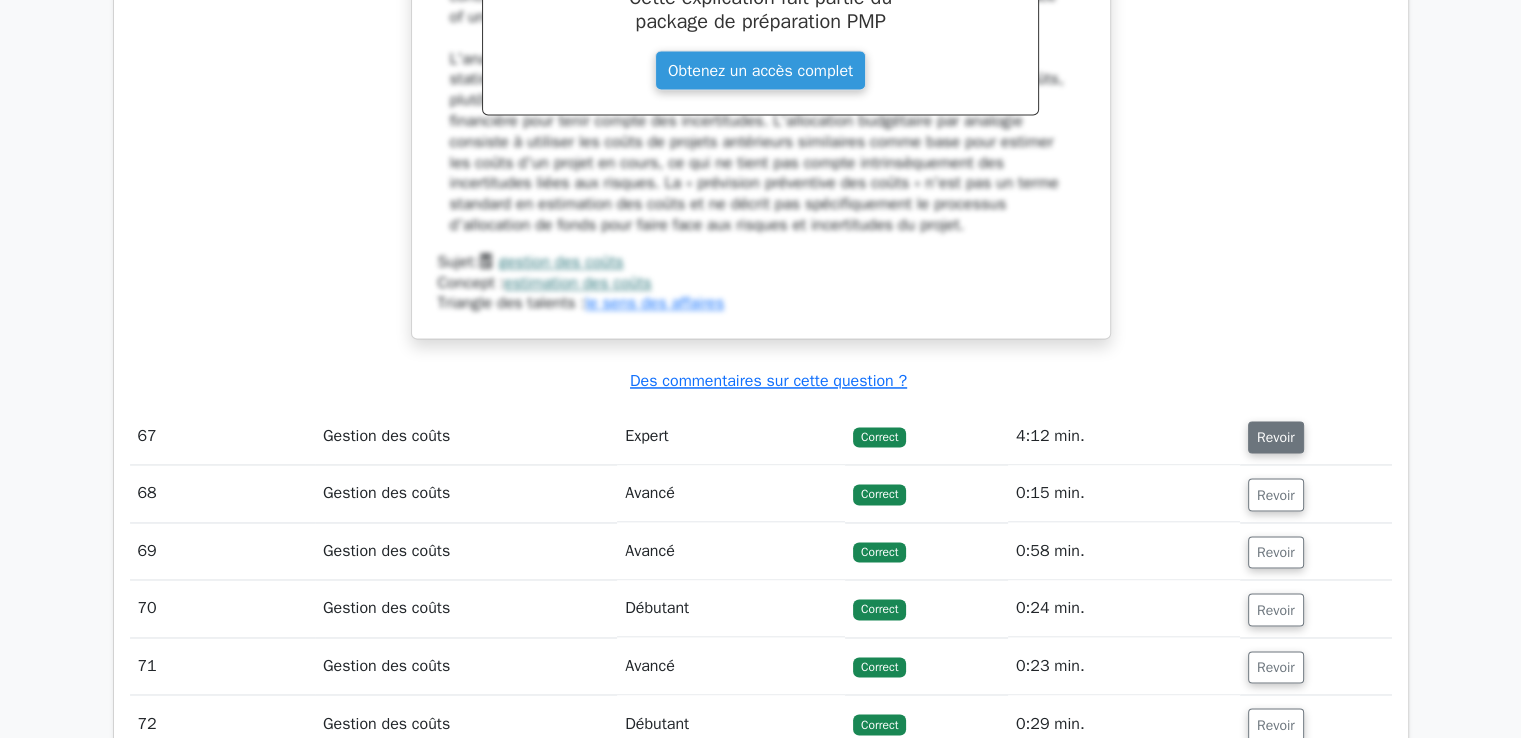 click on "Revoir" at bounding box center (1276, 437) 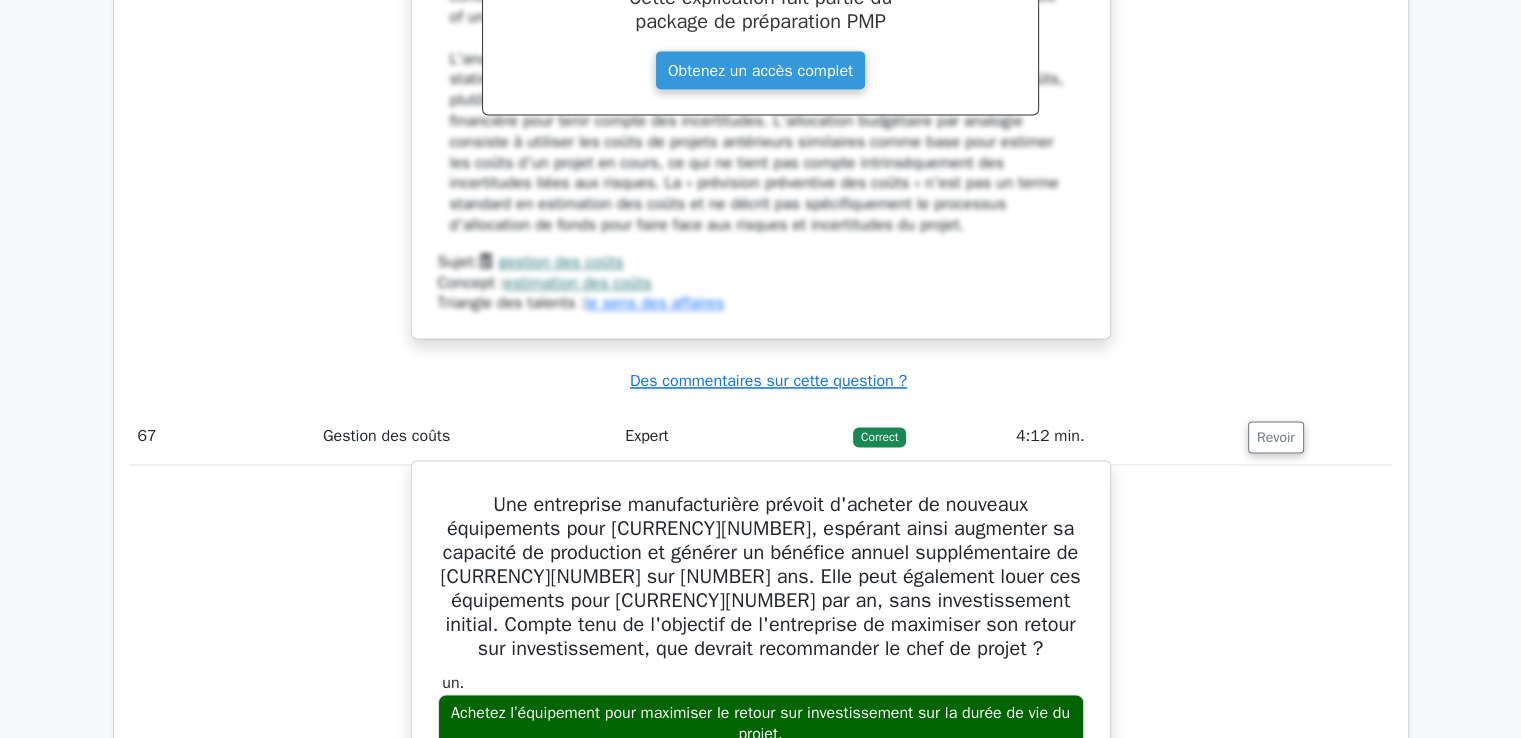 scroll, scrollTop: 71801, scrollLeft: 0, axis: vertical 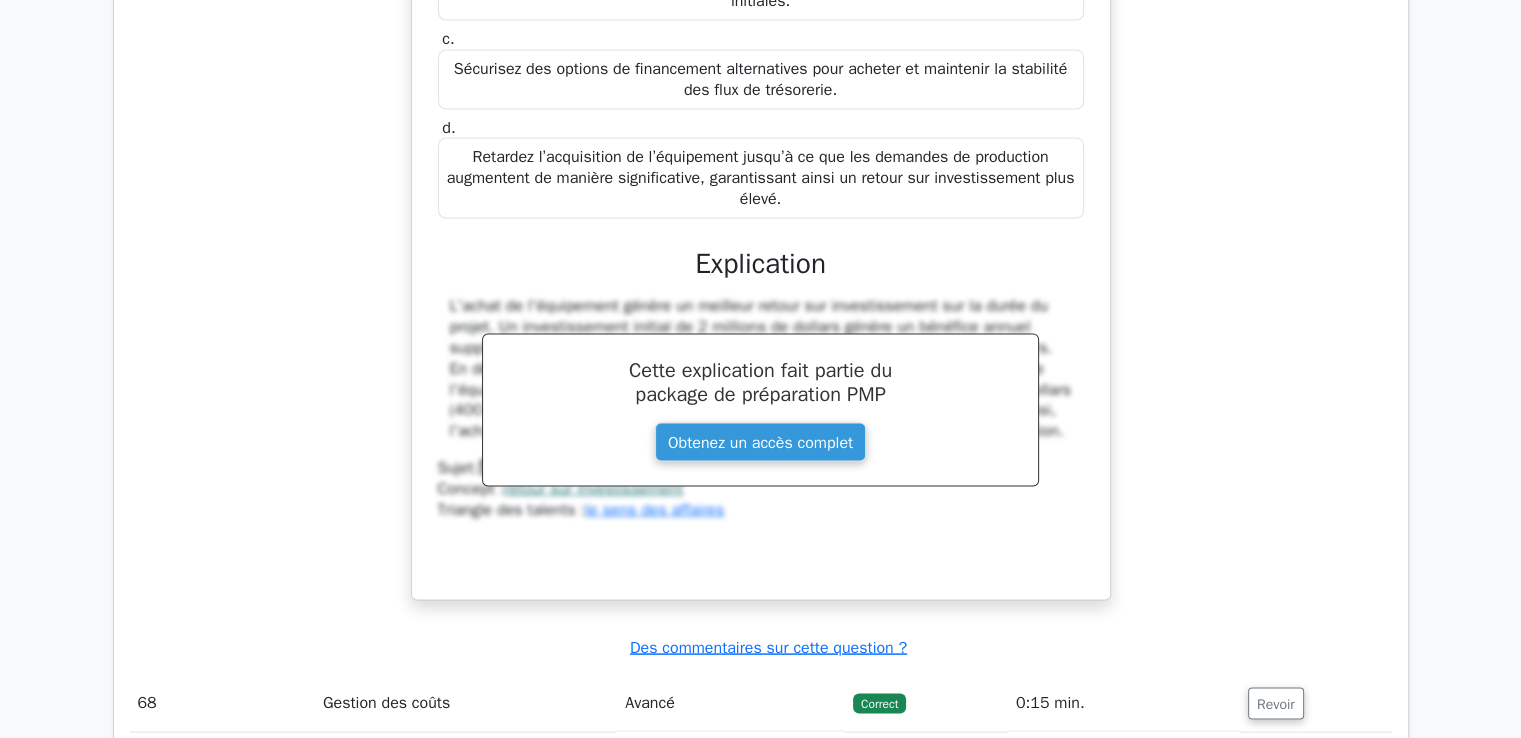 drag, startPoint x: 484, startPoint y: 173, endPoint x: 856, endPoint y: 174, distance: 372.00134 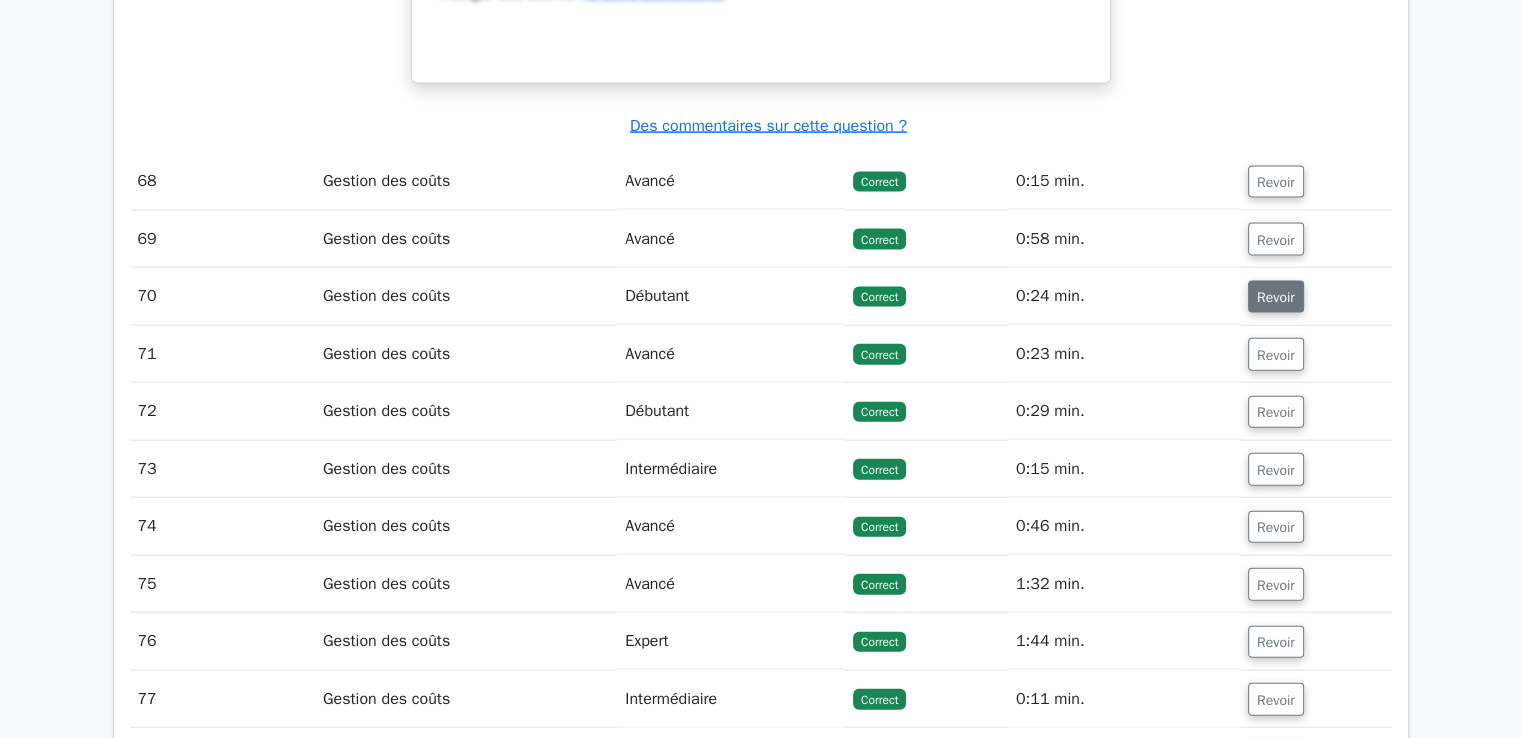 scroll, scrollTop: 72822, scrollLeft: 0, axis: vertical 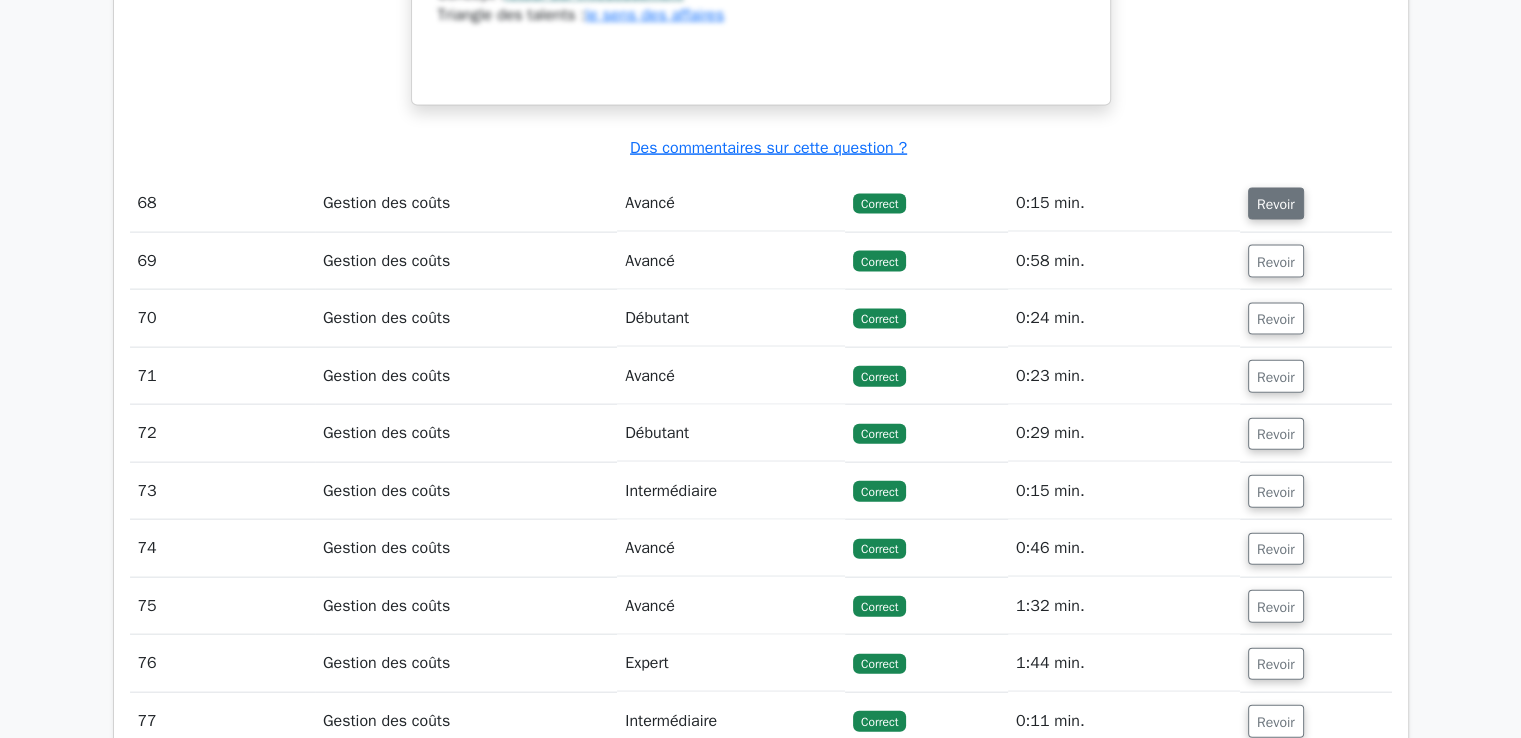 click on "Revoir" at bounding box center [1276, 204] 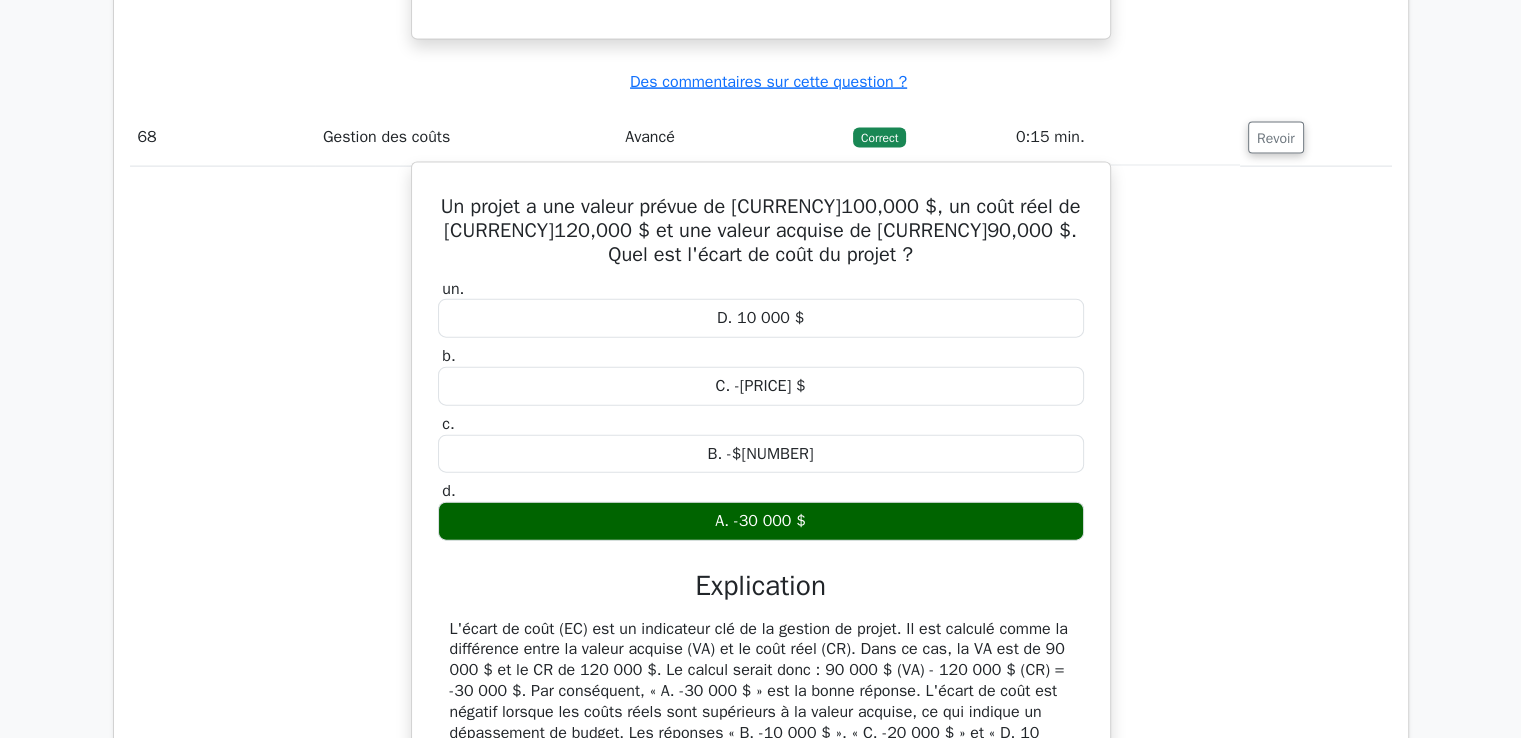 scroll, scrollTop: 72922, scrollLeft: 0, axis: vertical 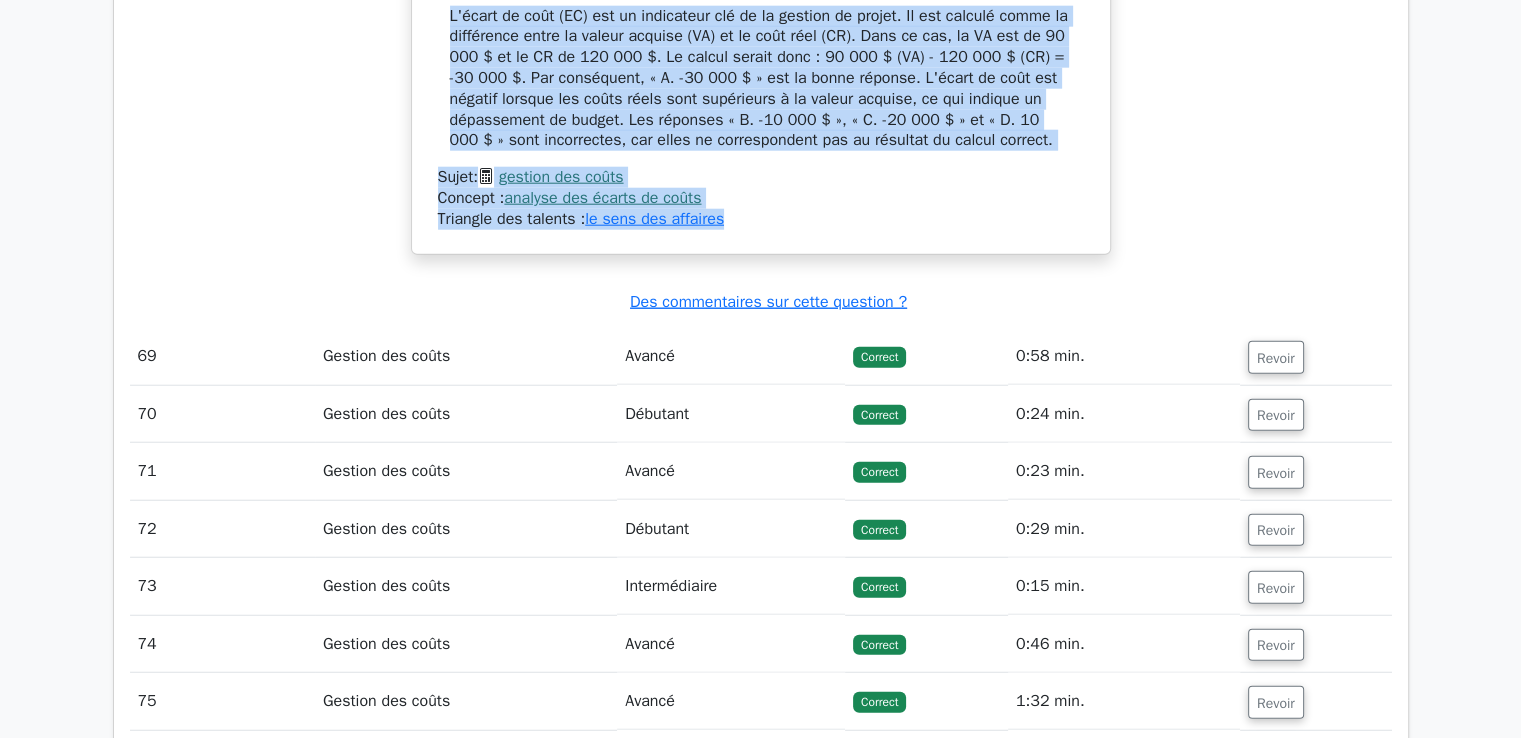 drag, startPoint x: 435, startPoint y: 135, endPoint x: 771, endPoint y: 163, distance: 337.16464 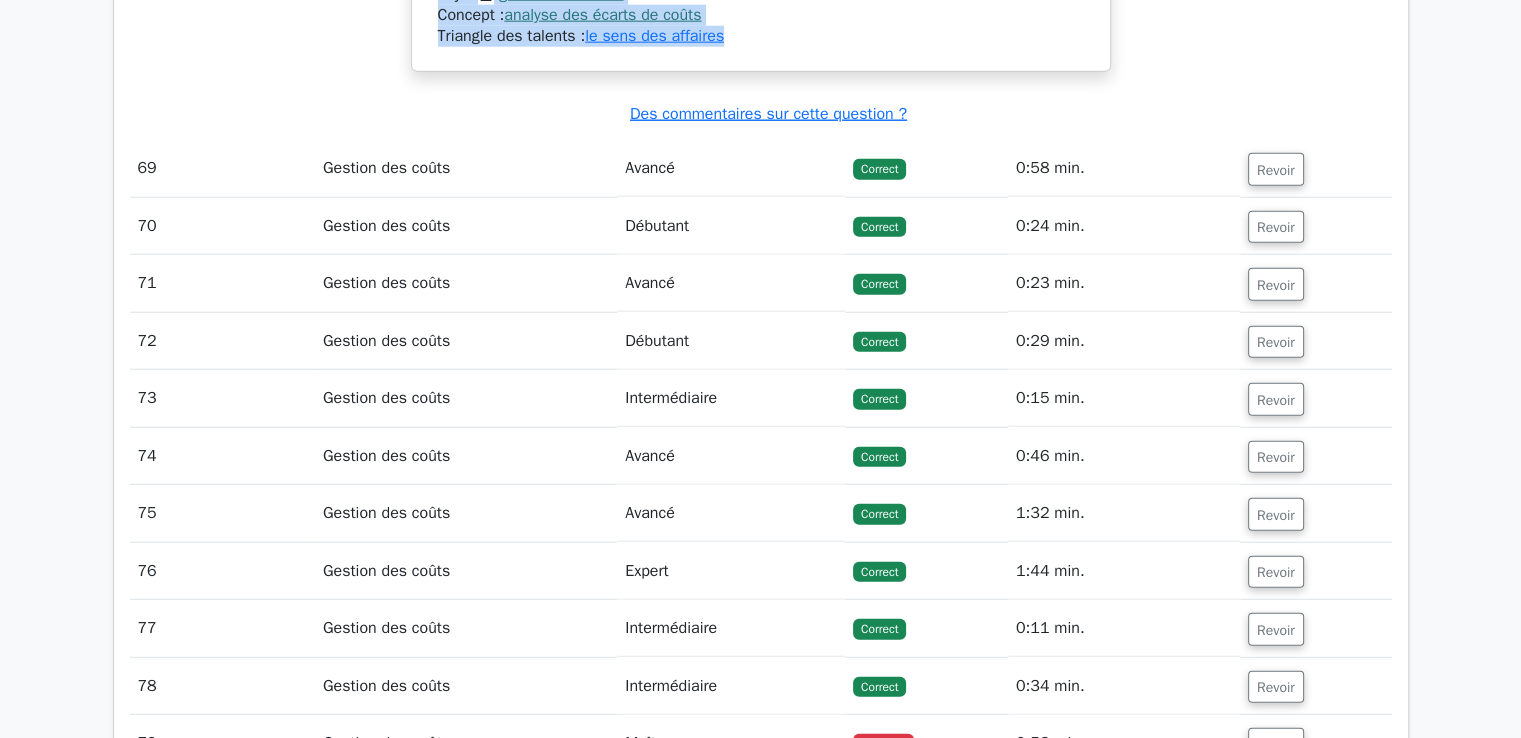 scroll, scrollTop: 73601, scrollLeft: 0, axis: vertical 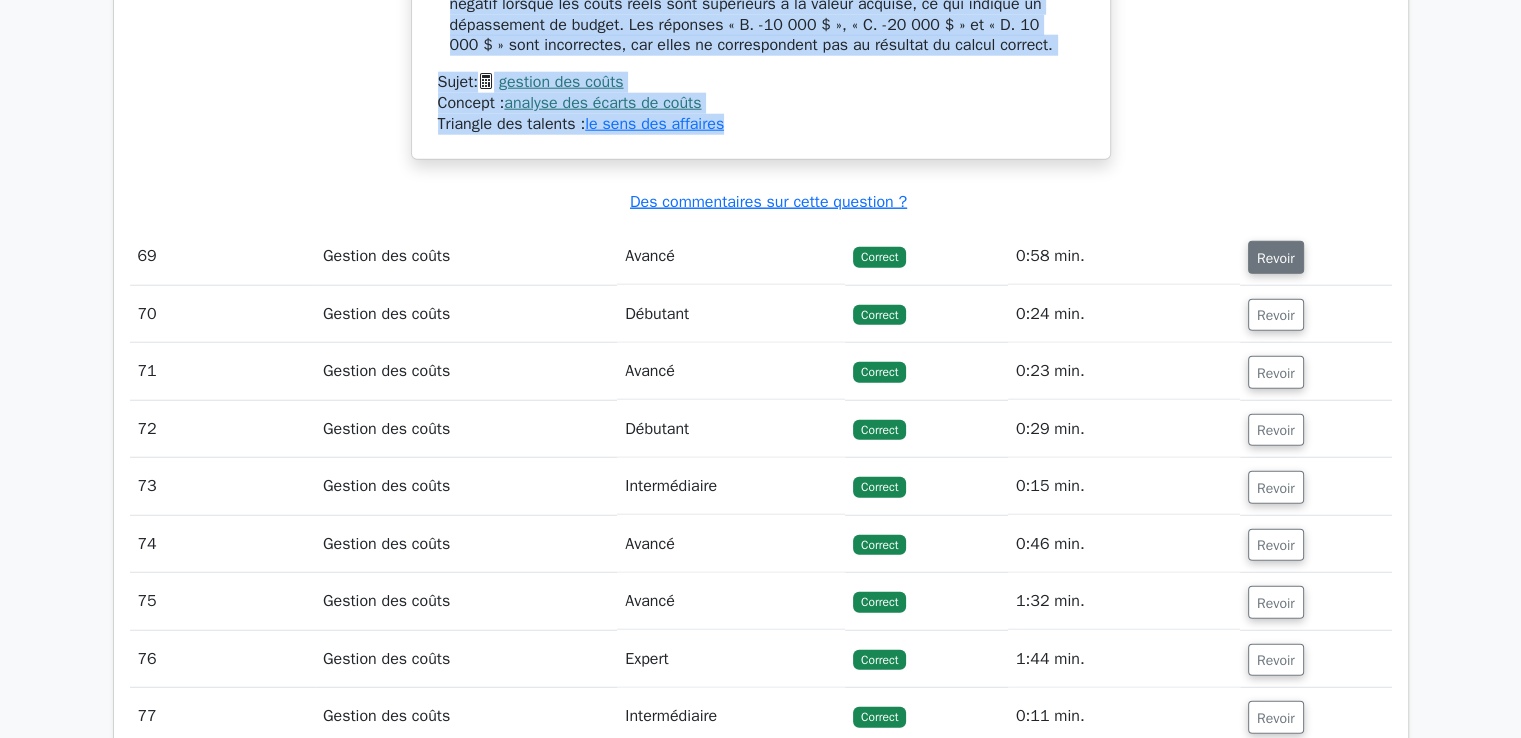 click on "Revoir" at bounding box center (1276, 258) 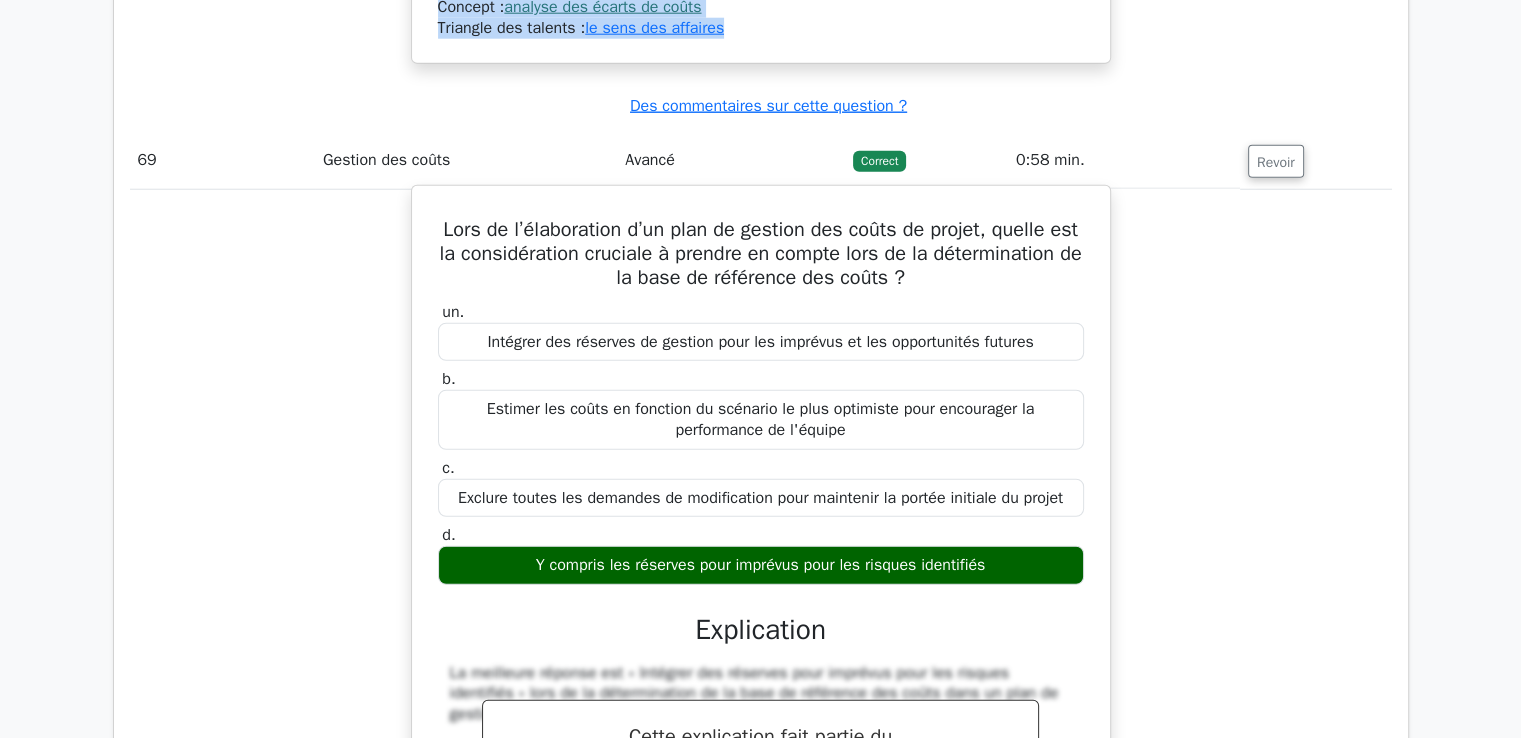 scroll, scrollTop: 73701, scrollLeft: 0, axis: vertical 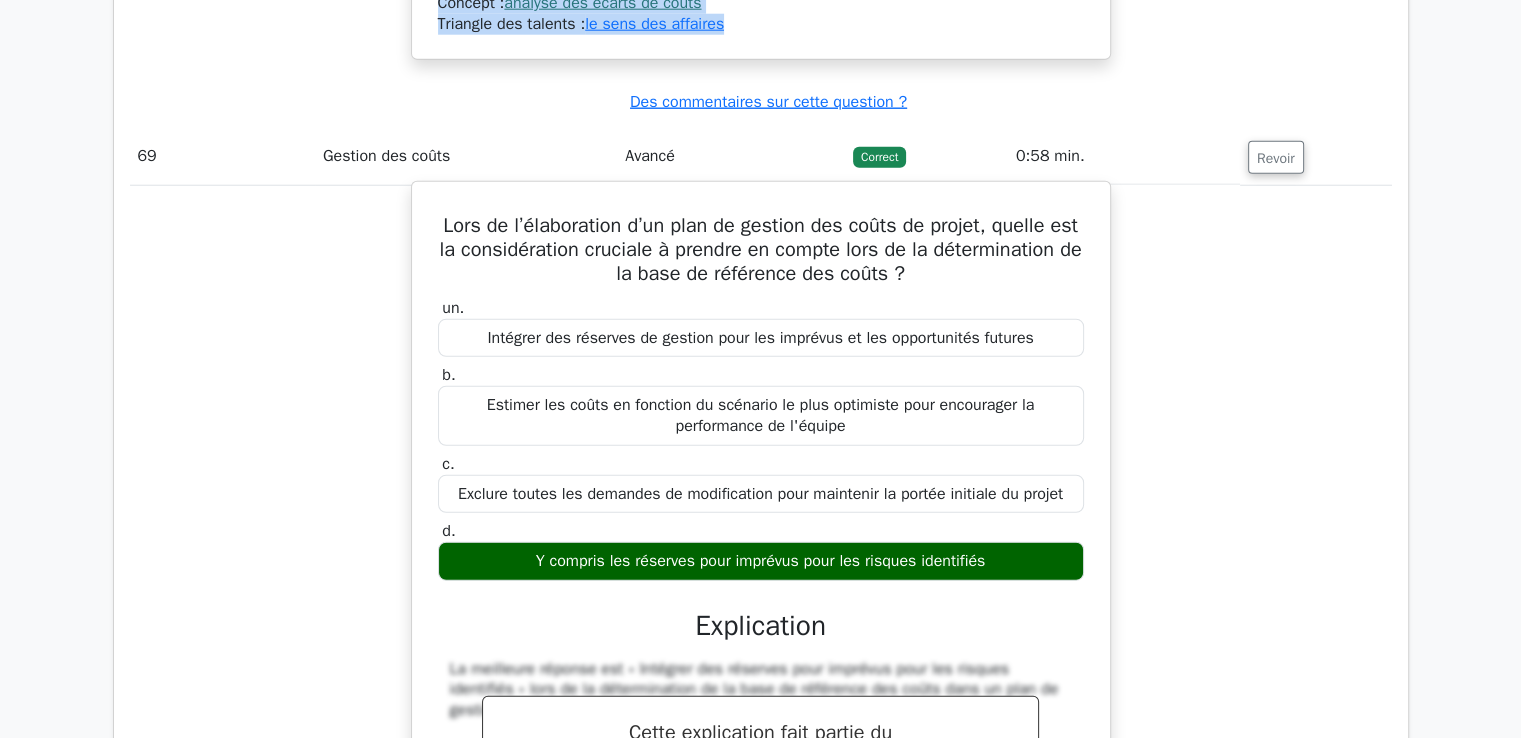 drag, startPoint x: 450, startPoint y: 165, endPoint x: 996, endPoint y: 495, distance: 637.978 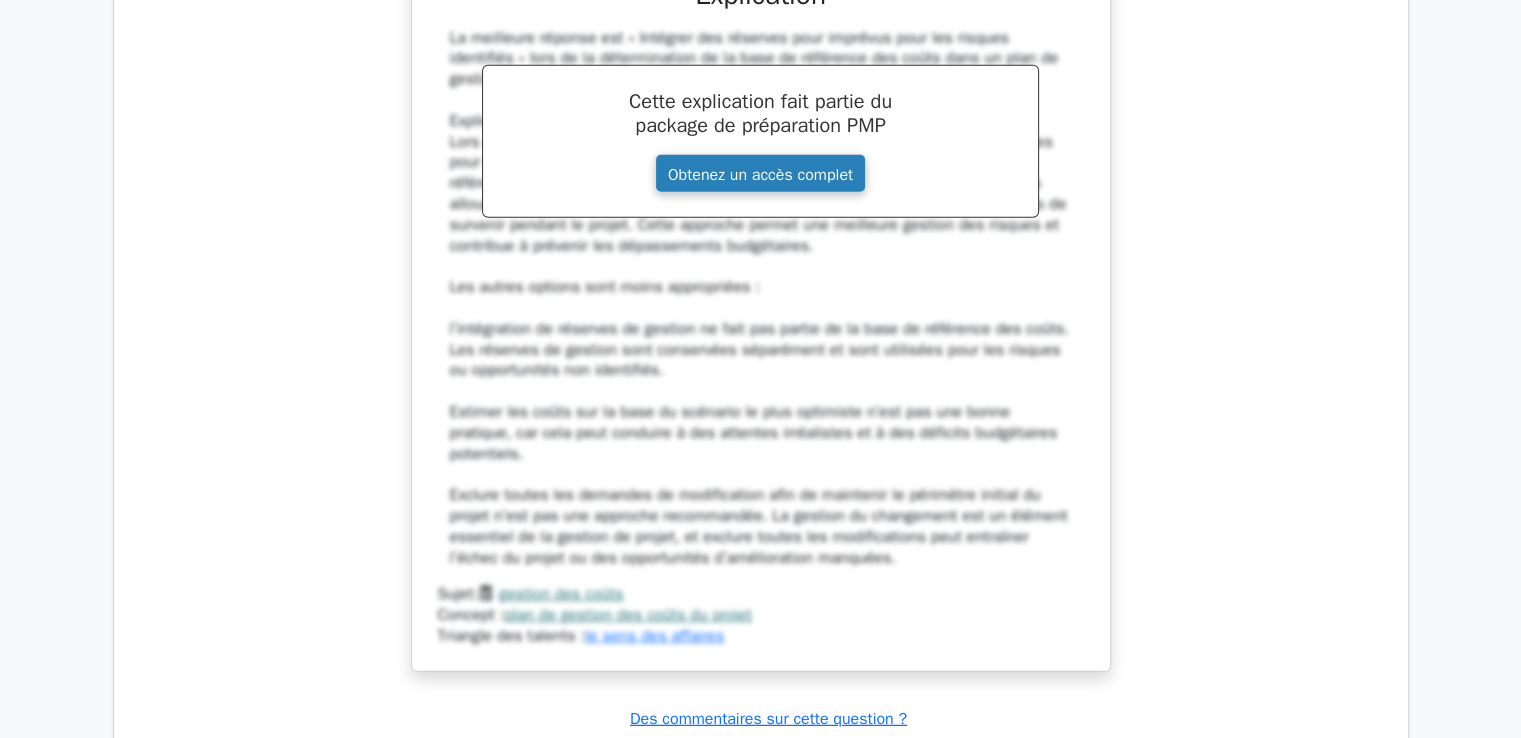 scroll, scrollTop: 74601, scrollLeft: 0, axis: vertical 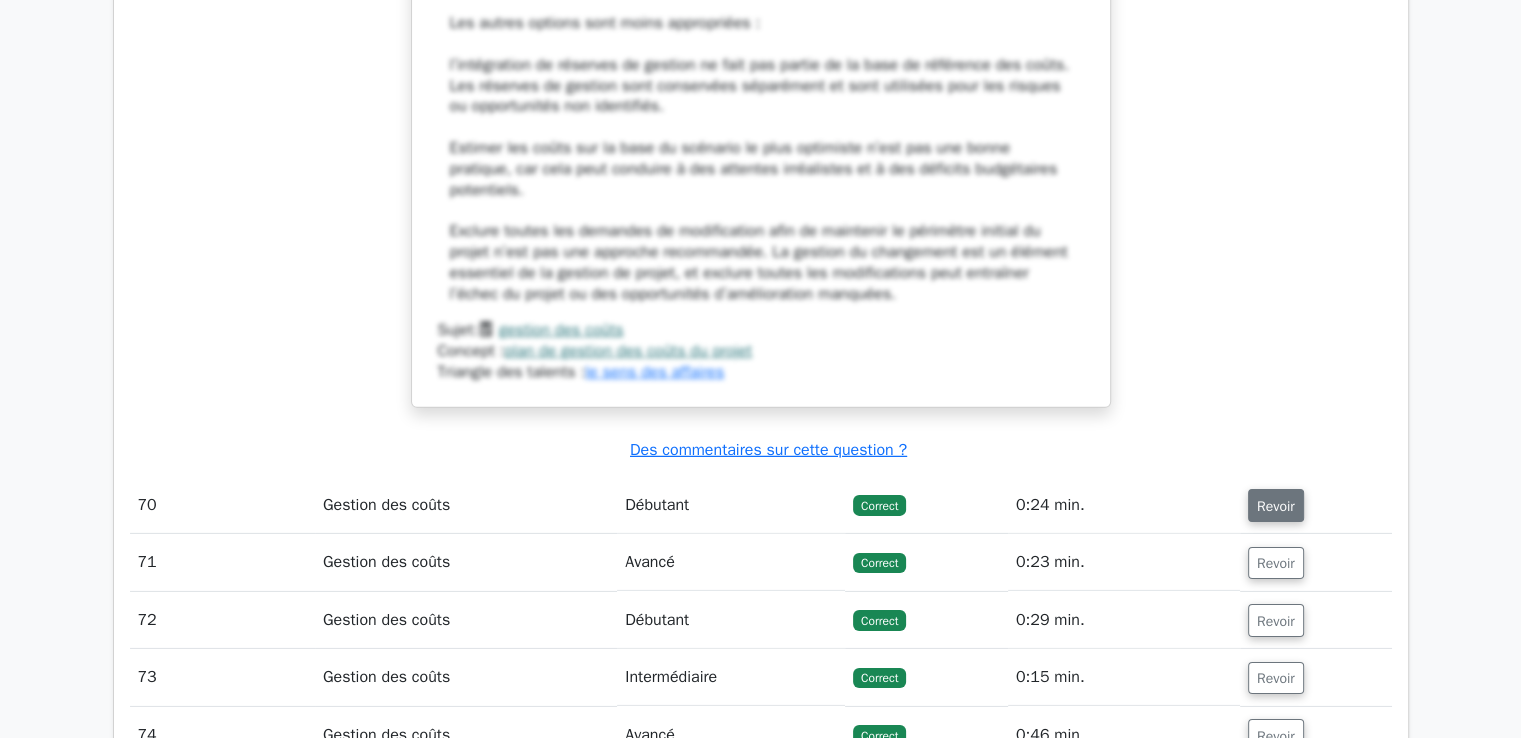 click on "Revoir" at bounding box center [1276, 506] 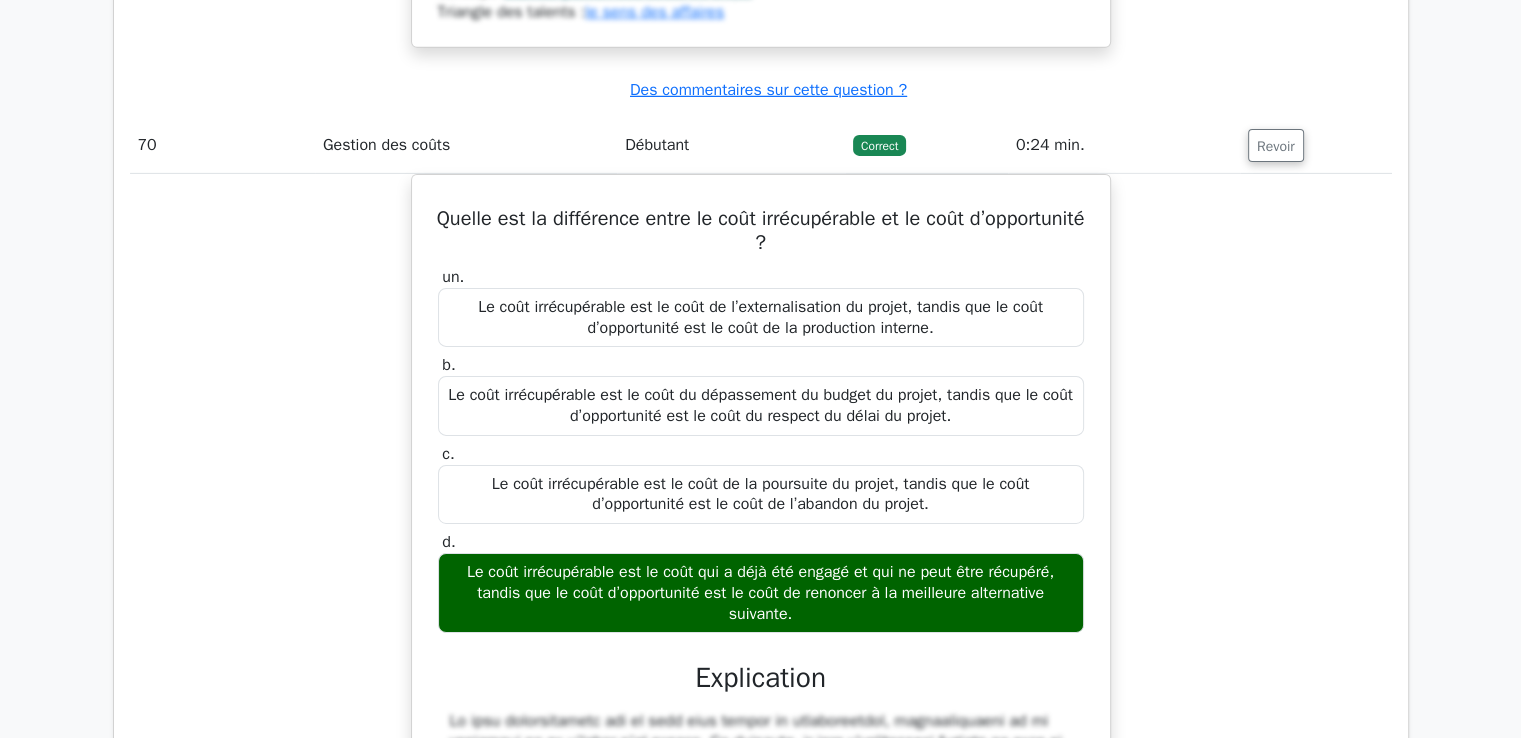 scroll, scrollTop: 74801, scrollLeft: 0, axis: vertical 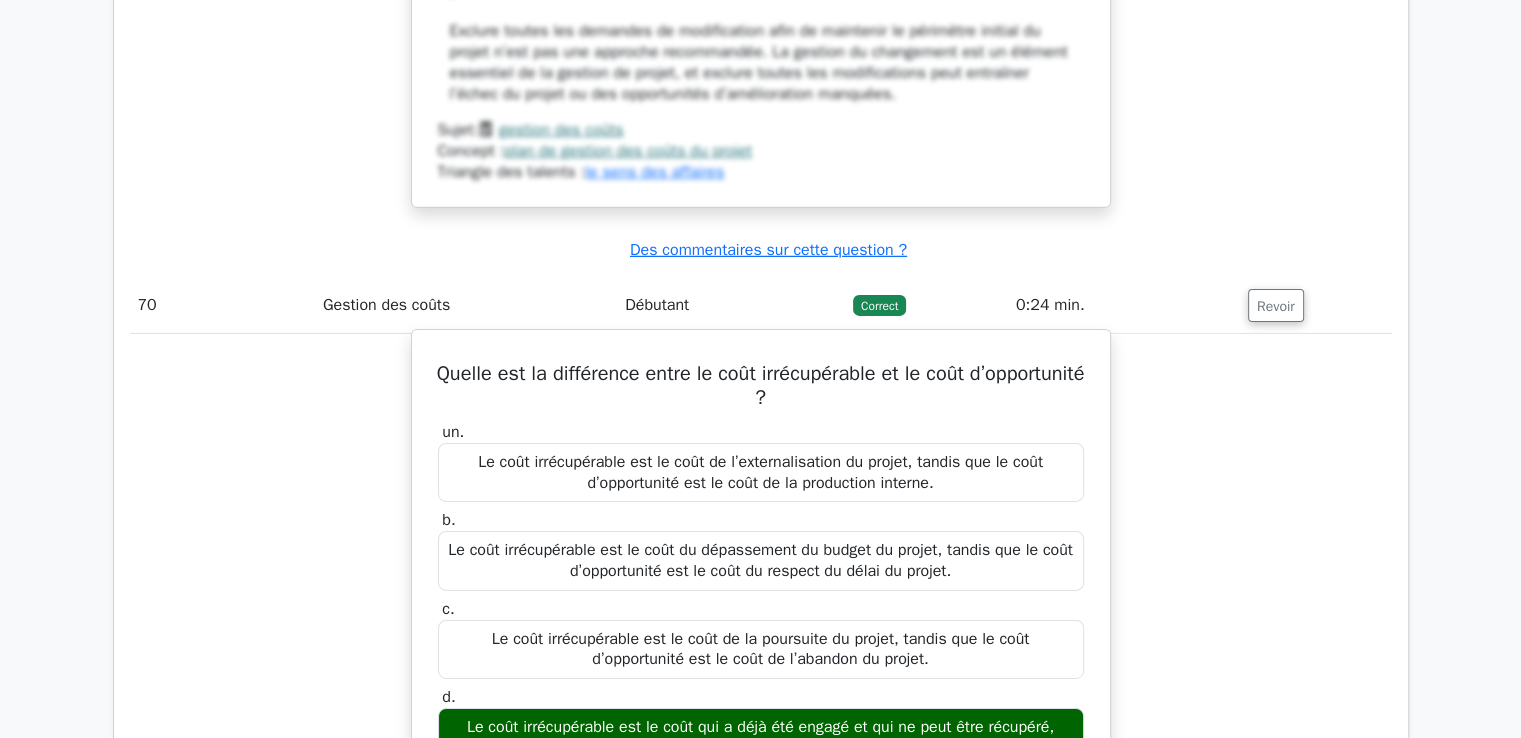 drag, startPoint x: 488, startPoint y: 281, endPoint x: 804, endPoint y: 689, distance: 516.062 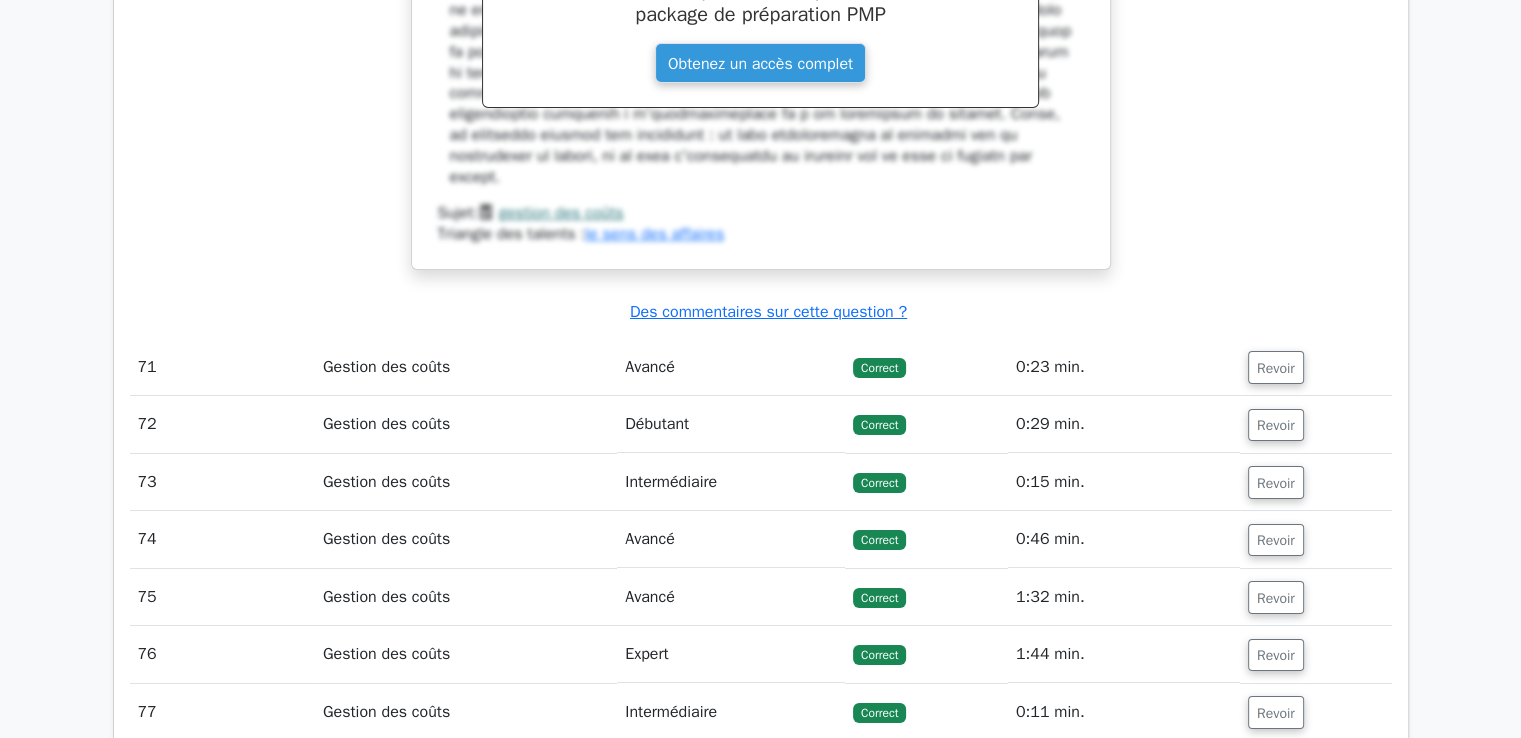 scroll, scrollTop: 75901, scrollLeft: 0, axis: vertical 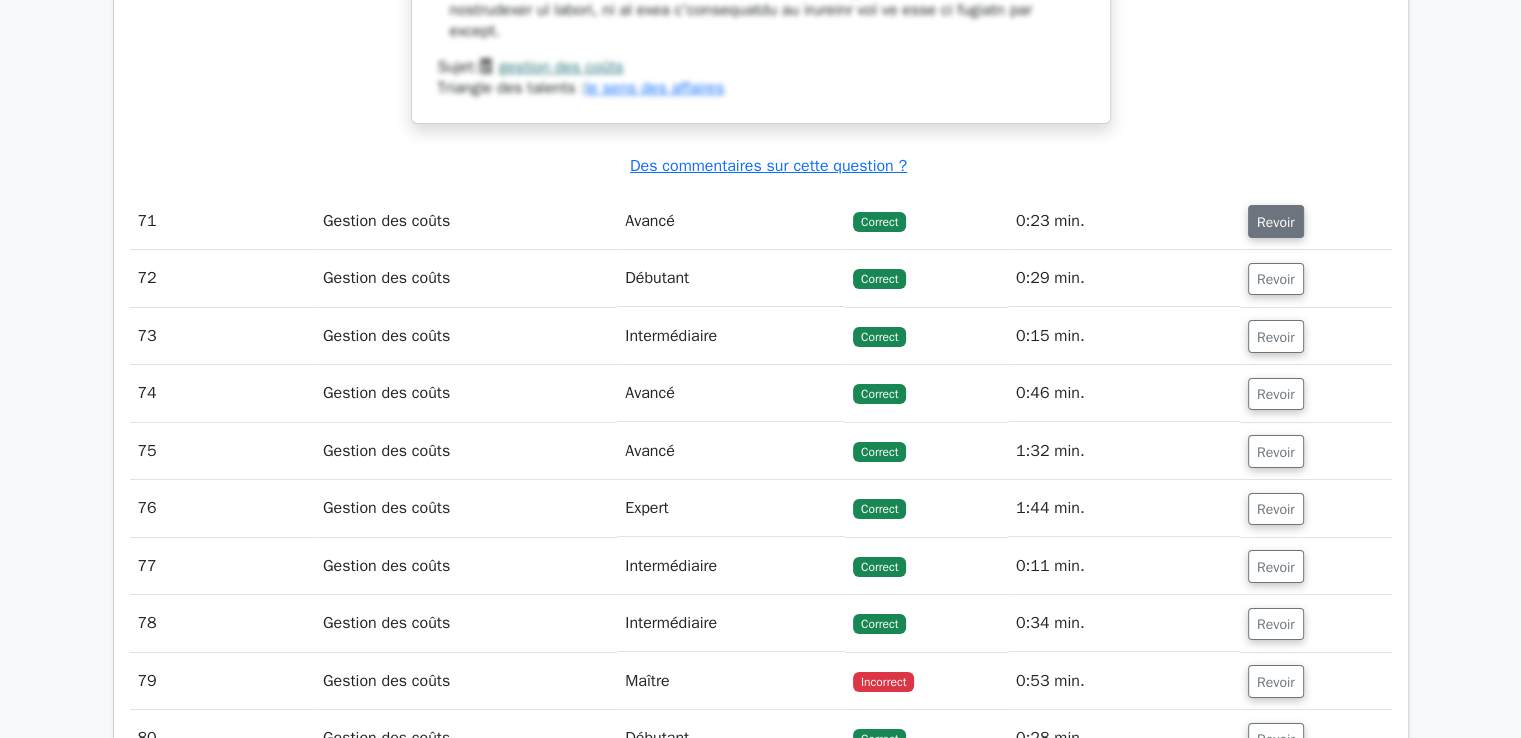 click on "Revoir" at bounding box center [1276, 222] 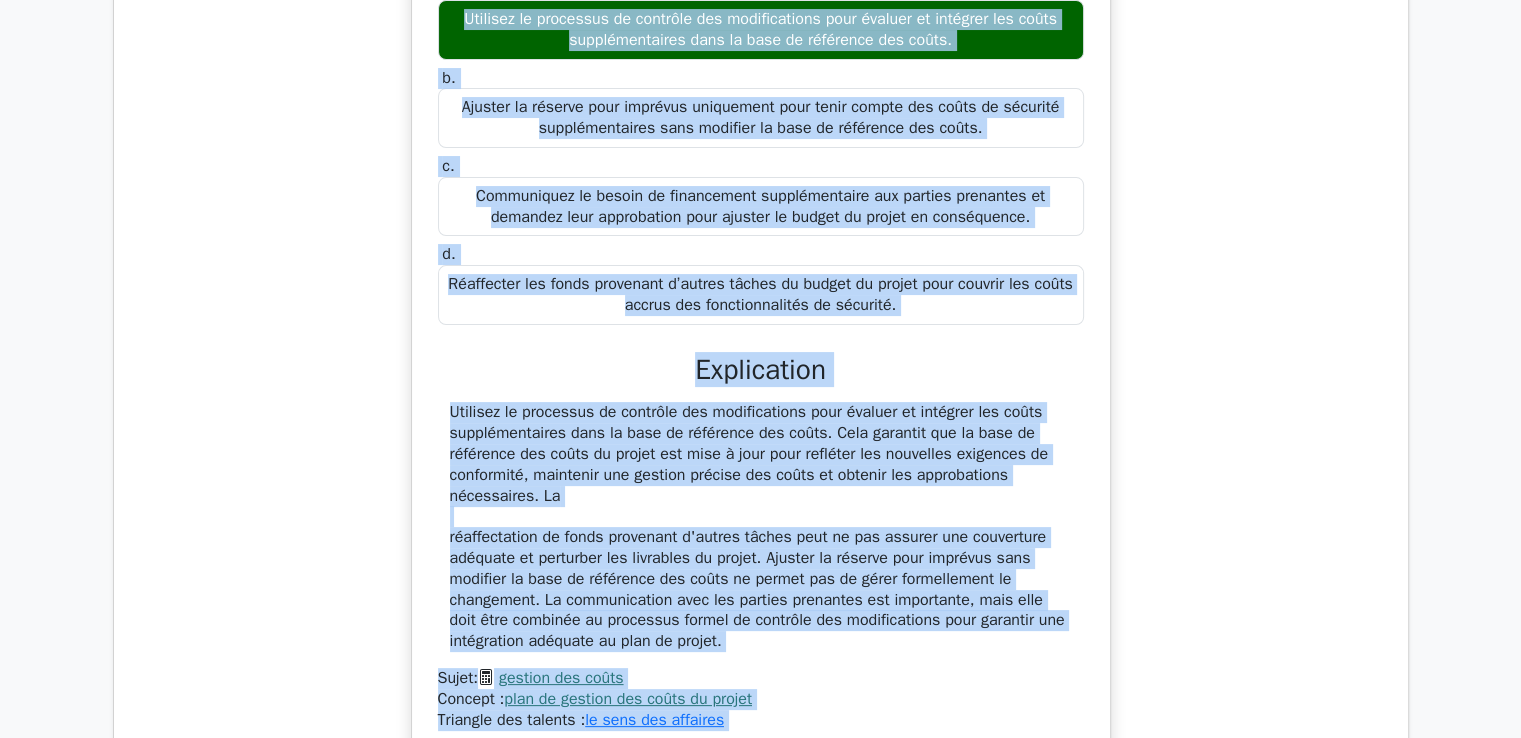 scroll, scrollTop: 76462, scrollLeft: 0, axis: vertical 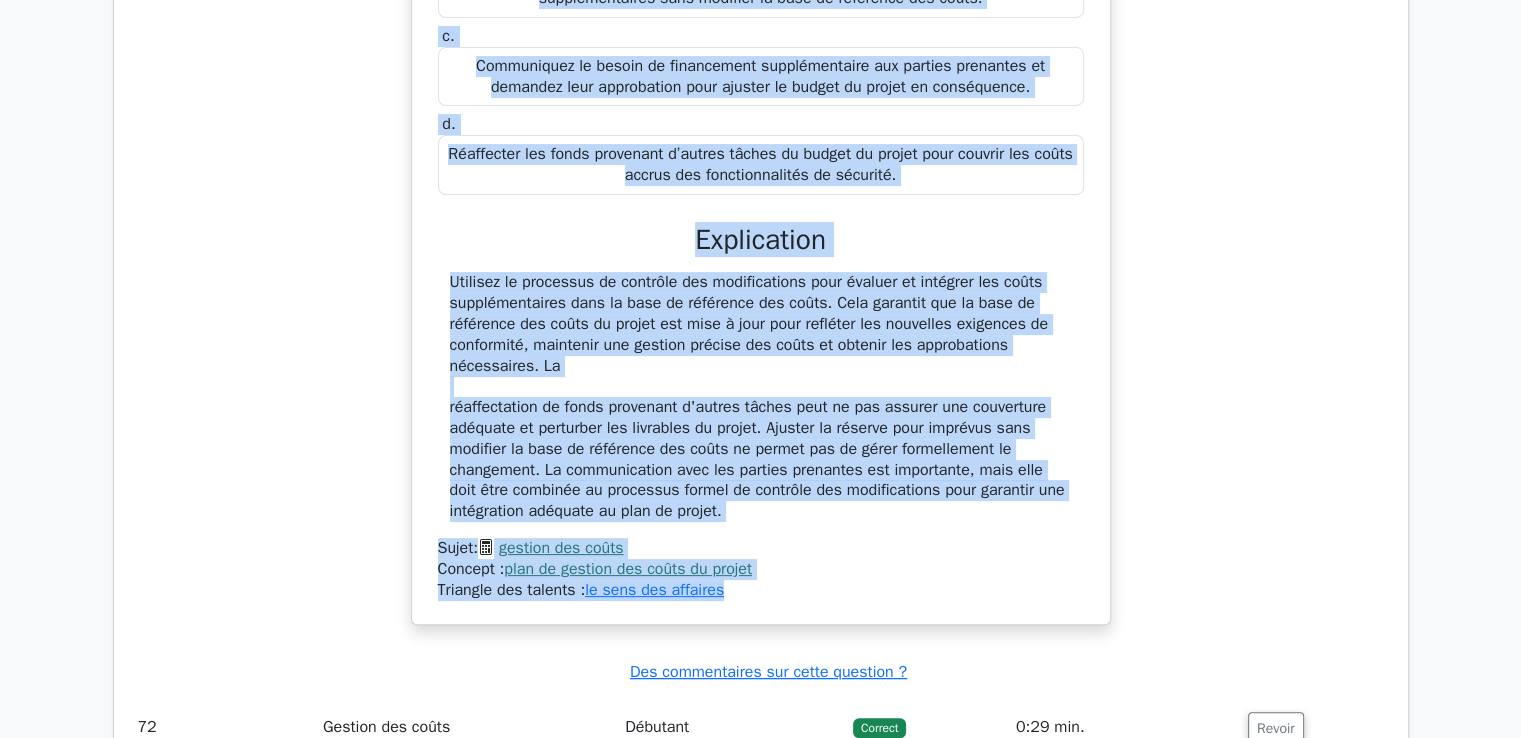 drag, startPoint x: 491, startPoint y: 273, endPoint x: 812, endPoint y: 525, distance: 408.09924 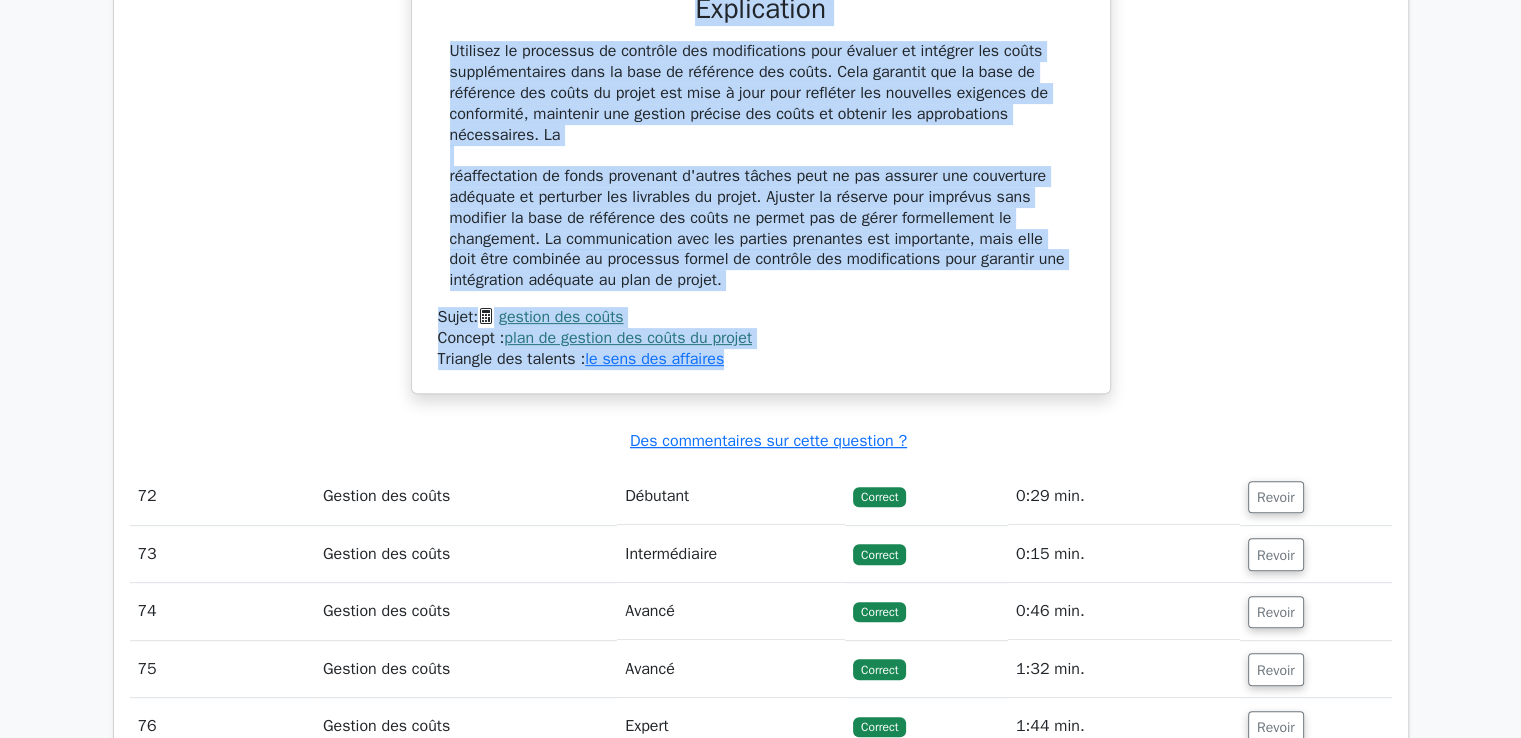 scroll, scrollTop: 76762, scrollLeft: 0, axis: vertical 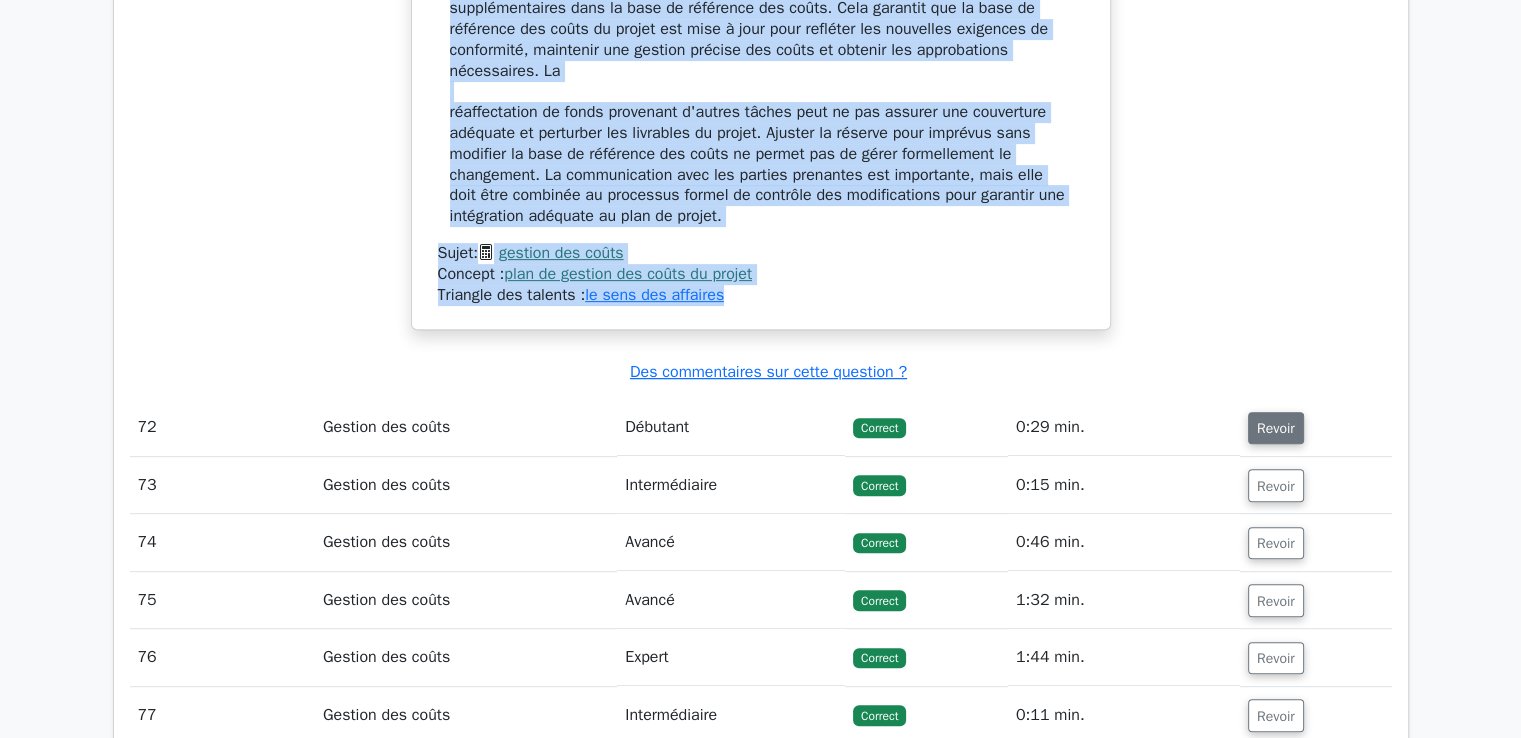 click on "Revoir" at bounding box center [1276, 428] 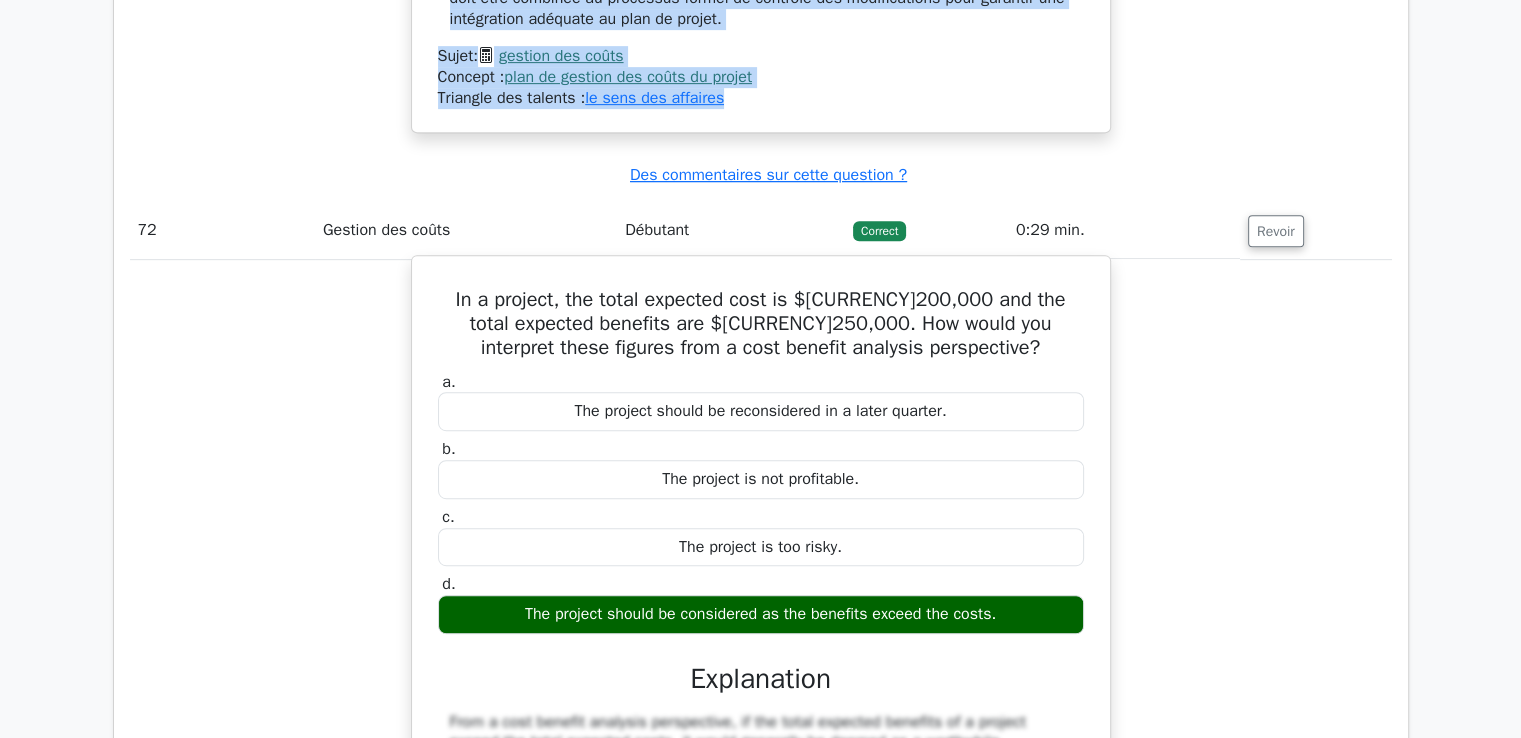 scroll, scrollTop: 76962, scrollLeft: 0, axis: vertical 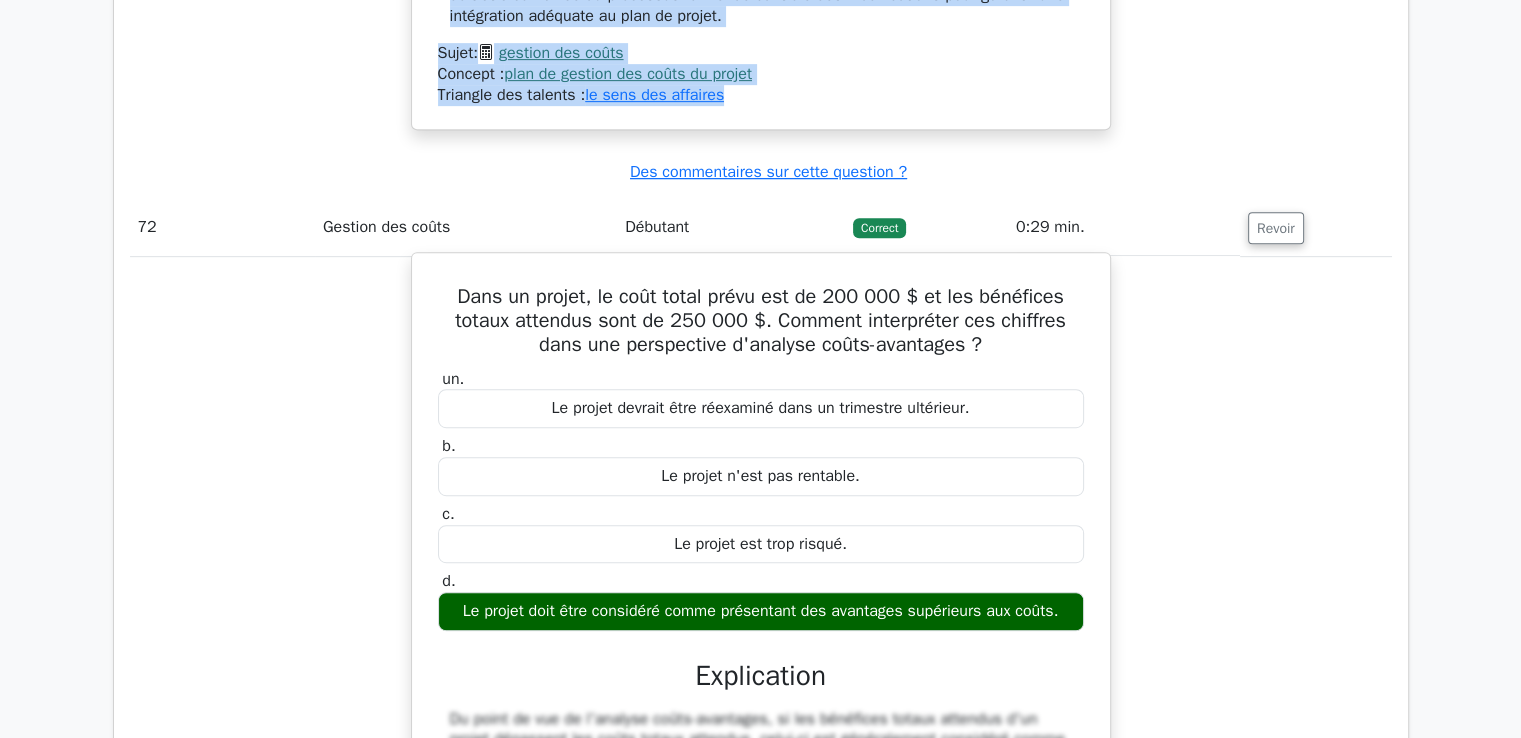drag, startPoint x: 459, startPoint y: 230, endPoint x: 1076, endPoint y: 539, distance: 690.0507 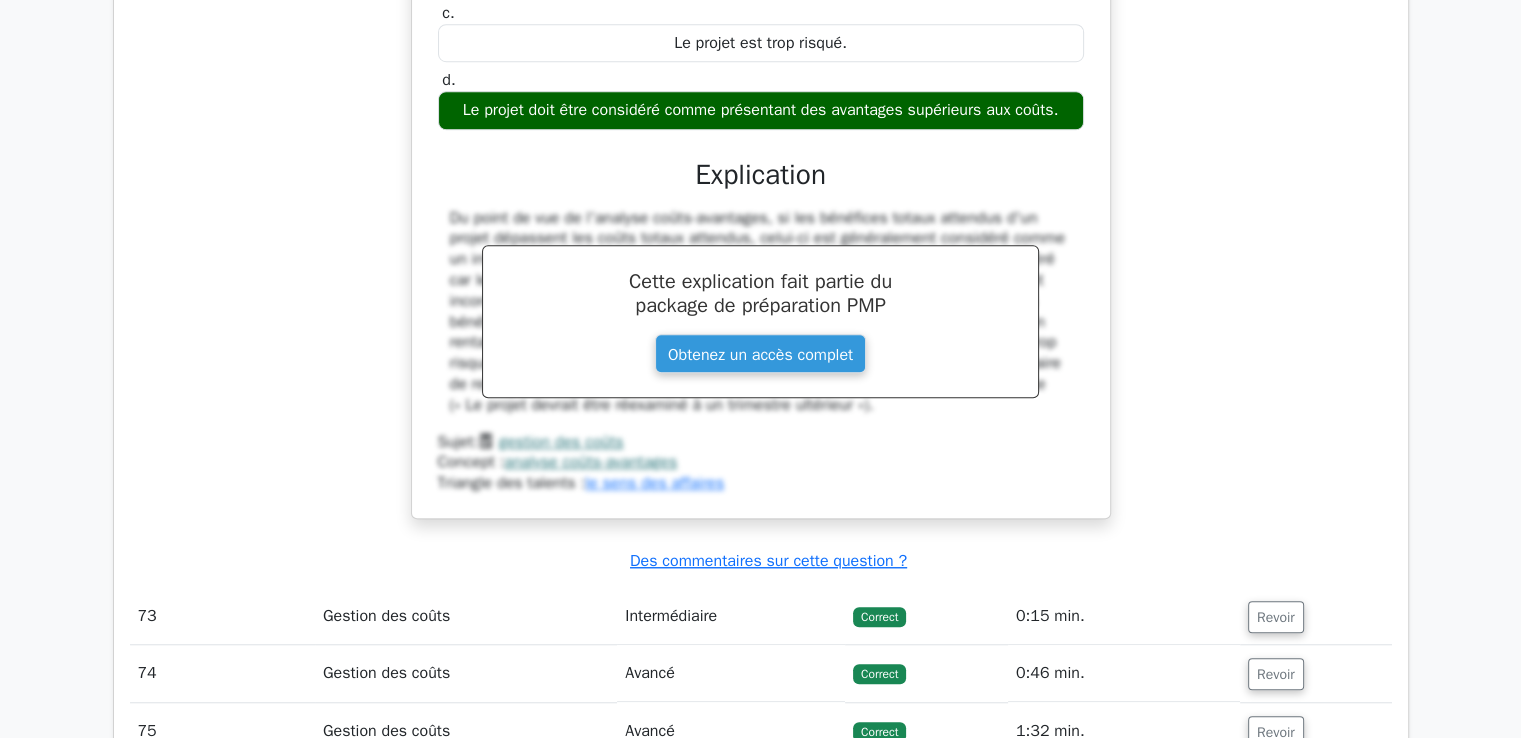 scroll, scrollTop: 77562, scrollLeft: 0, axis: vertical 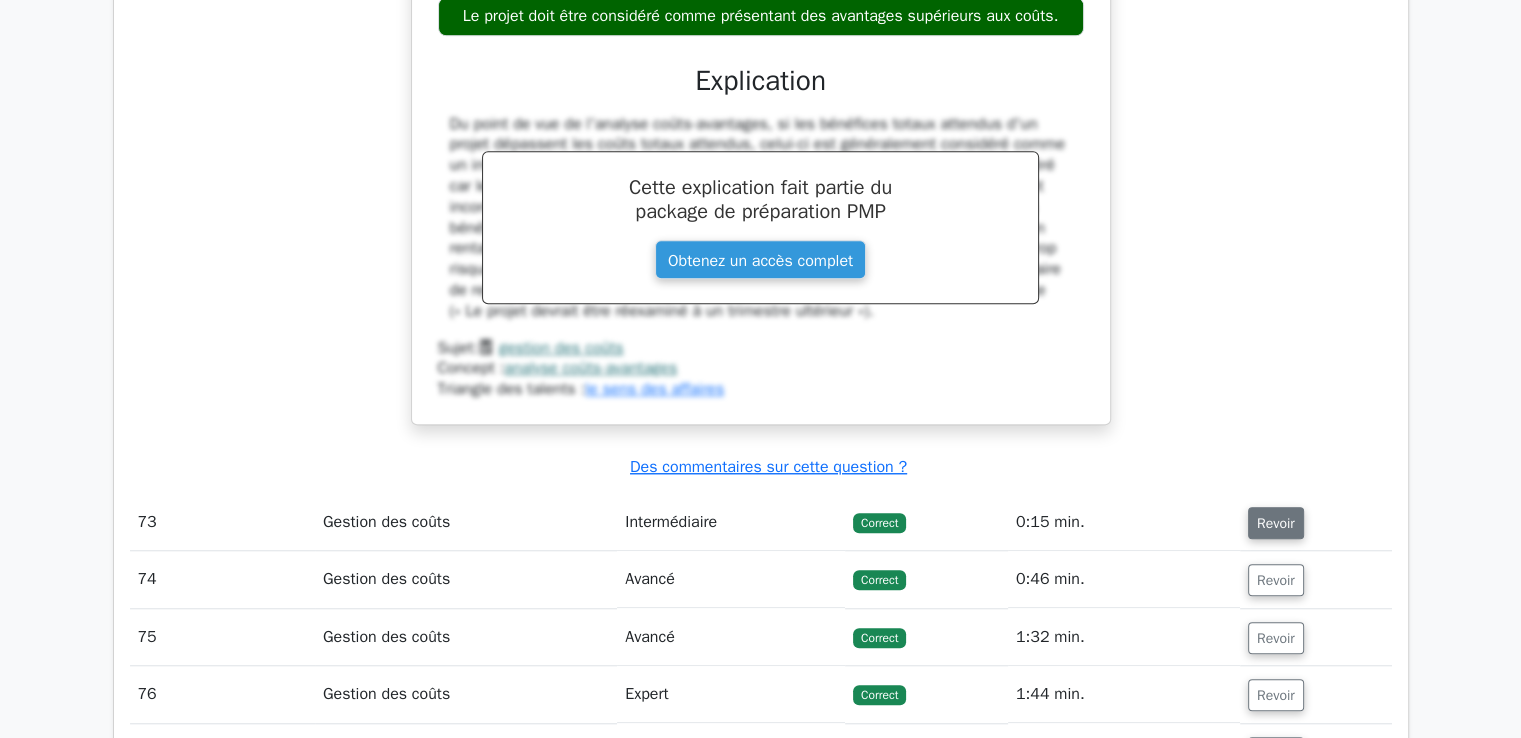 click on "Revoir" at bounding box center (1276, 523) 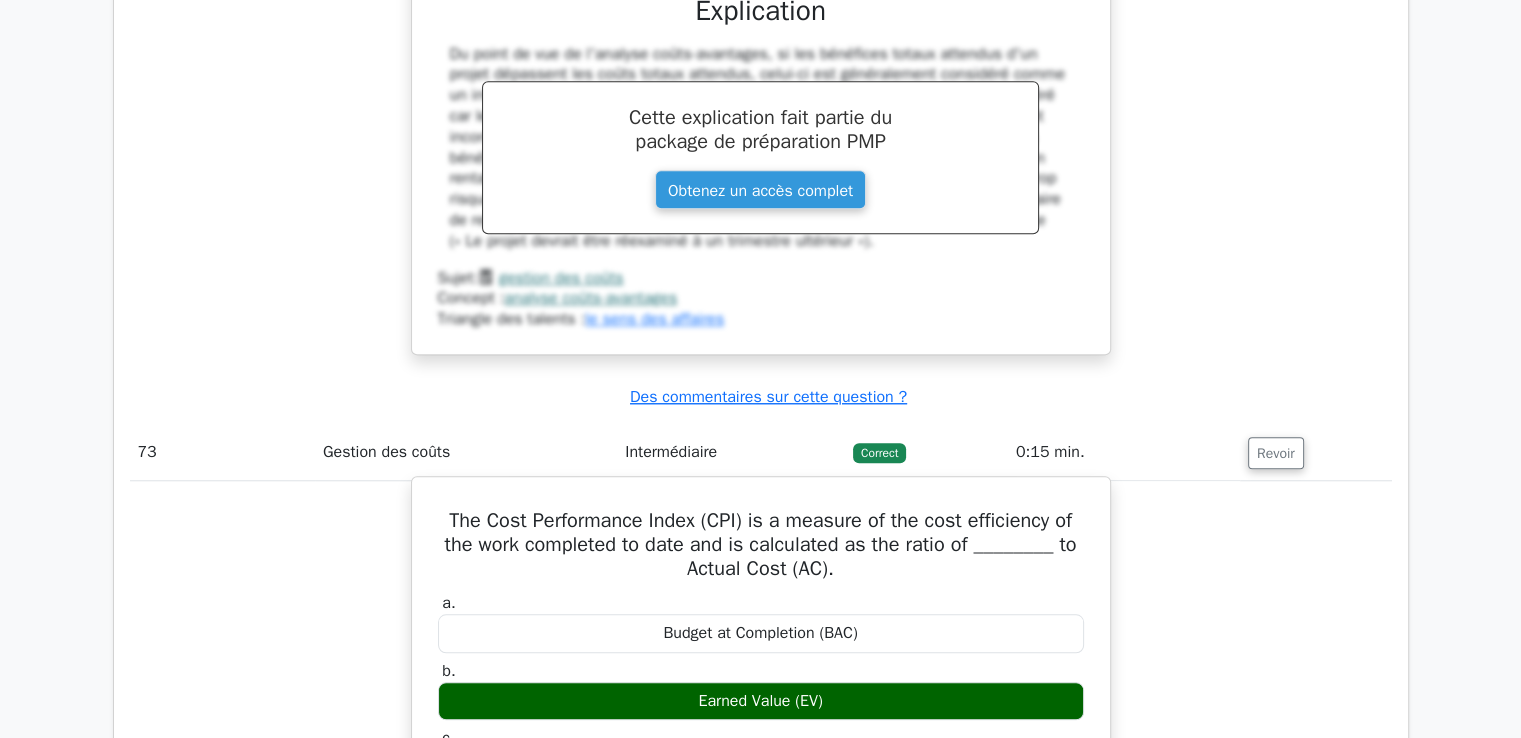 scroll, scrollTop: 77962, scrollLeft: 0, axis: vertical 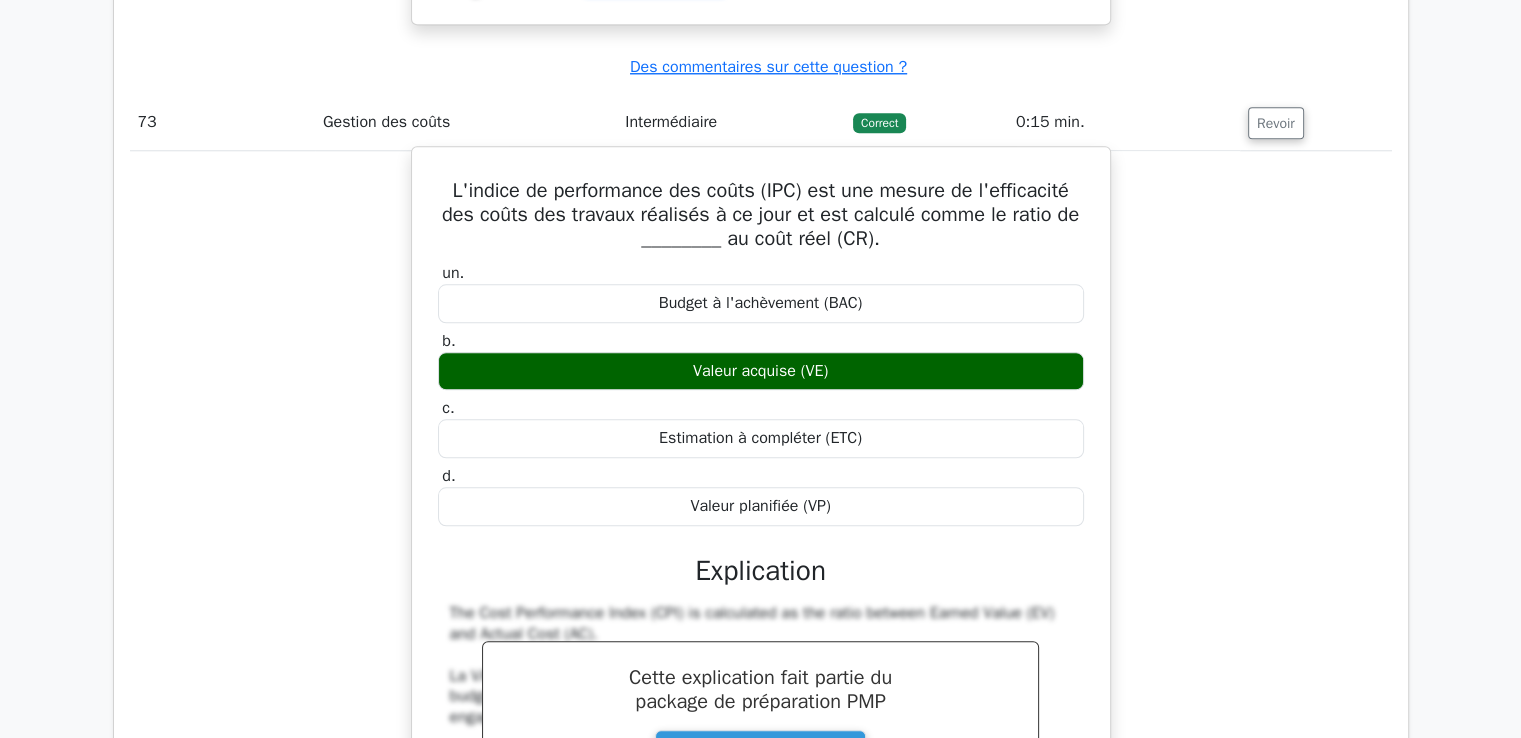 drag, startPoint x: 448, startPoint y: 125, endPoint x: 853, endPoint y: 449, distance: 518.6531 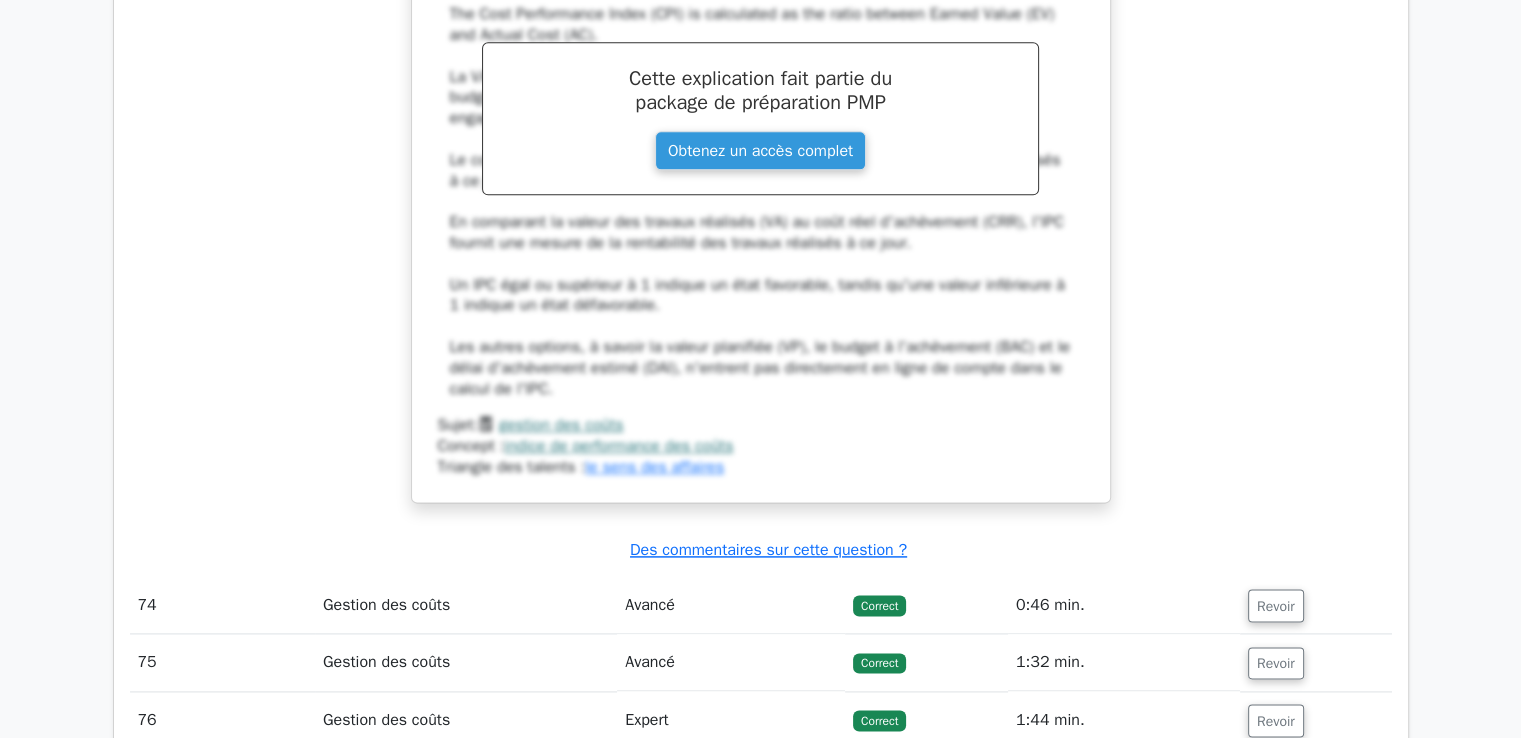 scroll, scrollTop: 78662, scrollLeft: 0, axis: vertical 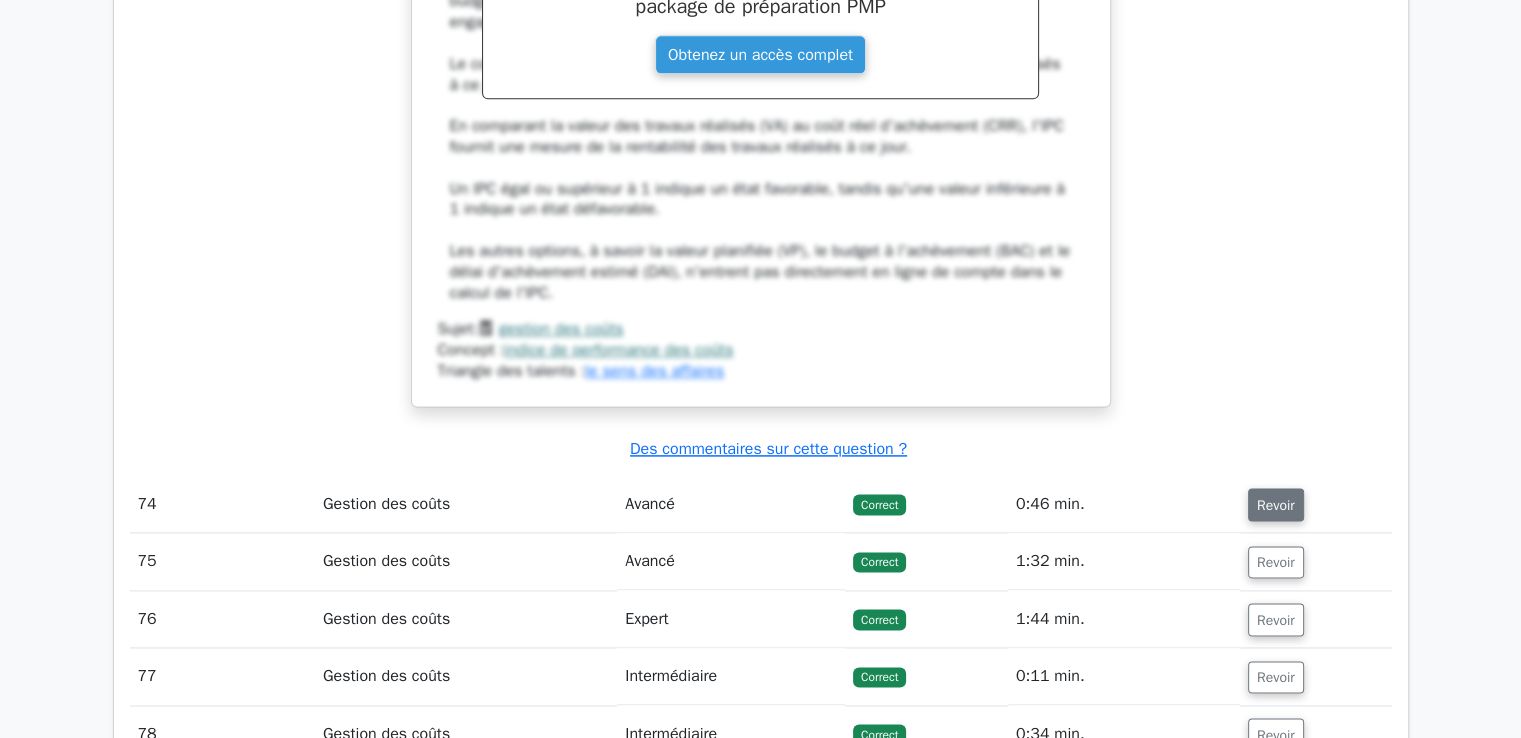 click on "Revoir" at bounding box center (1276, 505) 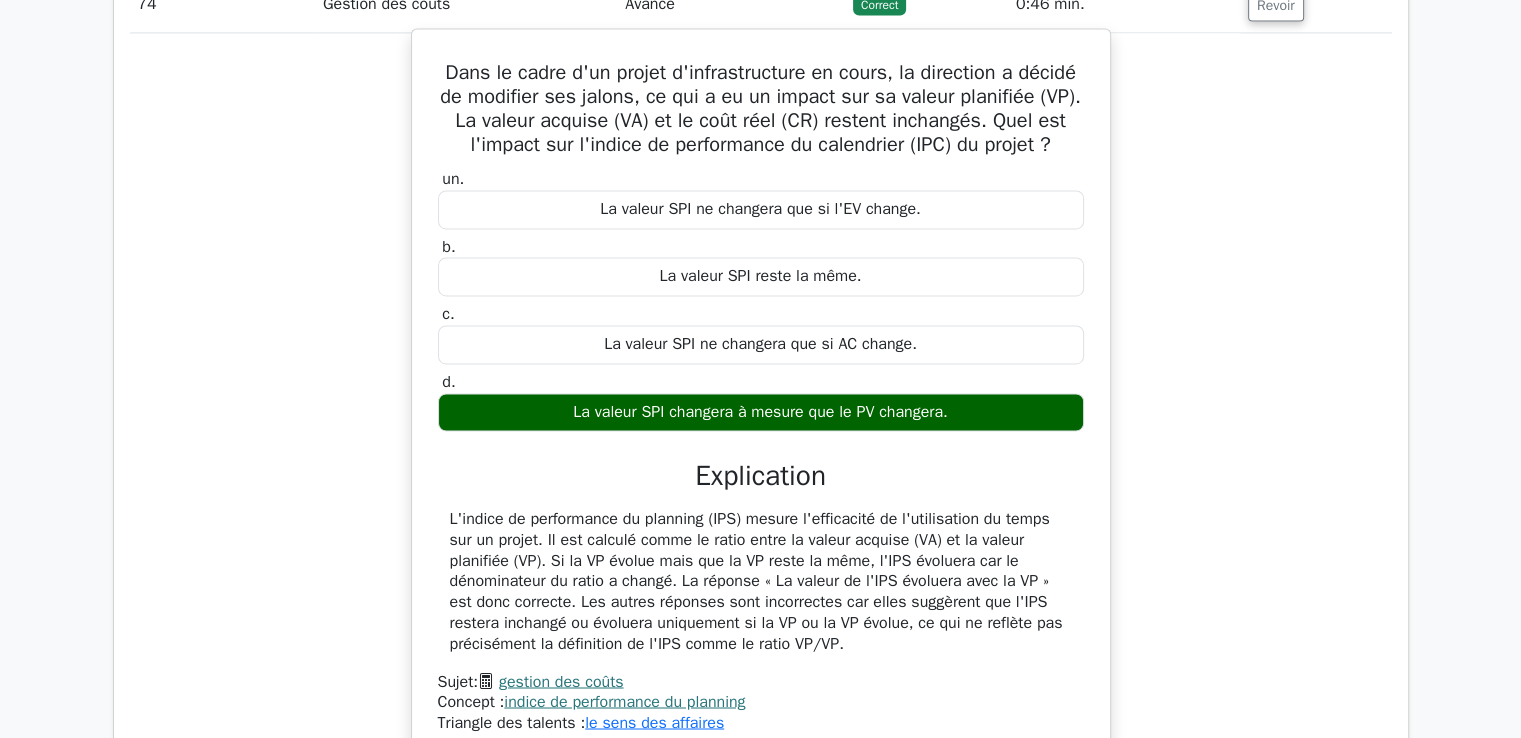 scroll, scrollTop: 79062, scrollLeft: 0, axis: vertical 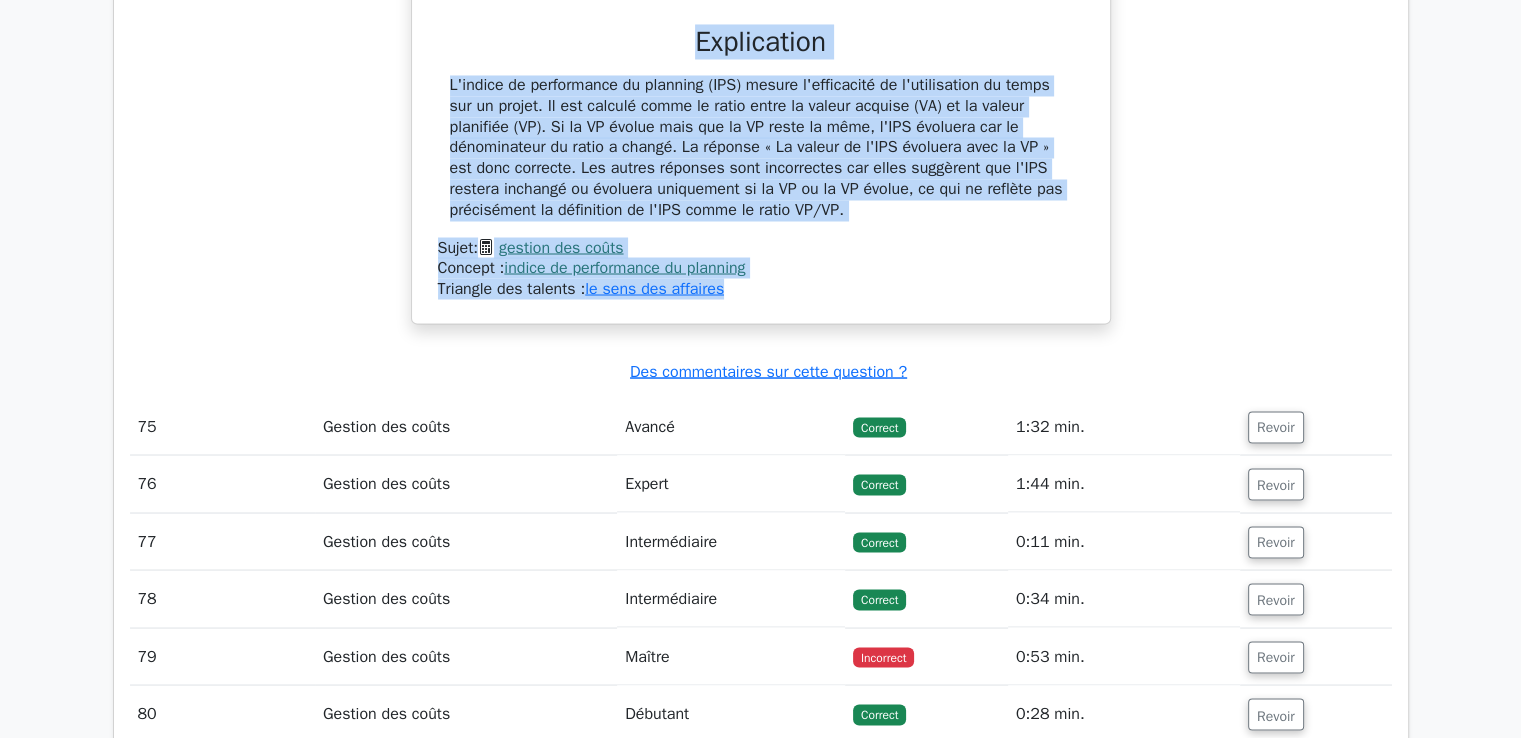 drag, startPoint x: 439, startPoint y: 105, endPoint x: 798, endPoint y: 213, distance: 374.8933 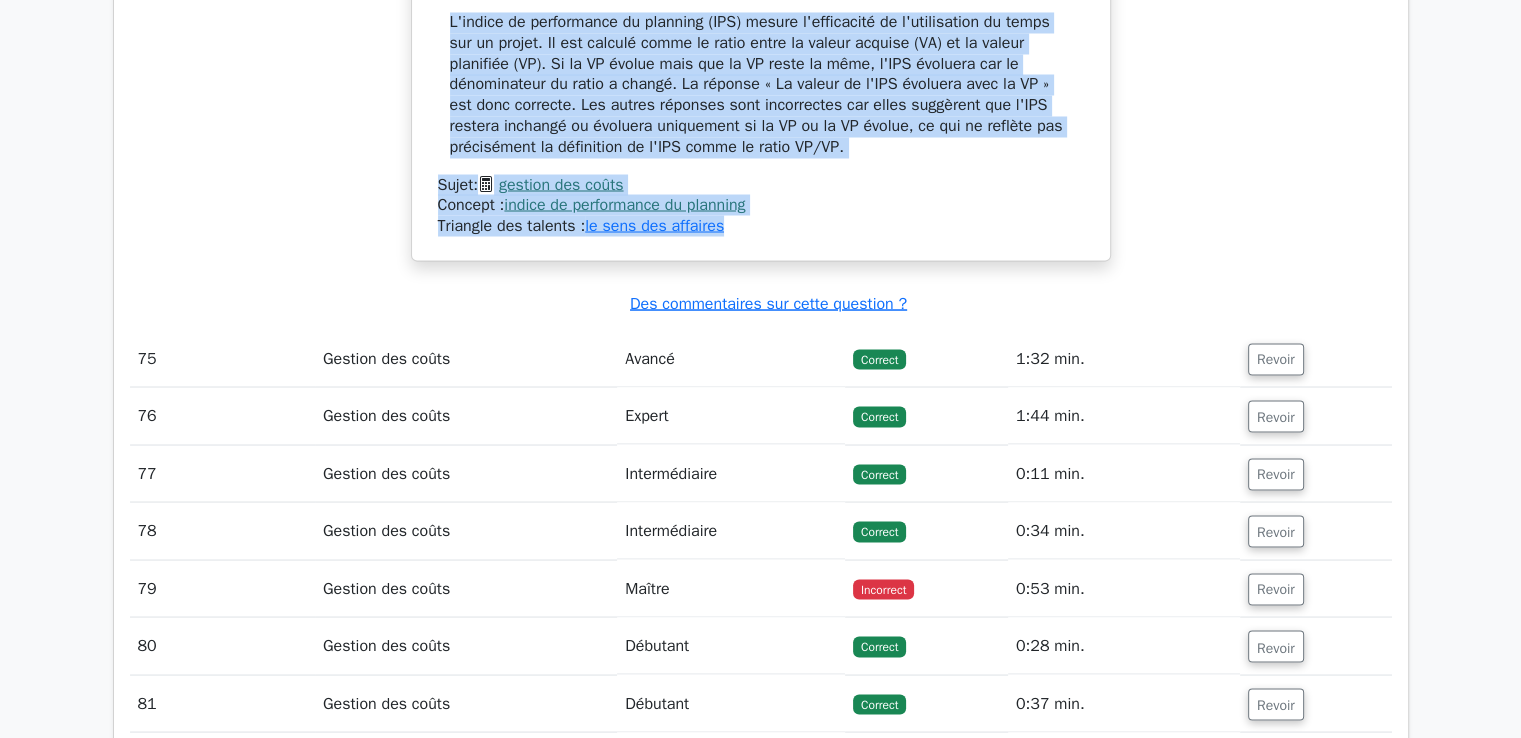 scroll, scrollTop: 79796, scrollLeft: 0, axis: vertical 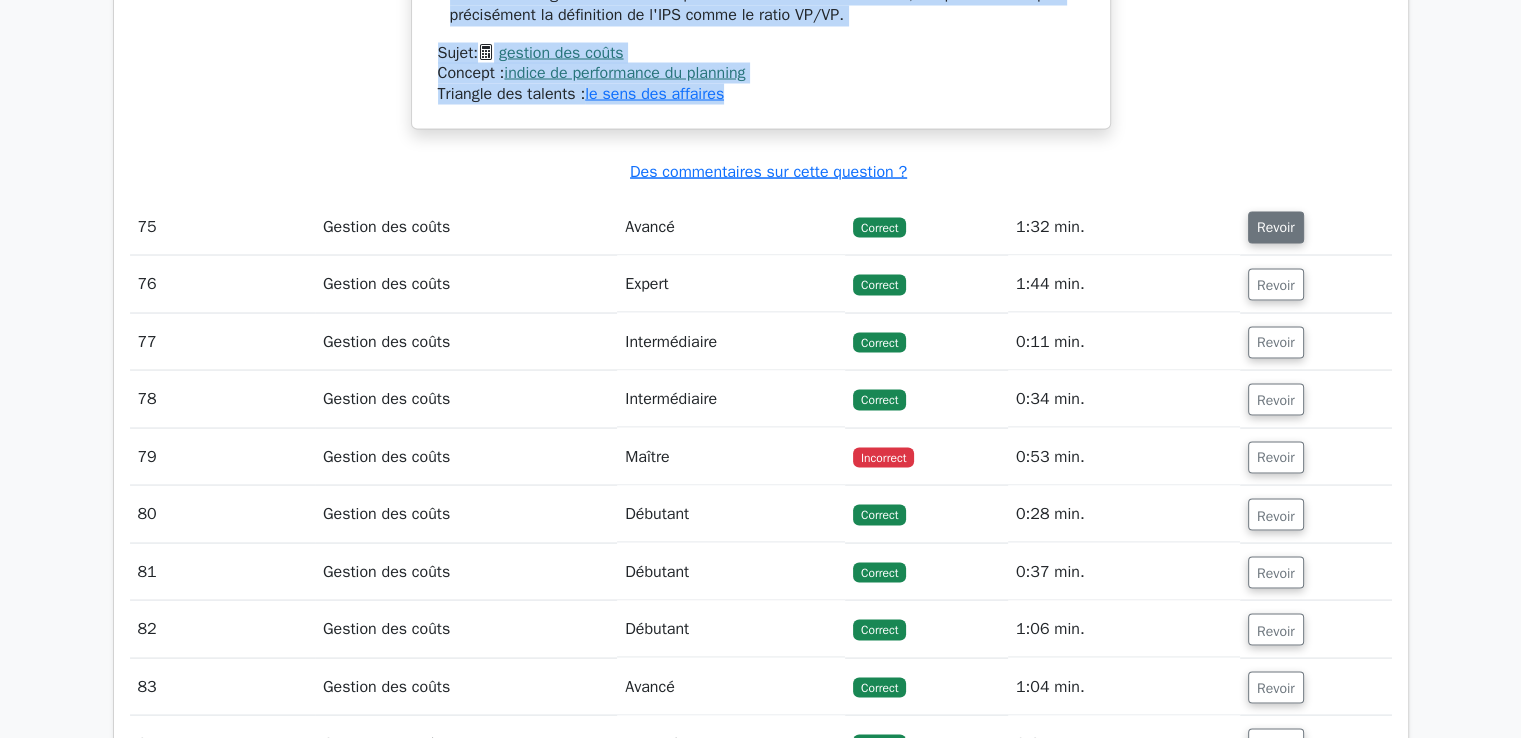 click on "Revoir" at bounding box center [1276, 227] 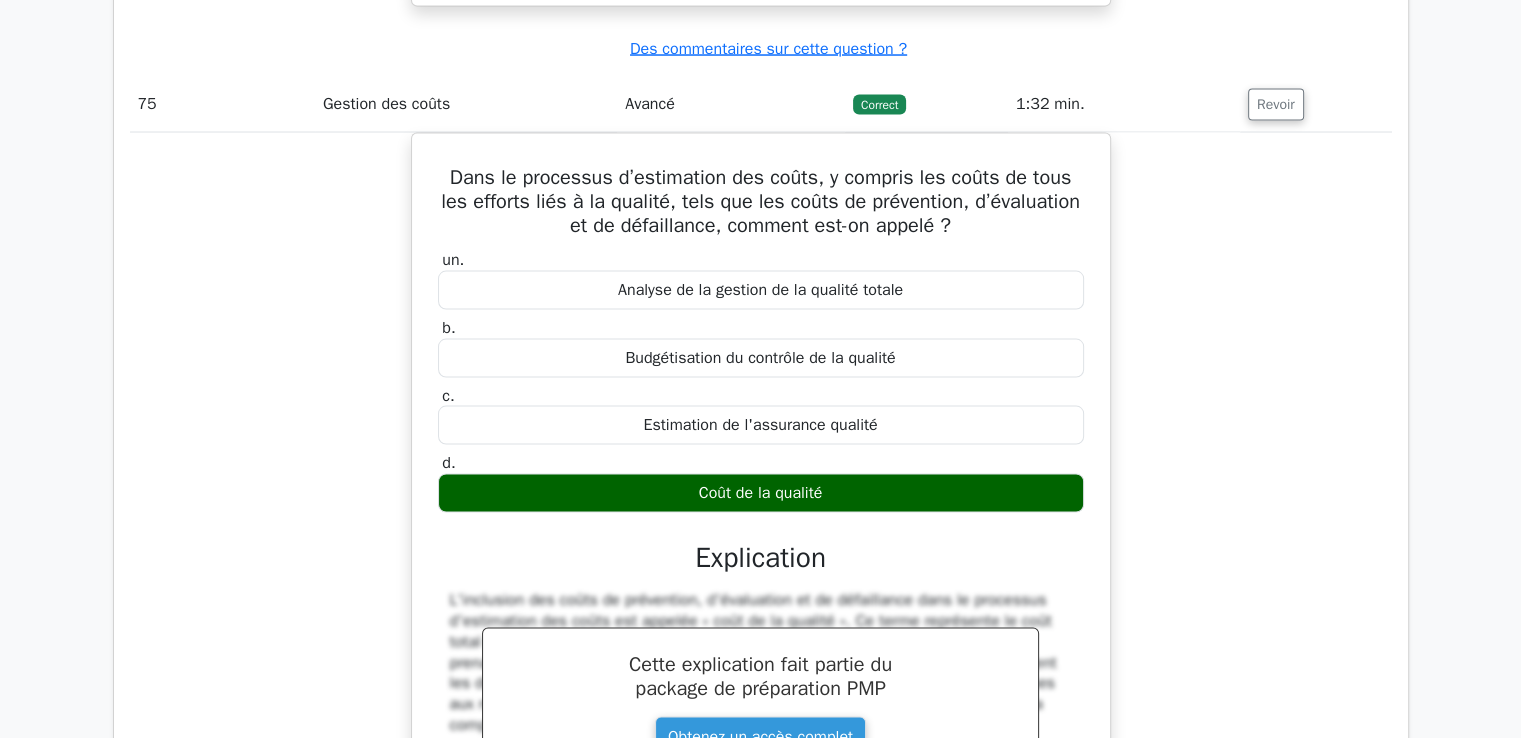 scroll, scrollTop: 79796, scrollLeft: 0, axis: vertical 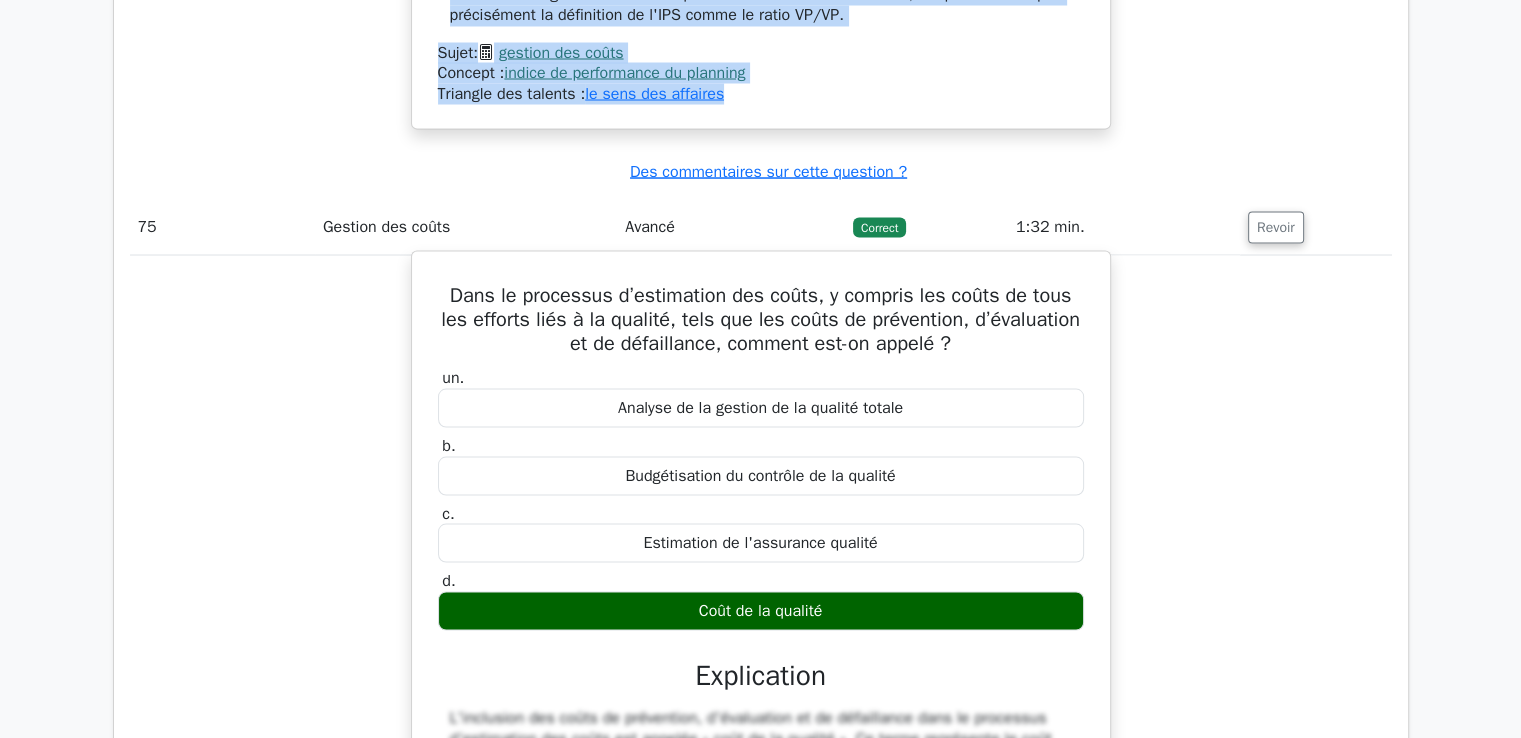 drag, startPoint x: 448, startPoint y: 225, endPoint x: 840, endPoint y: 545, distance: 506.02768 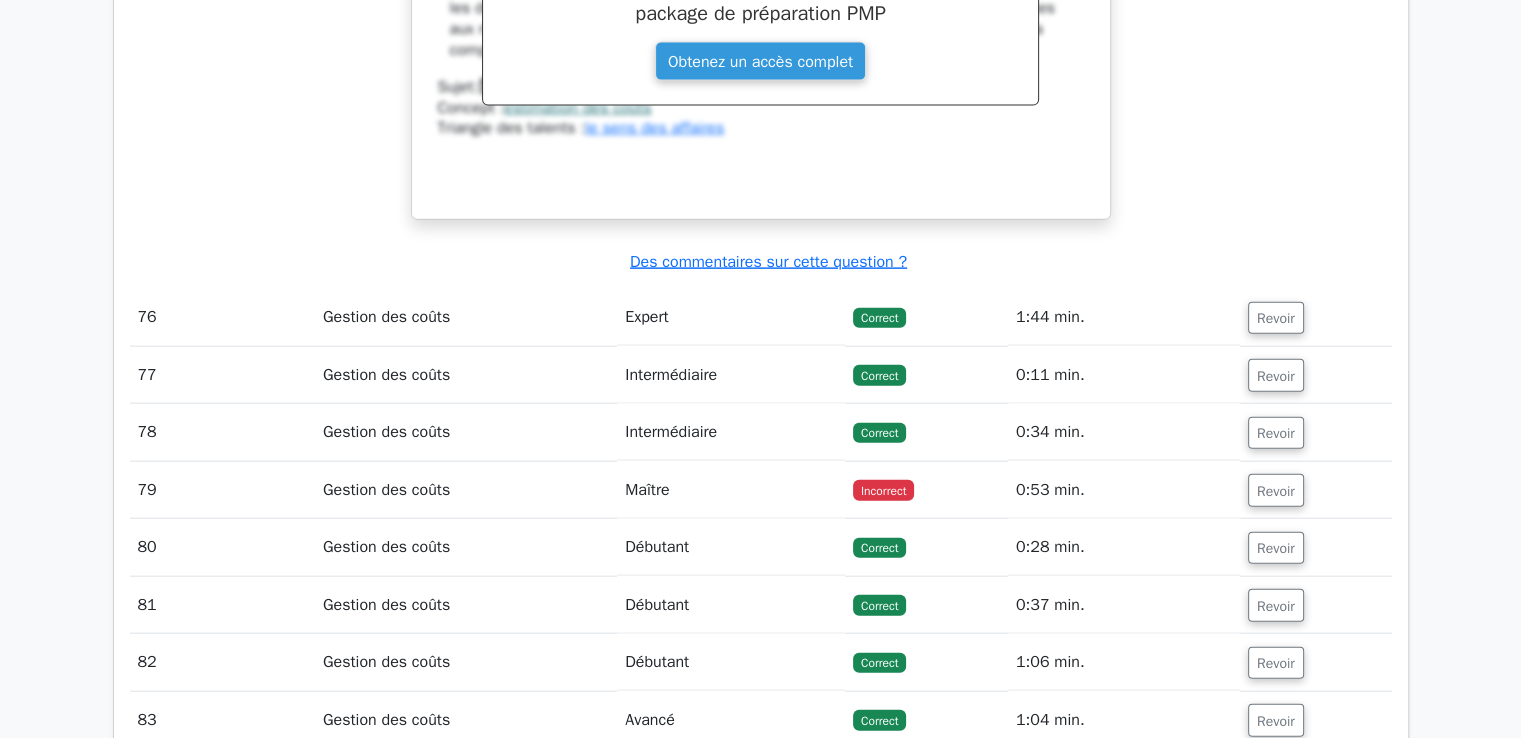 scroll, scrollTop: 80696, scrollLeft: 0, axis: vertical 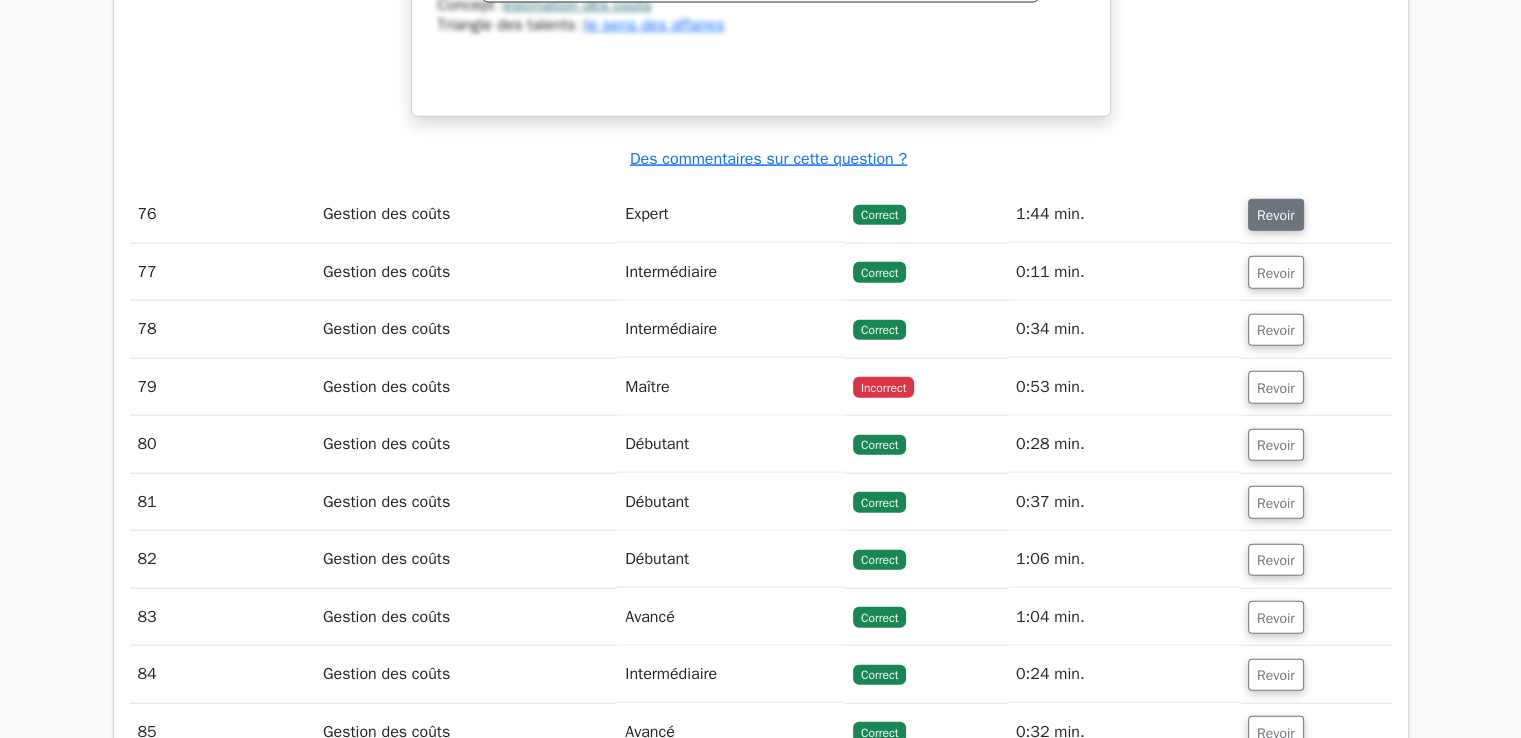 click on "Revoir" at bounding box center (1276, 215) 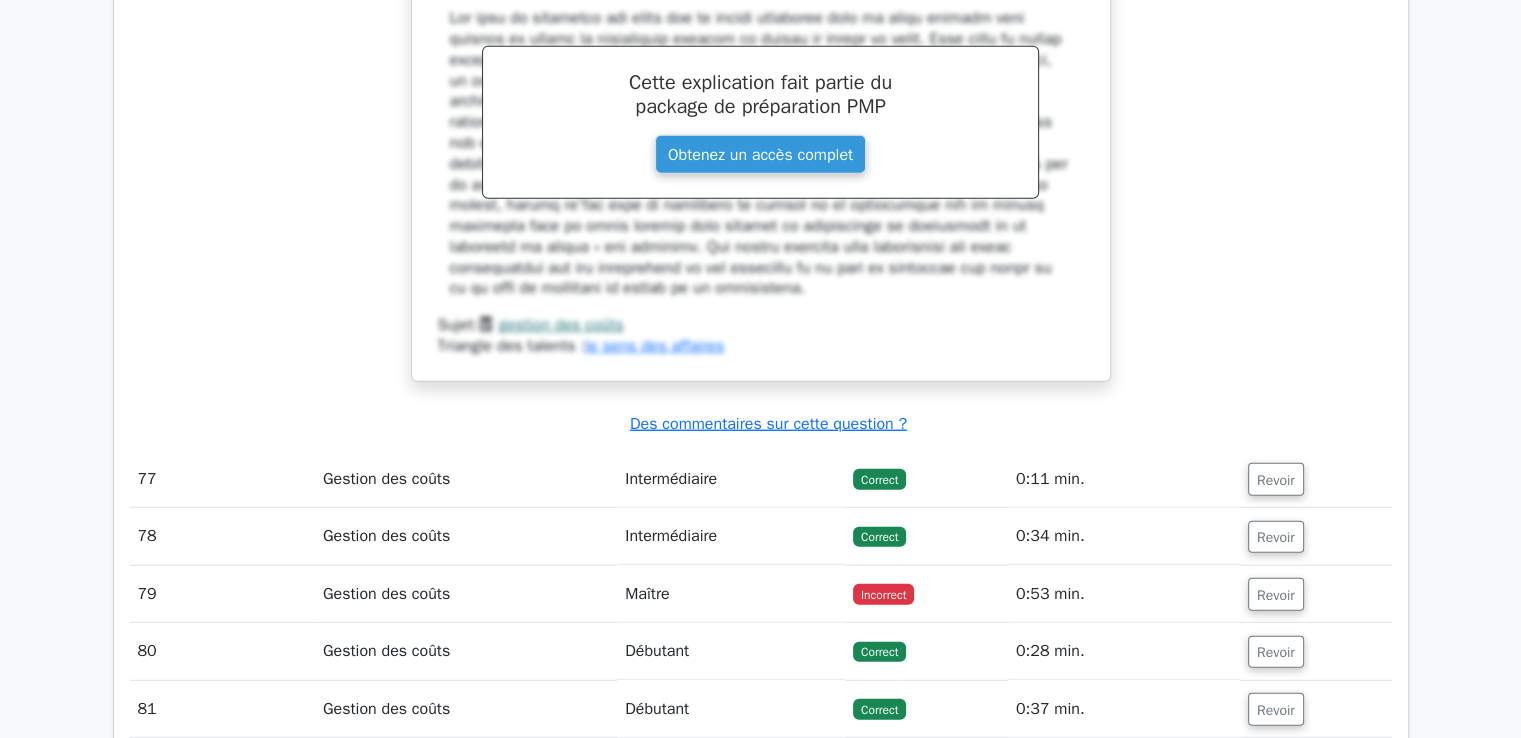scroll, scrollTop: 81596, scrollLeft: 0, axis: vertical 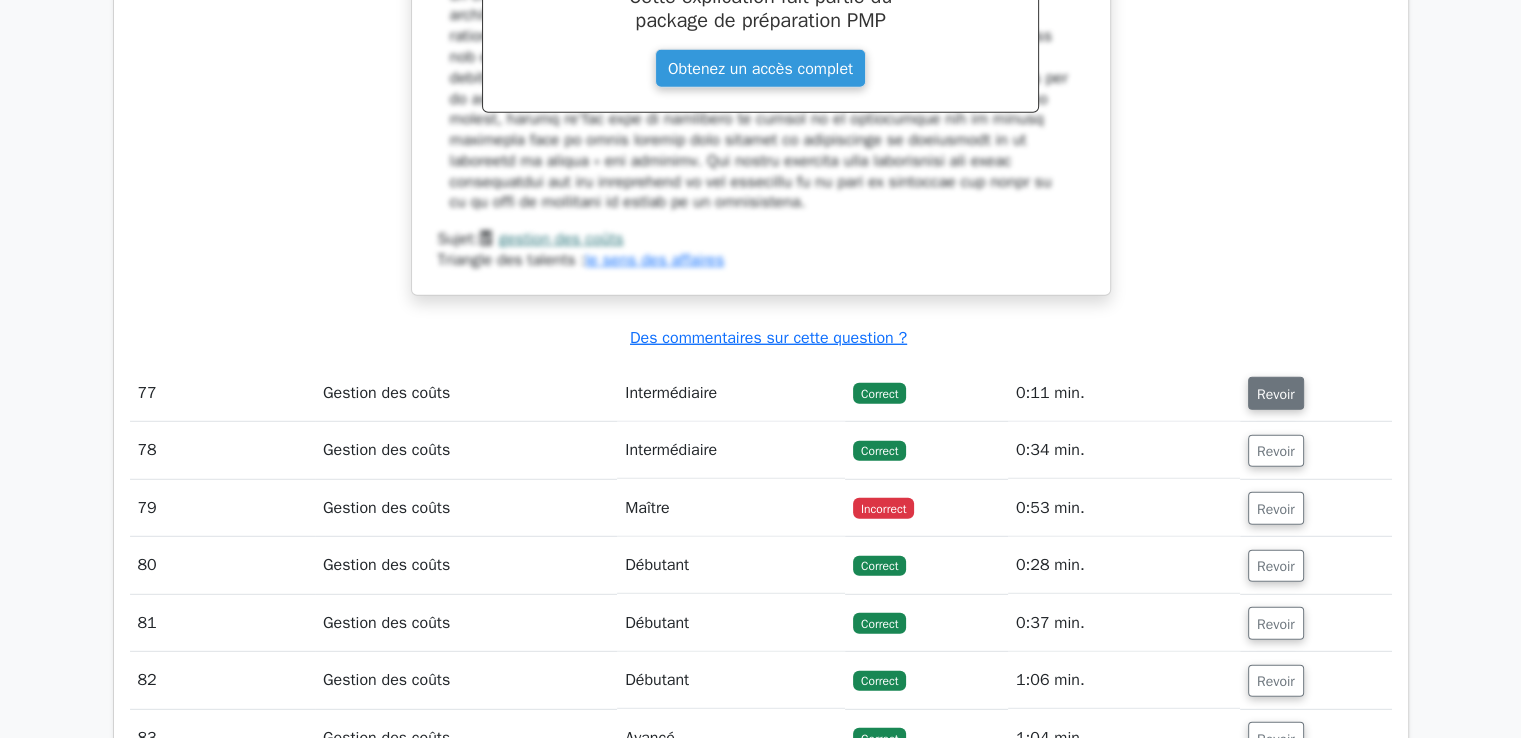 click on "Revoir" at bounding box center [1276, 394] 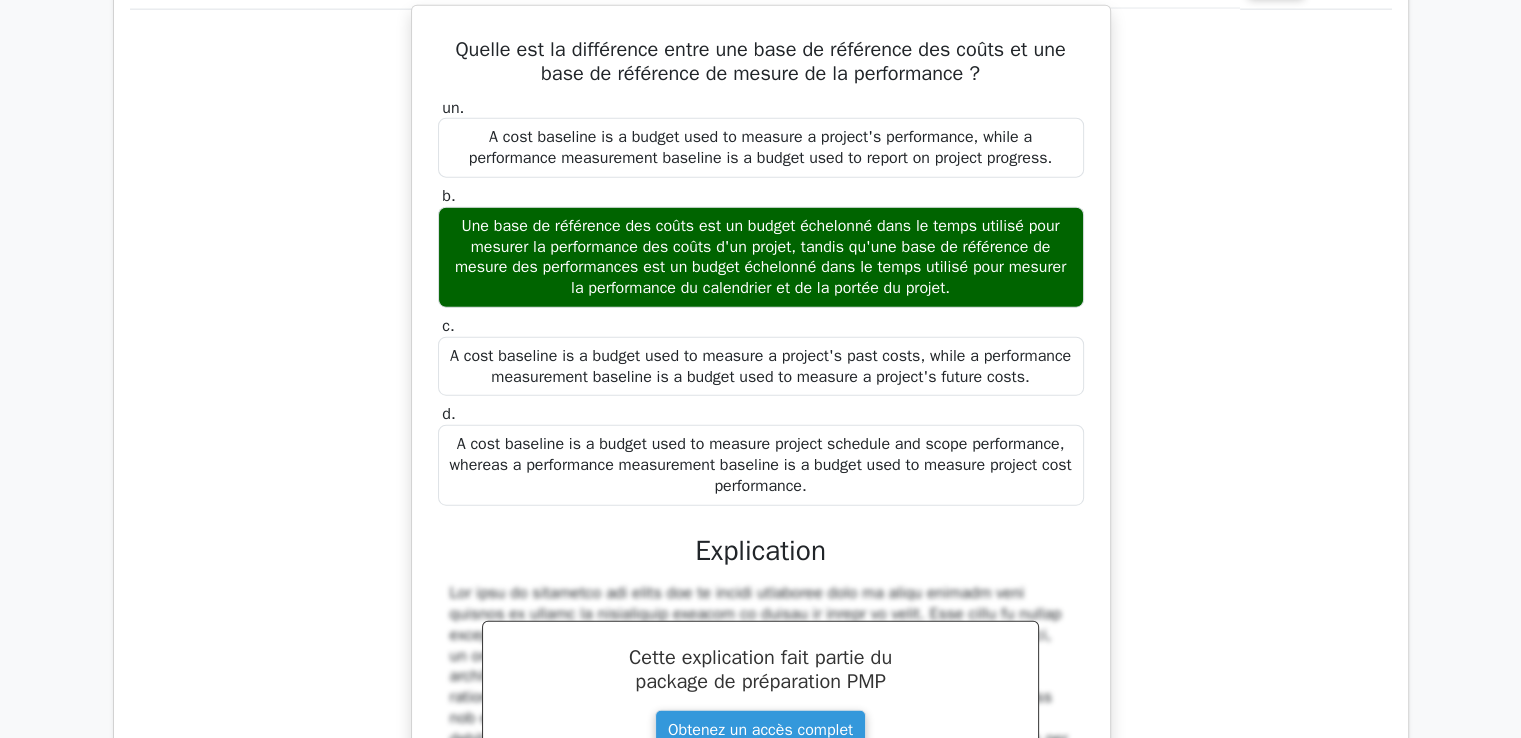 scroll, scrollTop: 80796, scrollLeft: 0, axis: vertical 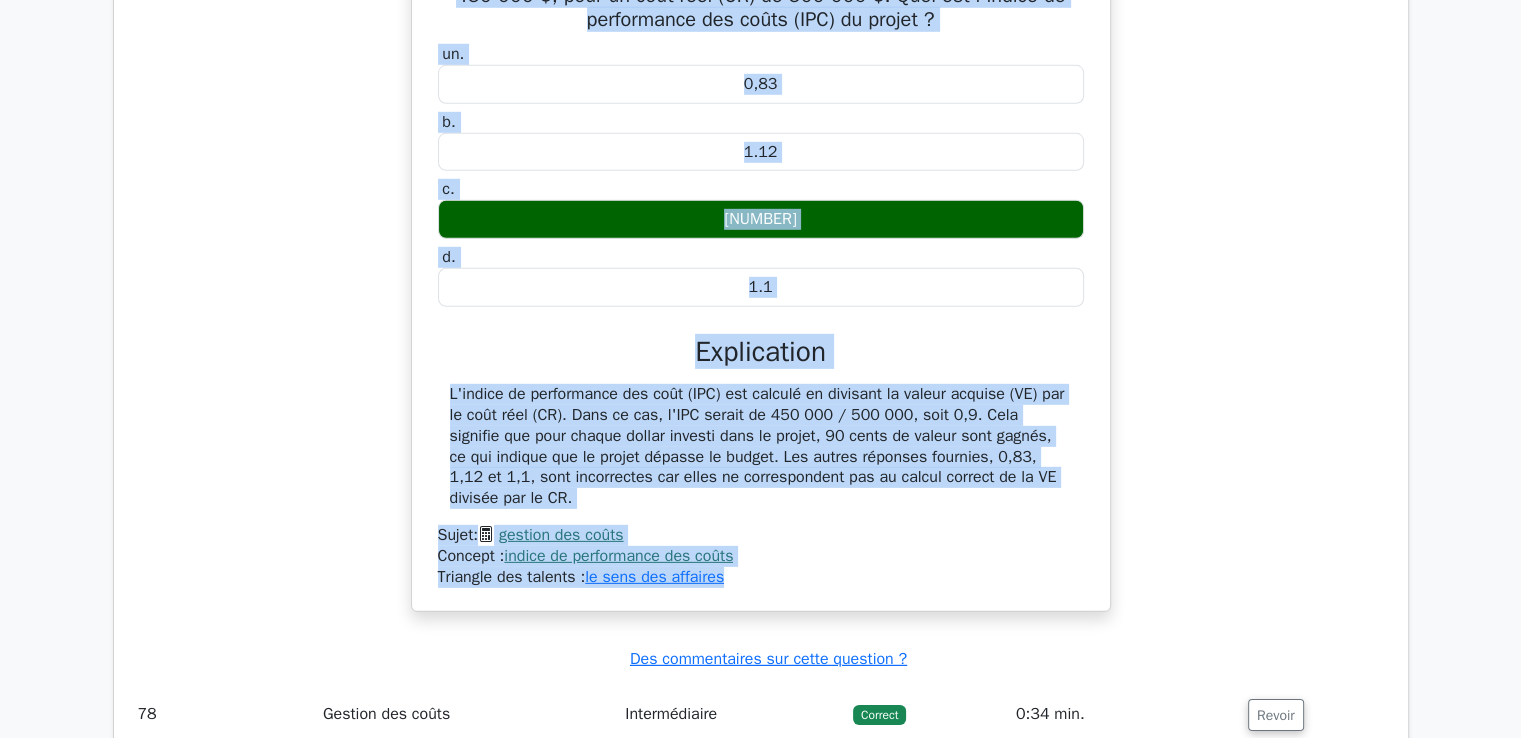 drag, startPoint x: 451, startPoint y: 109, endPoint x: 759, endPoint y: 520, distance: 513.60004 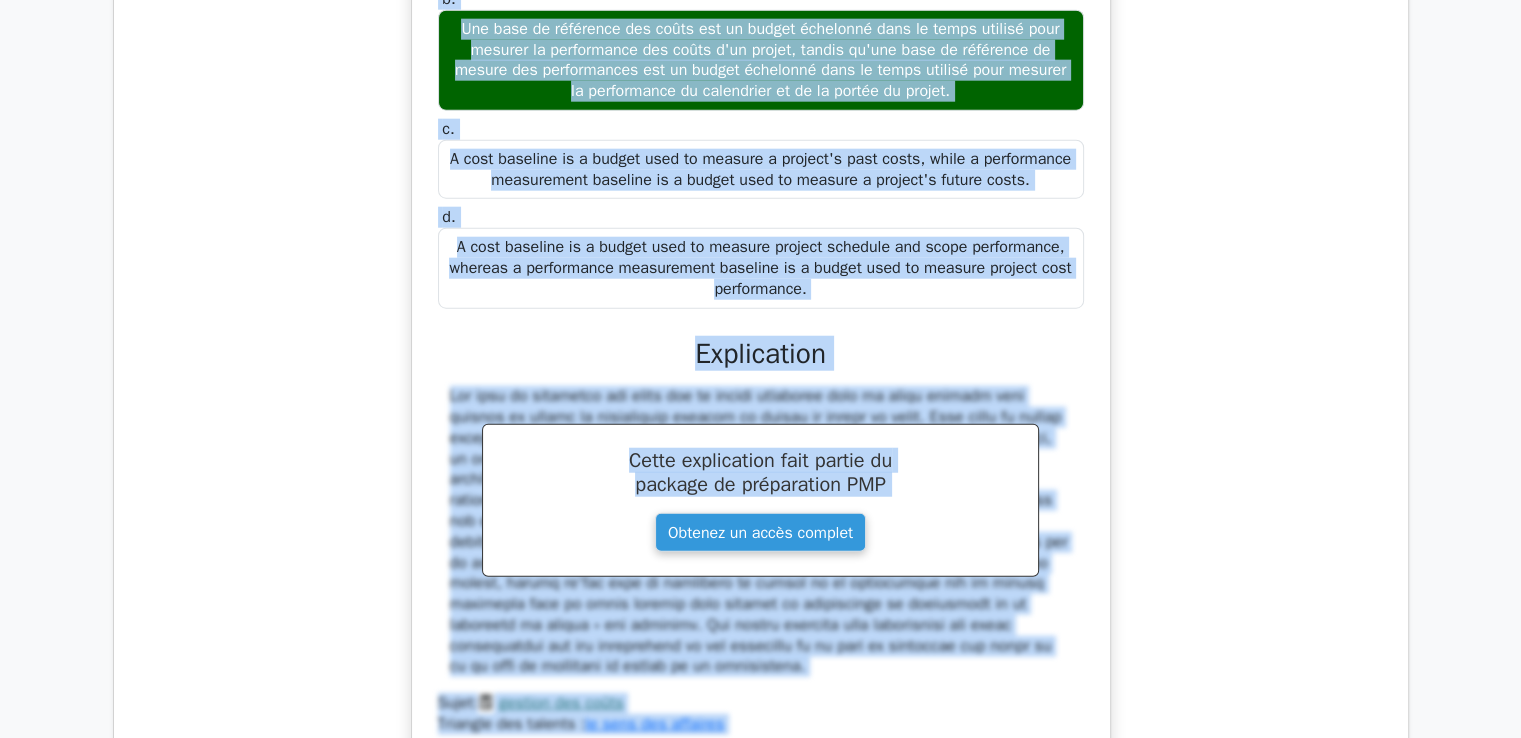 scroll, scrollTop: 80886, scrollLeft: 0, axis: vertical 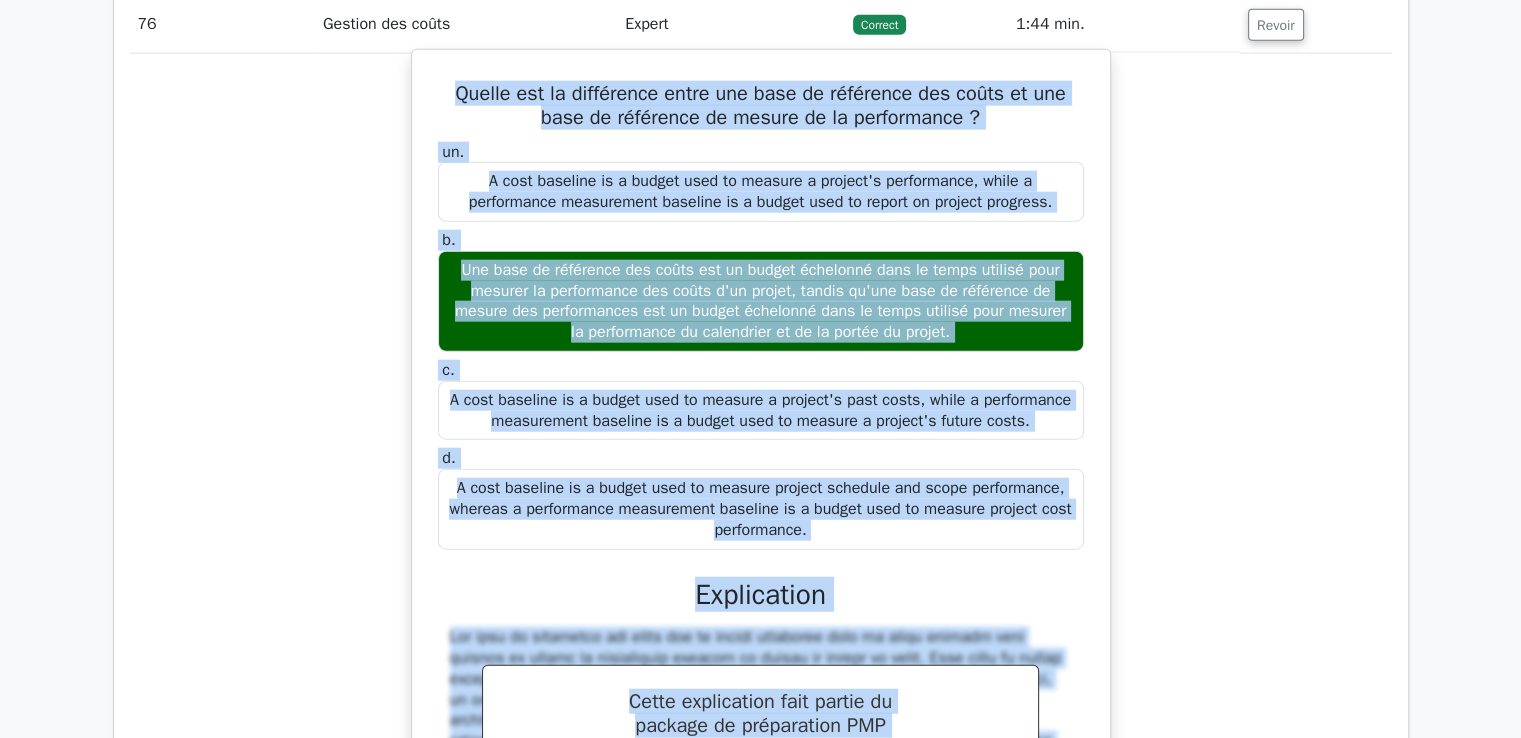 click on "un.
Une base de référence des coûts est un budget utilisé pour mesurer la performance d'un projet, tandis qu'une base de référence de mesure de la performance est un budget utilisé pour rendre compte de l'avancement du projet.
b.
c. d." at bounding box center (761, 346) 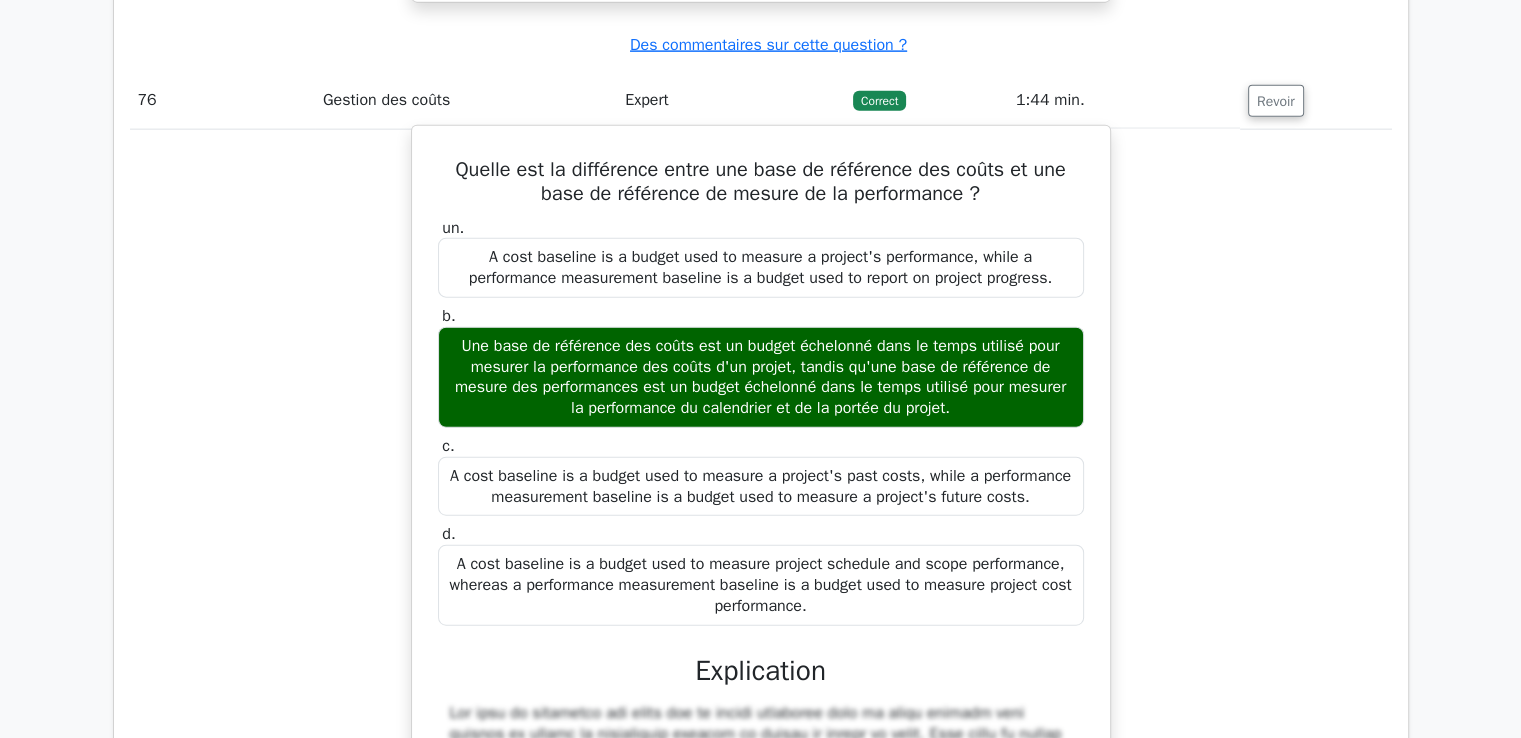 scroll, scrollTop: 80686, scrollLeft: 0, axis: vertical 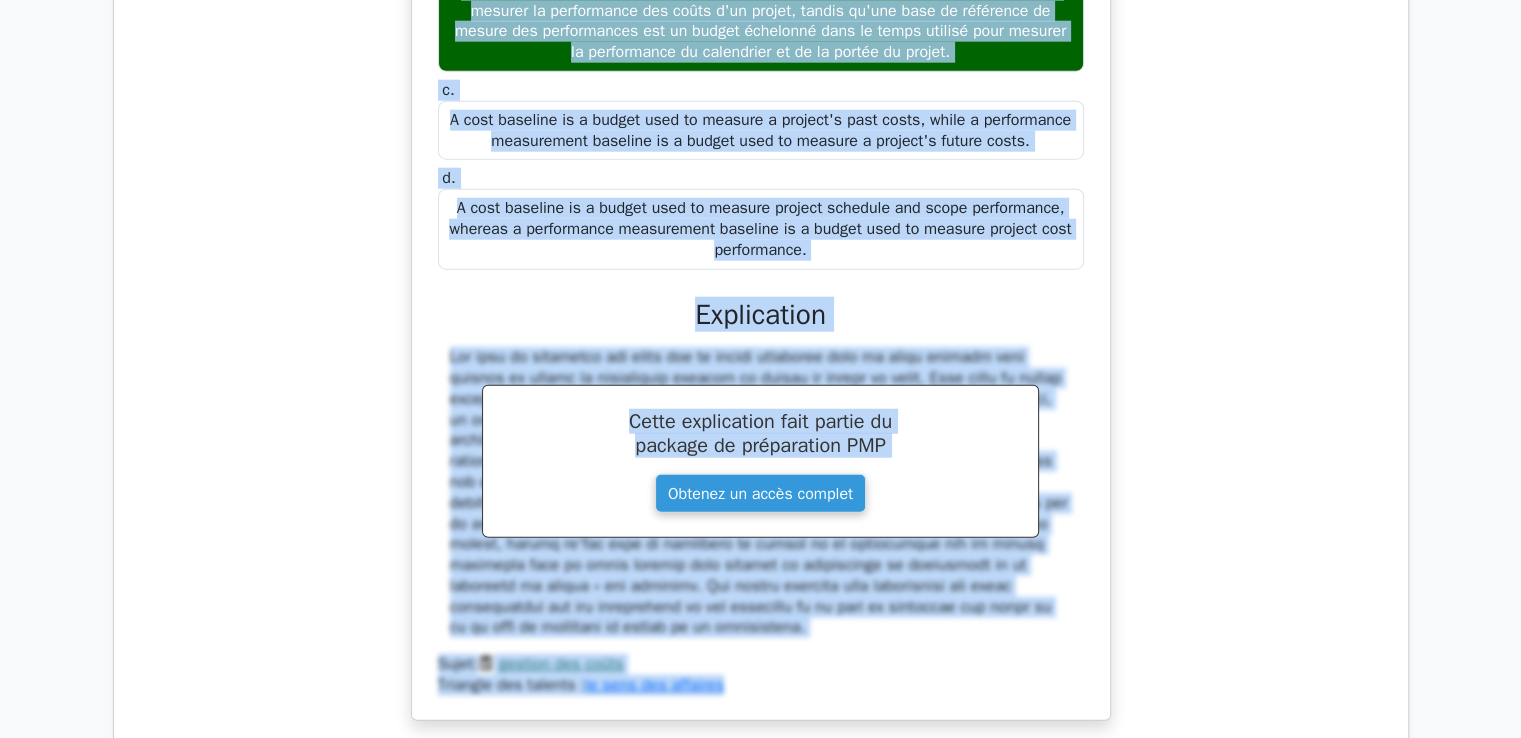 drag, startPoint x: 450, startPoint y: 217, endPoint x: 1083, endPoint y: 218, distance: 633.0008 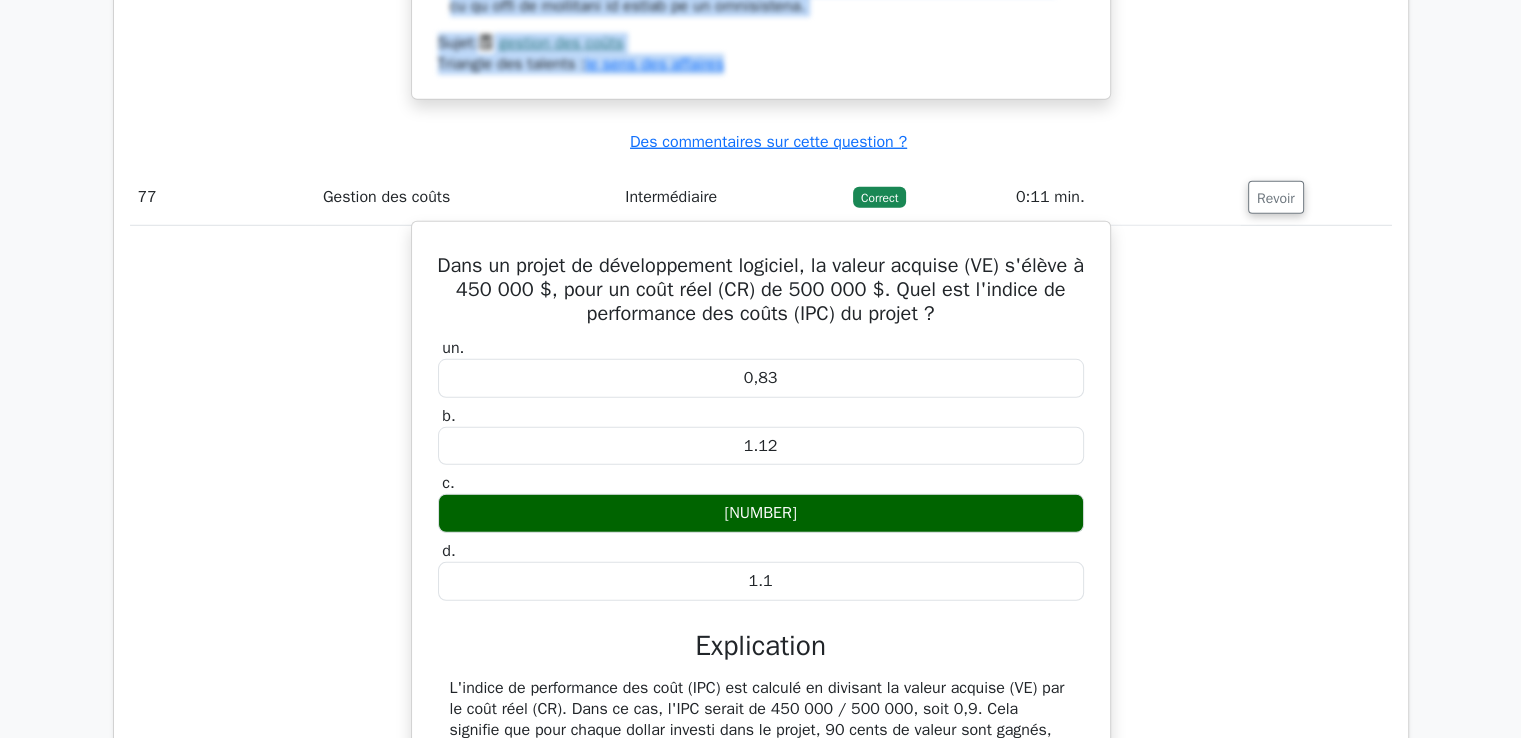 scroll, scrollTop: 81766, scrollLeft: 0, axis: vertical 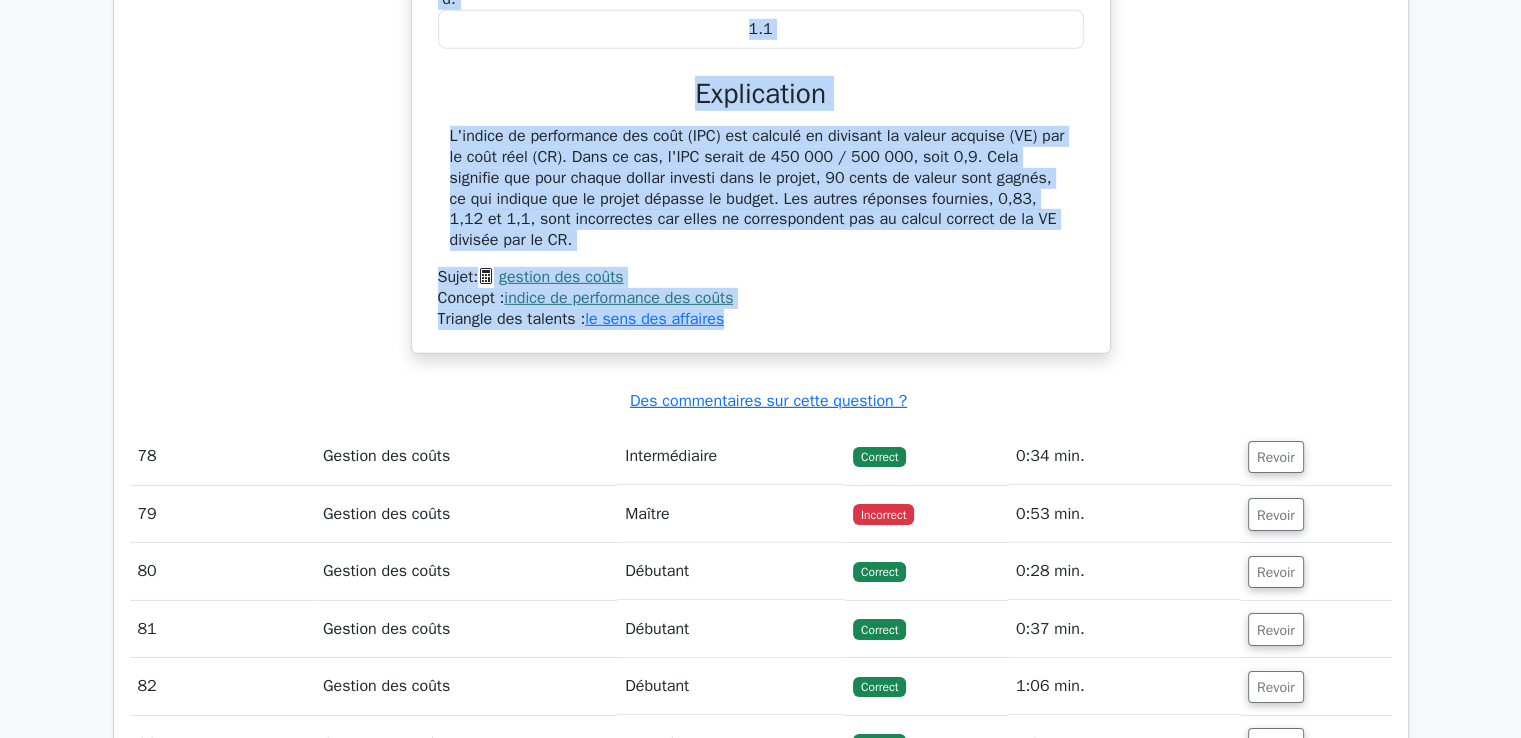 drag, startPoint x: 666, startPoint y: 441, endPoint x: 837, endPoint y: 257, distance: 251.19116 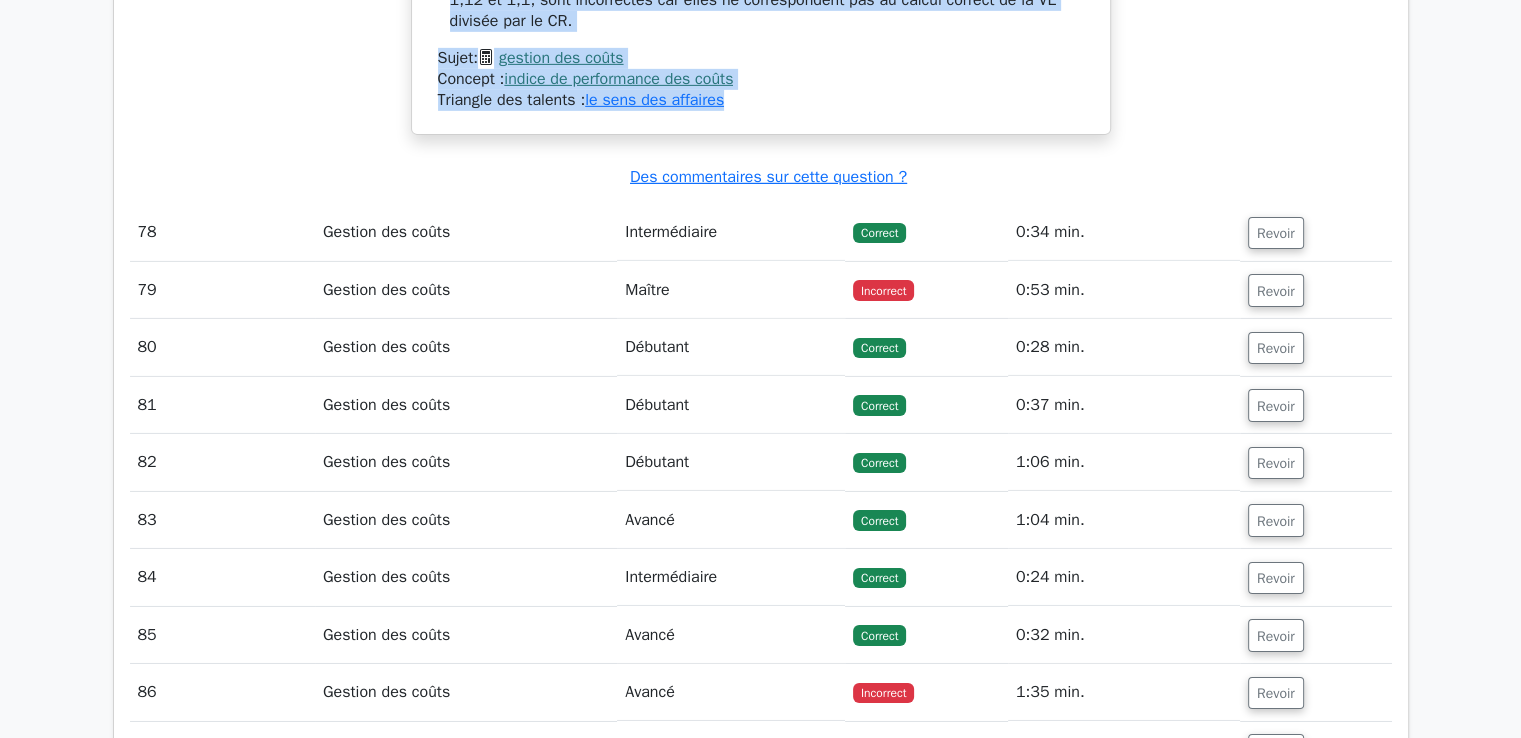 scroll, scrollTop: 82544, scrollLeft: 0, axis: vertical 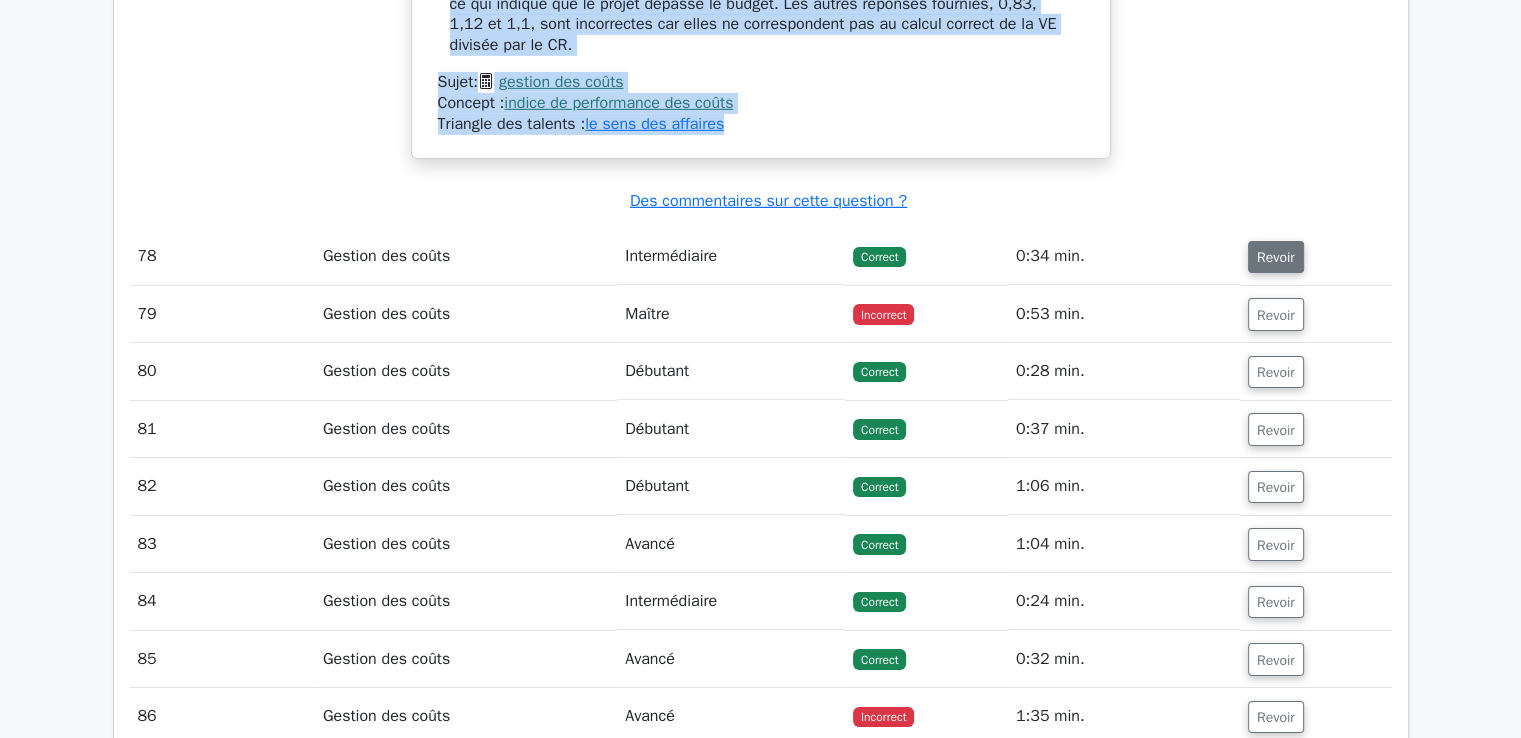 click on "Revoir" at bounding box center (1276, 257) 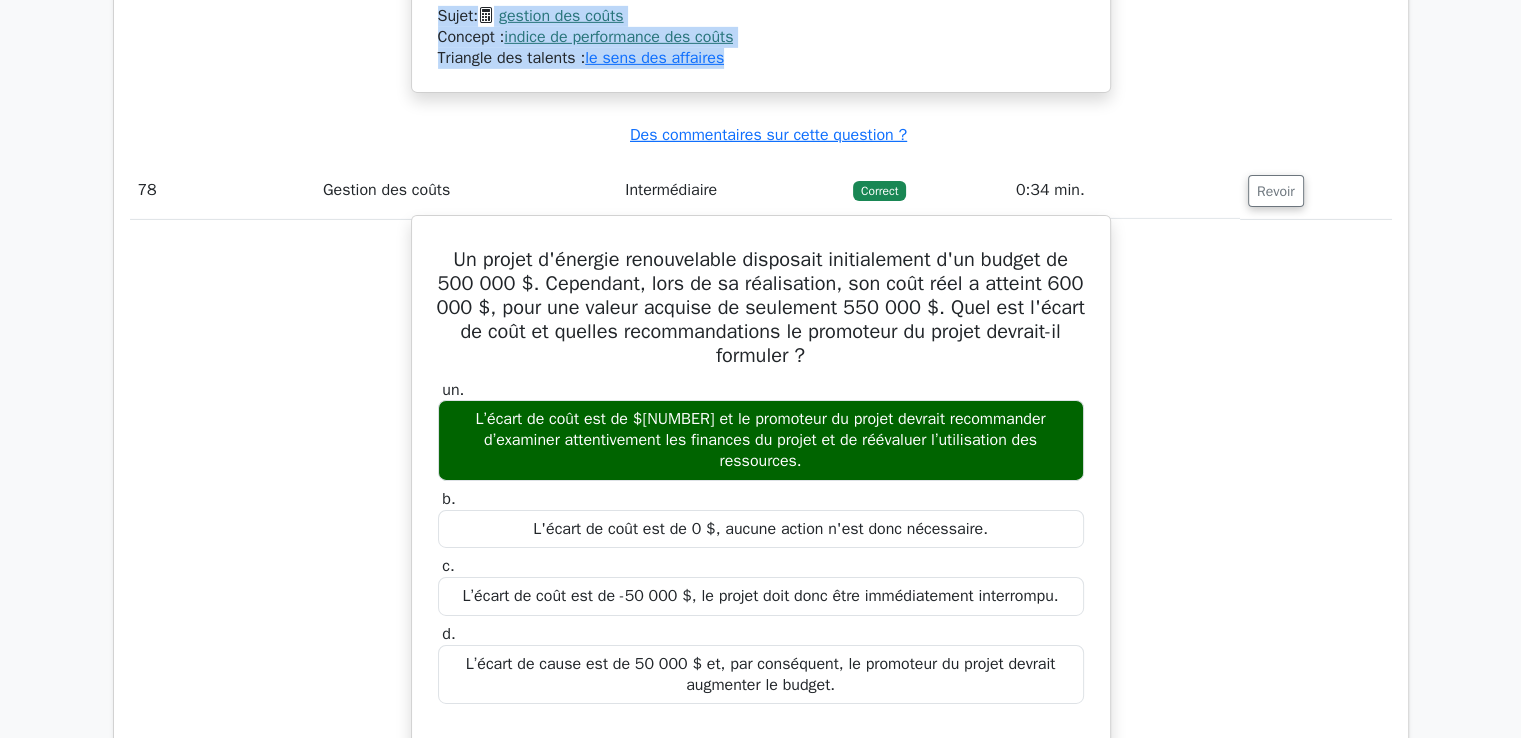 scroll, scrollTop: 82644, scrollLeft: 0, axis: vertical 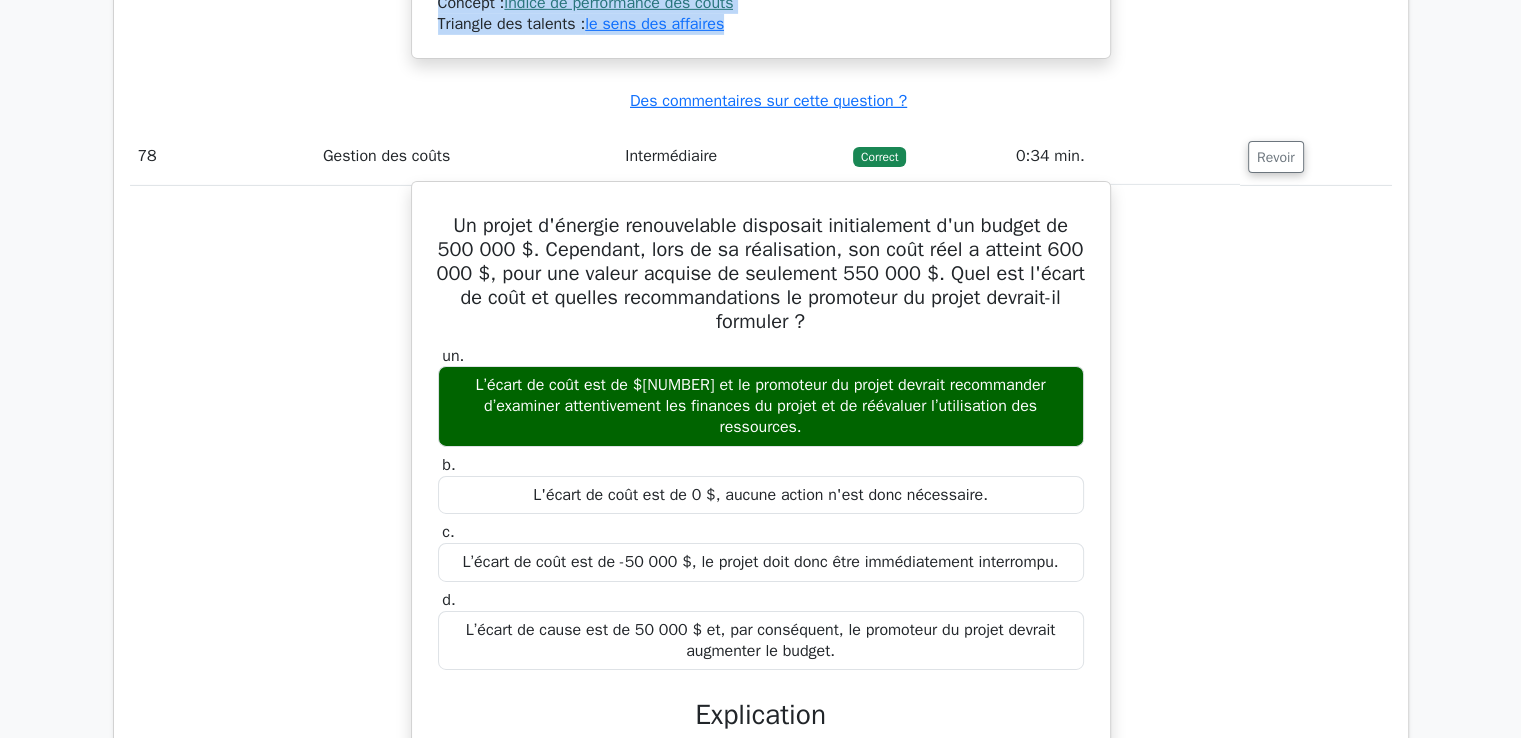 drag, startPoint x: 441, startPoint y: 165, endPoint x: 902, endPoint y: 601, distance: 634.52106 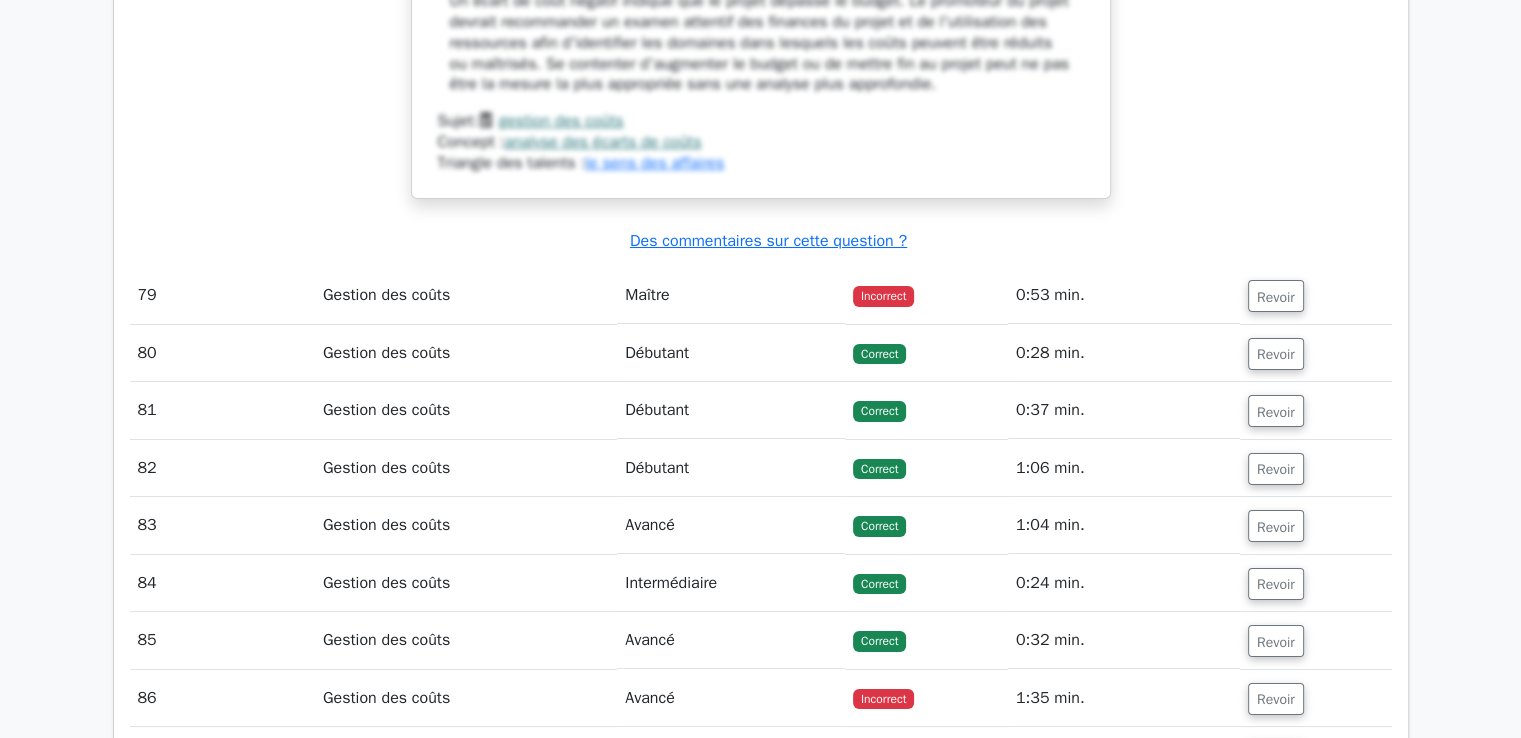 scroll, scrollTop: 83644, scrollLeft: 0, axis: vertical 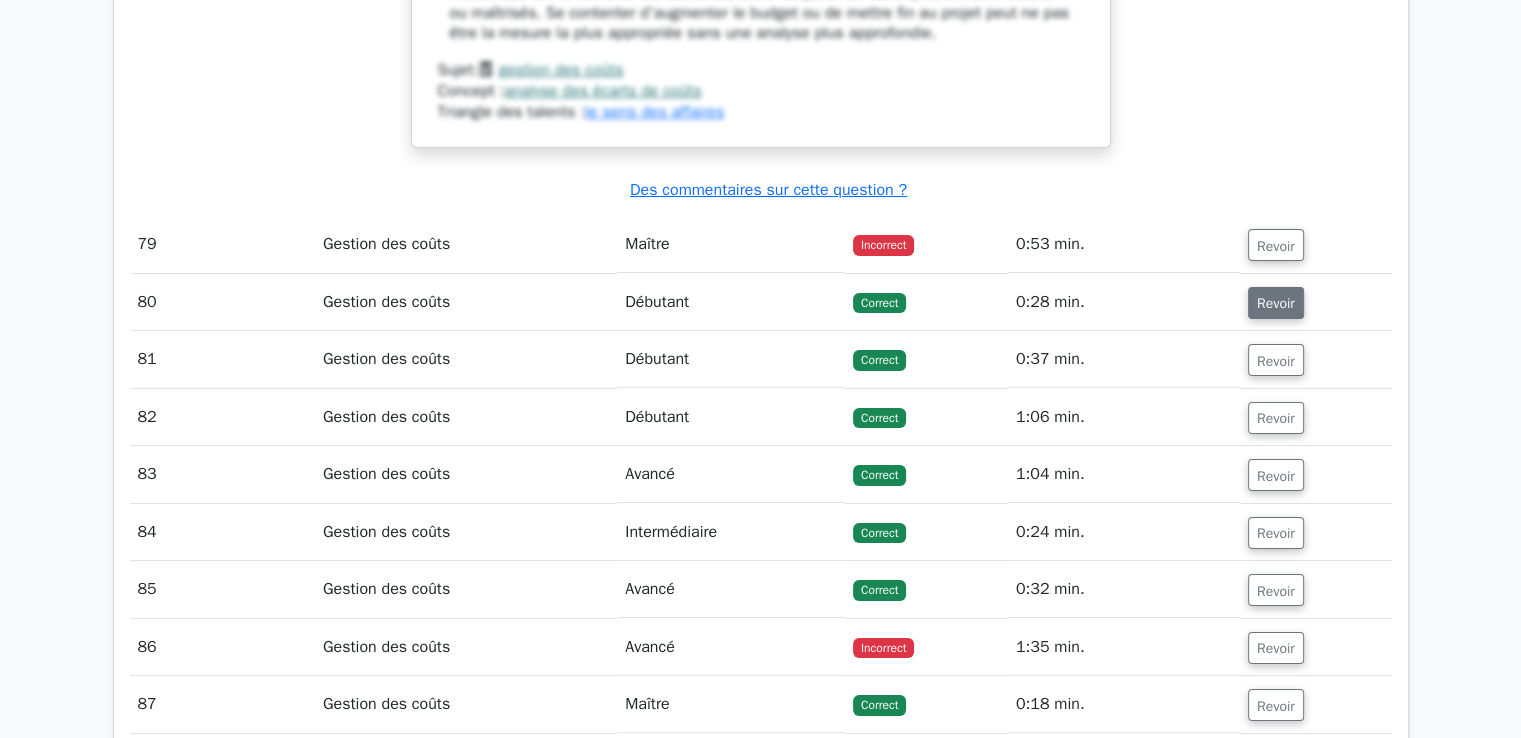 click on "Revoir" at bounding box center (1276, 303) 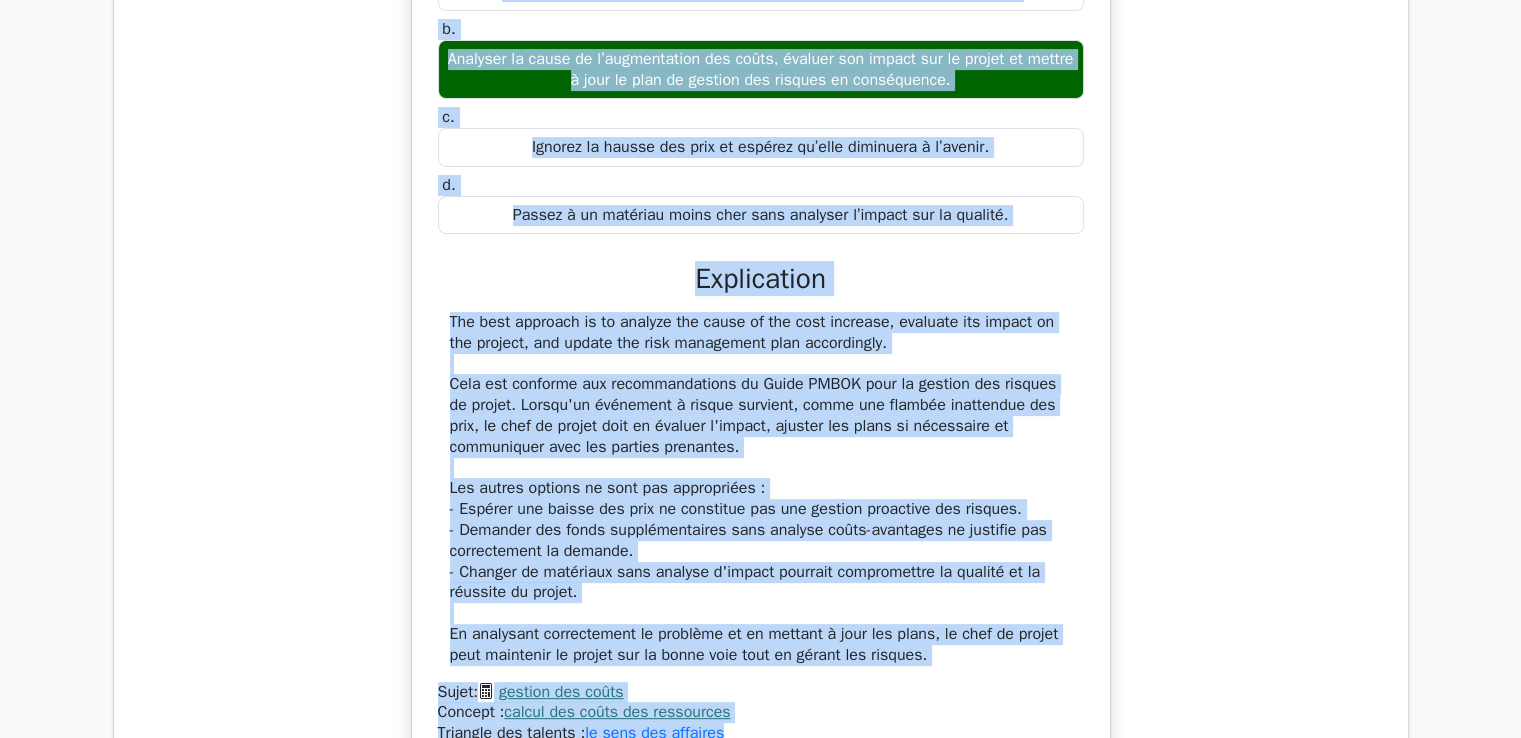 scroll, scrollTop: 84292, scrollLeft: 0, axis: vertical 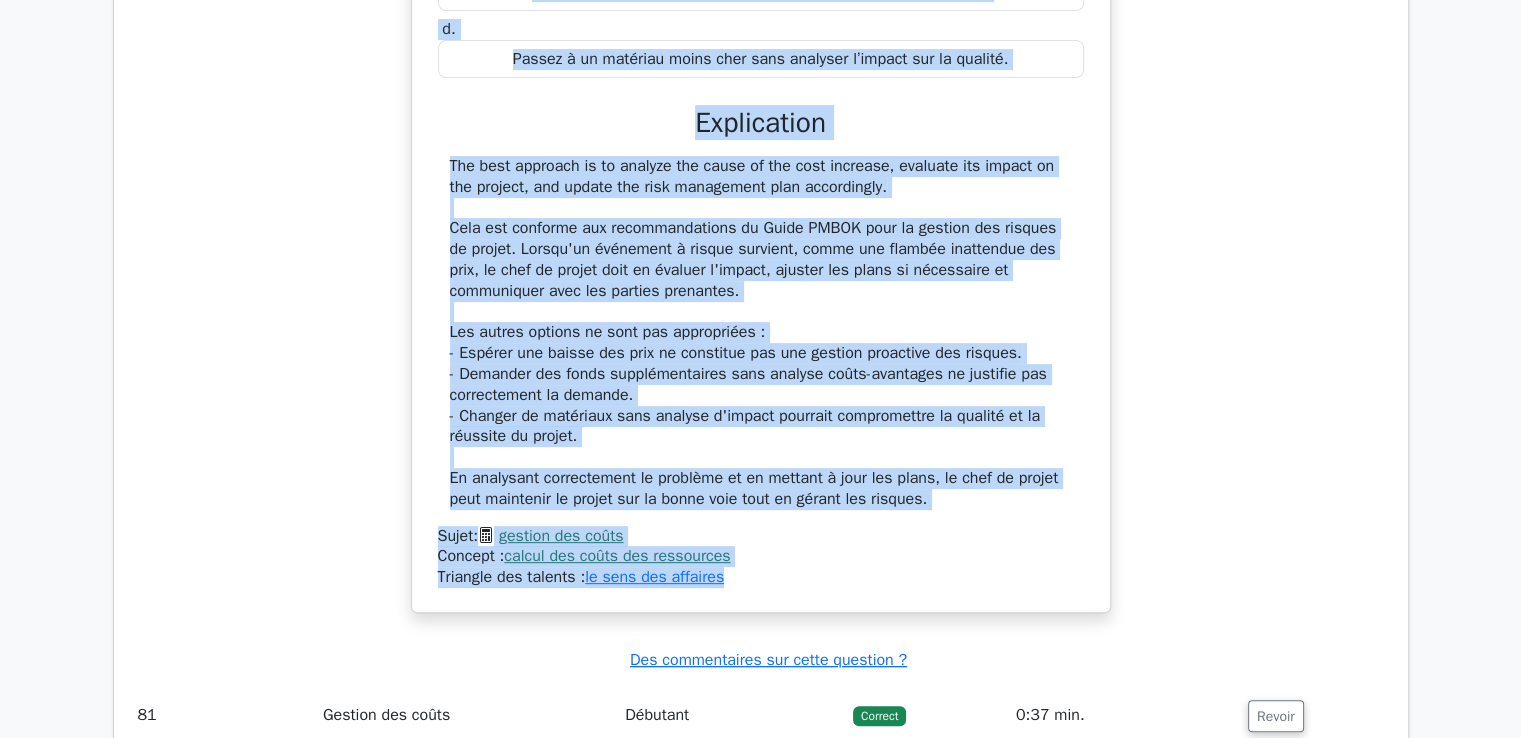 drag, startPoint x: 456, startPoint y: 313, endPoint x: 755, endPoint y: 549, distance: 380.91602 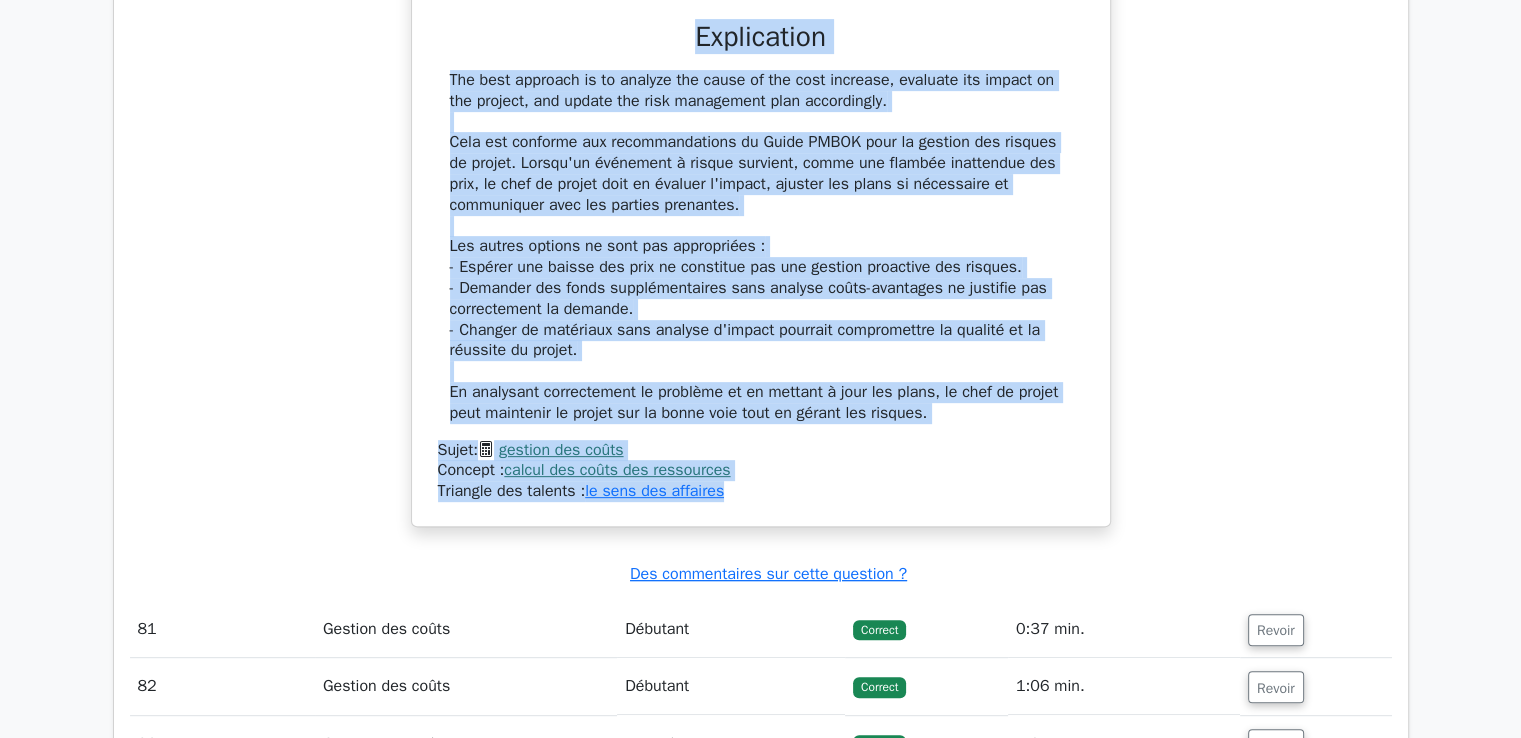scroll, scrollTop: 84492, scrollLeft: 0, axis: vertical 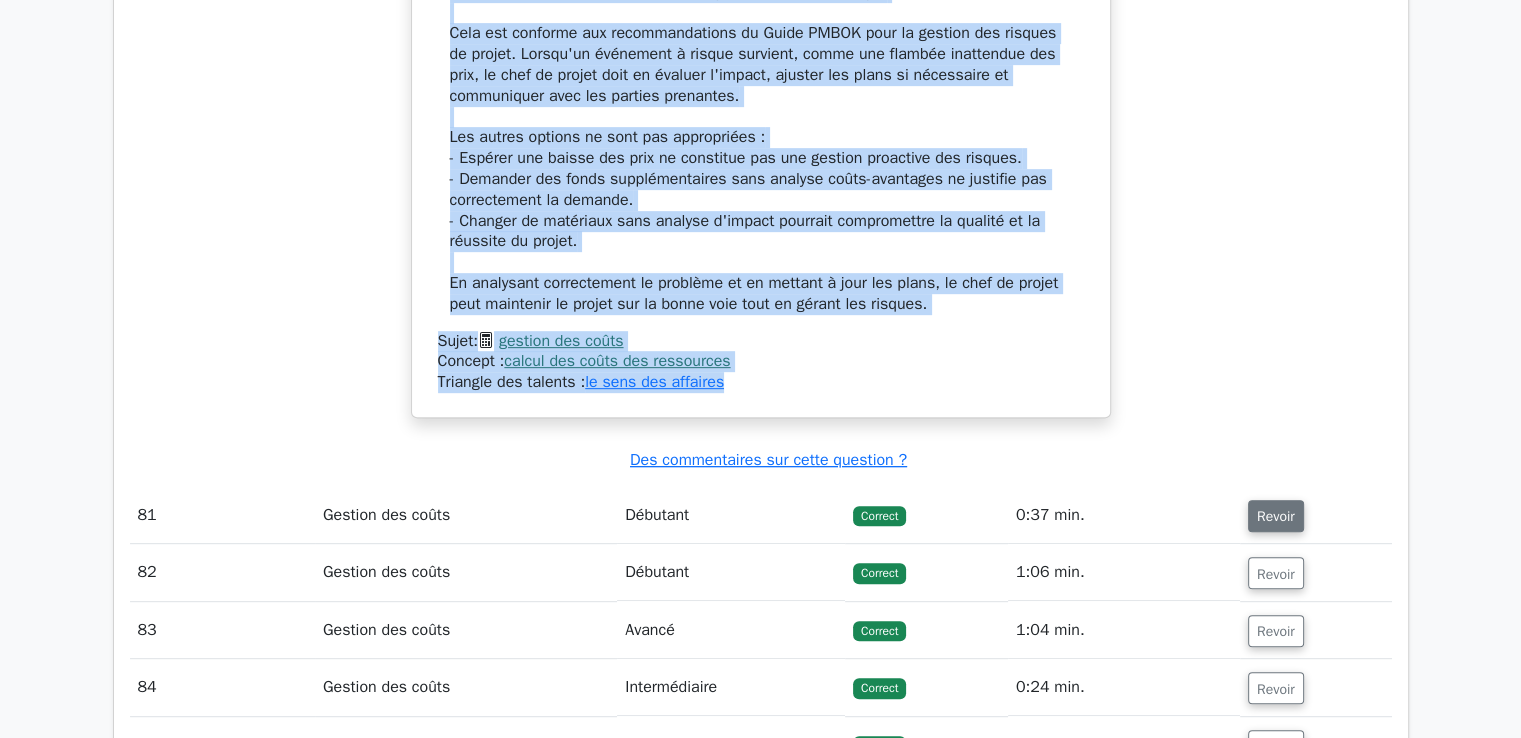 click on "Revoir" at bounding box center (1276, 516) 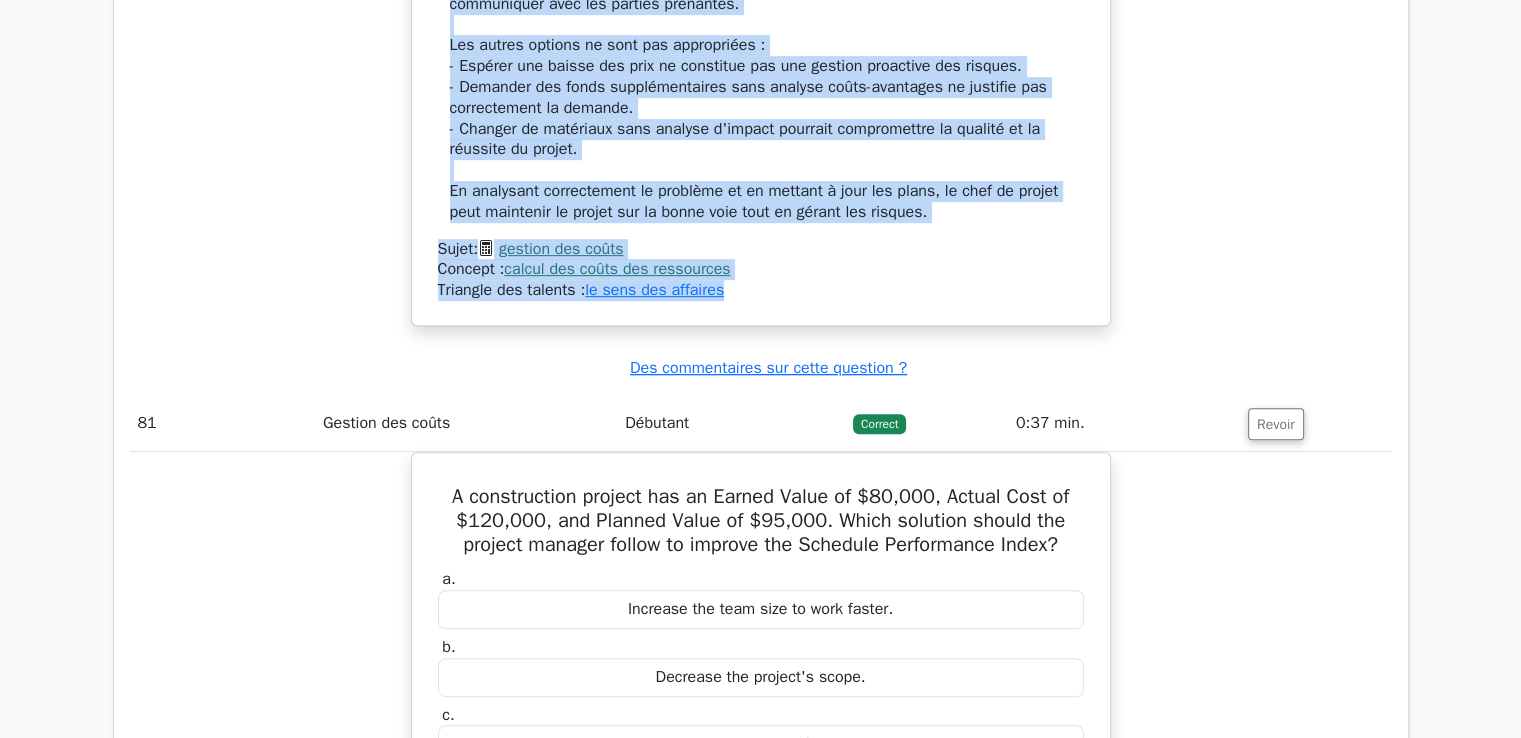 scroll, scrollTop: 84792, scrollLeft: 0, axis: vertical 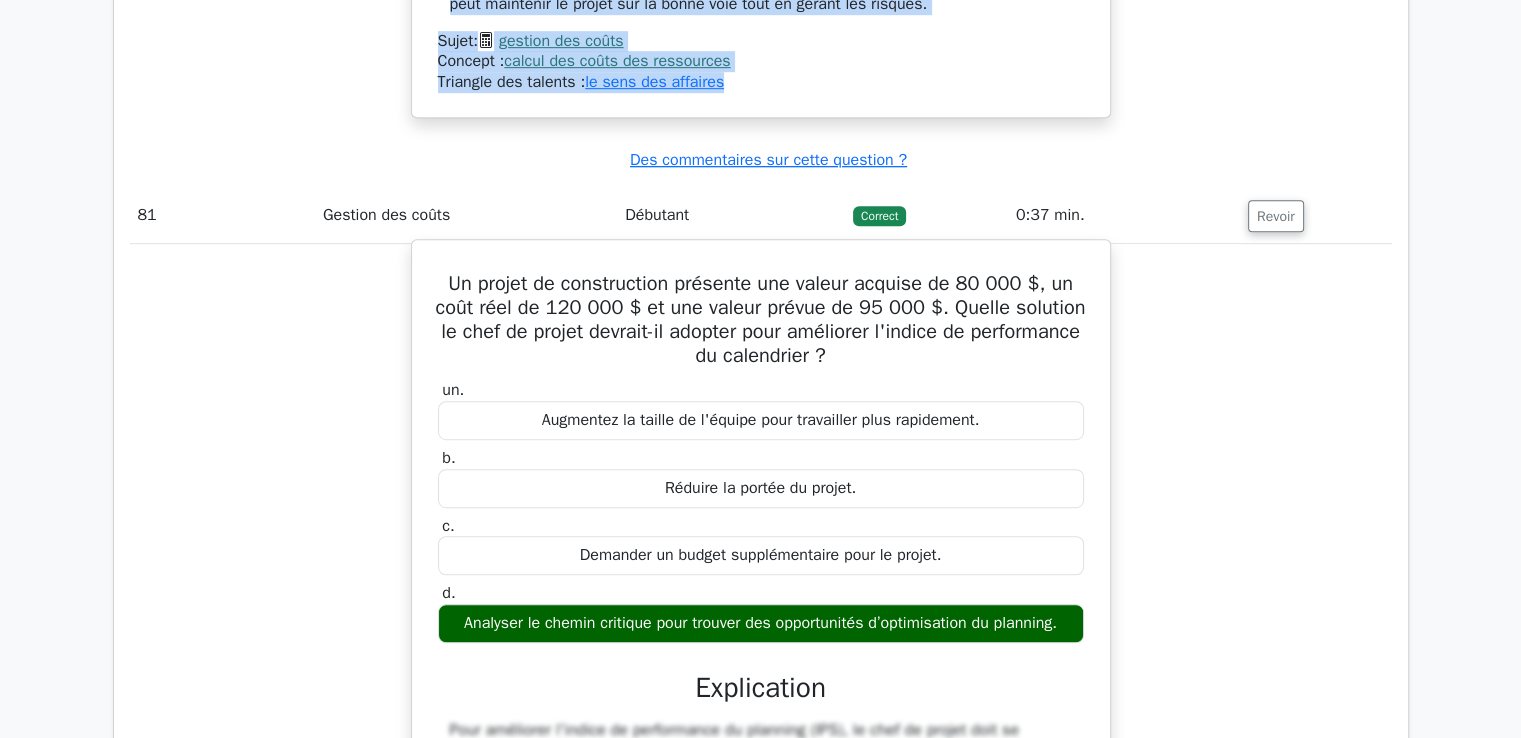 drag, startPoint x: 445, startPoint y: 243, endPoint x: 1099, endPoint y: 595, distance: 742.71124 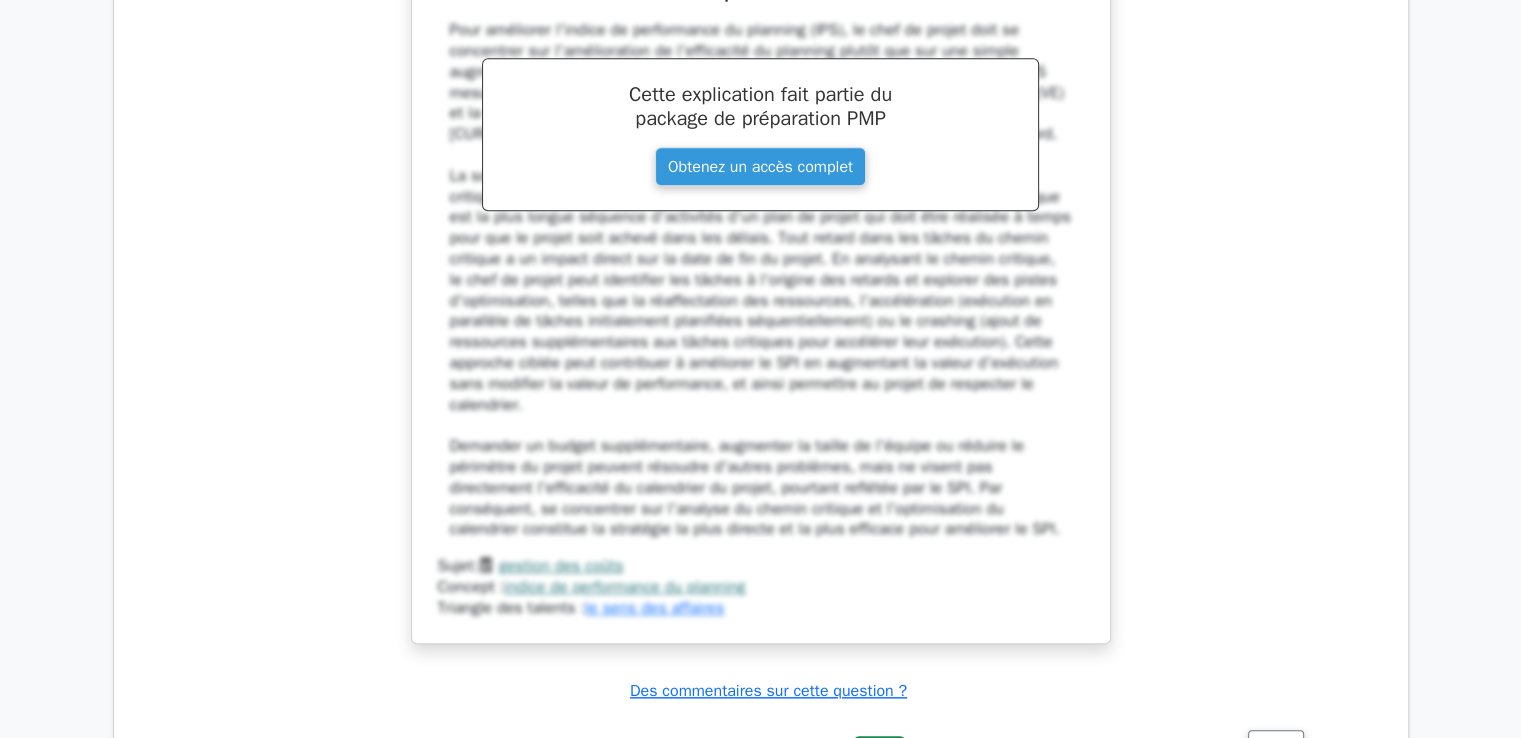 scroll, scrollTop: 85792, scrollLeft: 0, axis: vertical 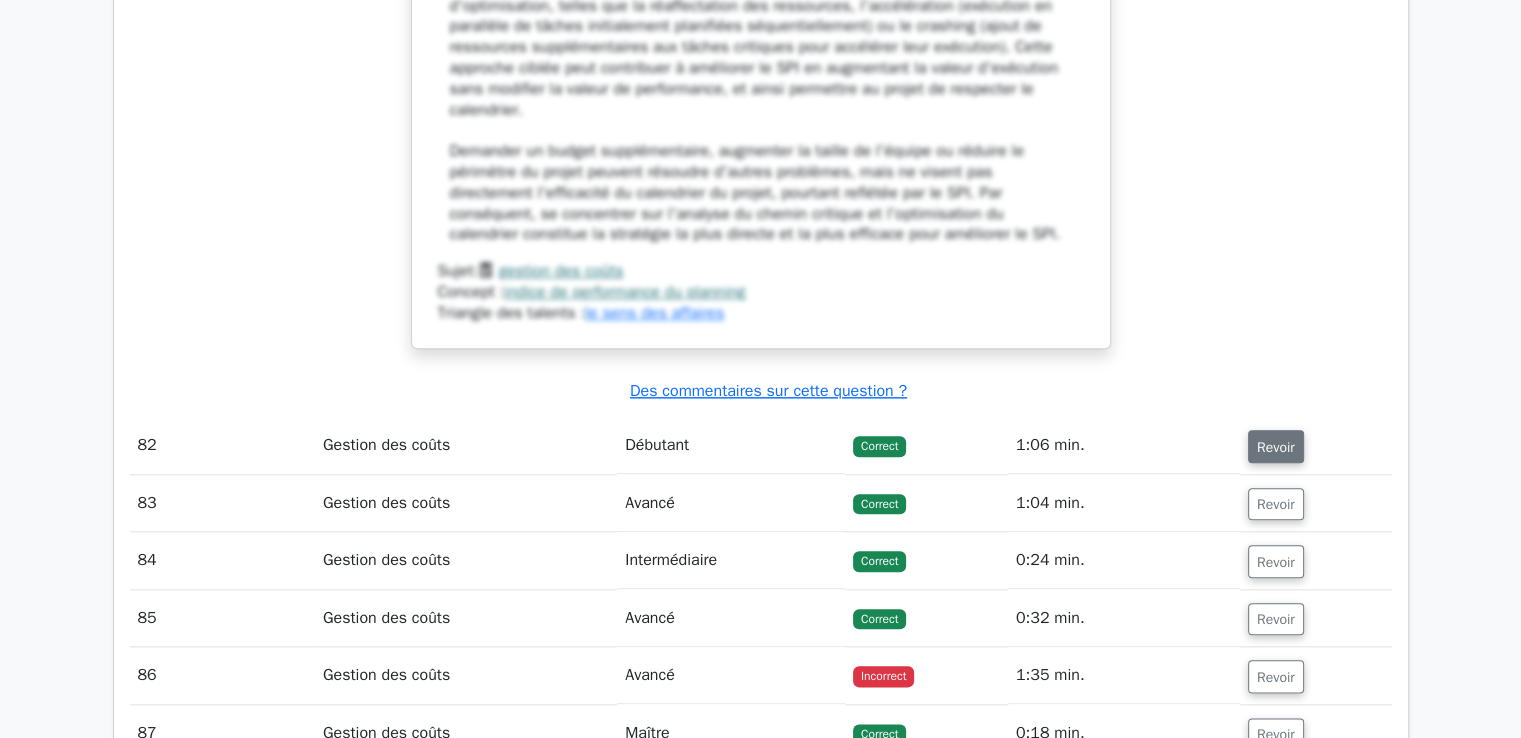 click on "Revoir" at bounding box center [1276, 447] 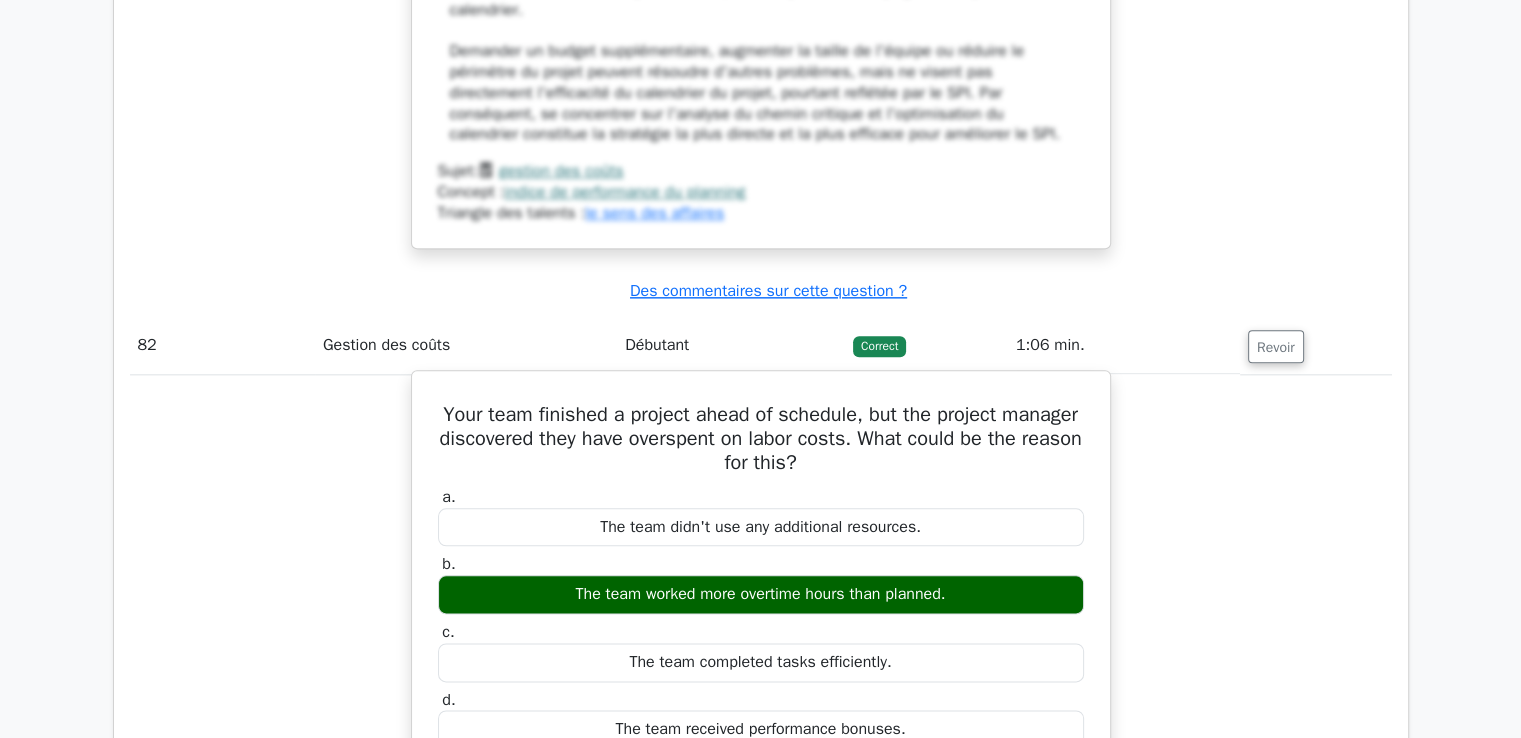 scroll, scrollTop: 86092, scrollLeft: 0, axis: vertical 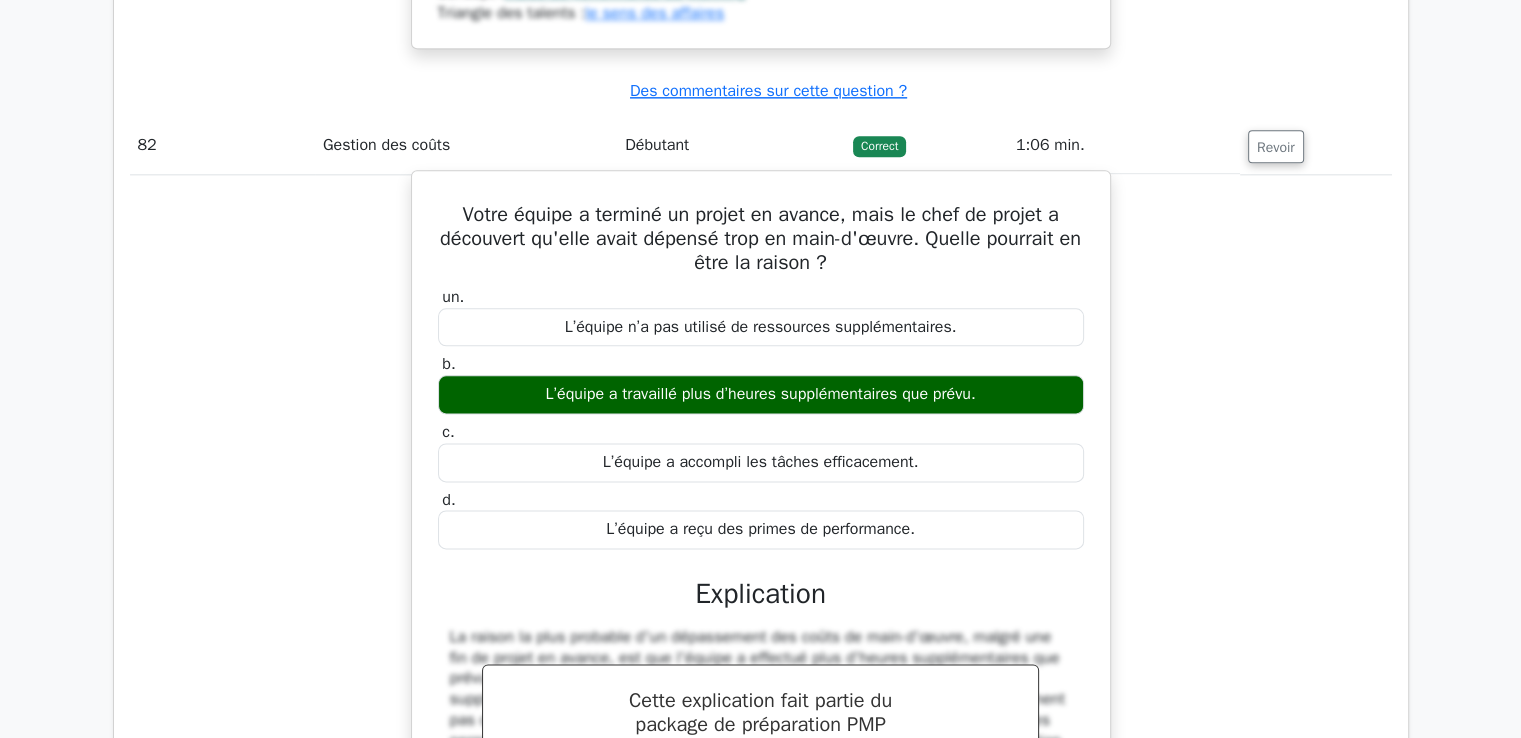 click on "Votre équipe a terminé un projet en avance, mais le chef de projet a découvert qu'elle avait dépensé trop en main-d'œuvre. Quelle pourrait en être la raison ?" at bounding box center [760, 238] 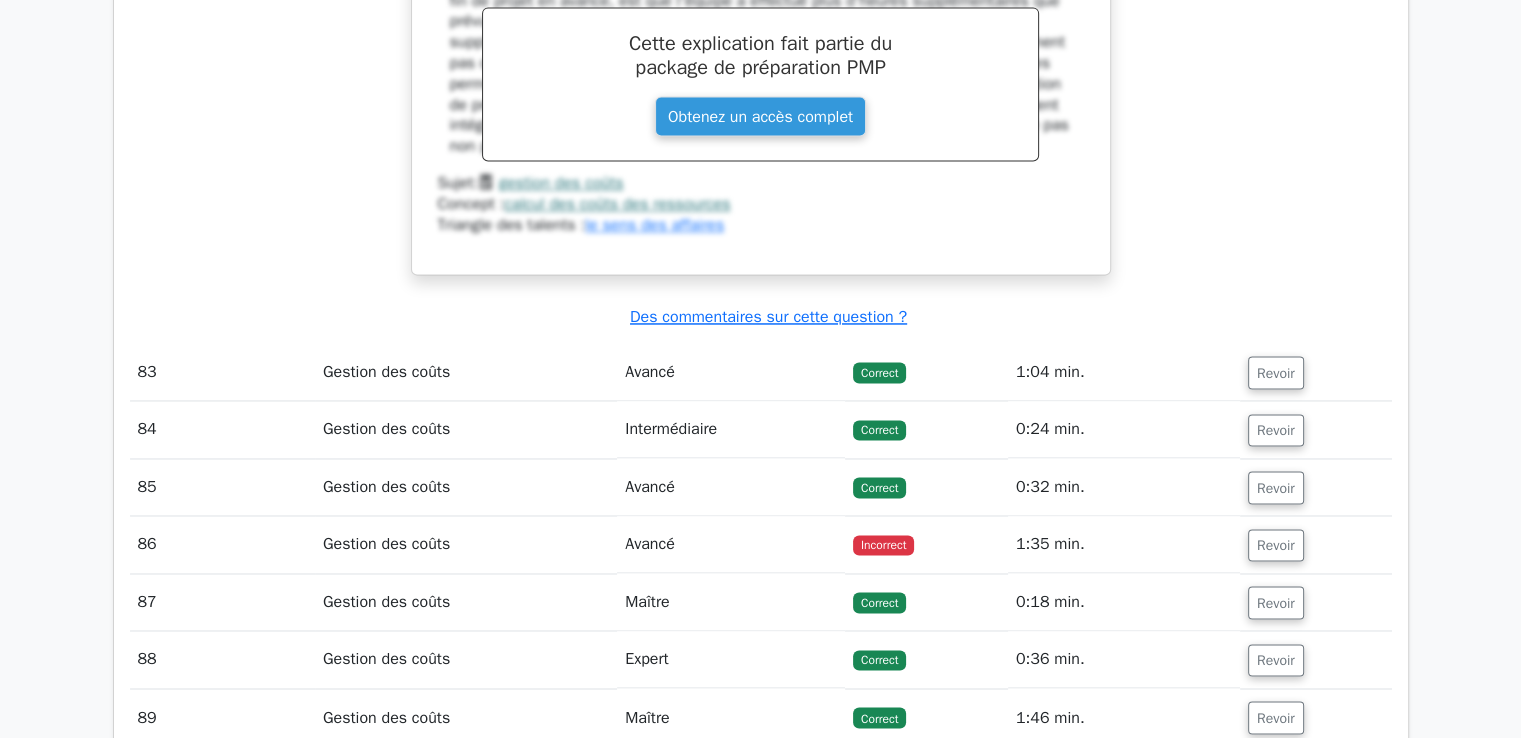 scroll, scrollTop: 86792, scrollLeft: 0, axis: vertical 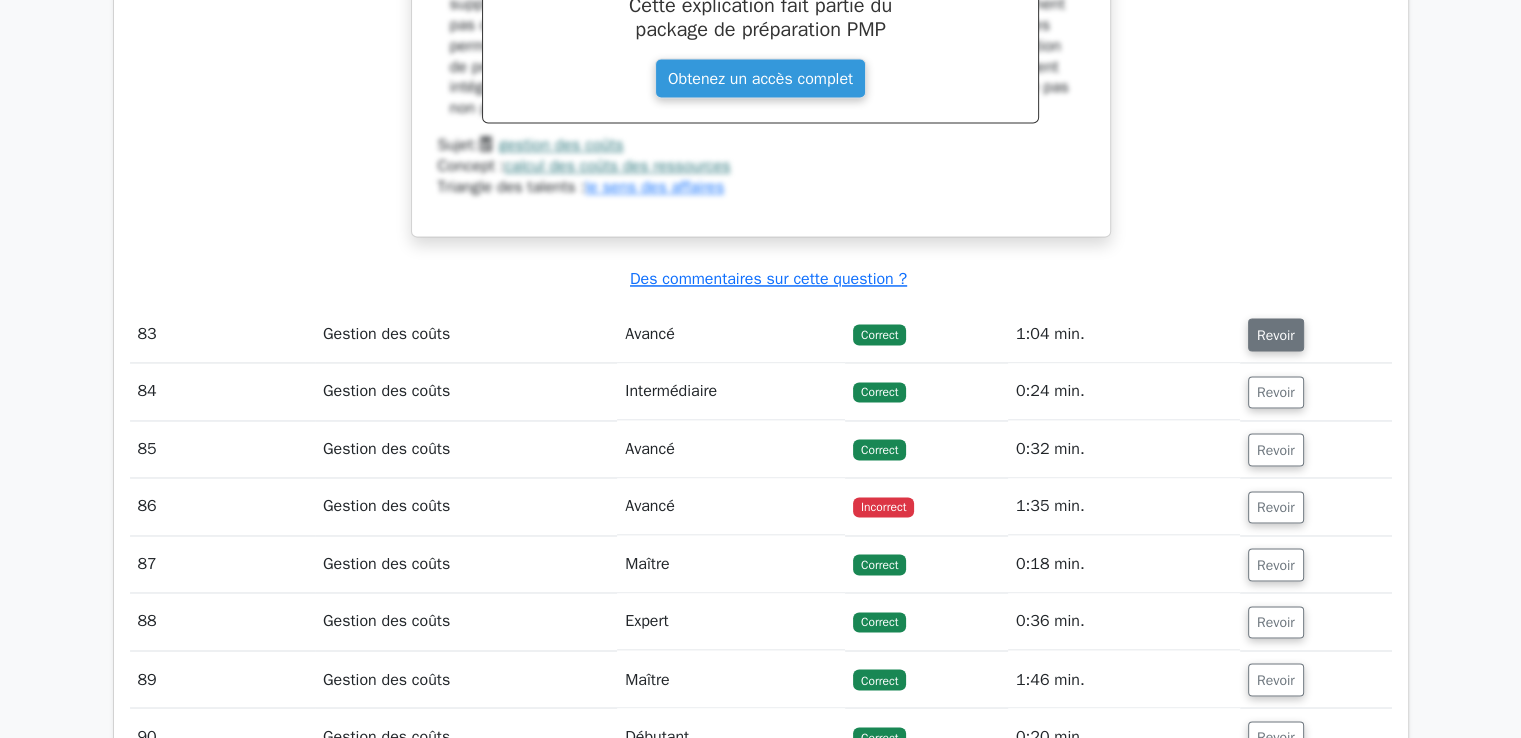 click on "Revoir" at bounding box center [1276, 335] 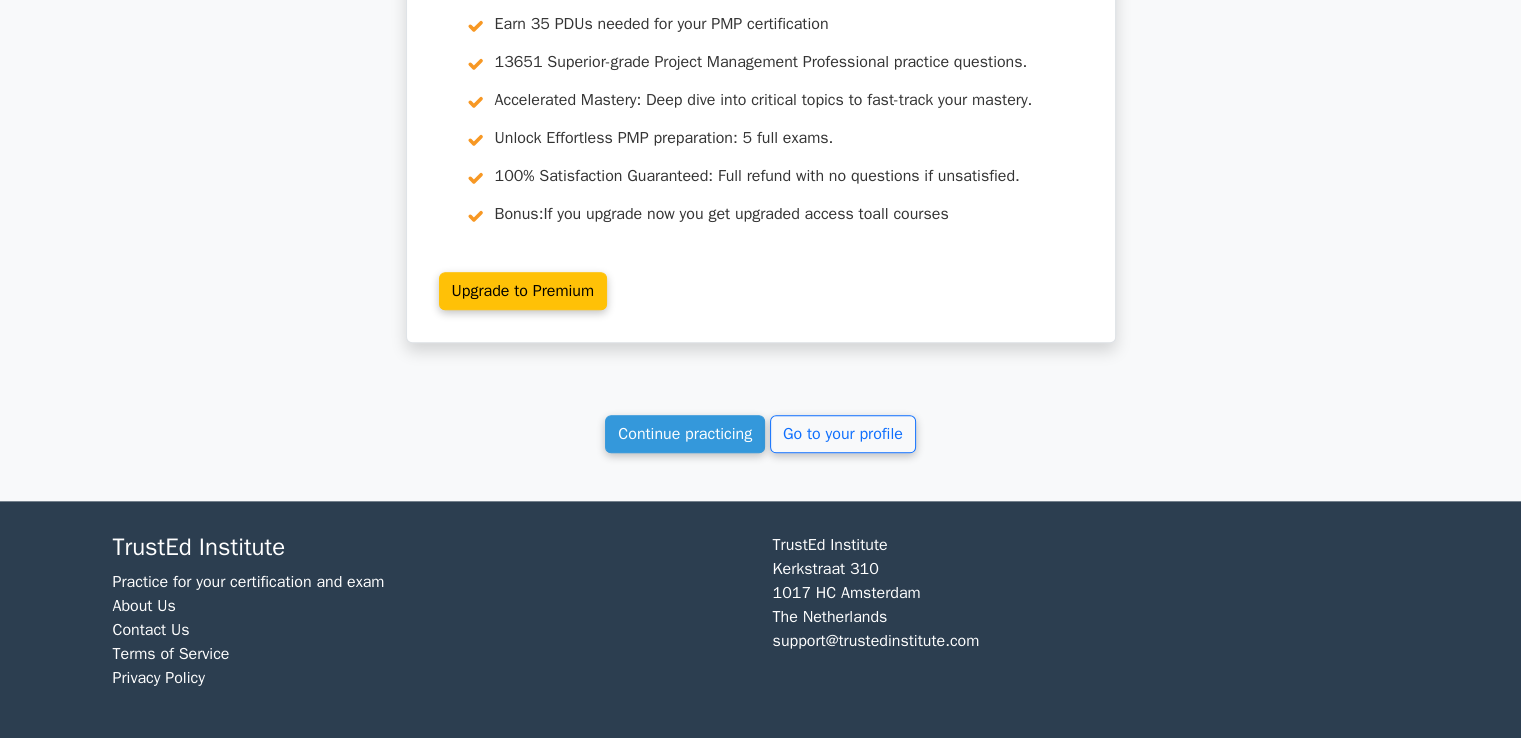 scroll, scrollTop: 82697, scrollLeft: 0, axis: vertical 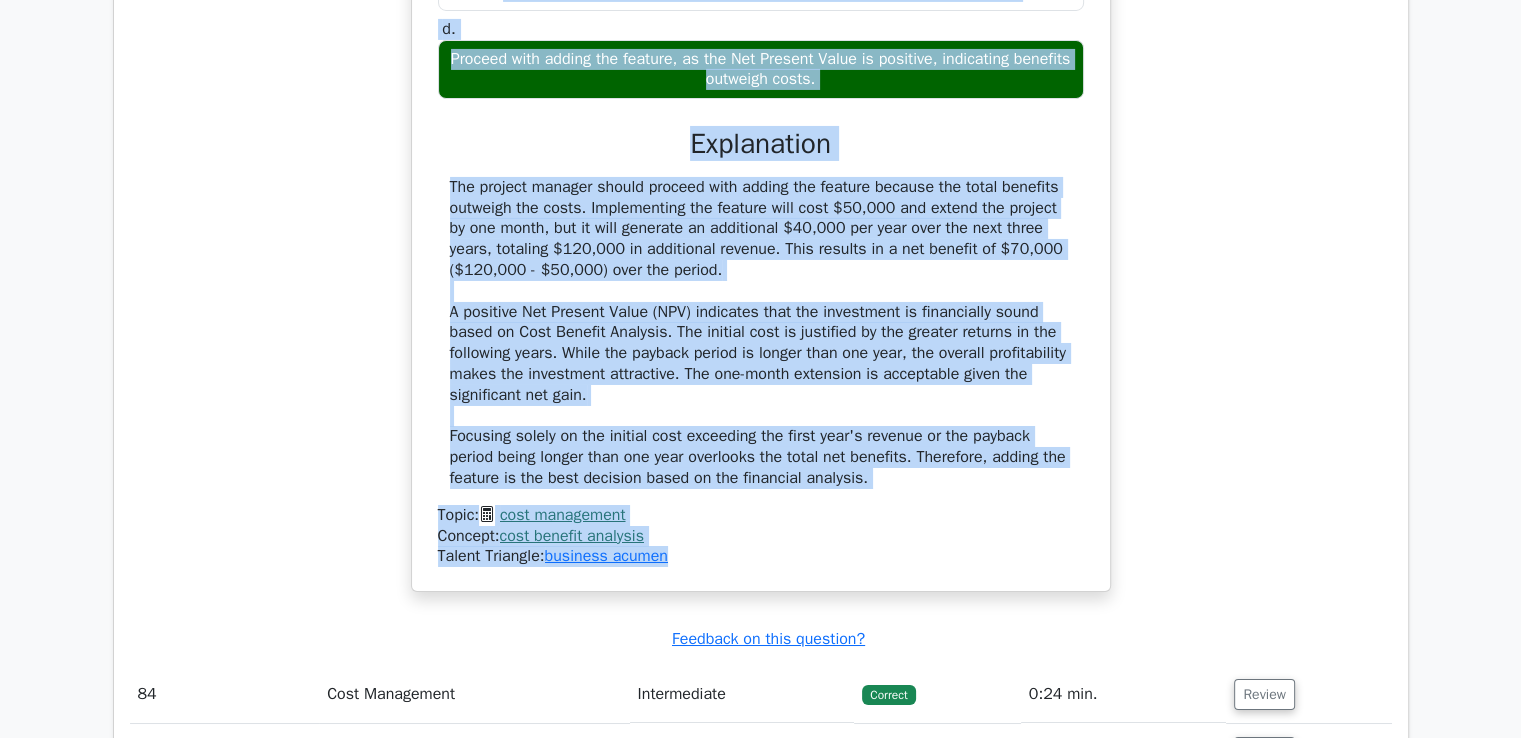 drag, startPoint x: 452, startPoint y: 54, endPoint x: 723, endPoint y: 542, distance: 558.198 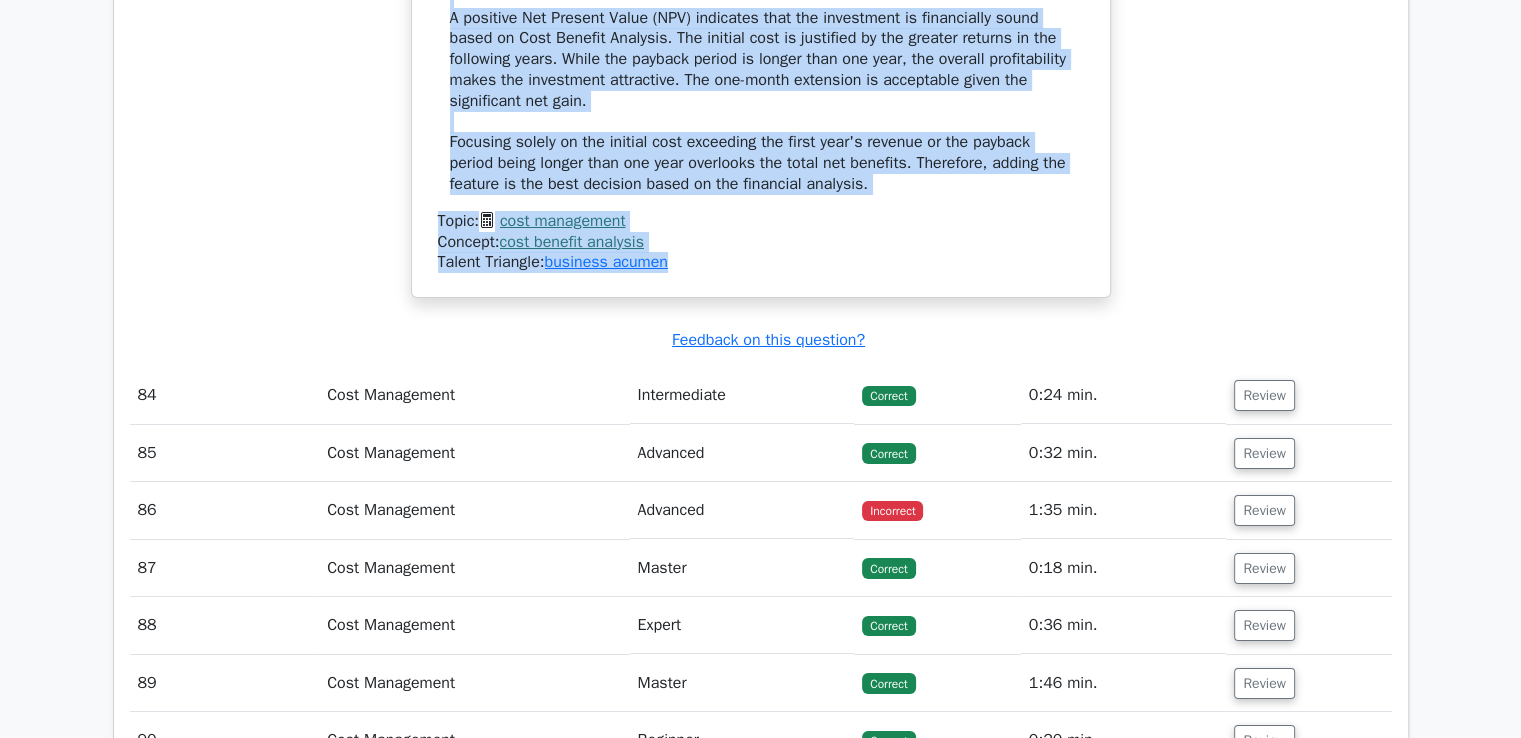scroll, scrollTop: 83464, scrollLeft: 0, axis: vertical 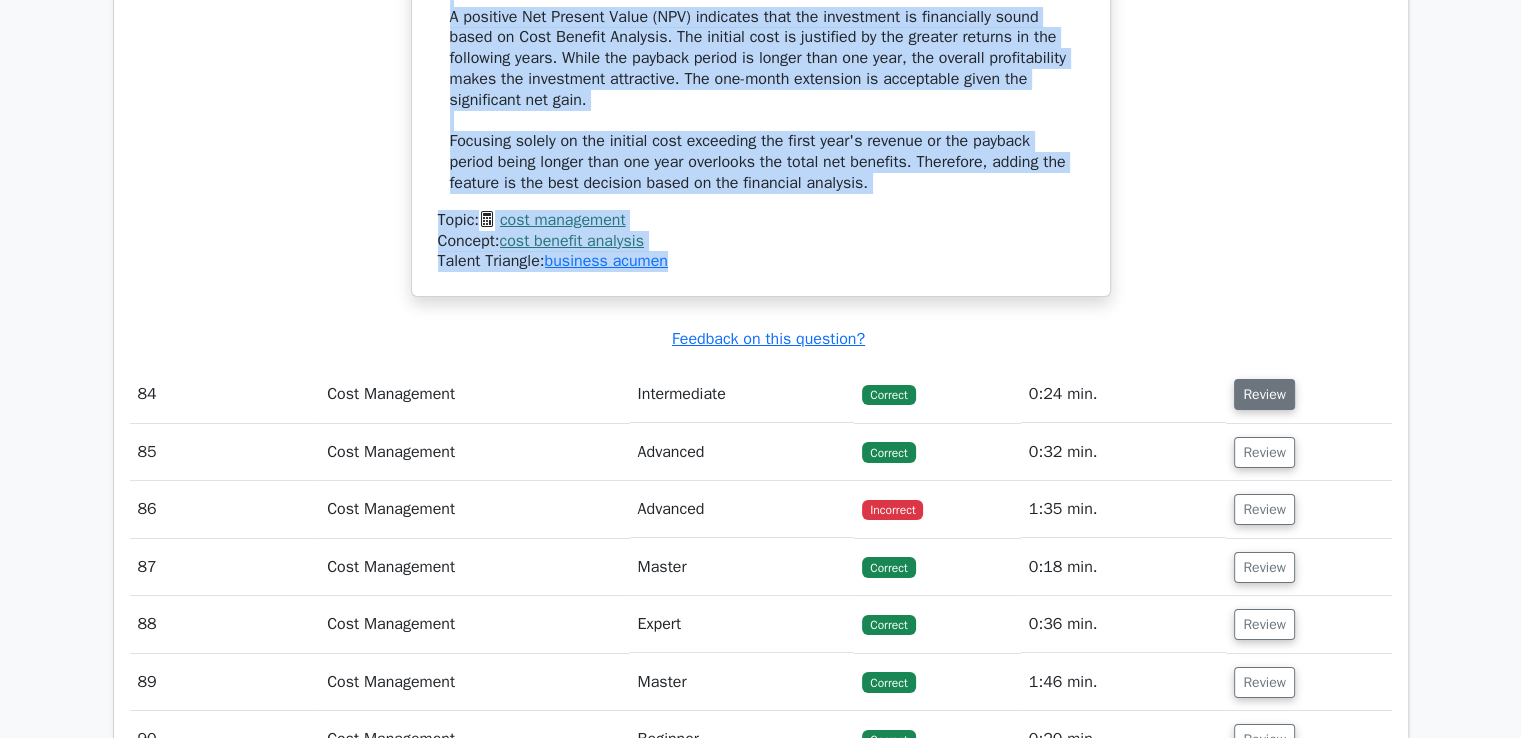 click on "Review" at bounding box center (1264, 394) 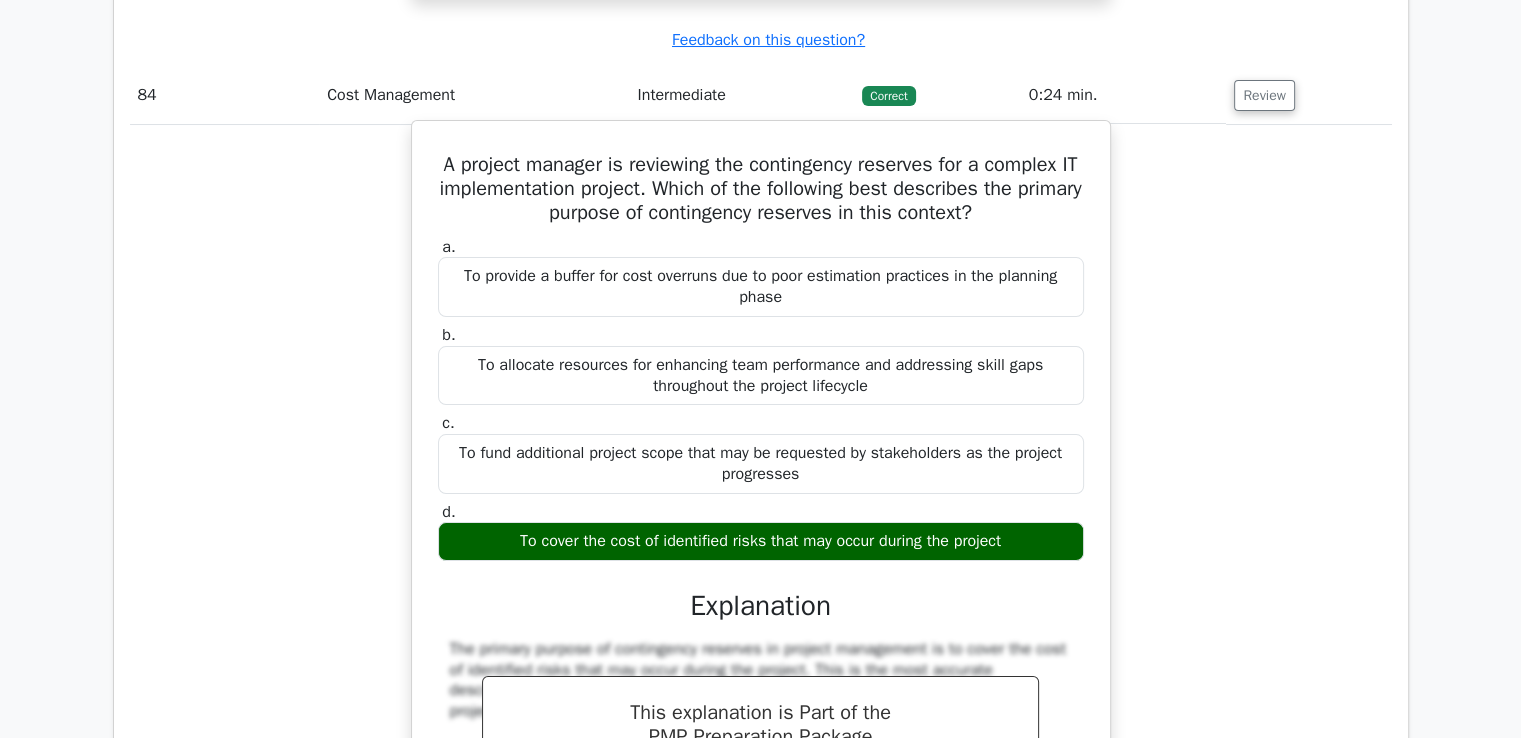 scroll, scrollTop: 83764, scrollLeft: 0, axis: vertical 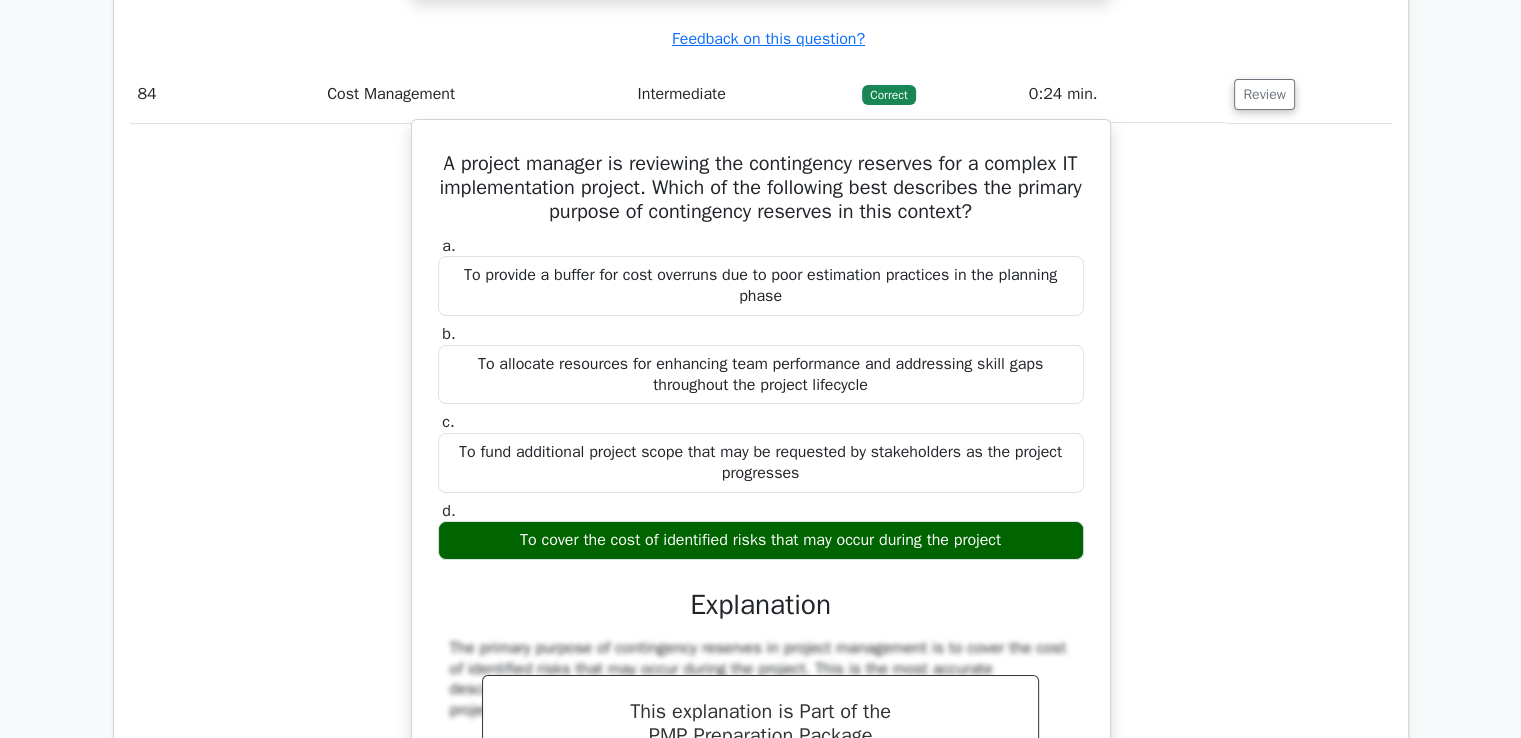drag, startPoint x: 444, startPoint y: 129, endPoint x: 1039, endPoint y: 493, distance: 697.51056 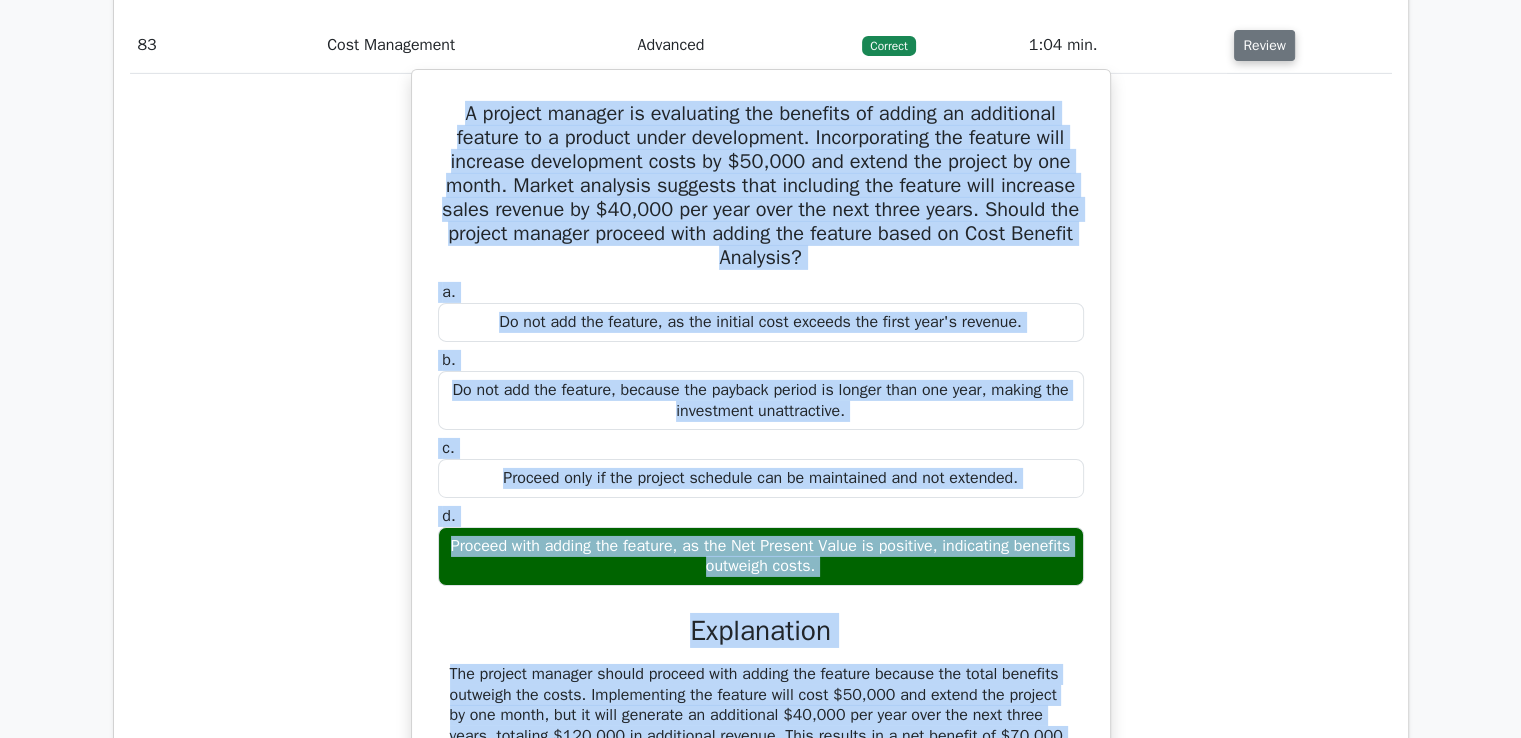 scroll, scrollTop: 82664, scrollLeft: 0, axis: vertical 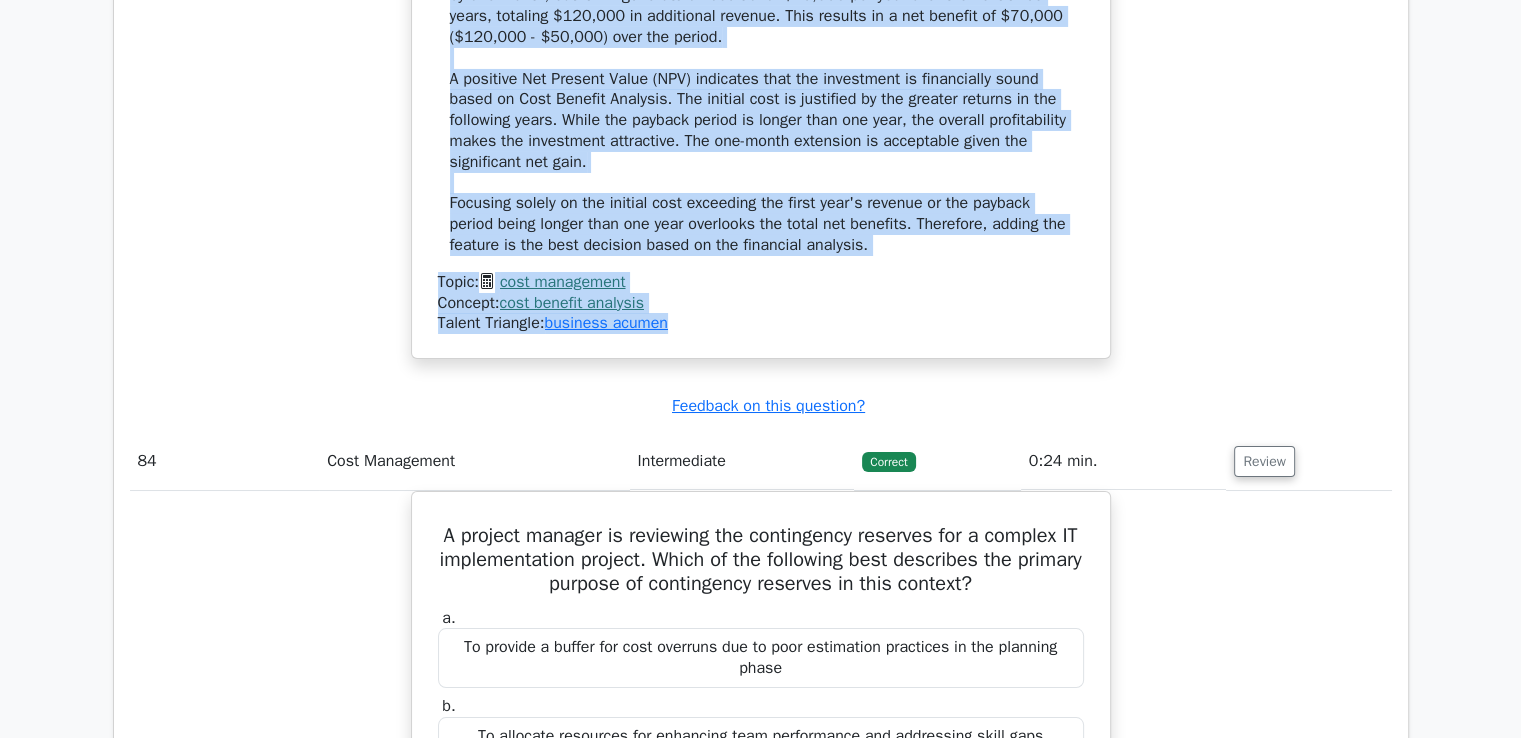 drag, startPoint x: 451, startPoint y: 92, endPoint x: 802, endPoint y: 285, distance: 400.5621 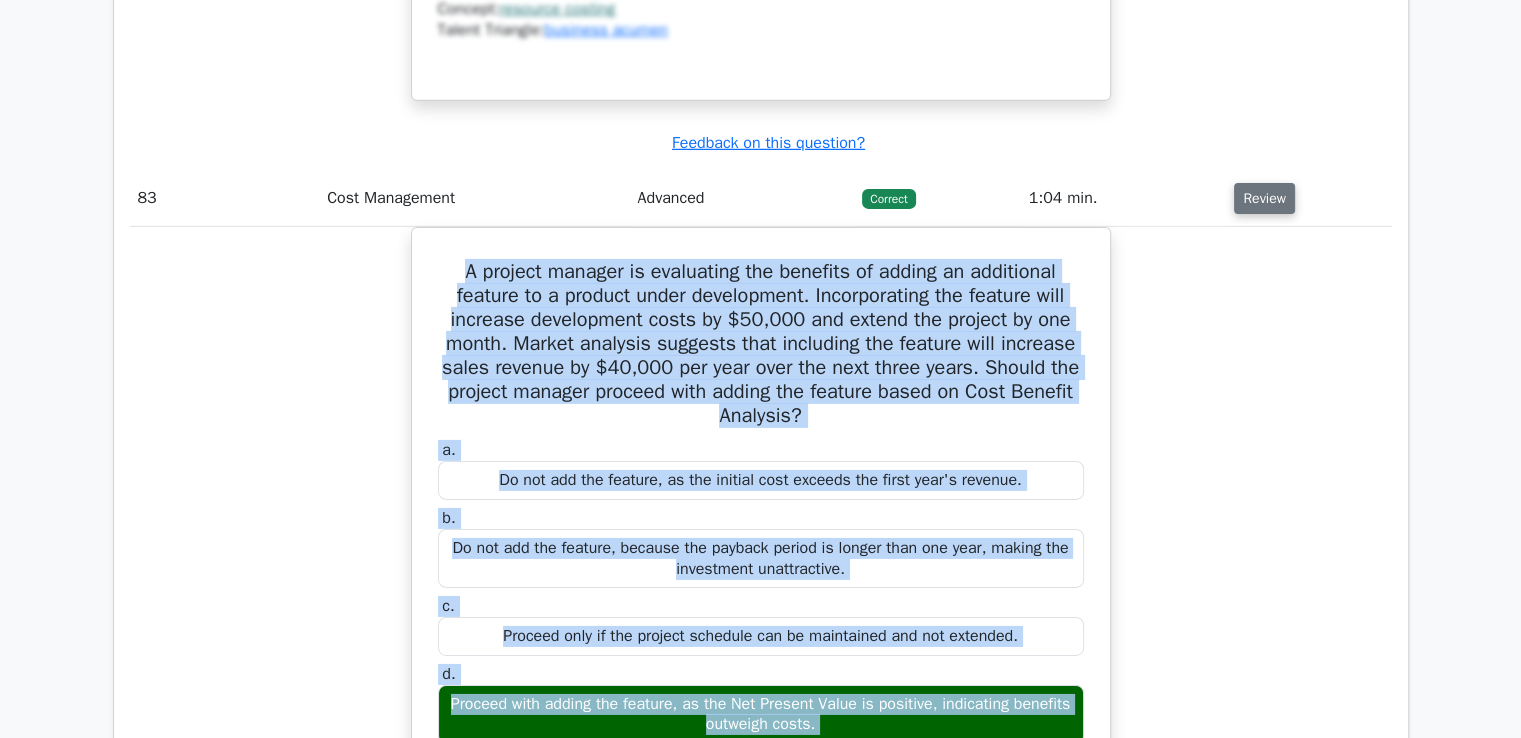scroll, scrollTop: 82497, scrollLeft: 0, axis: vertical 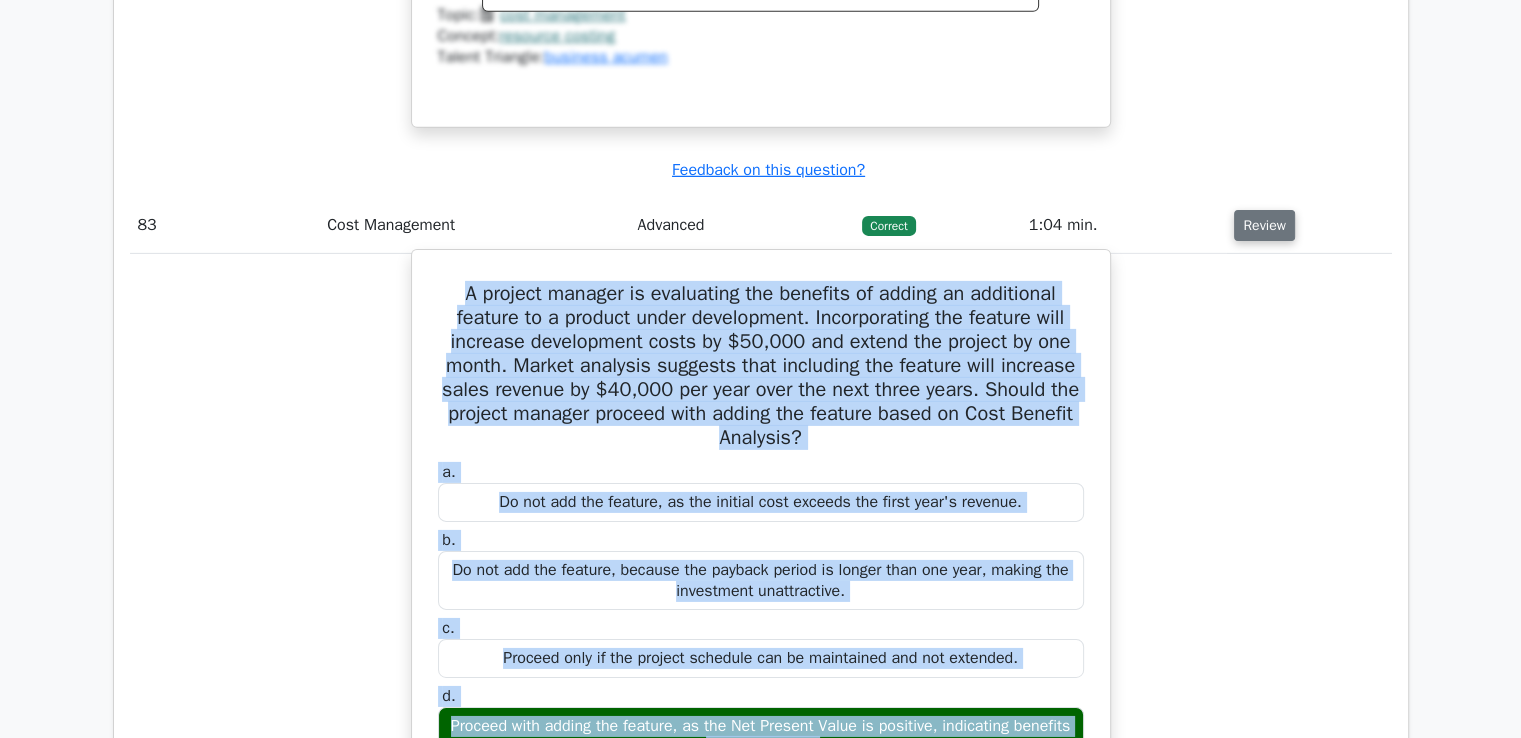 click on "A project manager is evaluating the benefits of adding an additional feature to a product under development. Incorporating the feature will increase development costs by $50,000 and extend the project by one month. Market analysis suggests that including the feature will increase sales revenue by $40,000 per year over the next three years. Should the project manager proceed with adding the feature based on Cost Benefit Analysis?" at bounding box center (761, 366) 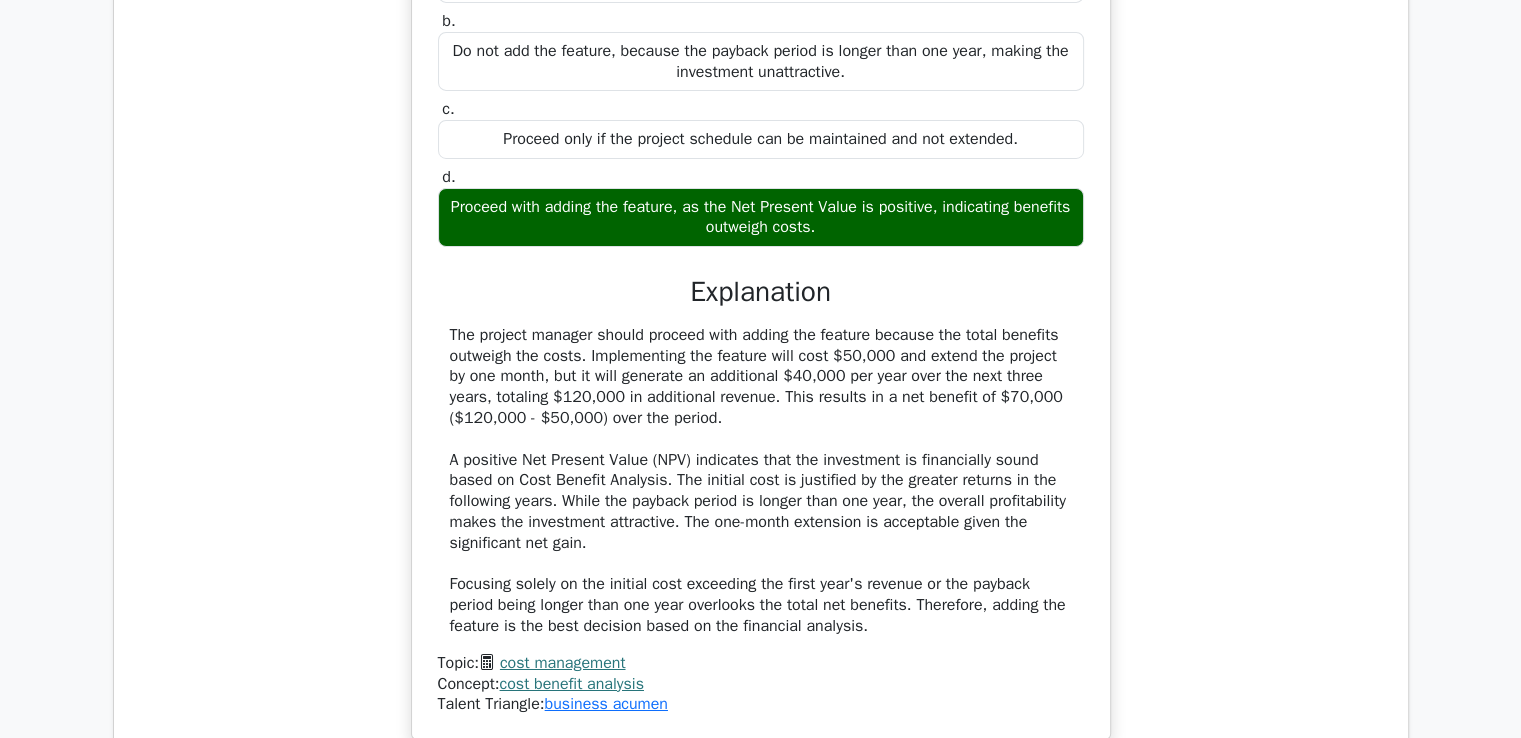 scroll, scrollTop: 82797, scrollLeft: 0, axis: vertical 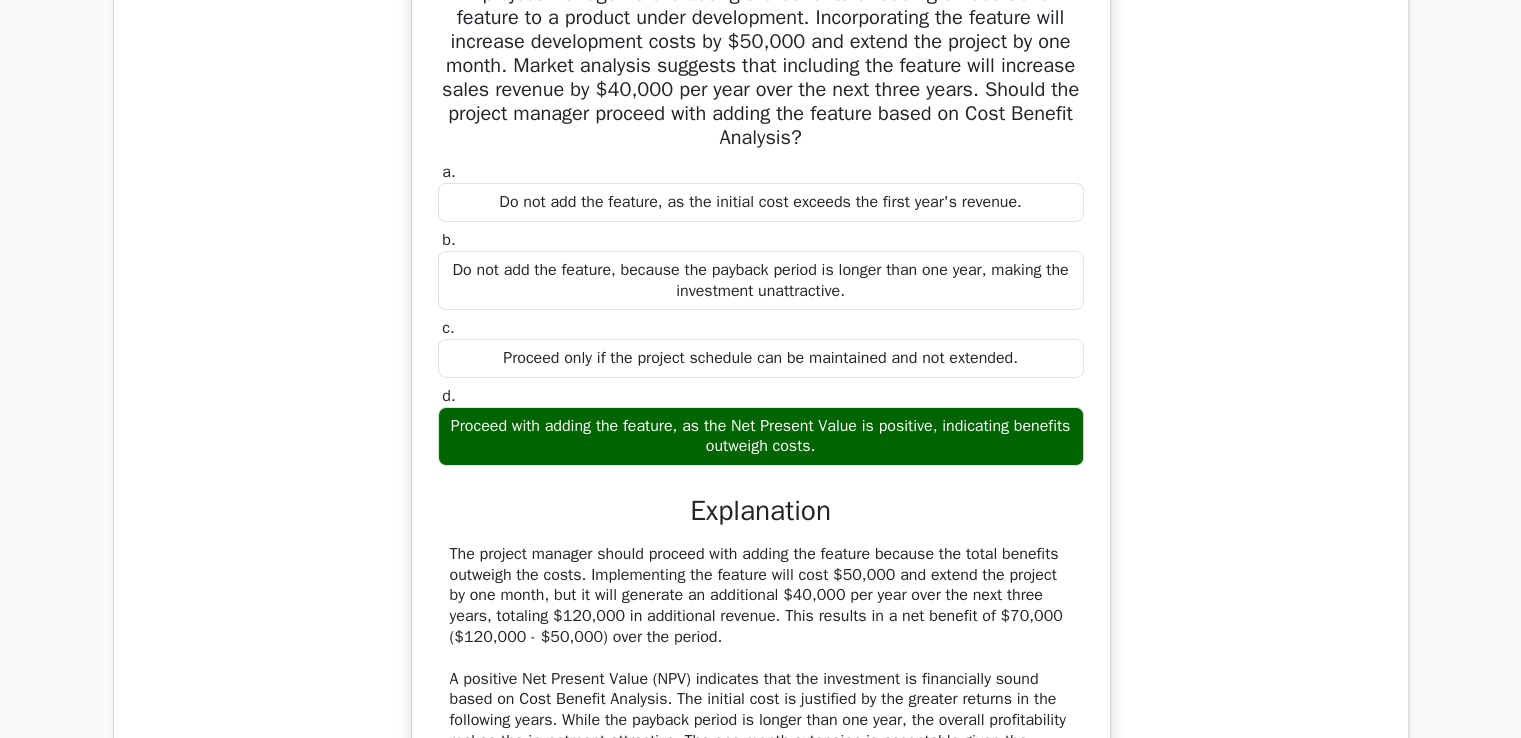 drag, startPoint x: 866, startPoint y: 245, endPoint x: 816, endPoint y: 305, distance: 78.10249 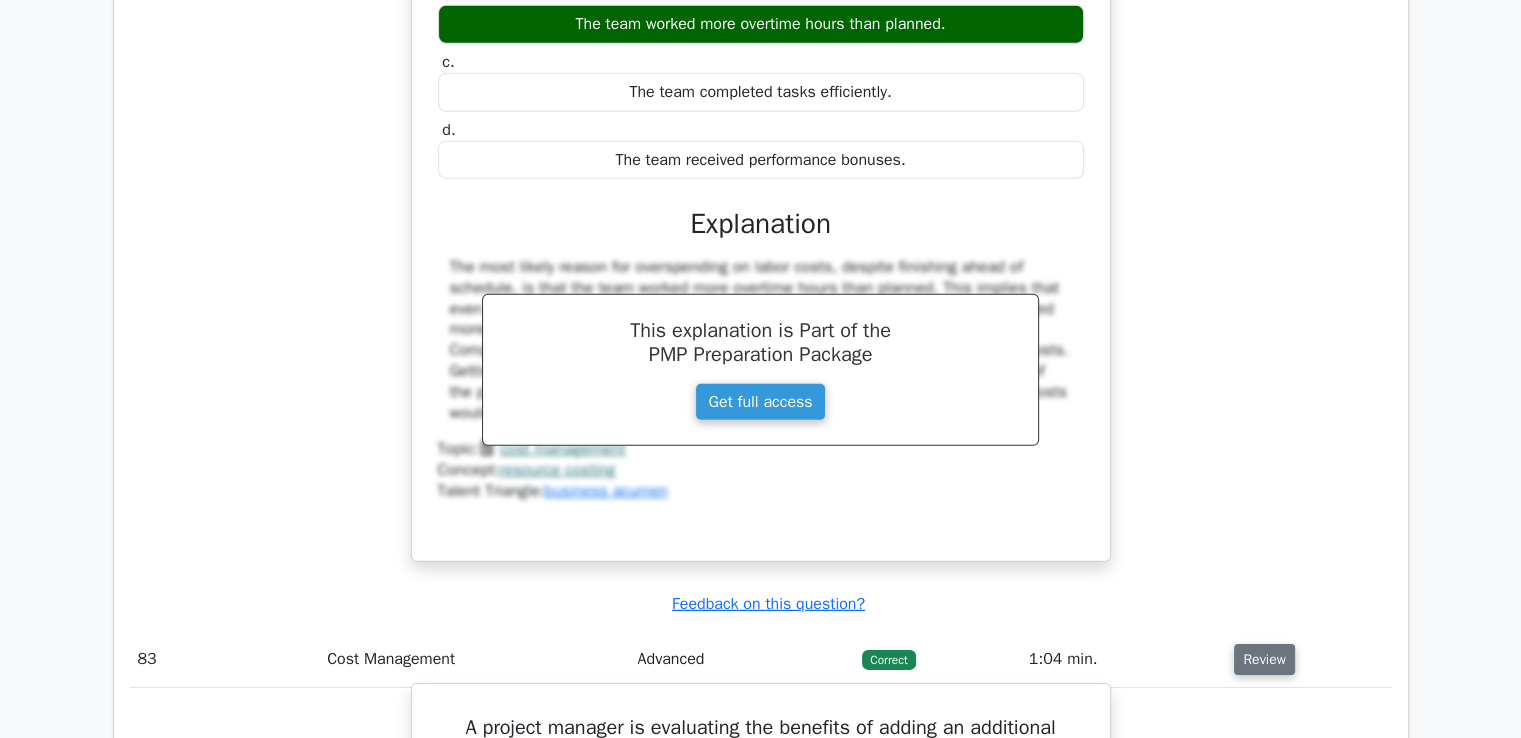 scroll, scrollTop: 82097, scrollLeft: 0, axis: vertical 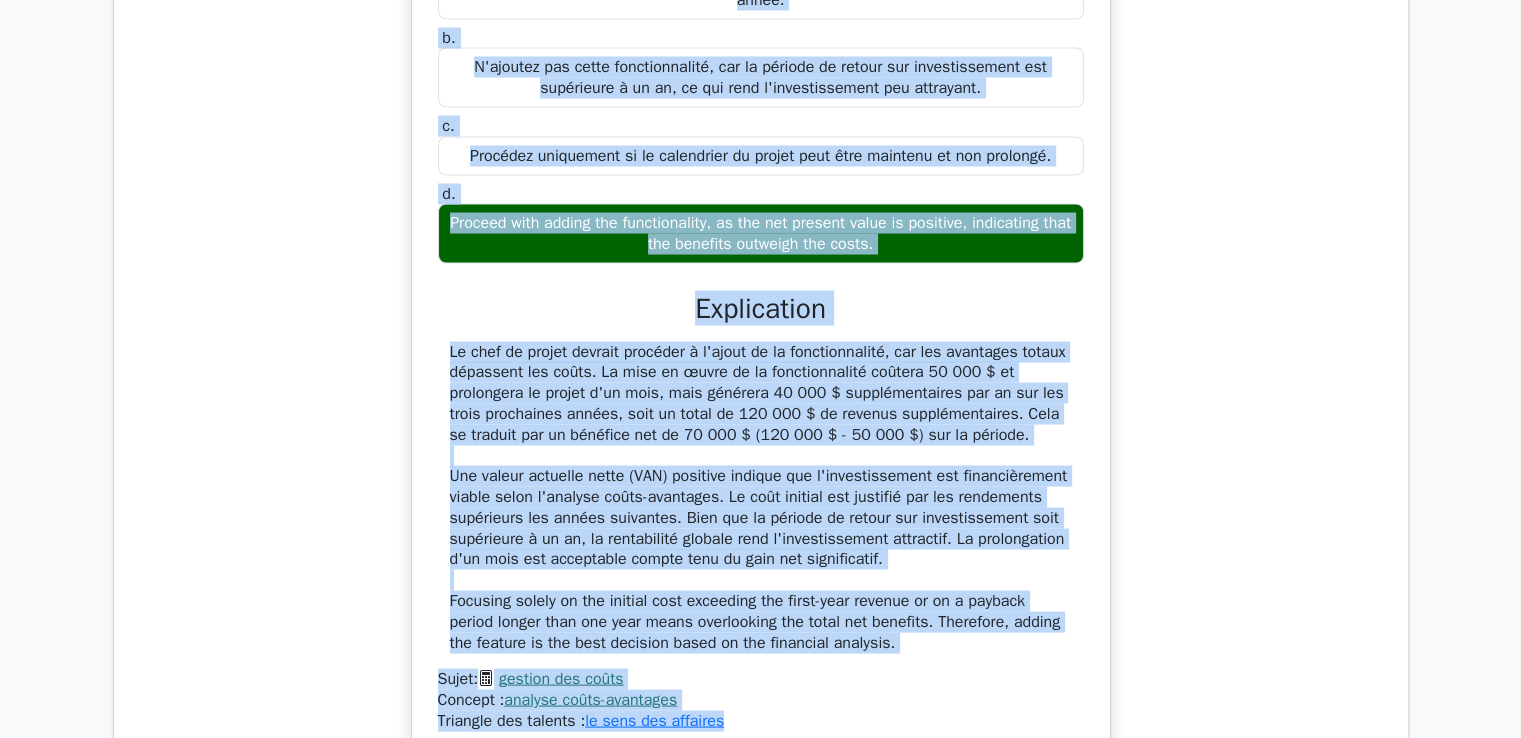 drag, startPoint x: 448, startPoint y: 357, endPoint x: 828, endPoint y: 694, distance: 507.9065 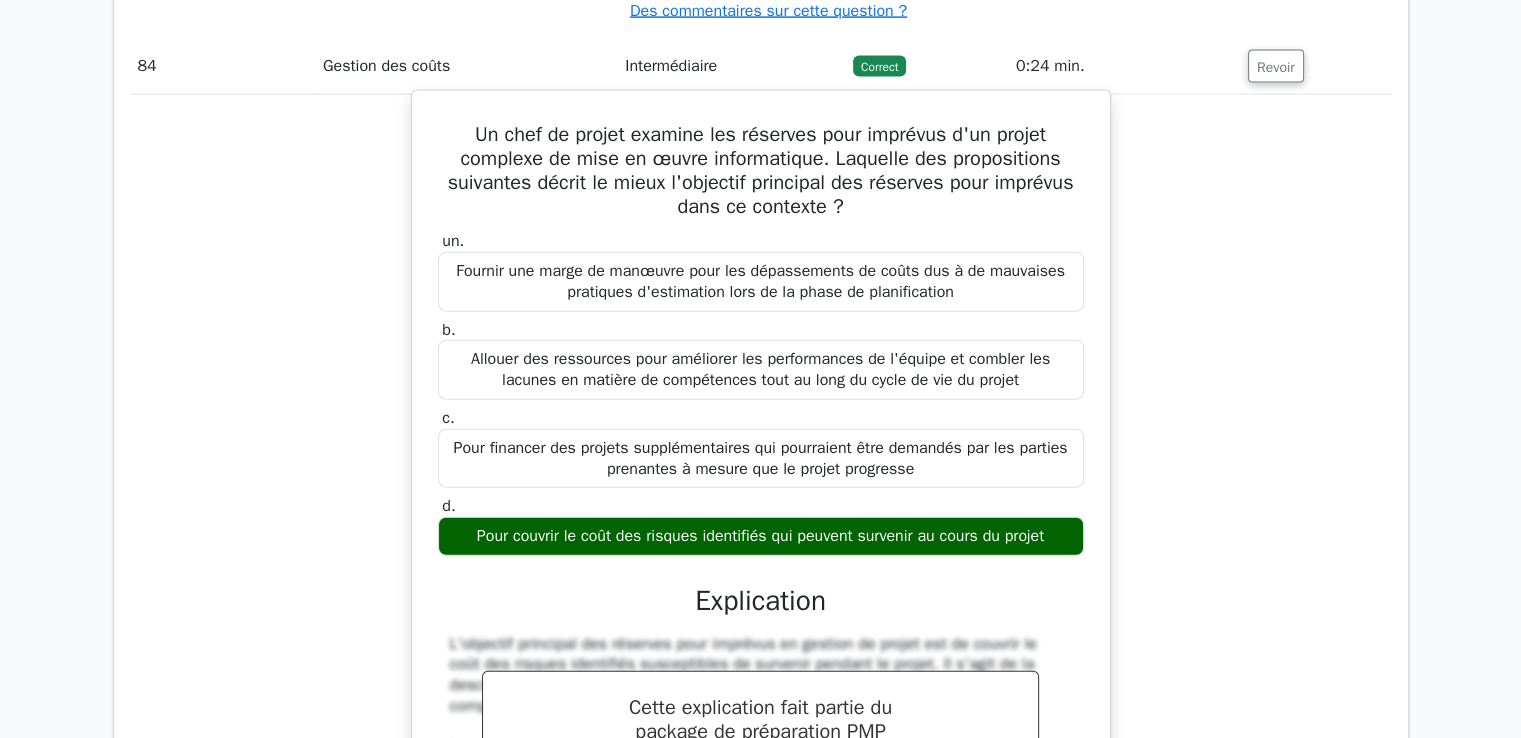 scroll, scrollTop: 88248, scrollLeft: 0, axis: vertical 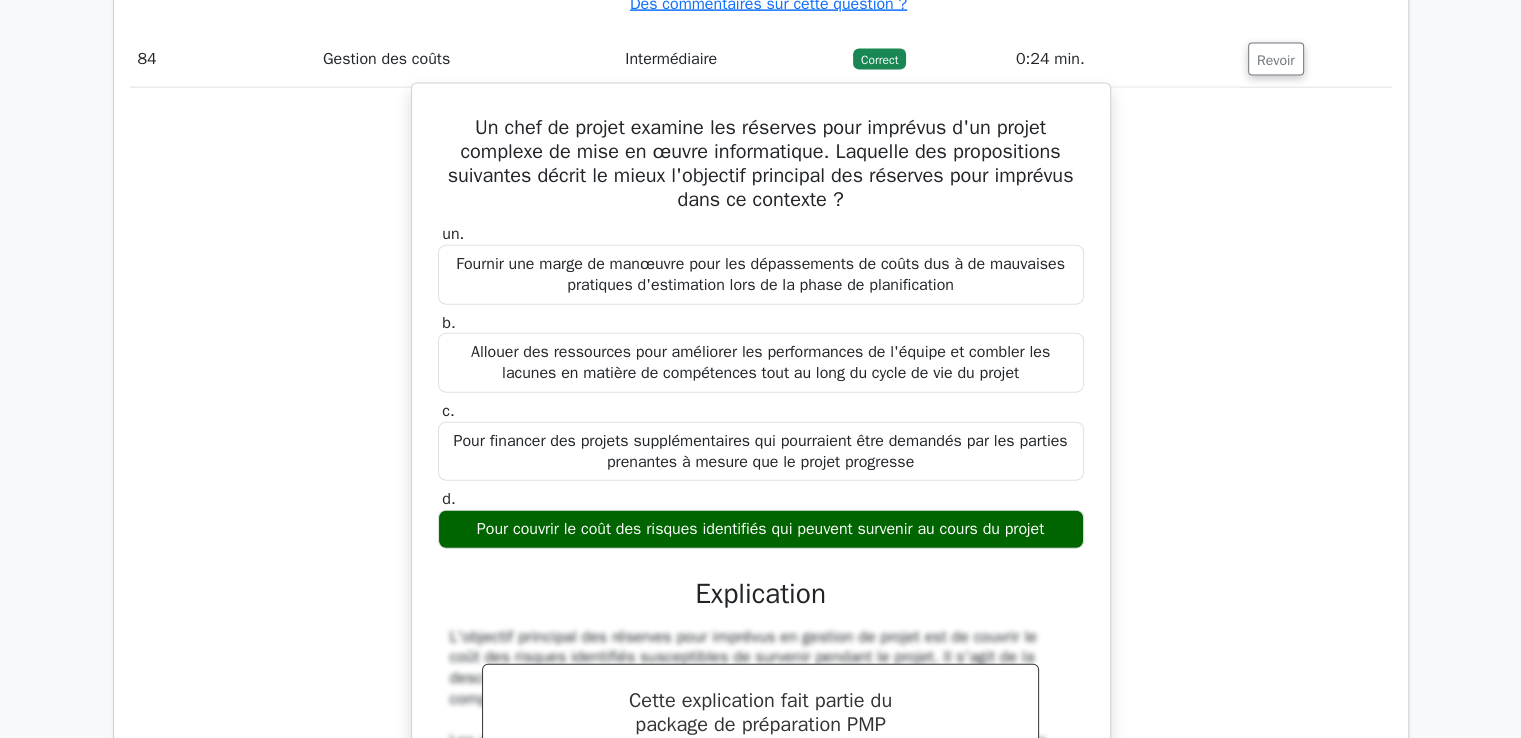 drag, startPoint x: 464, startPoint y: 105, endPoint x: 1062, endPoint y: 495, distance: 713.93555 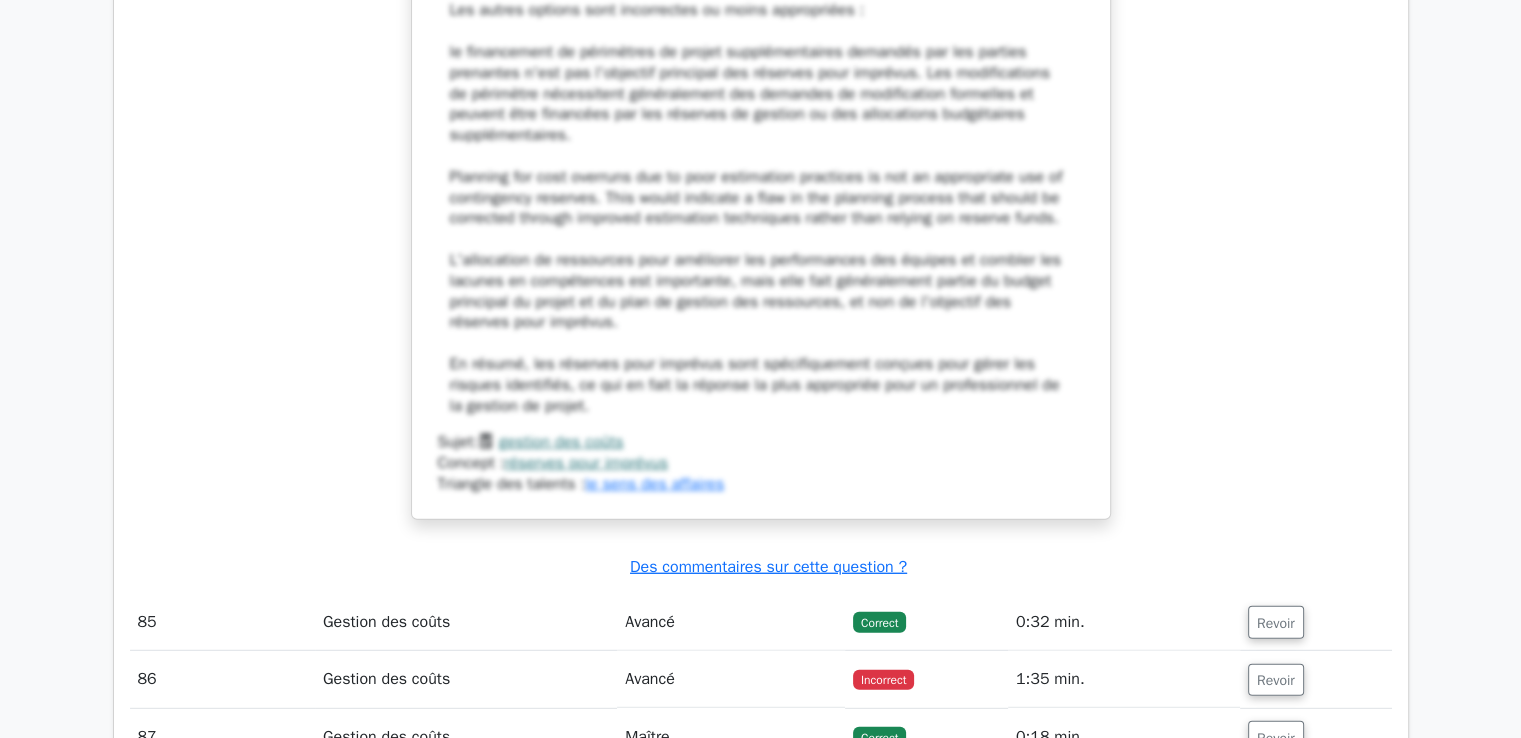 scroll, scrollTop: 89348, scrollLeft: 0, axis: vertical 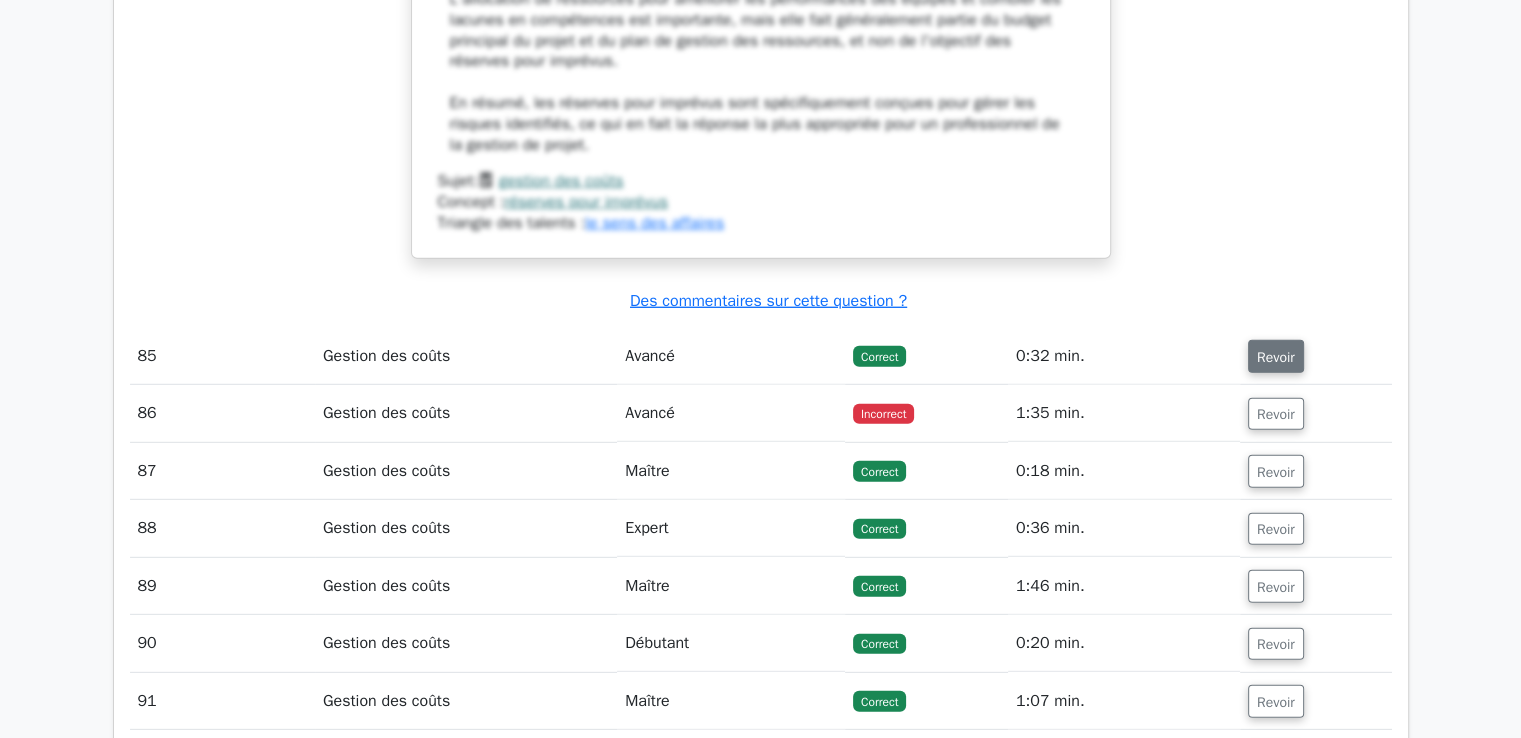 click on "Revoir" at bounding box center (1276, 357) 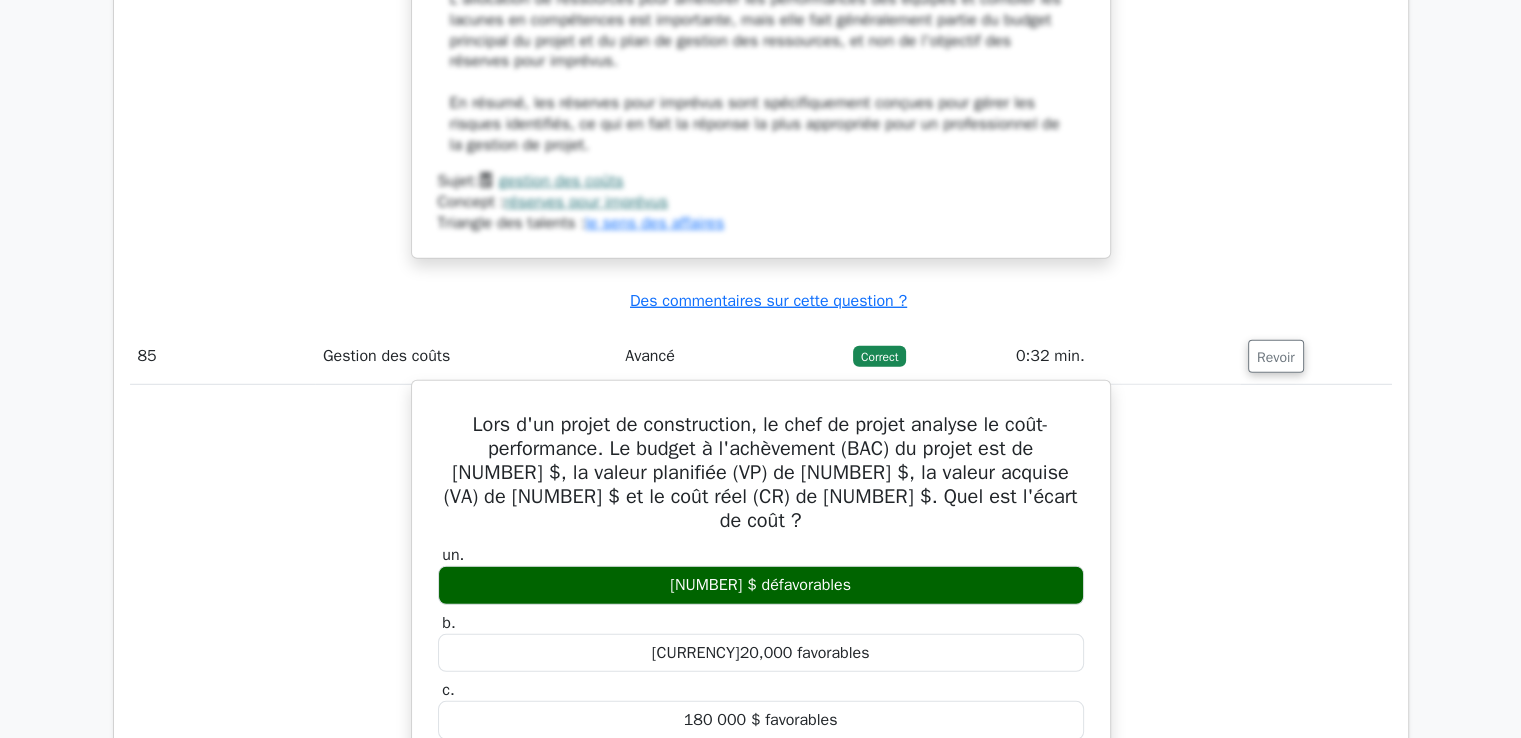 scroll, scrollTop: 89648, scrollLeft: 0, axis: vertical 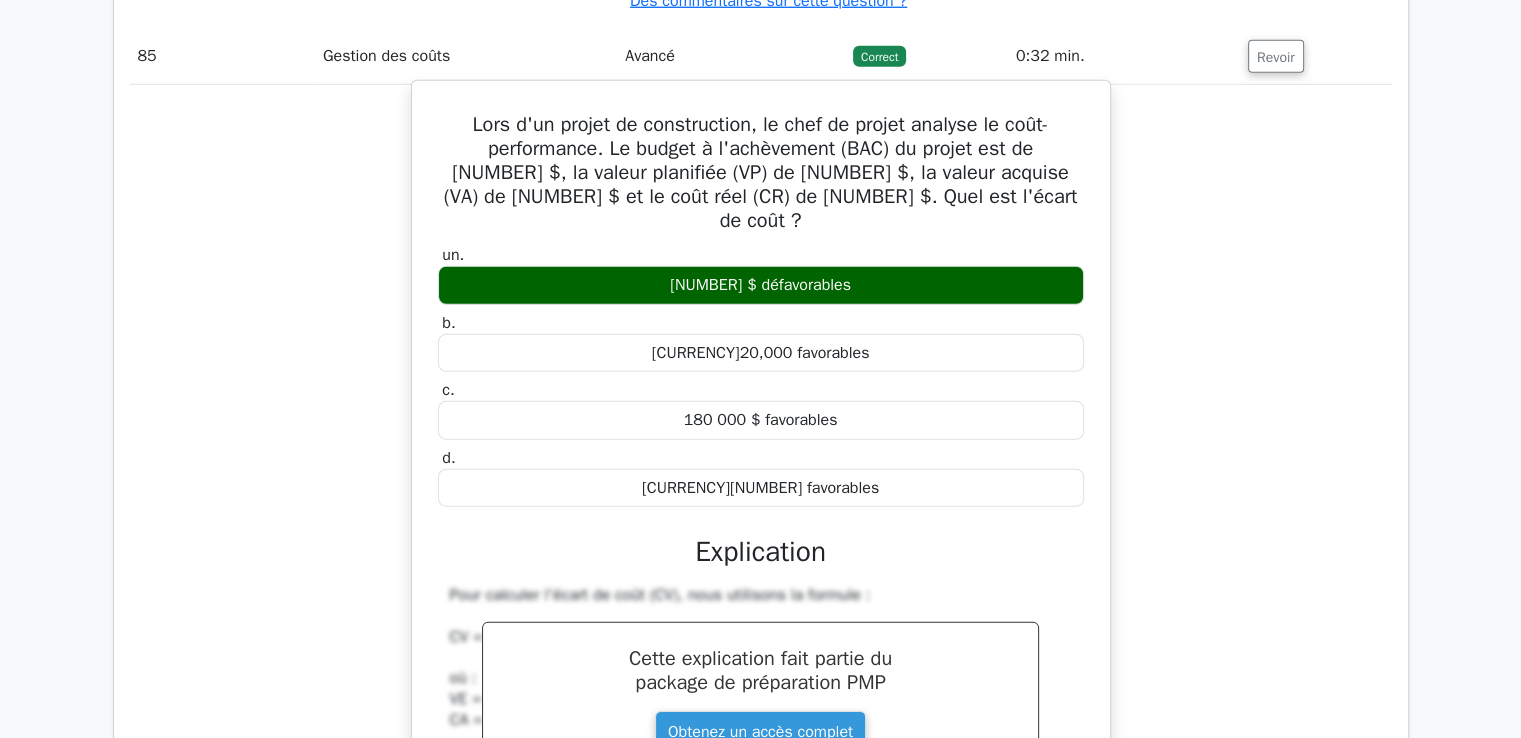 drag, startPoint x: 462, startPoint y: 121, endPoint x: 880, endPoint y: 446, distance: 529.4799 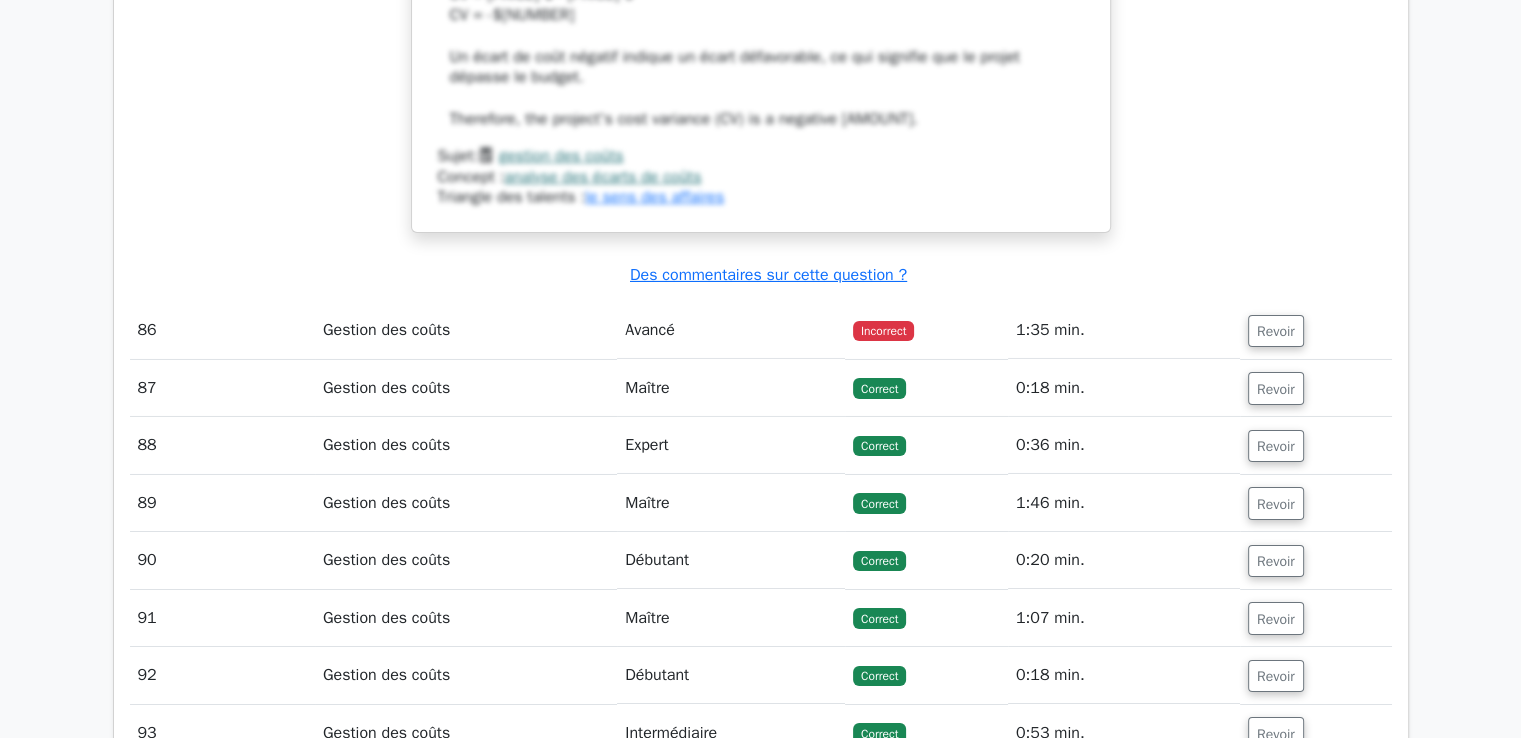 scroll, scrollTop: 90548, scrollLeft: 0, axis: vertical 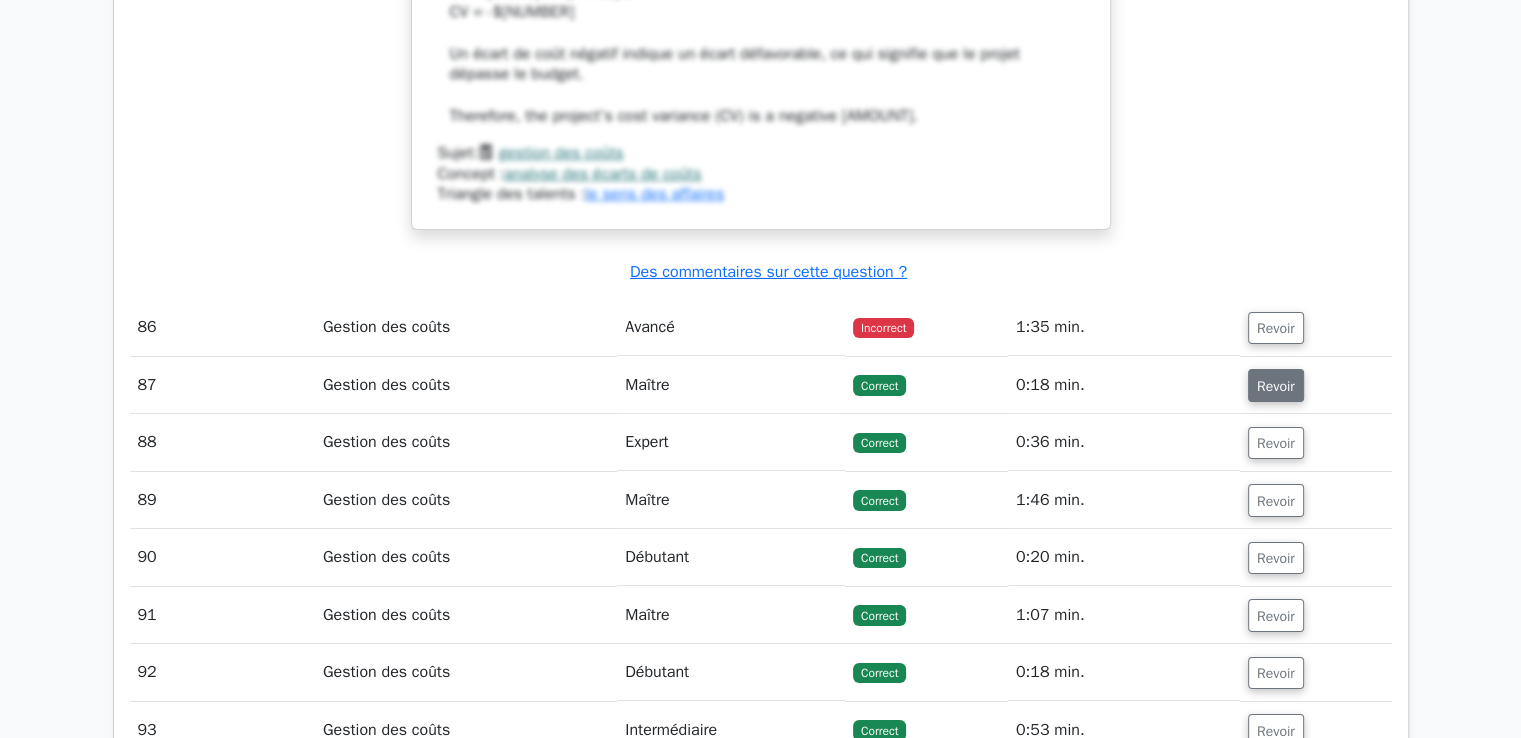 click on "Revoir" at bounding box center (1276, 386) 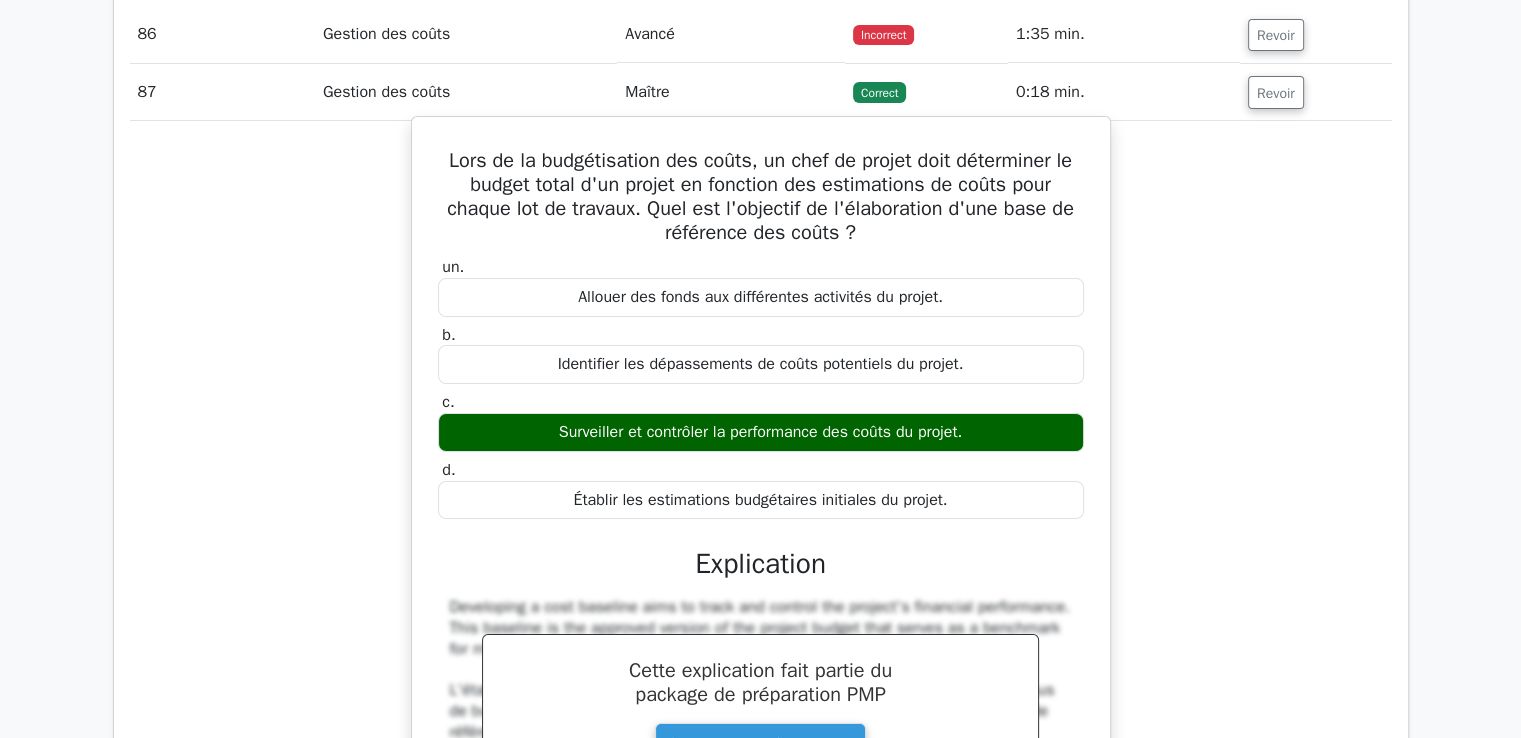 scroll, scrollTop: 90848, scrollLeft: 0, axis: vertical 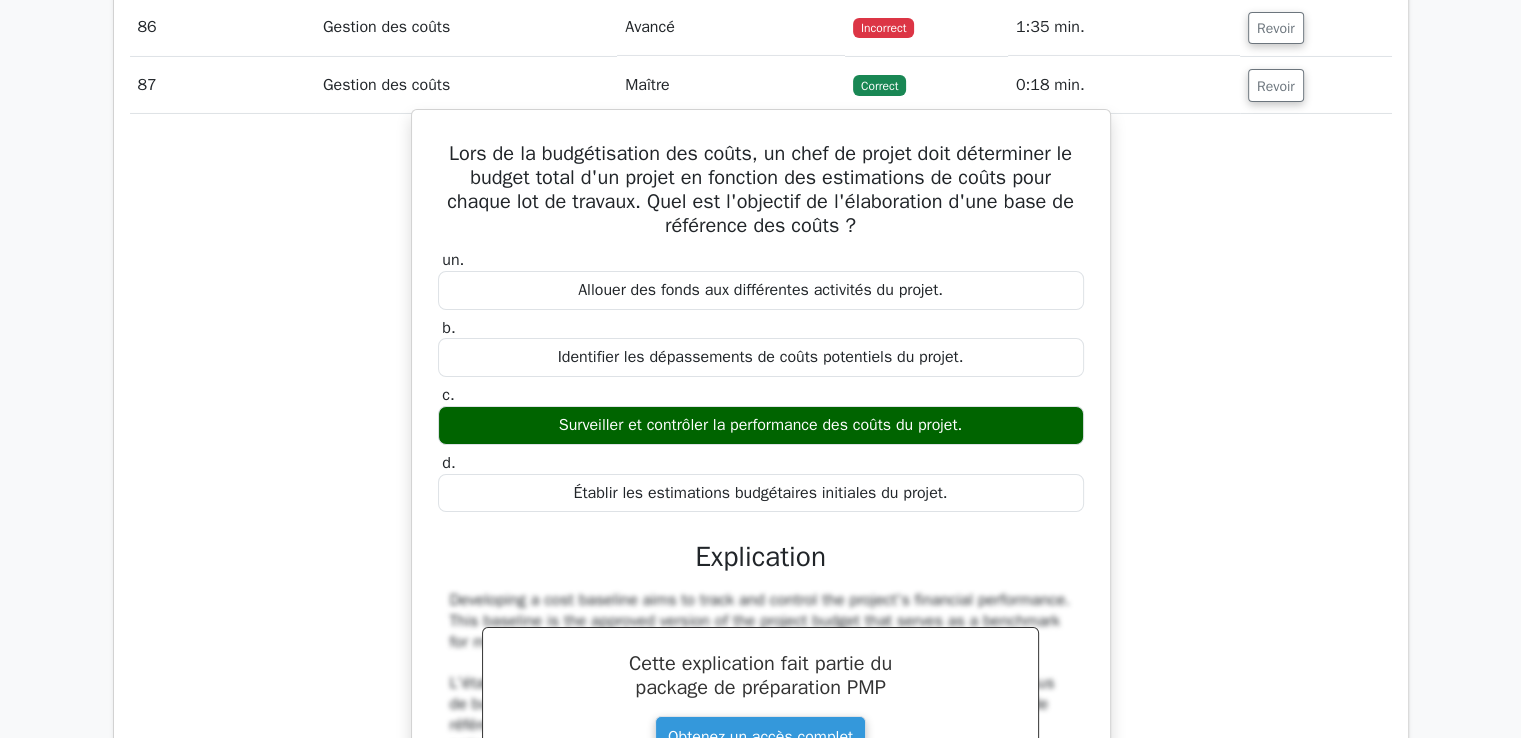 drag, startPoint x: 441, startPoint y: 124, endPoint x: 960, endPoint y: 477, distance: 627.6703 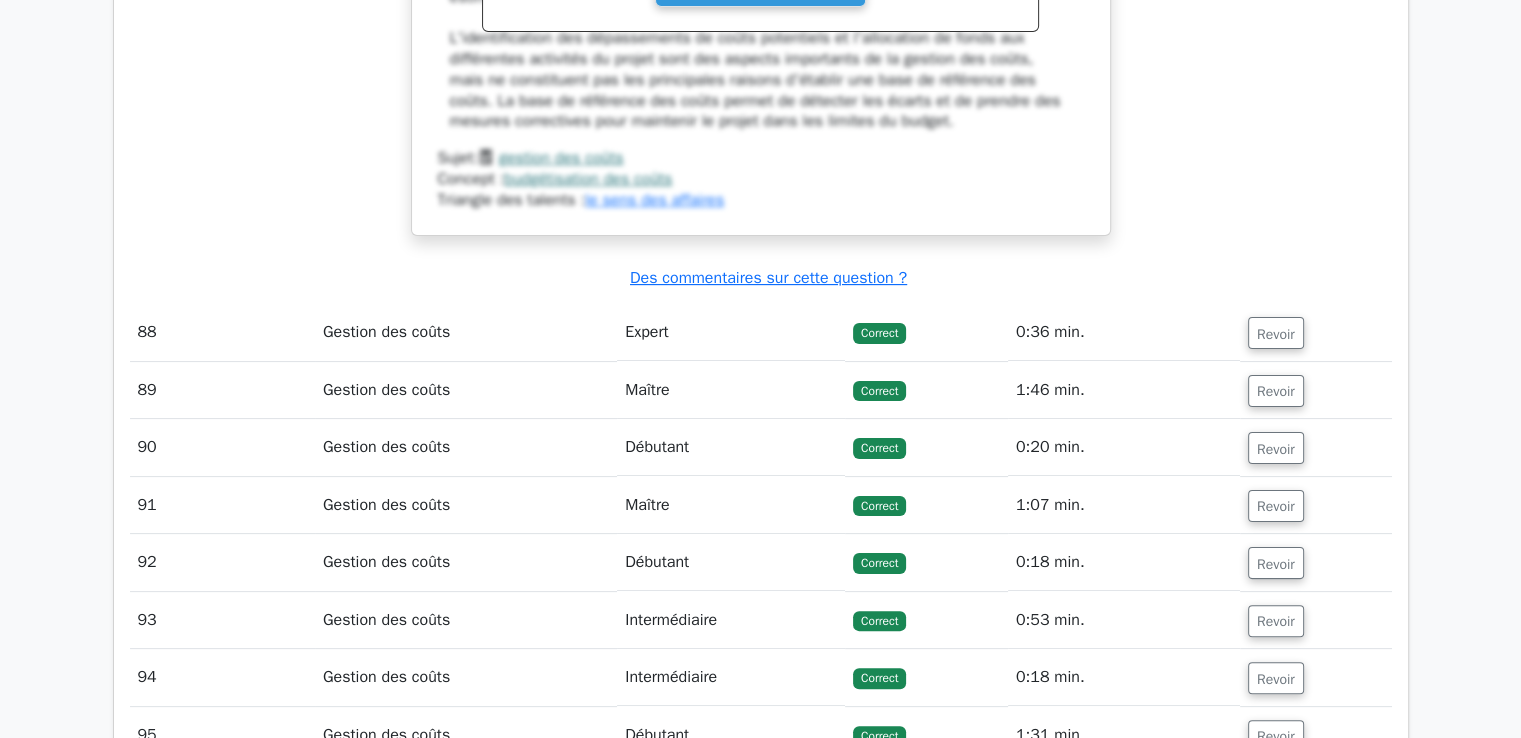 scroll, scrollTop: 91648, scrollLeft: 0, axis: vertical 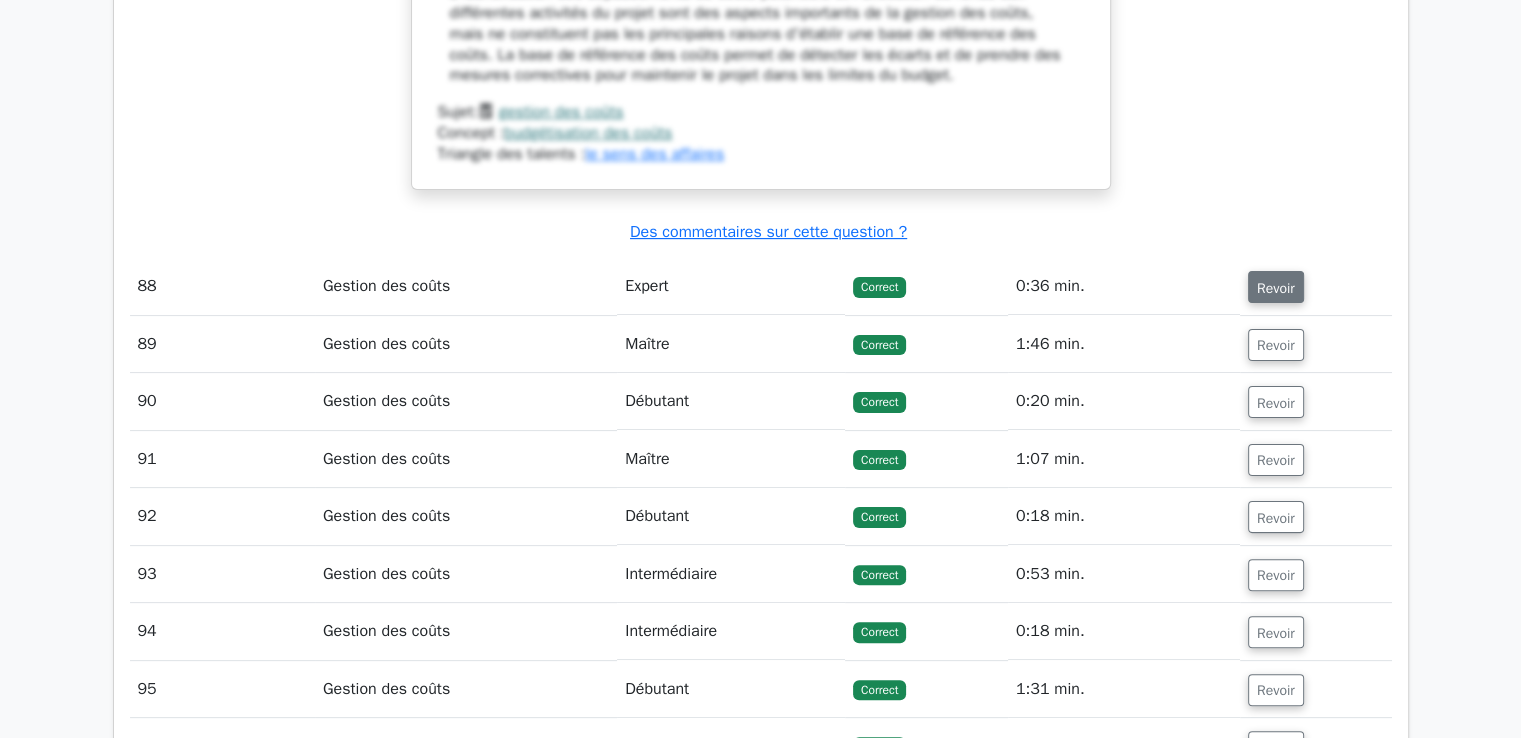 click on "Revoir" at bounding box center (1276, 287) 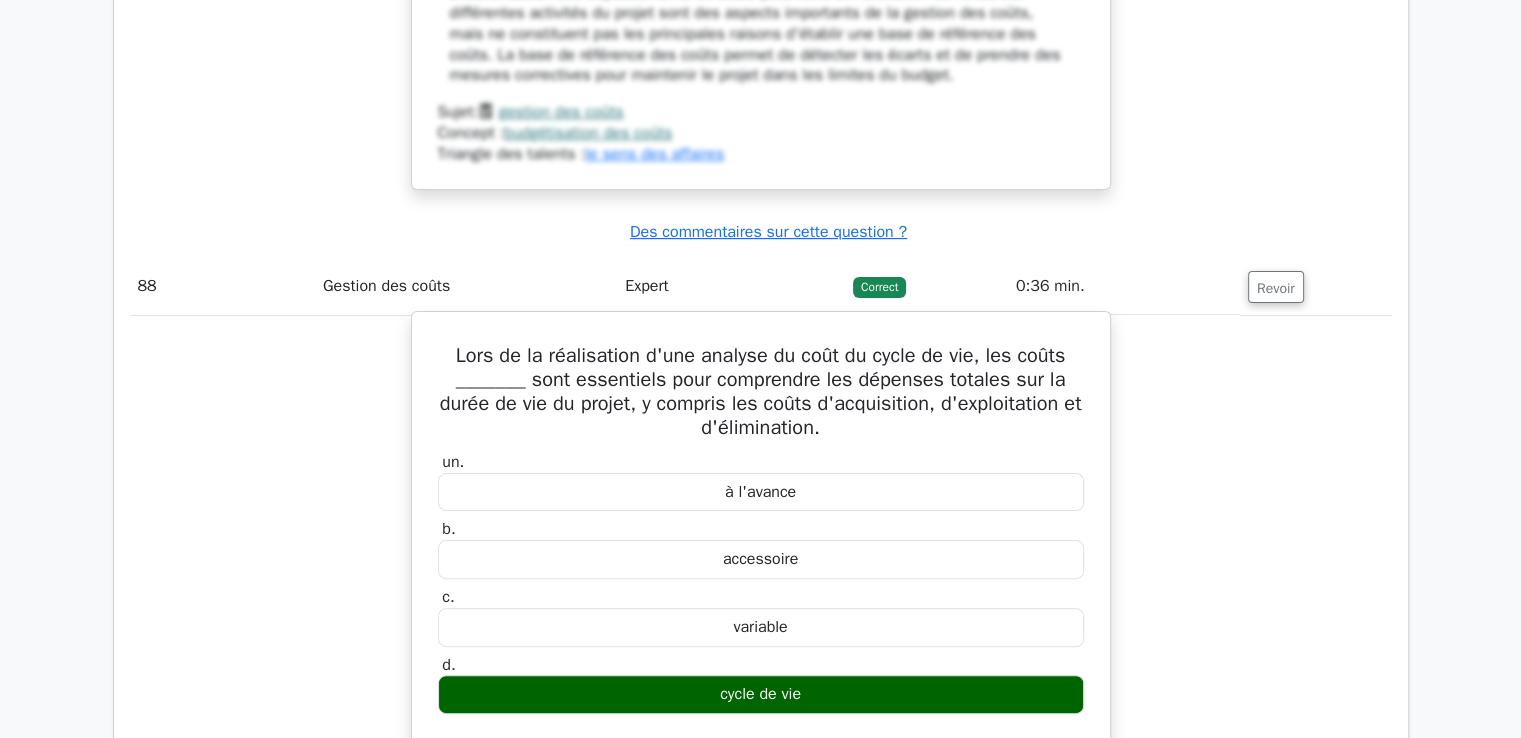 scroll, scrollTop: 91748, scrollLeft: 0, axis: vertical 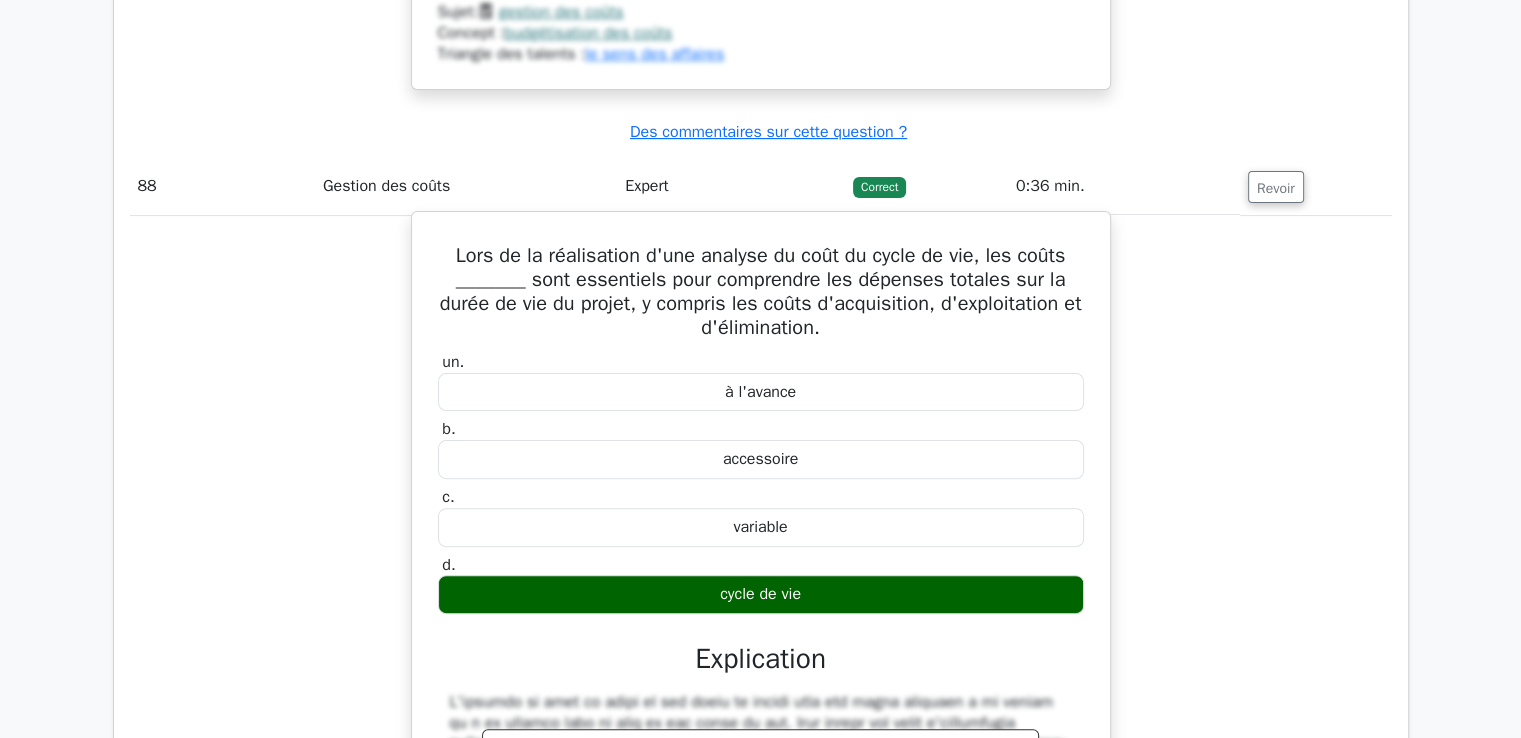 drag, startPoint x: 451, startPoint y: 241, endPoint x: 851, endPoint y: 573, distance: 519.83075 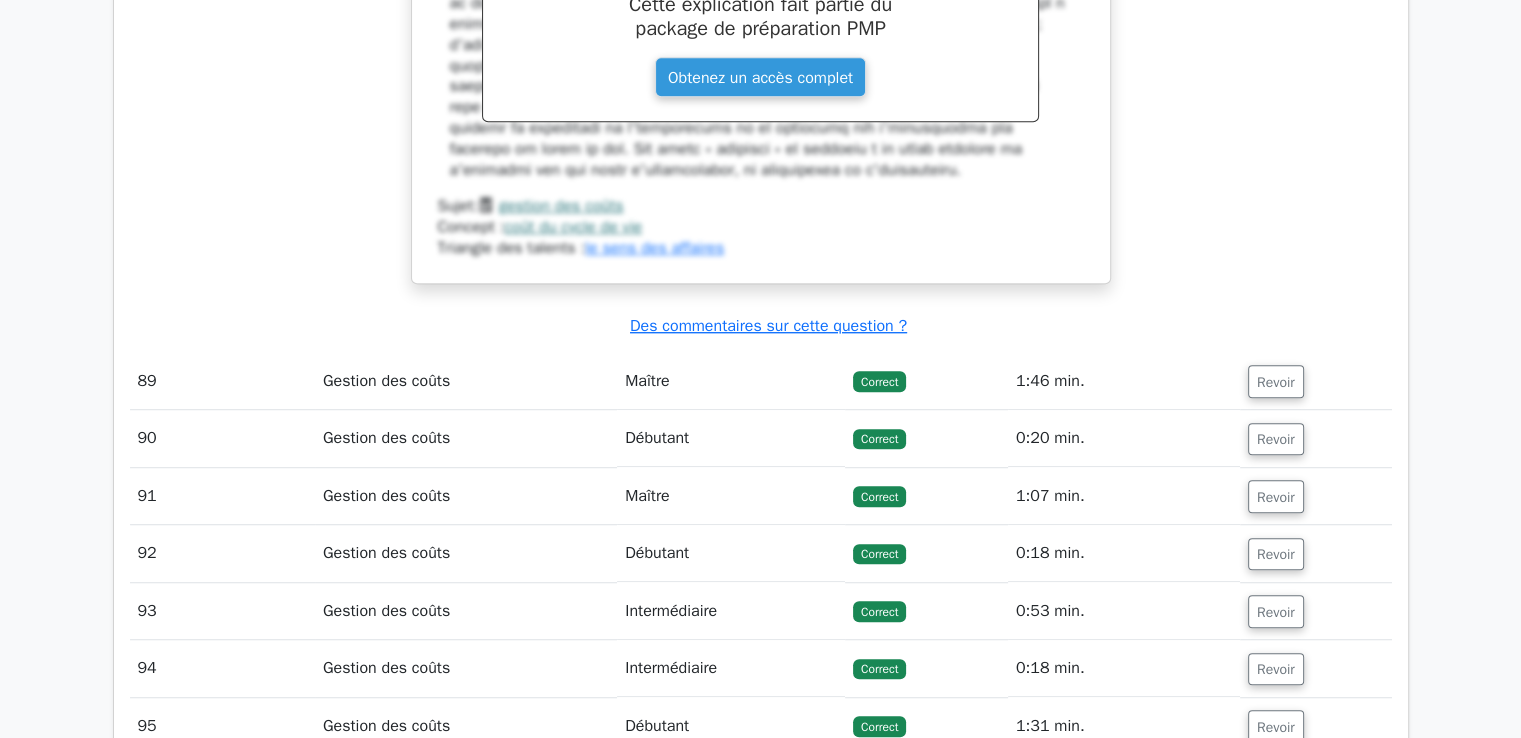 scroll, scrollTop: 92548, scrollLeft: 0, axis: vertical 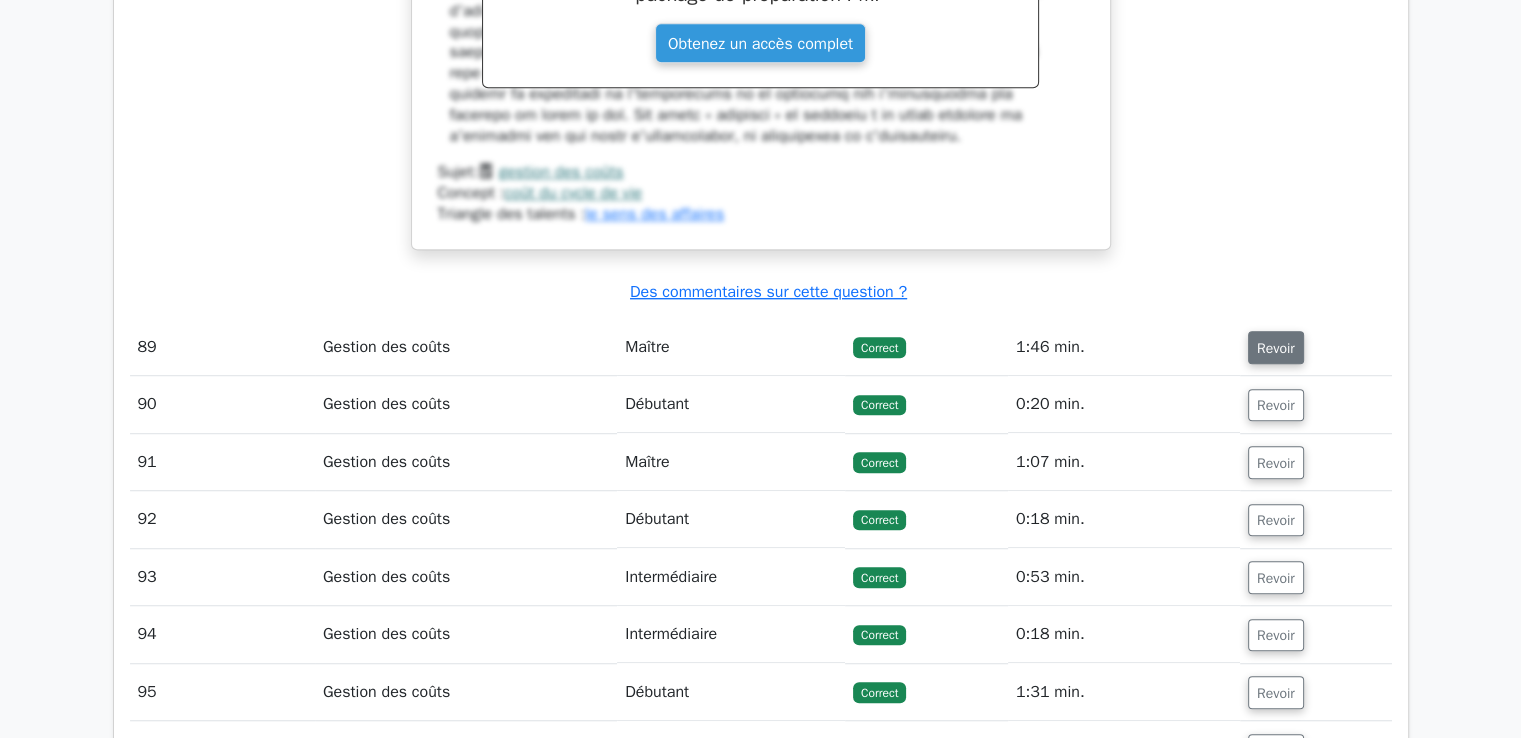 click on "Revoir" at bounding box center [1276, 348] 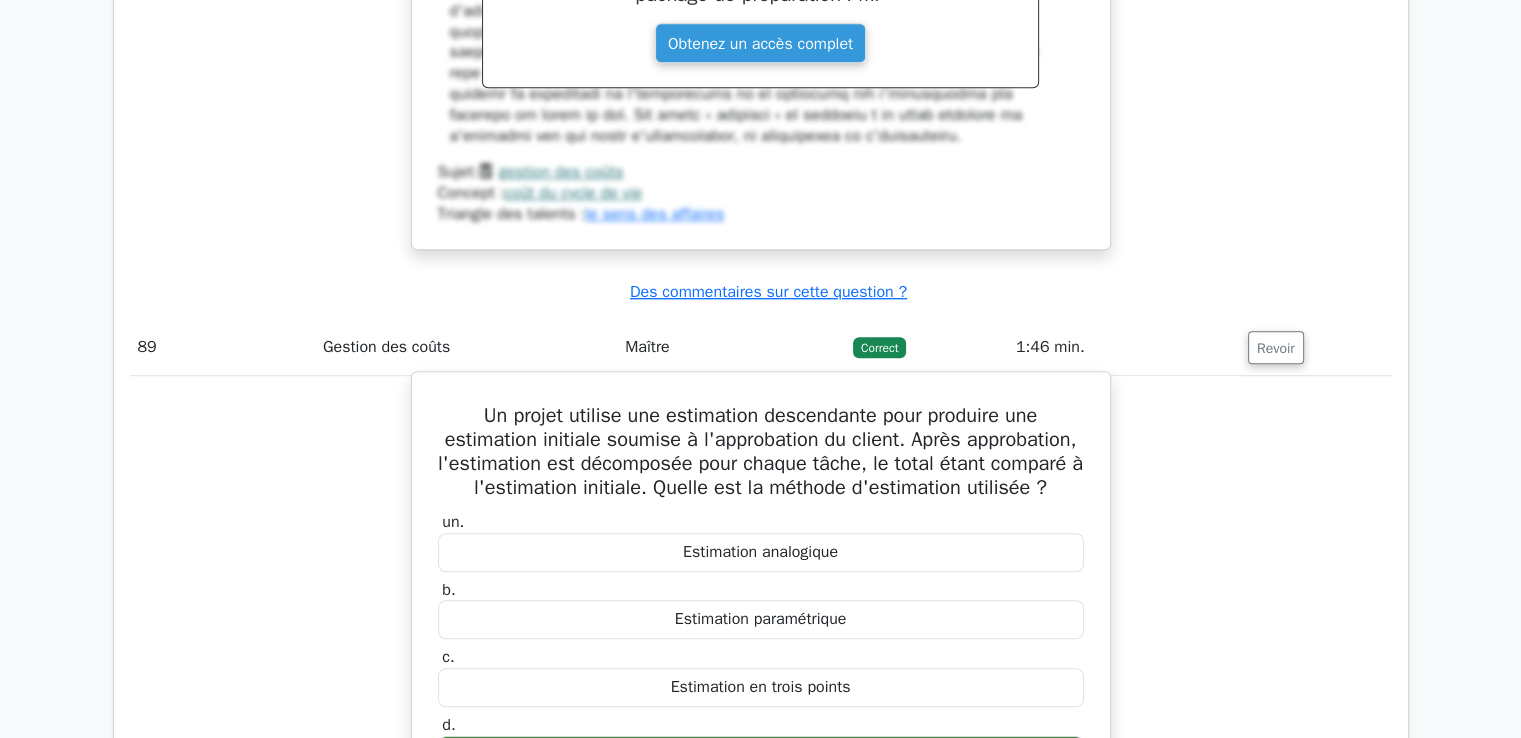 scroll, scrollTop: 92848, scrollLeft: 0, axis: vertical 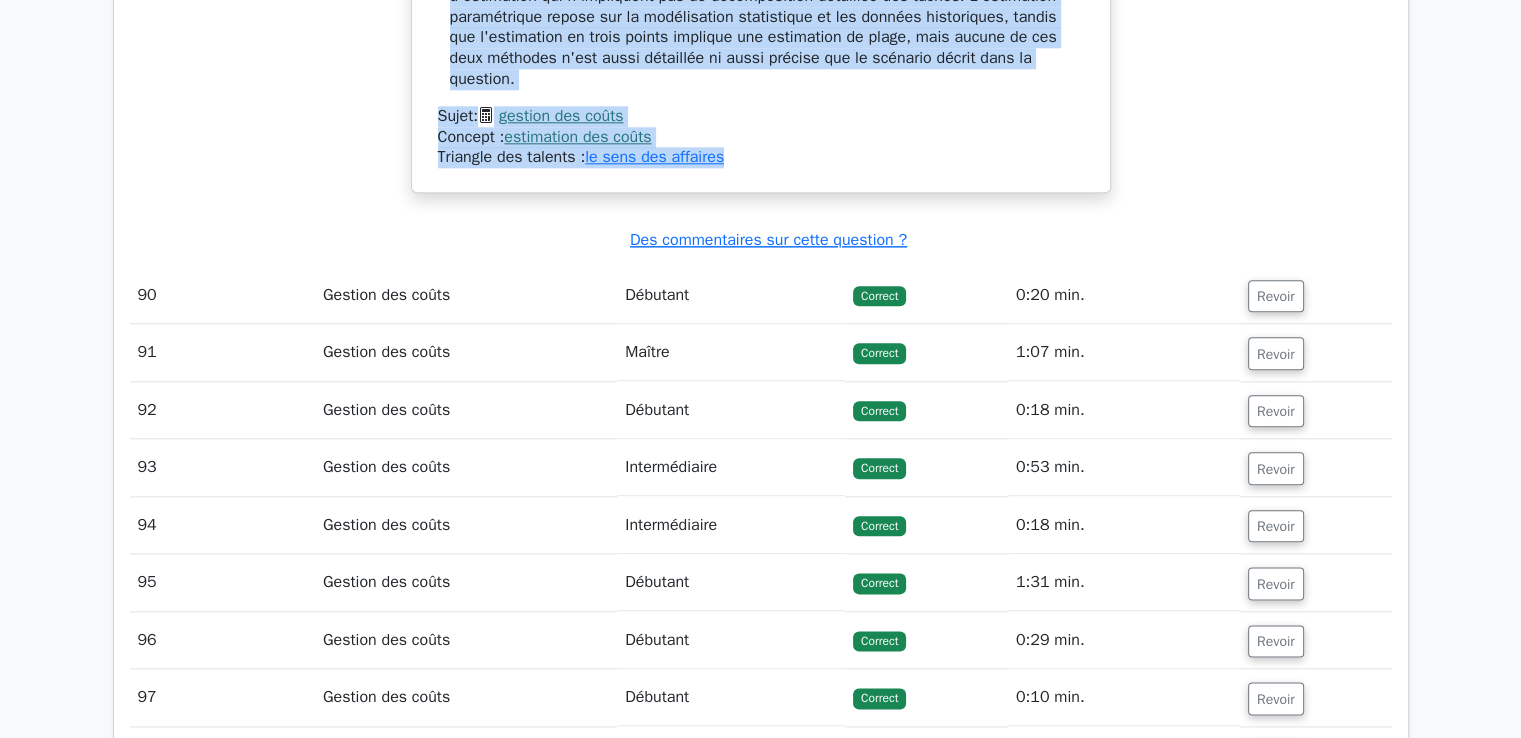 drag, startPoint x: 474, startPoint y: 98, endPoint x: 731, endPoint y: 155, distance: 263.24515 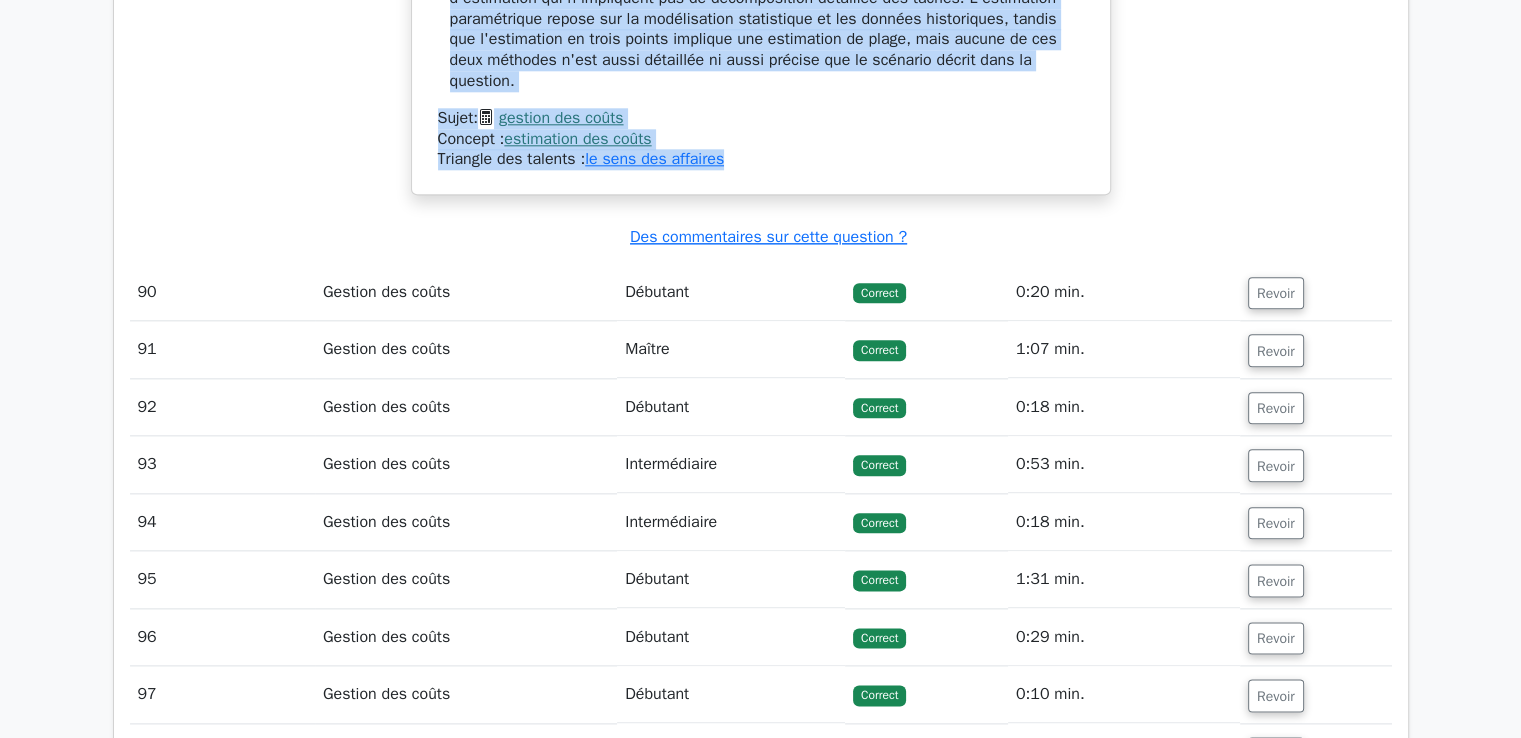 scroll, scrollTop: 93539, scrollLeft: 0, axis: vertical 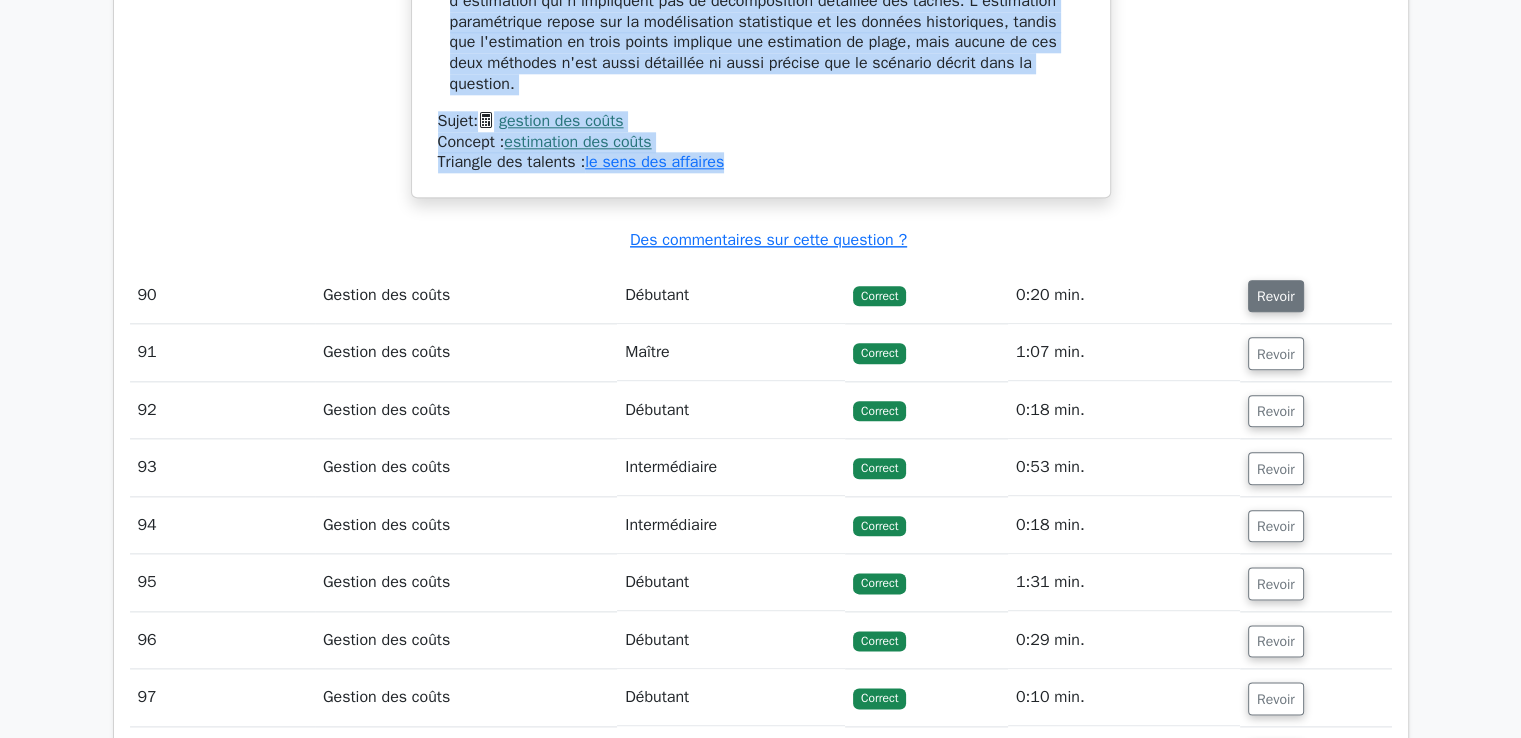 click on "Revoir" at bounding box center [1276, 296] 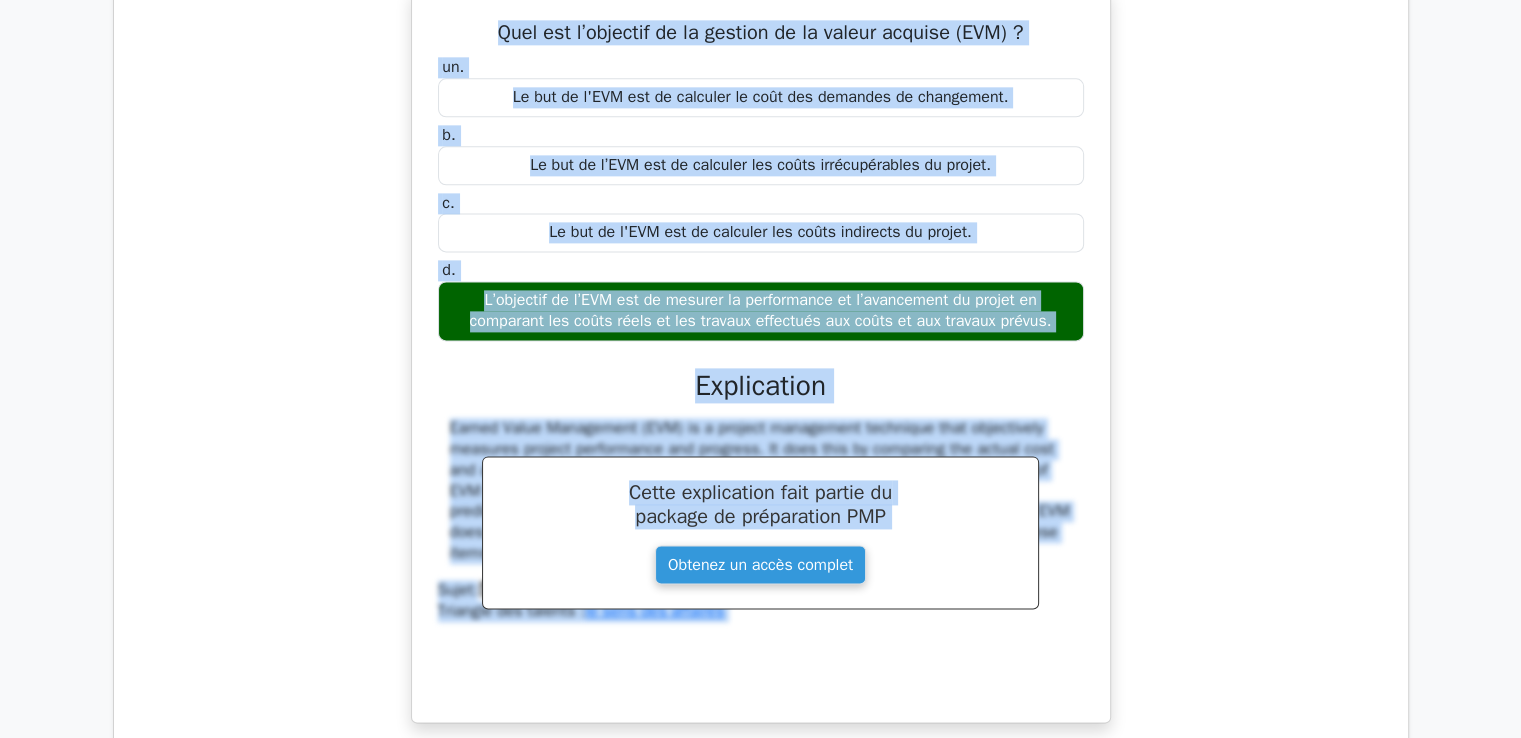 scroll, scrollTop: 94064, scrollLeft: 0, axis: vertical 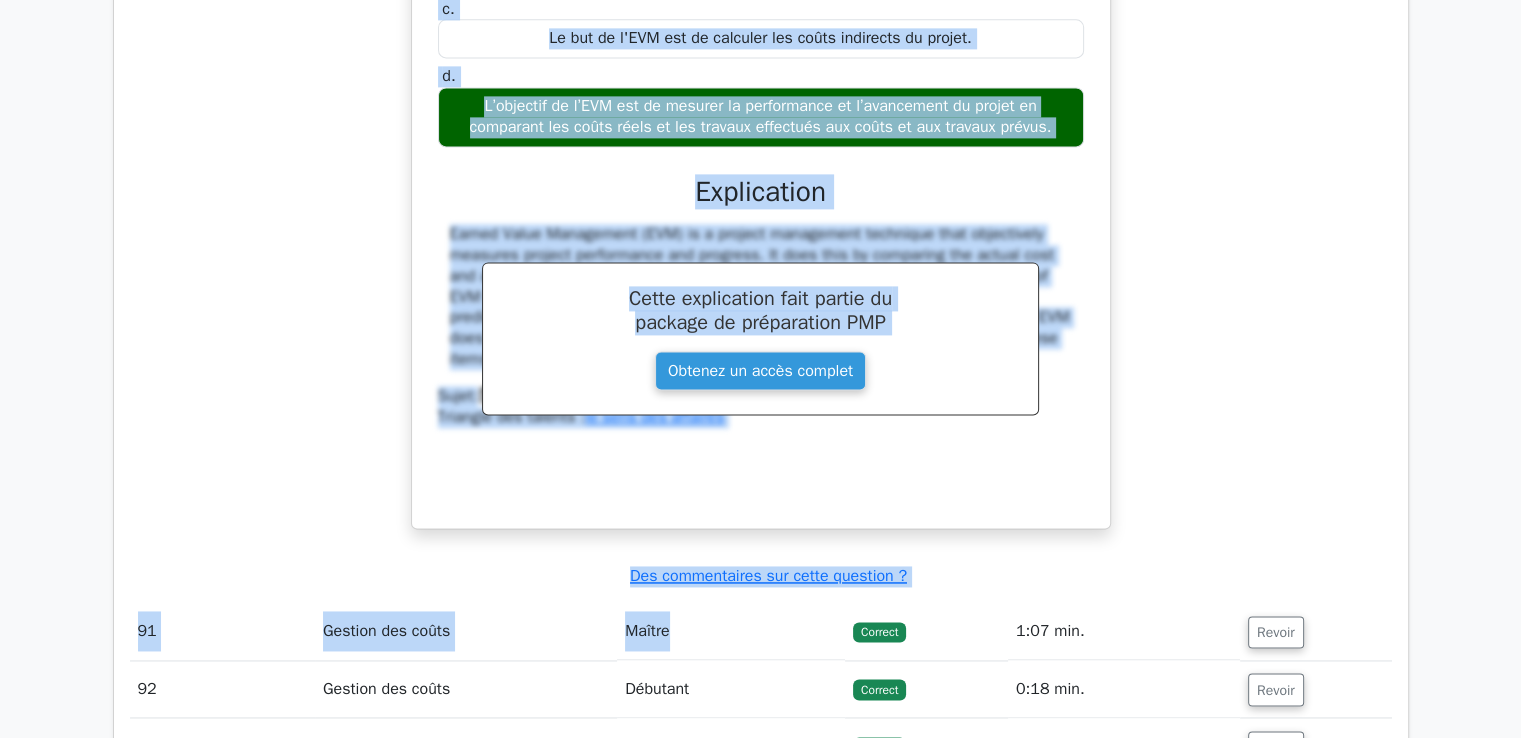 drag, startPoint x: 496, startPoint y: 374, endPoint x: 1056, endPoint y: 134, distance: 609.26184 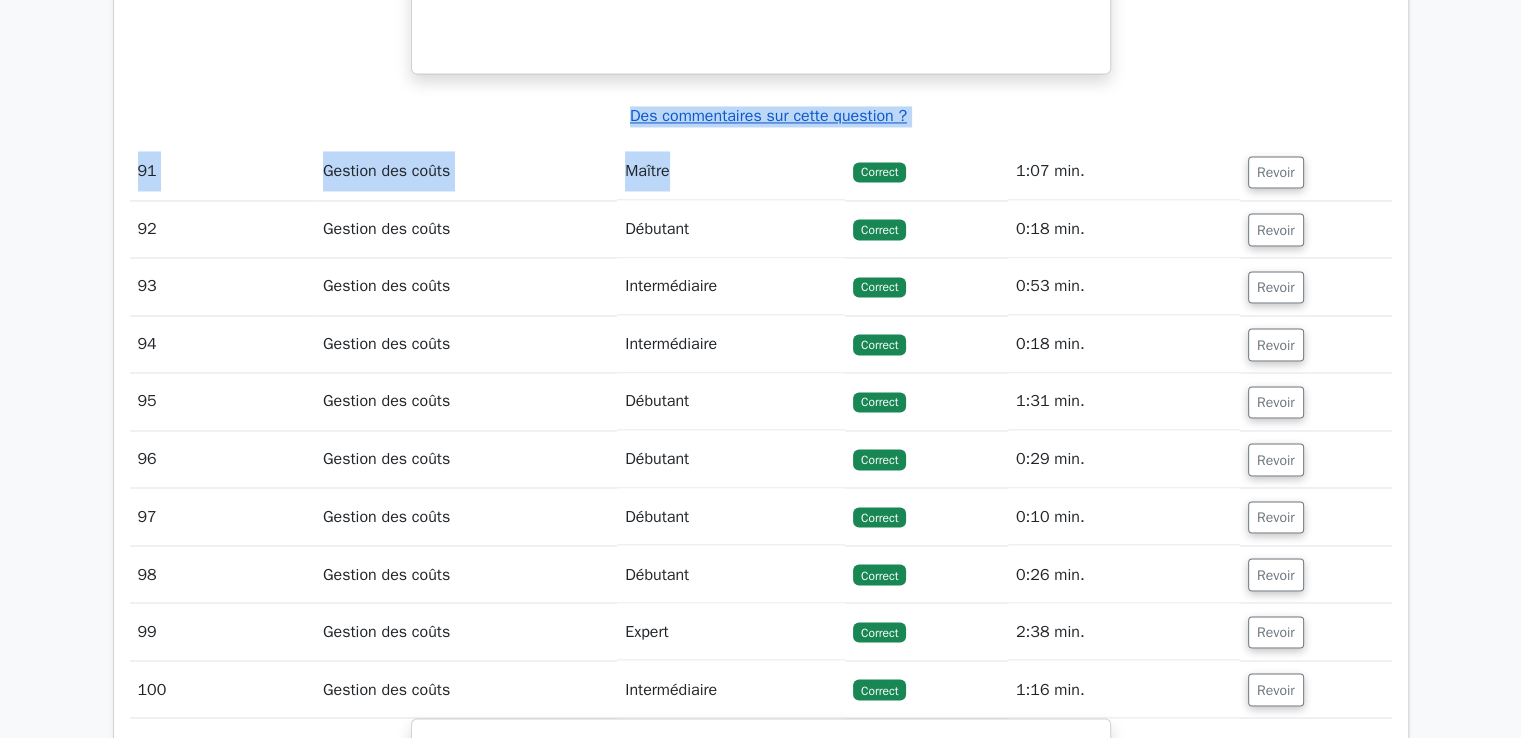 scroll, scrollTop: 94564, scrollLeft: 0, axis: vertical 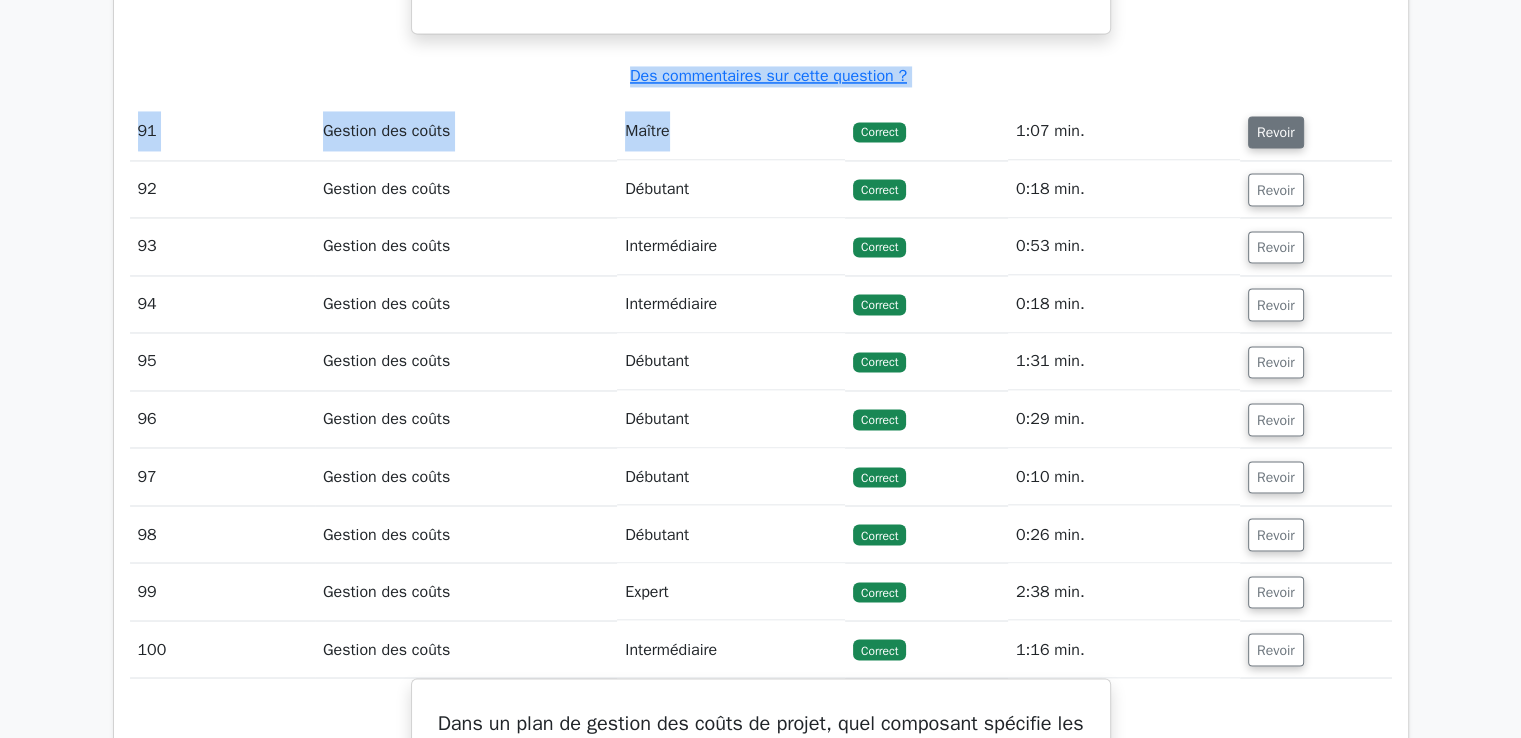 click on "Revoir" at bounding box center [1276, 132] 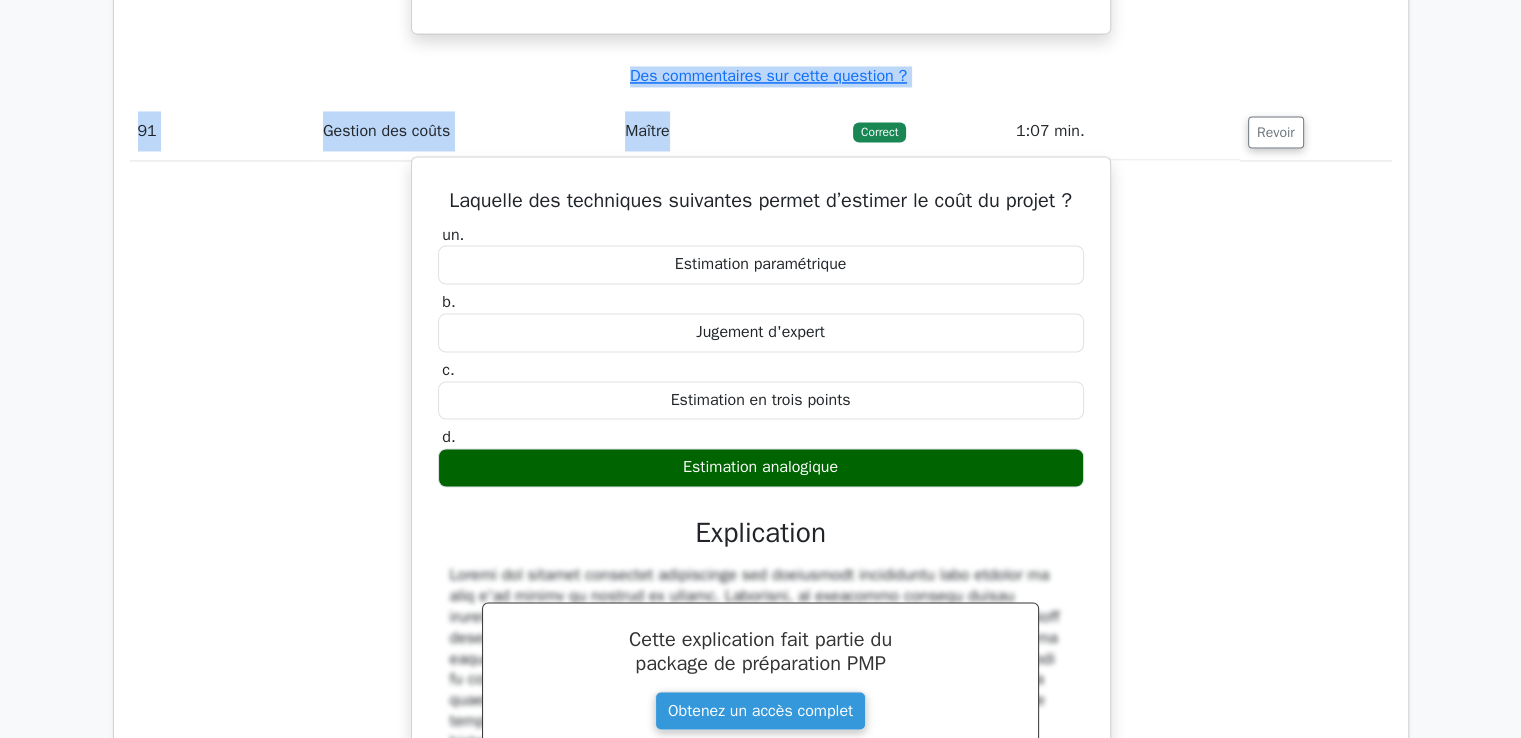 drag, startPoint x: 444, startPoint y: 201, endPoint x: 866, endPoint y: 469, distance: 499.908 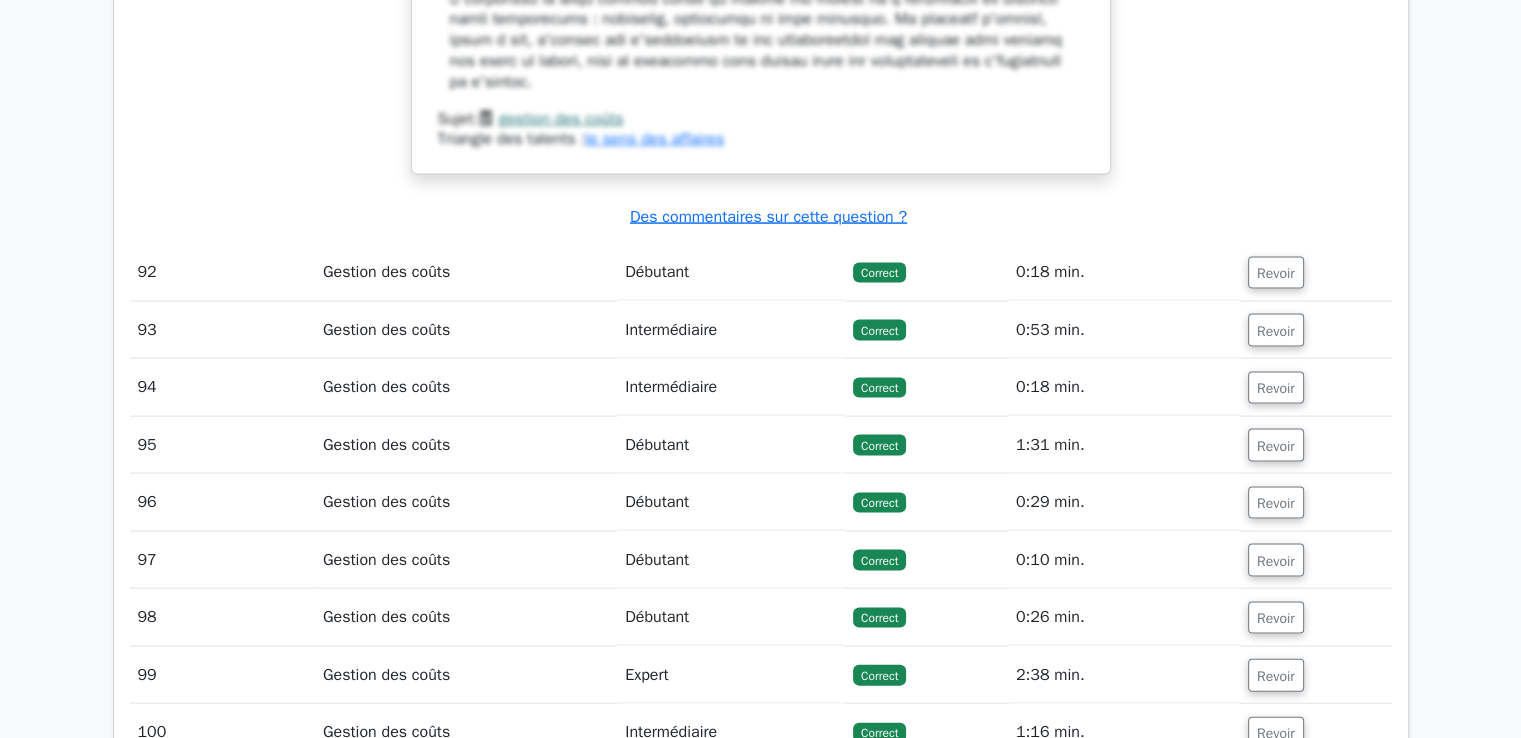 scroll, scrollTop: 95464, scrollLeft: 0, axis: vertical 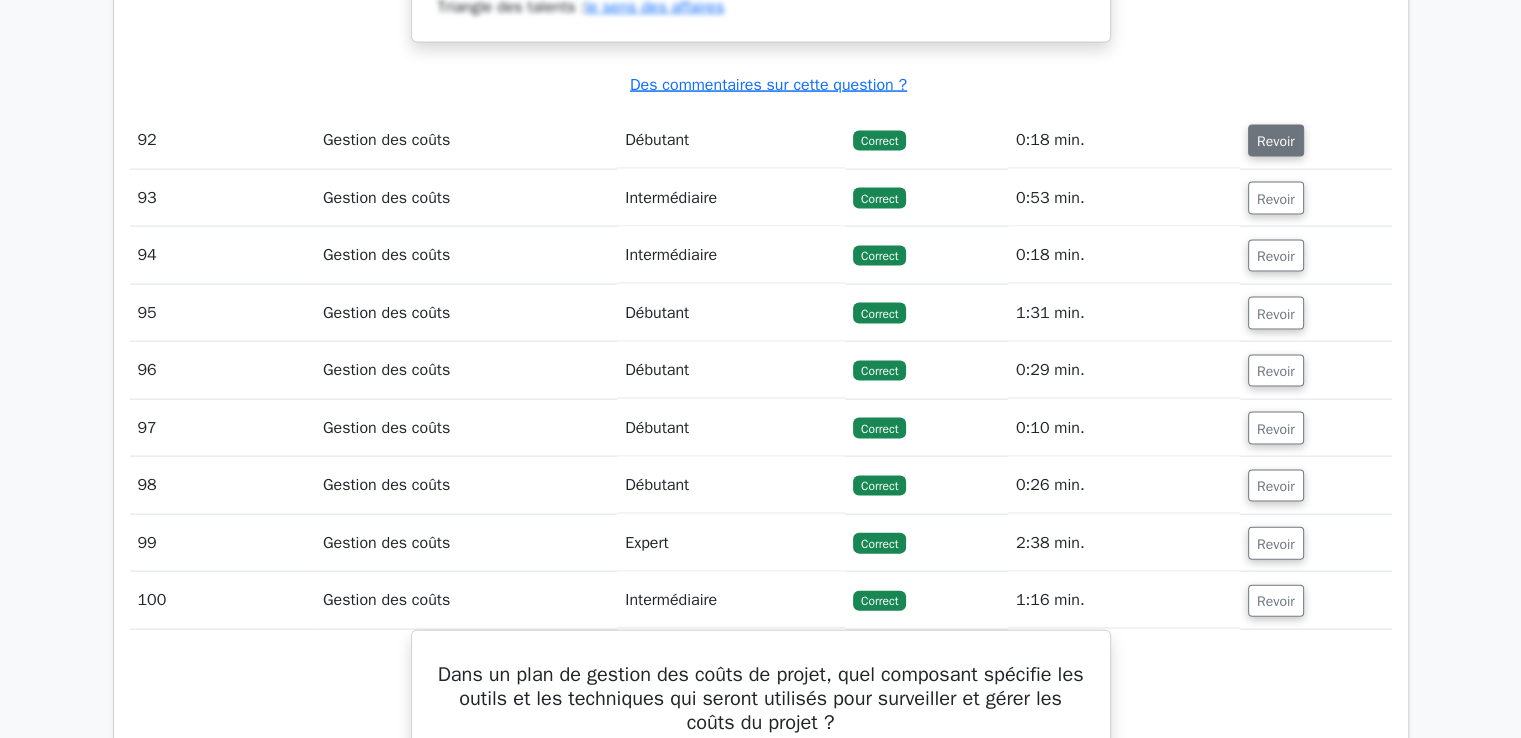 click on "Revoir" at bounding box center [1276, 141] 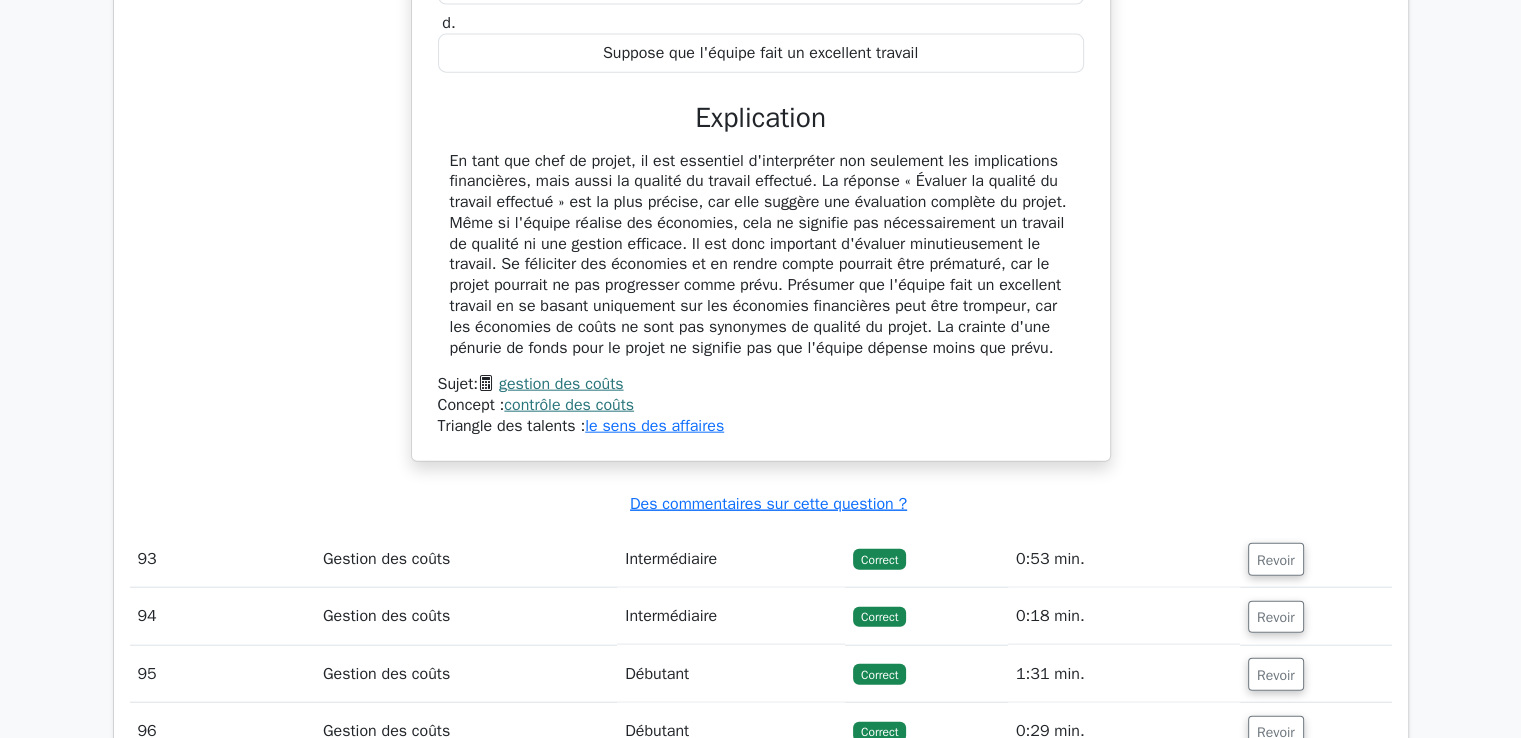 scroll, scrollTop: 96084, scrollLeft: 0, axis: vertical 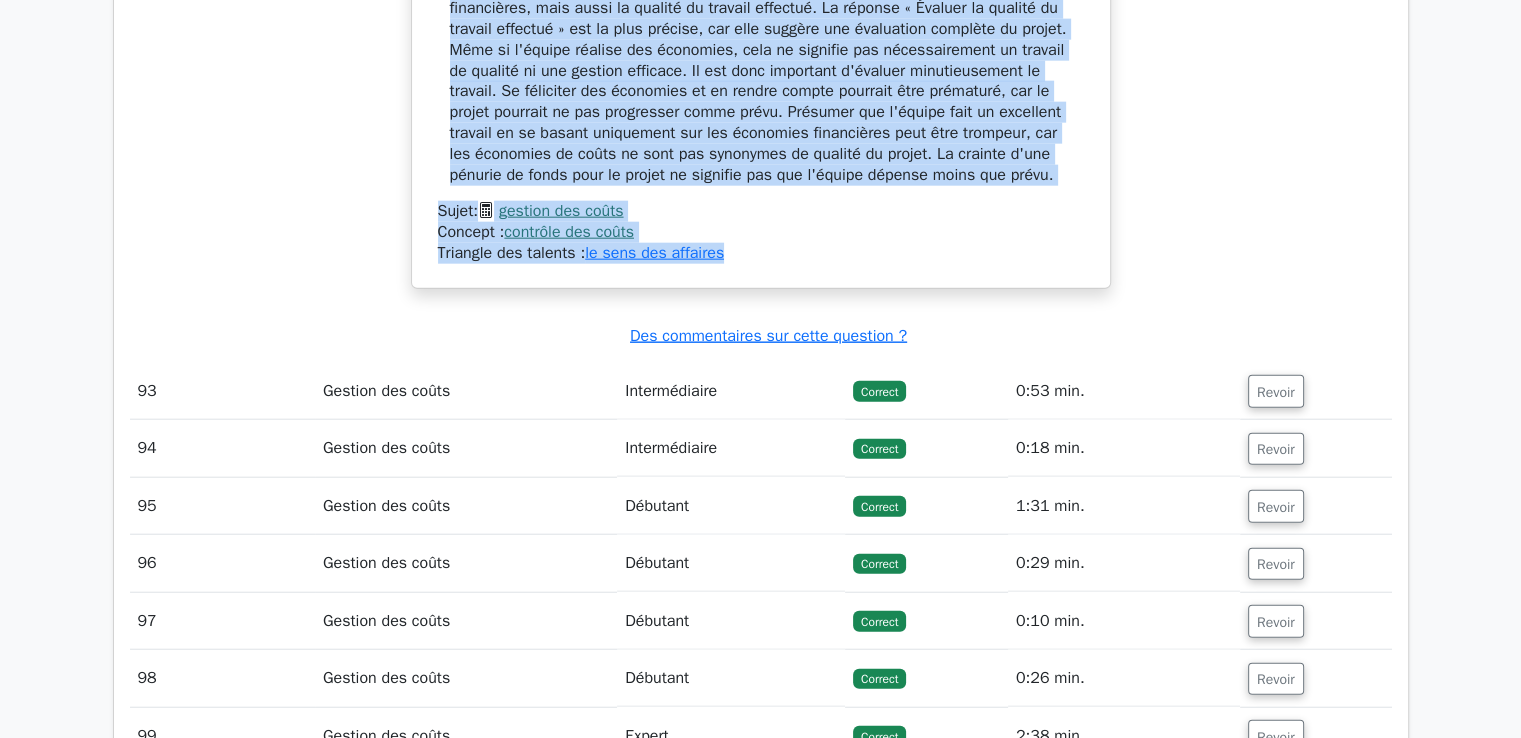 drag, startPoint x: 449, startPoint y: 189, endPoint x: 860, endPoint y: 223, distance: 412.40393 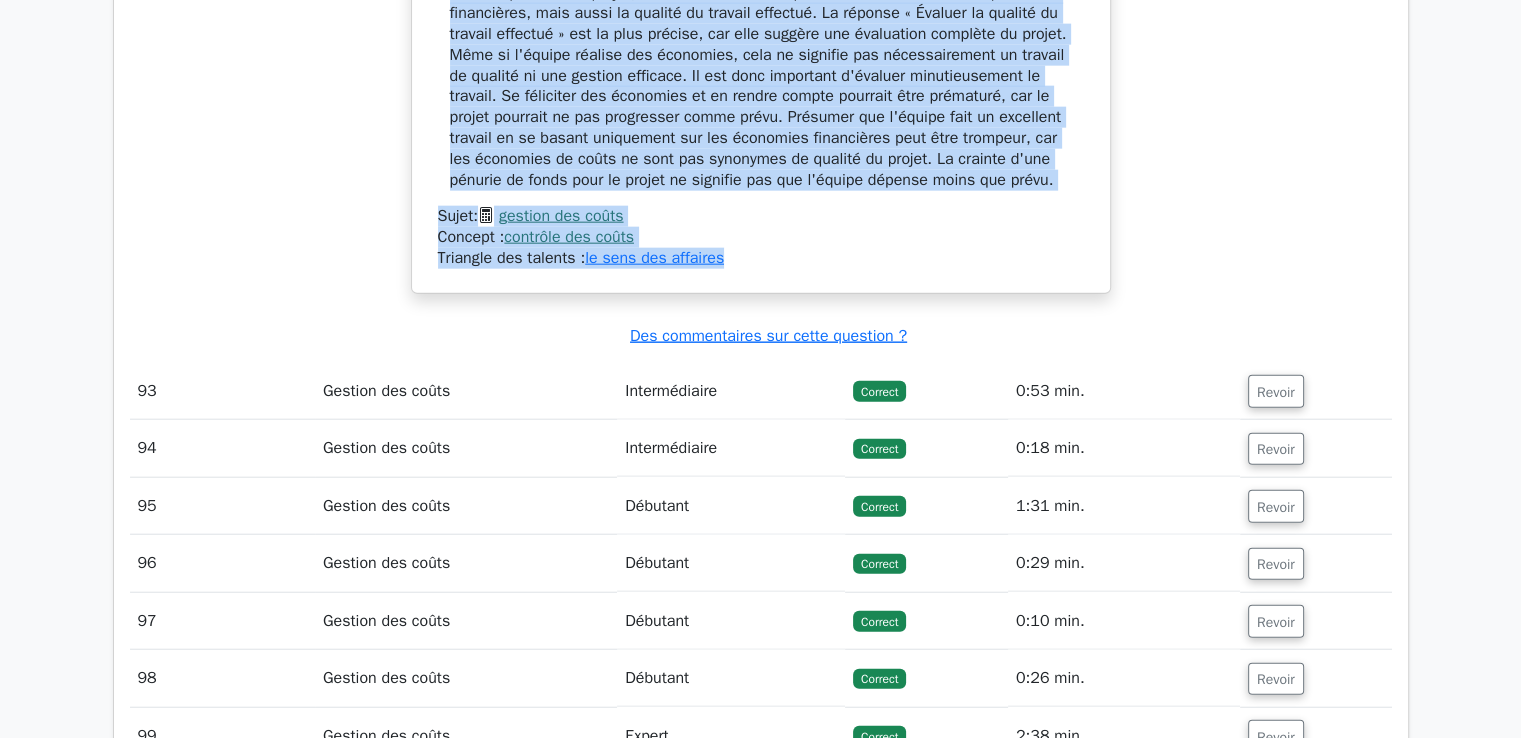 scroll, scrollTop: 96184, scrollLeft: 0, axis: vertical 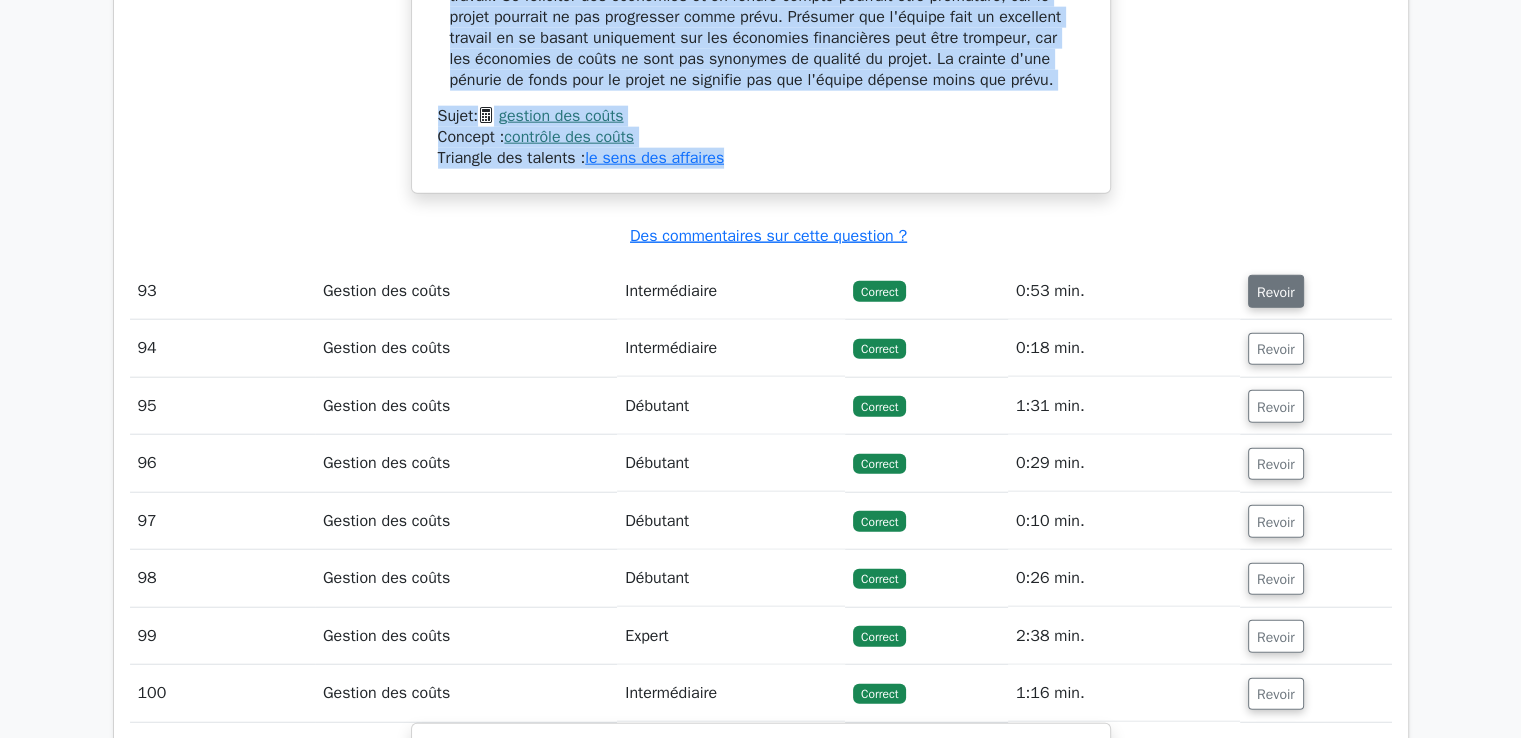 click on "Revoir" at bounding box center (1276, 292) 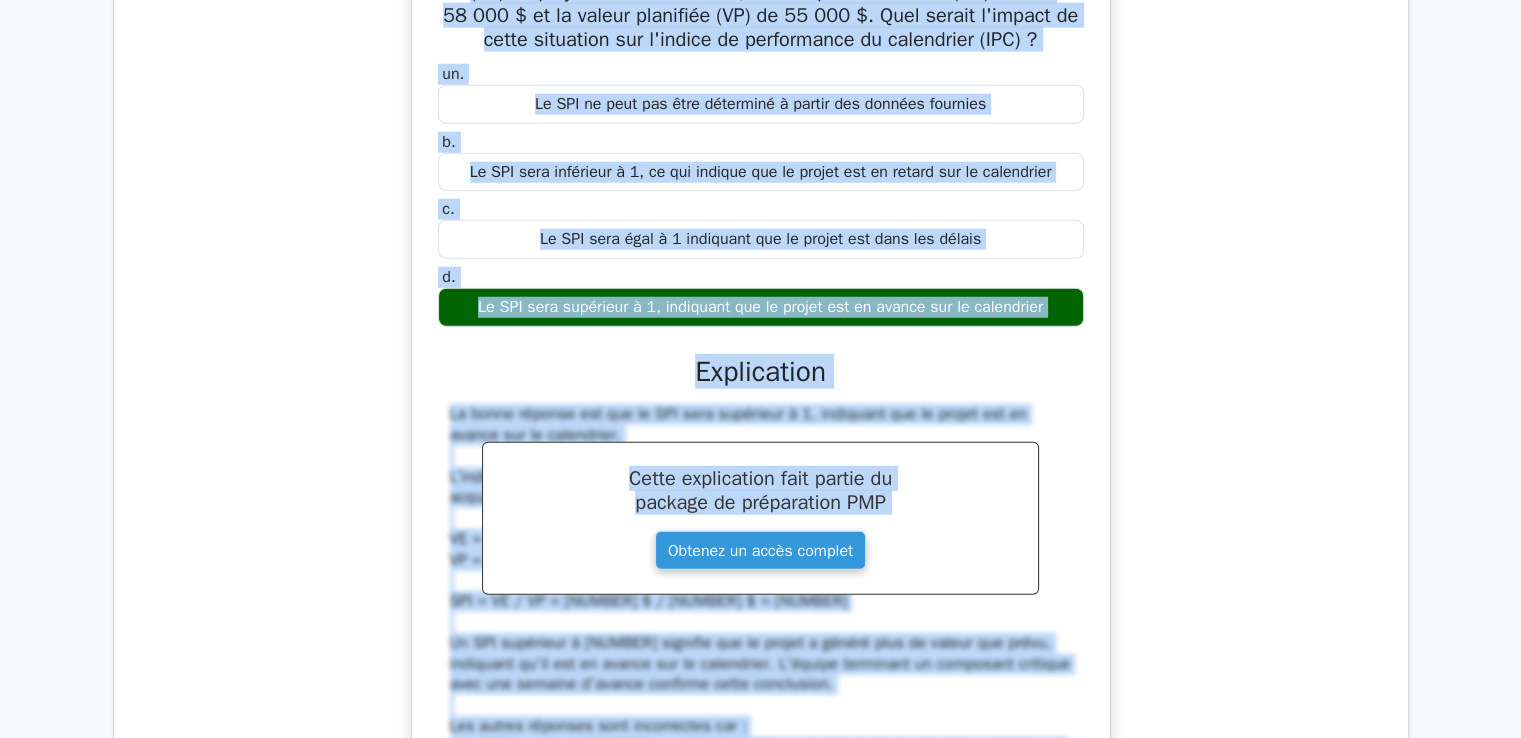 scroll, scrollTop: 96838, scrollLeft: 0, axis: vertical 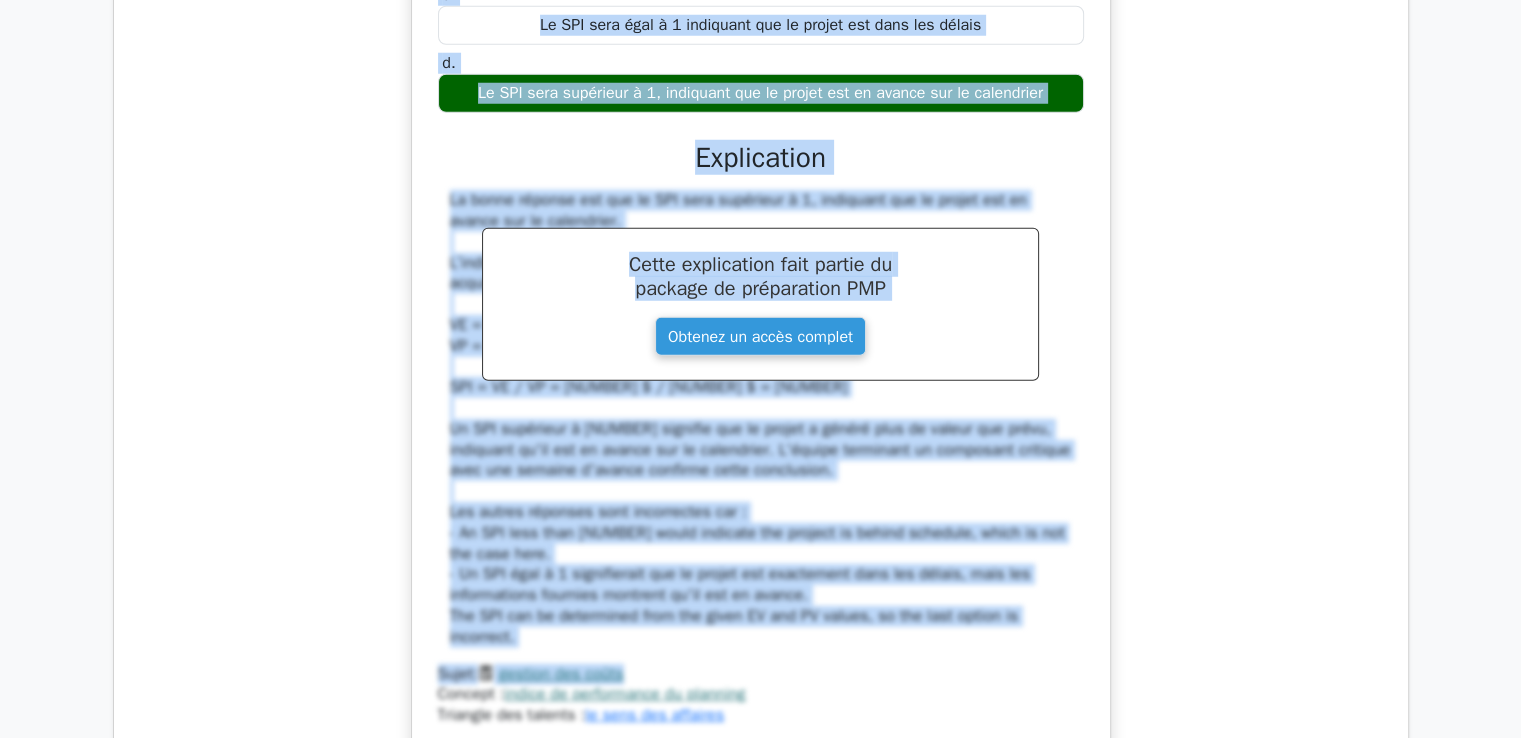 drag, startPoint x: 454, startPoint y: 337, endPoint x: 1071, endPoint y: 86, distance: 666.1006 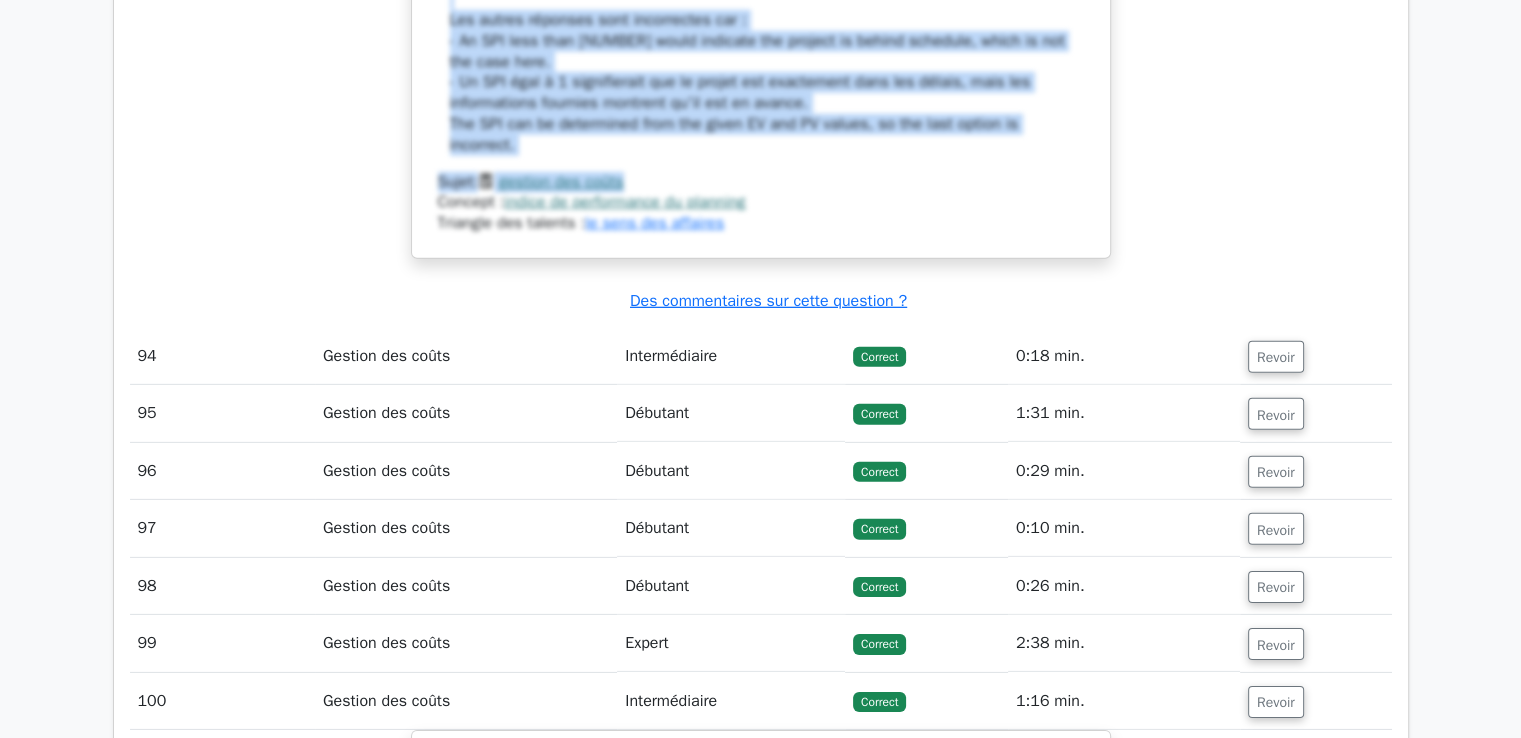 scroll, scrollTop: 97338, scrollLeft: 0, axis: vertical 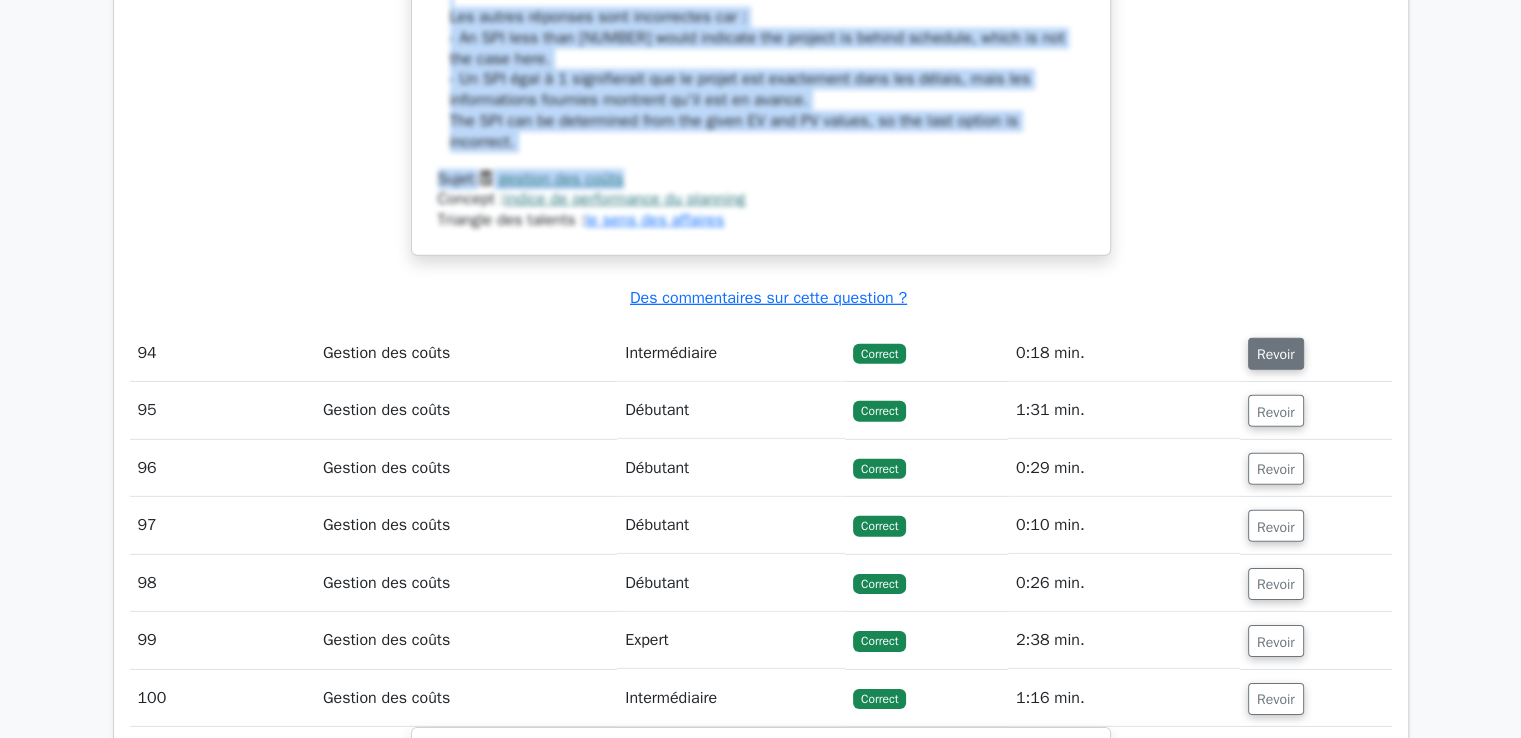 click on "Revoir" at bounding box center [1276, 354] 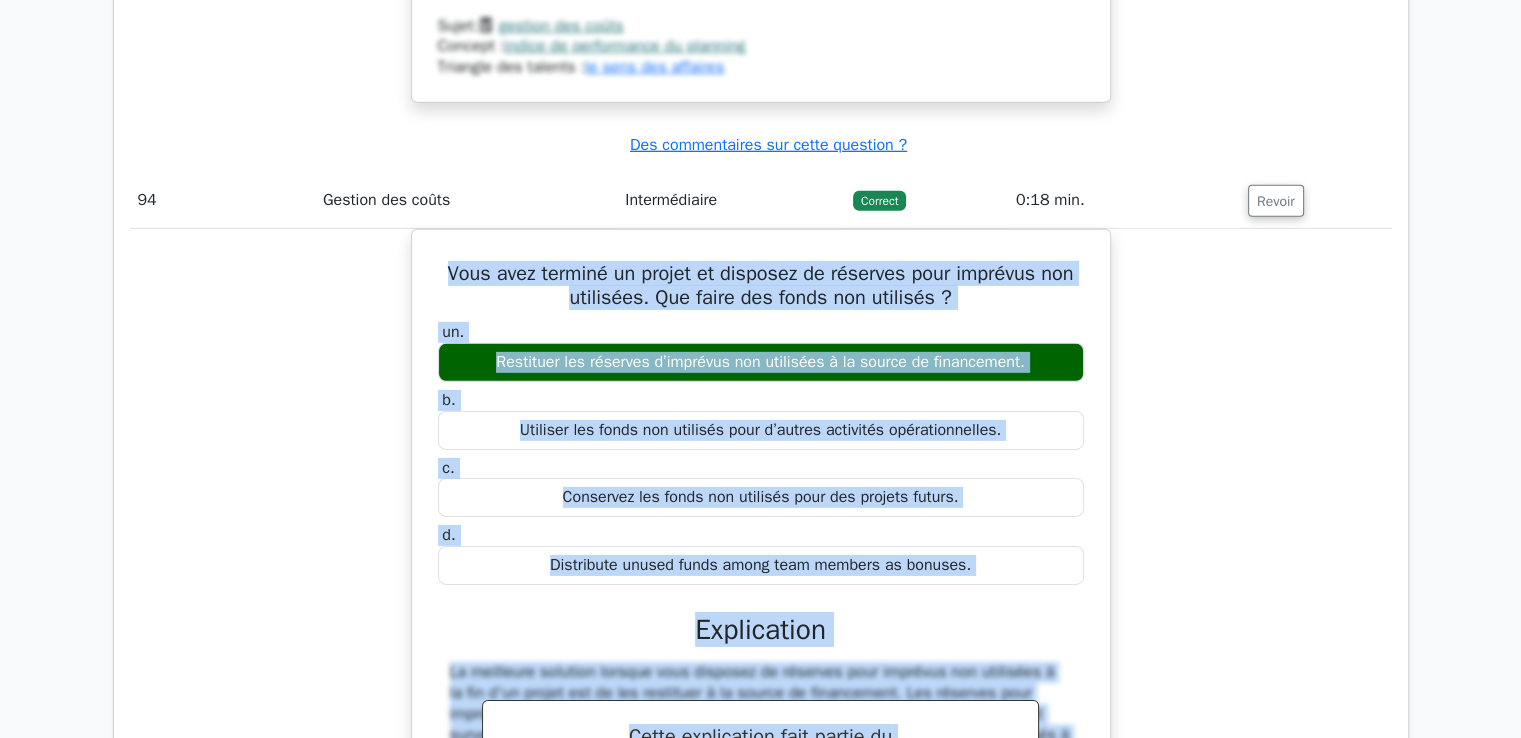 scroll, scrollTop: 97768, scrollLeft: 0, axis: vertical 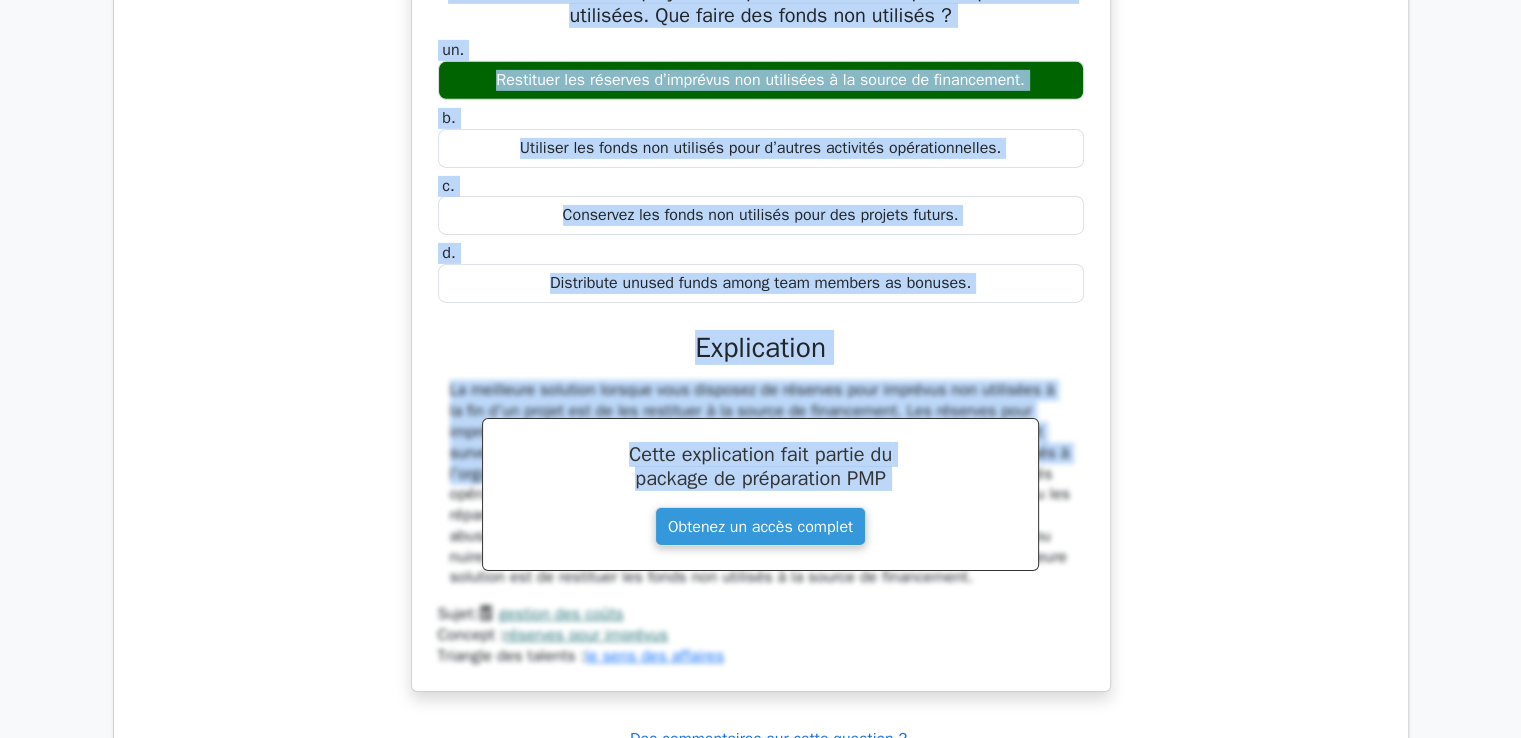 drag, startPoint x: 437, startPoint y: 400, endPoint x: 1052, endPoint y: 253, distance: 632.3243 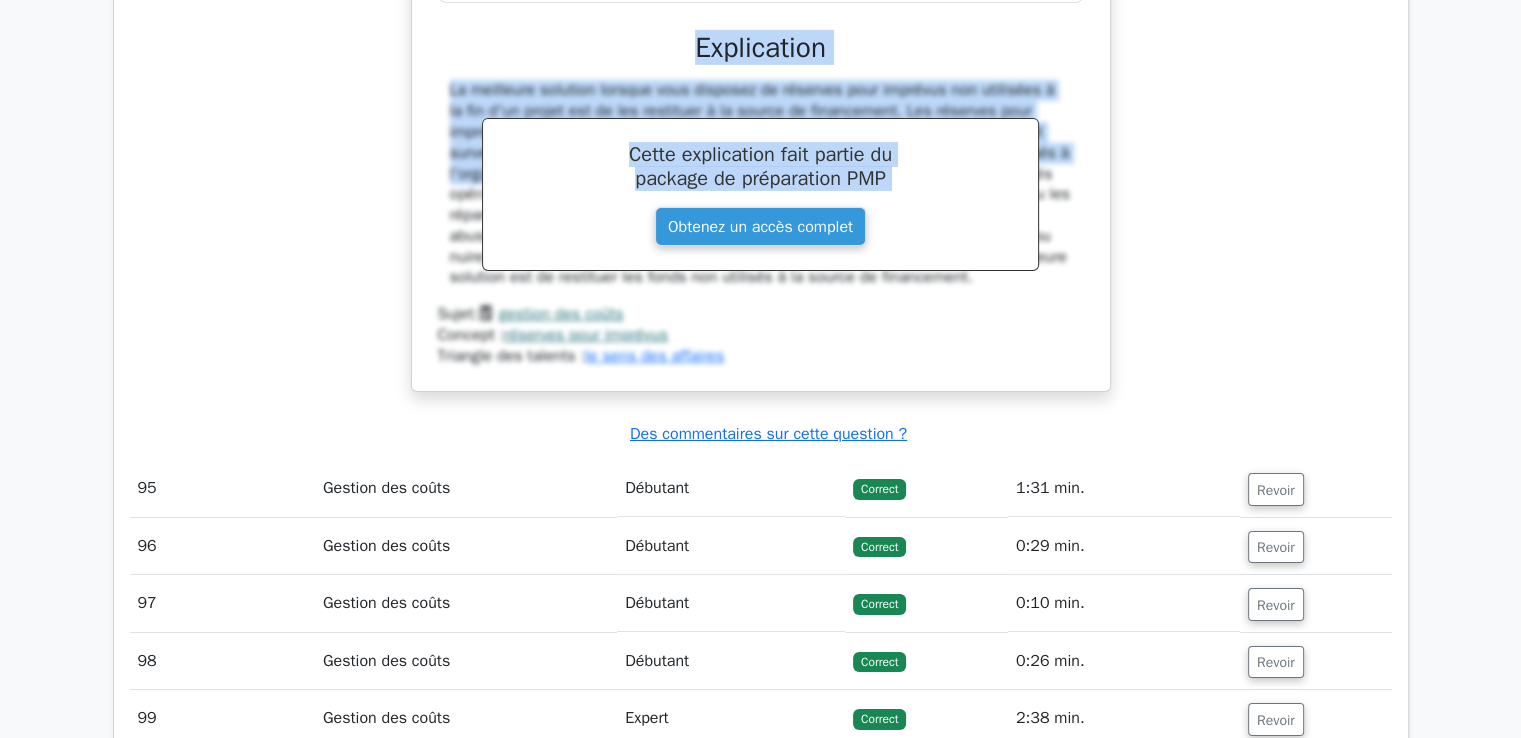 scroll, scrollTop: 98368, scrollLeft: 0, axis: vertical 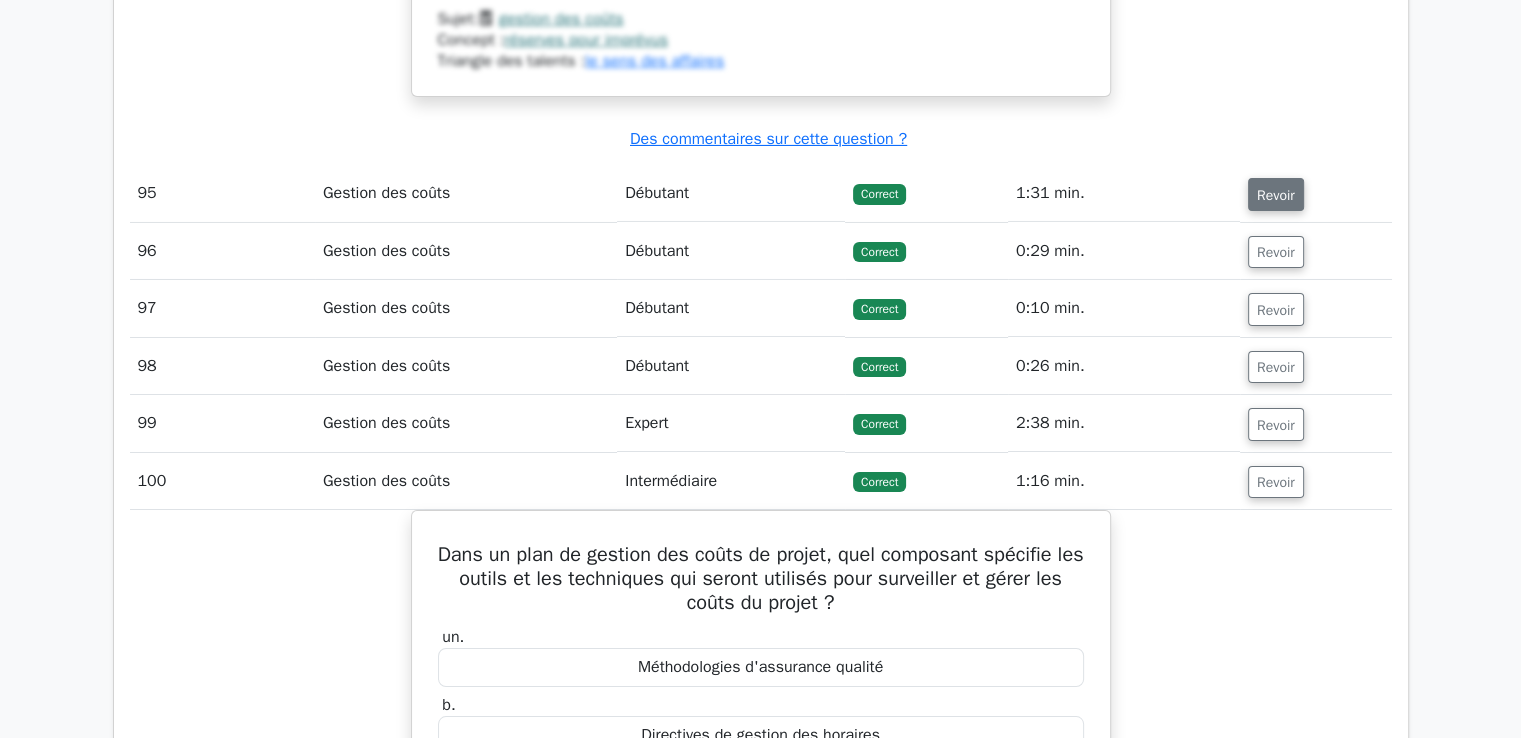 click on "Revoir" at bounding box center [1276, 195] 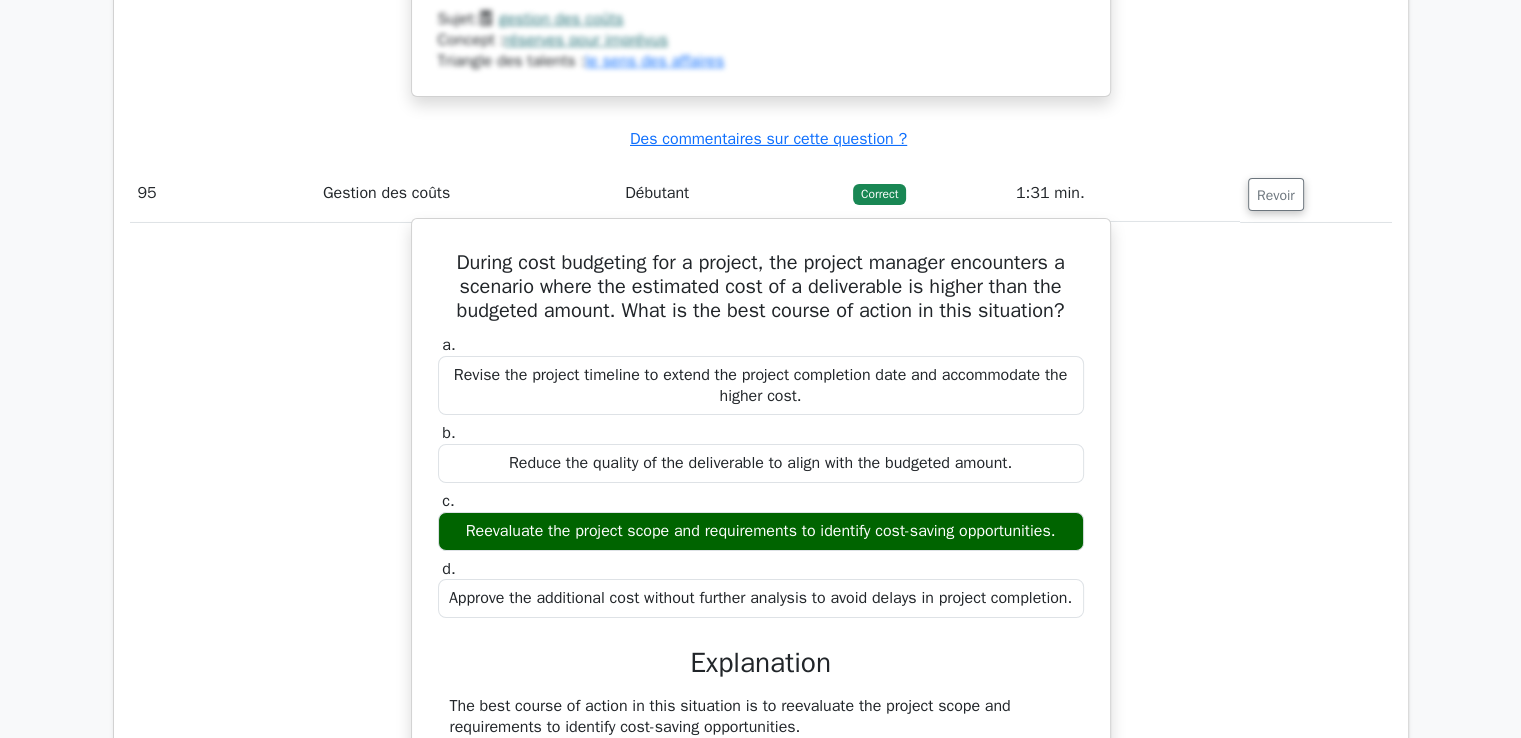 scroll, scrollTop: 98468, scrollLeft: 0, axis: vertical 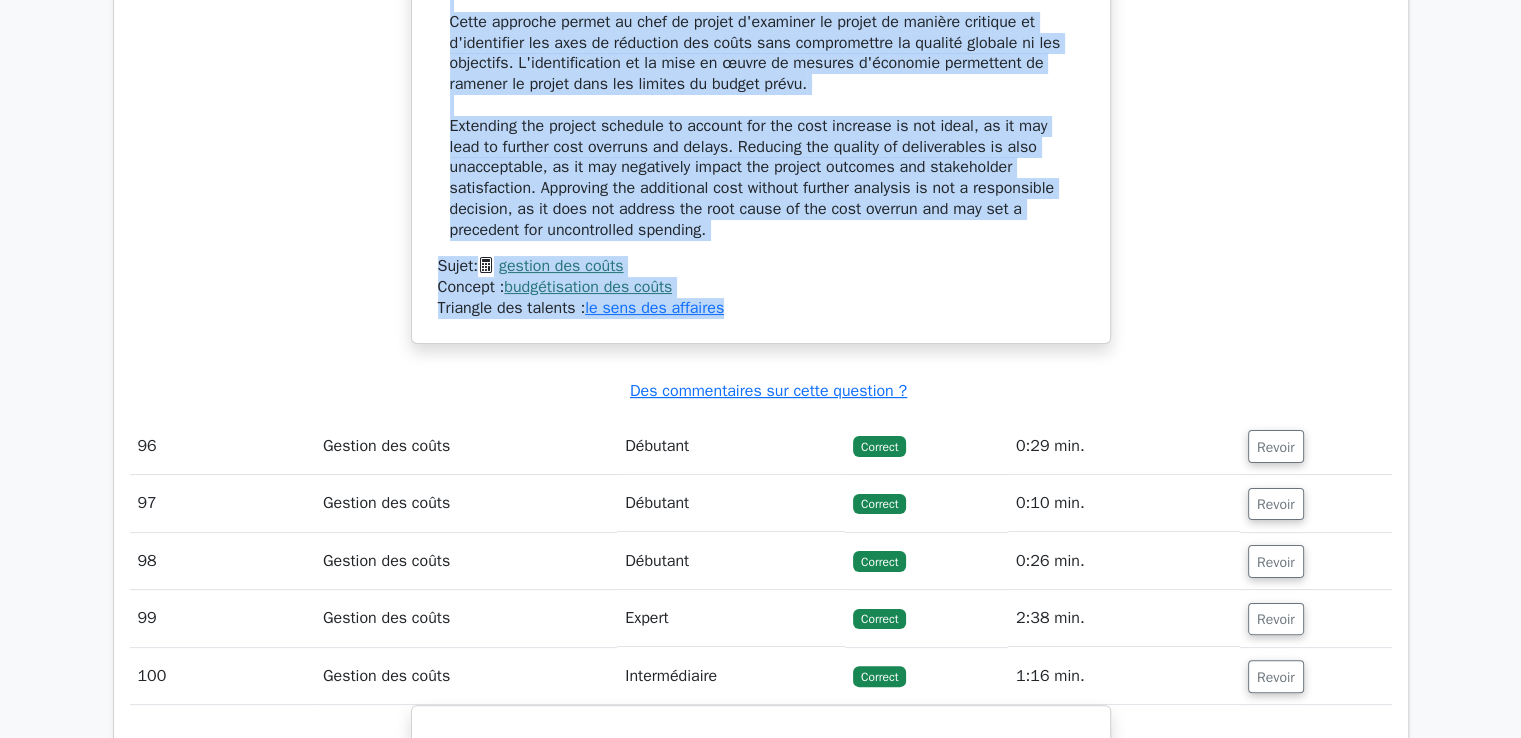 drag, startPoint x: 467, startPoint y: 139, endPoint x: 817, endPoint y: 316, distance: 392.2104 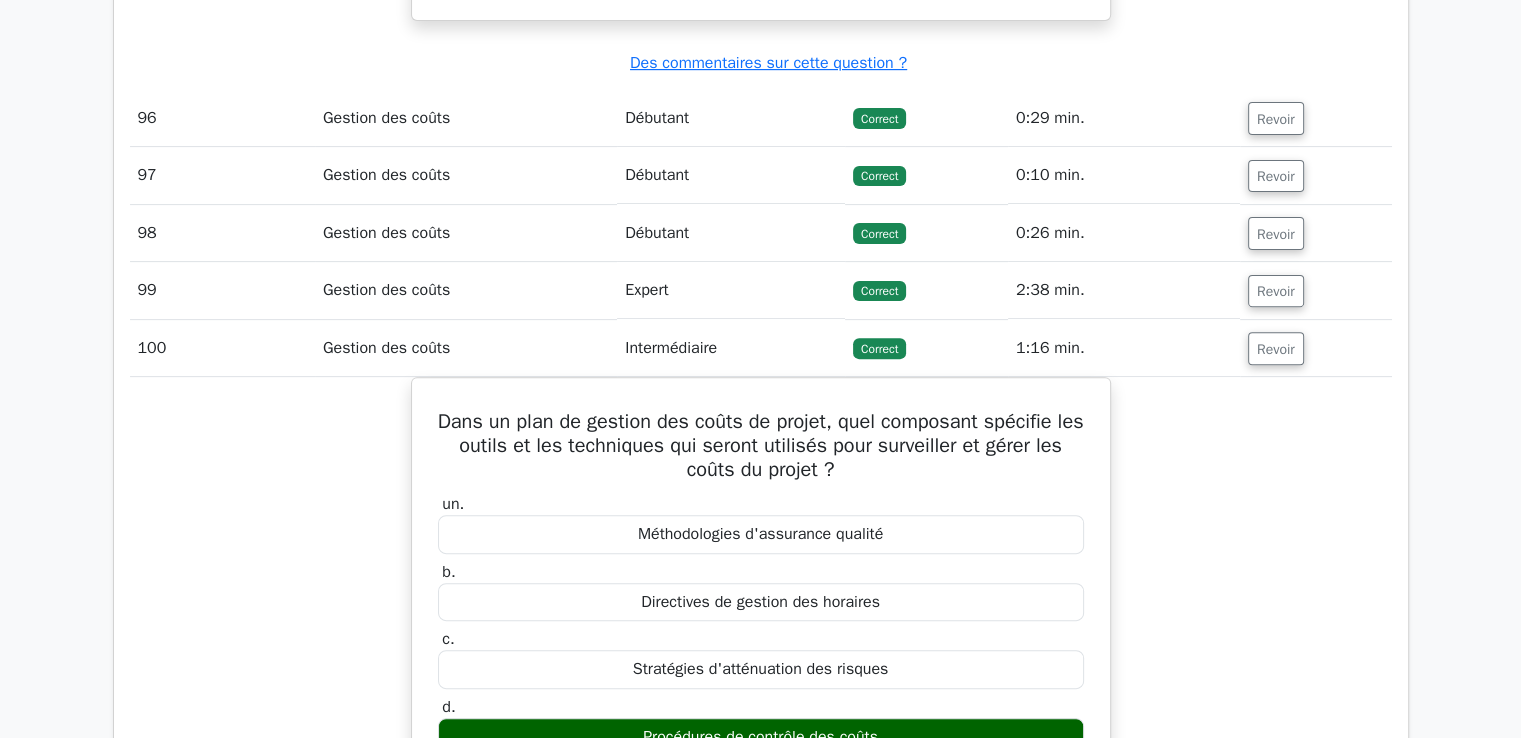 scroll, scrollTop: 99456, scrollLeft: 0, axis: vertical 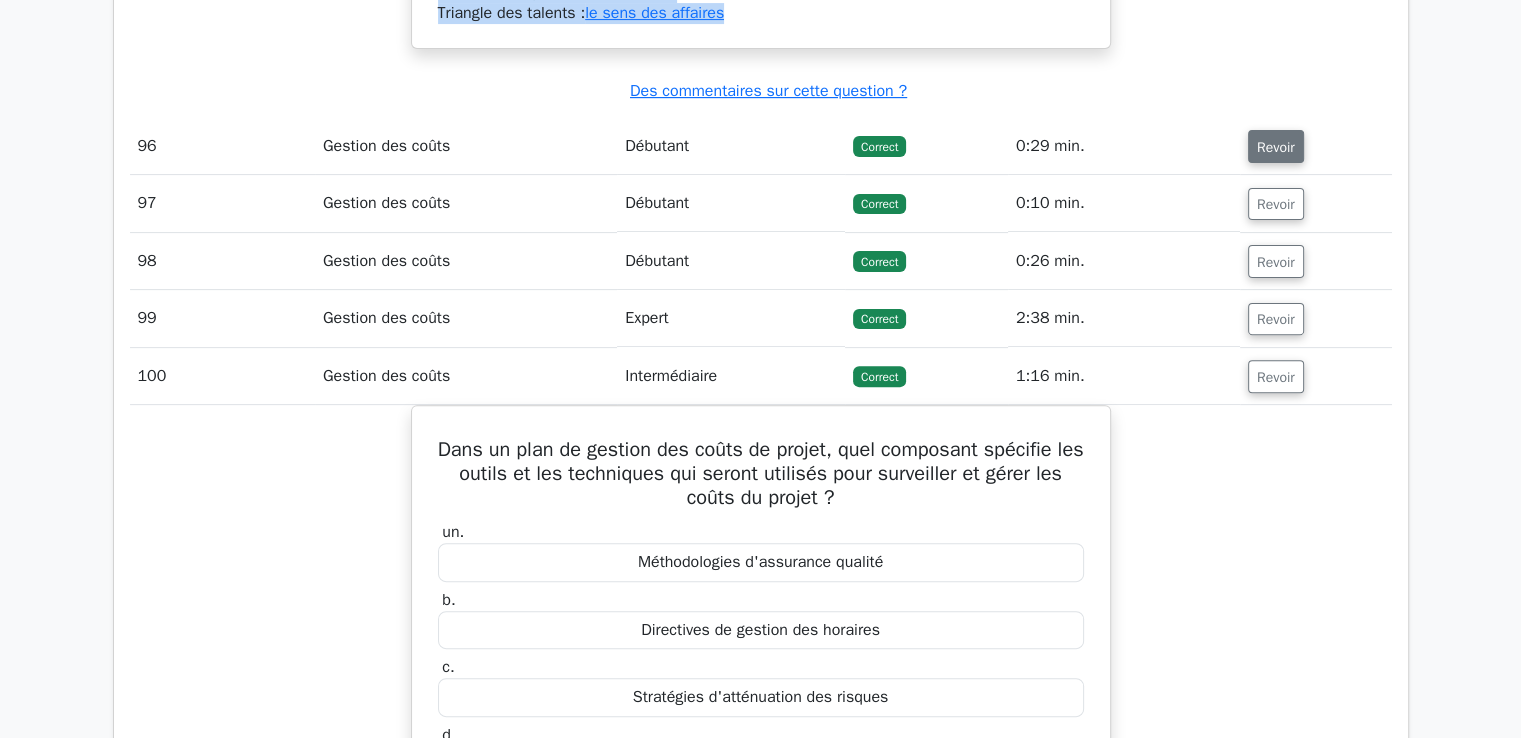 click on "Revoir" at bounding box center (1276, 147) 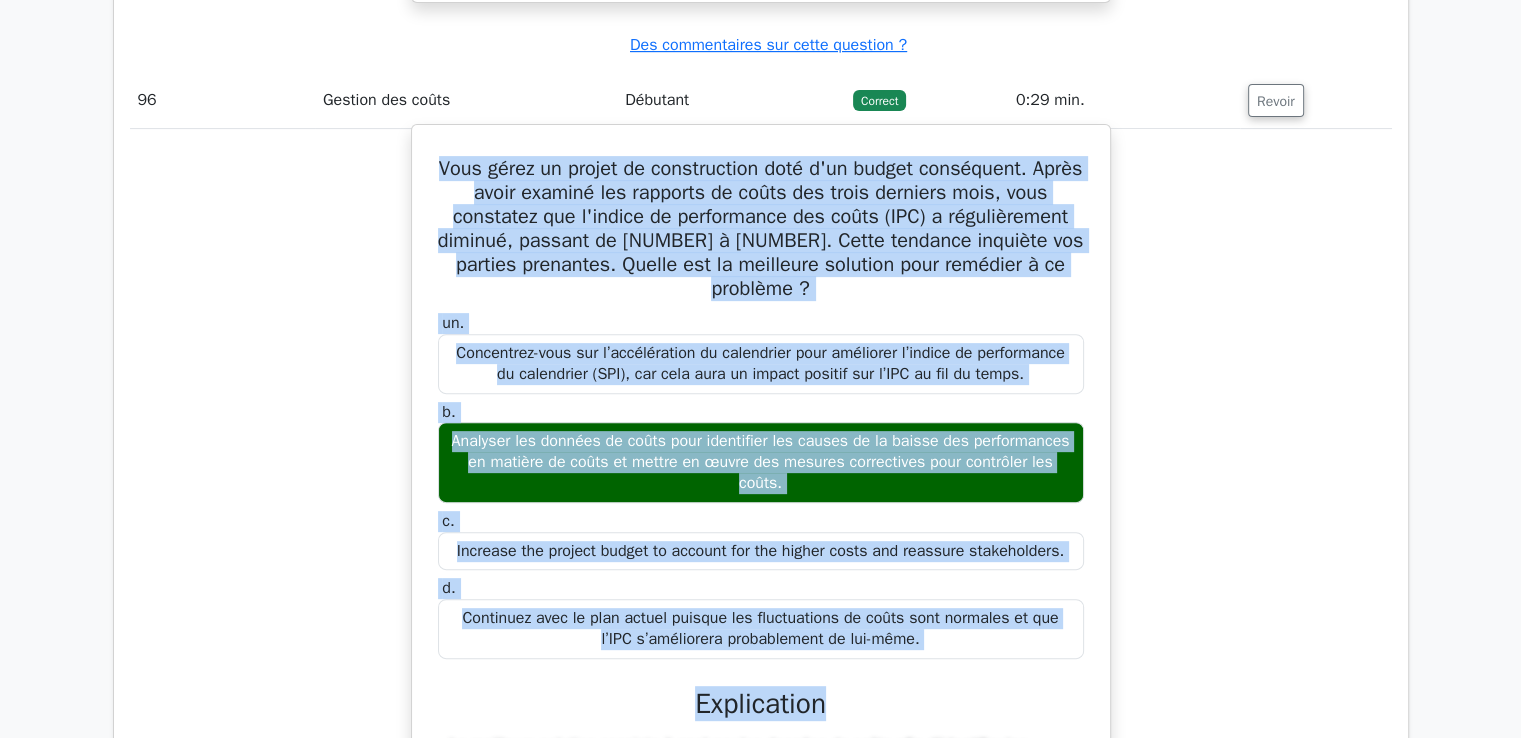 scroll, scrollTop: 99523, scrollLeft: 0, axis: vertical 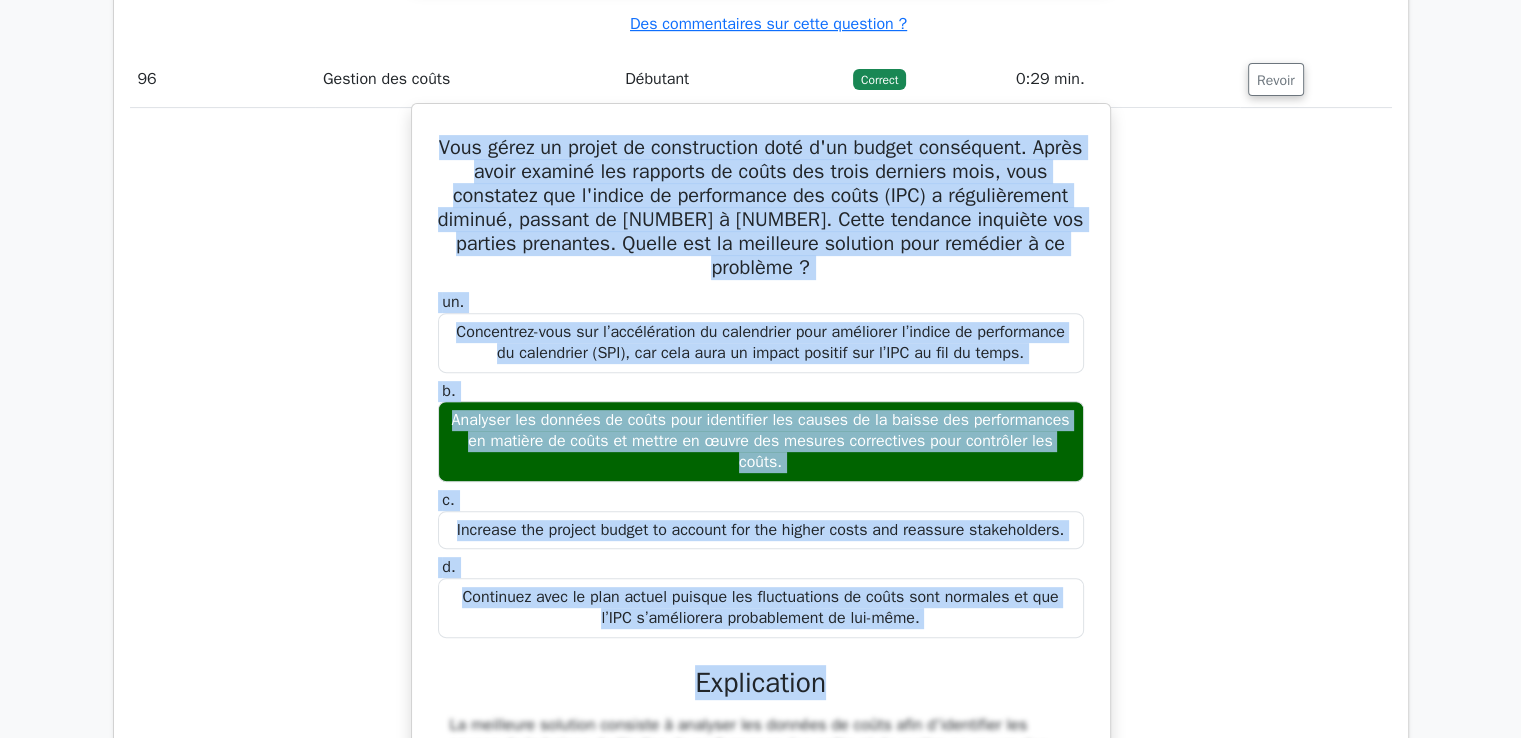 drag, startPoint x: 457, startPoint y: 204, endPoint x: 950, endPoint y: 633, distance: 653.52124 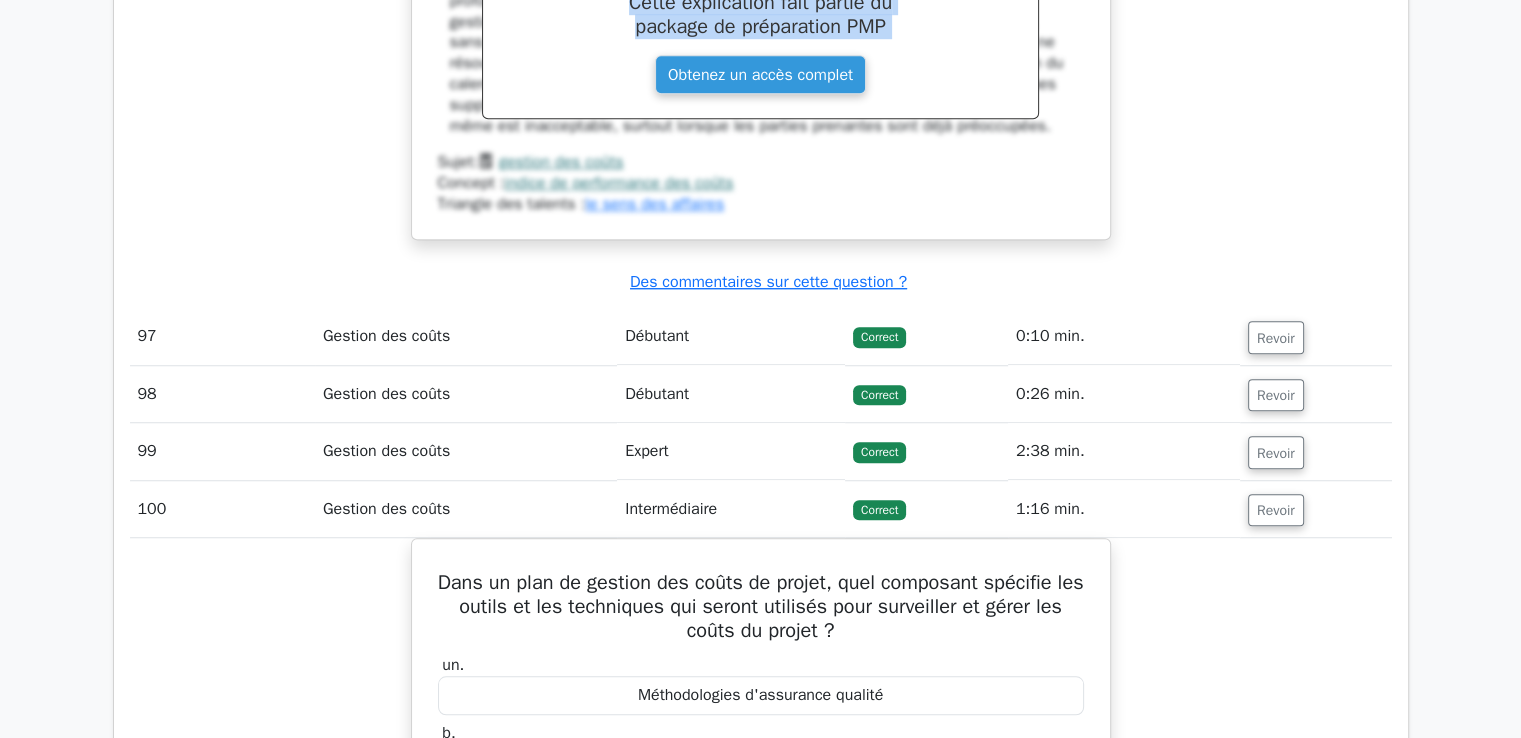 scroll, scrollTop: 100323, scrollLeft: 0, axis: vertical 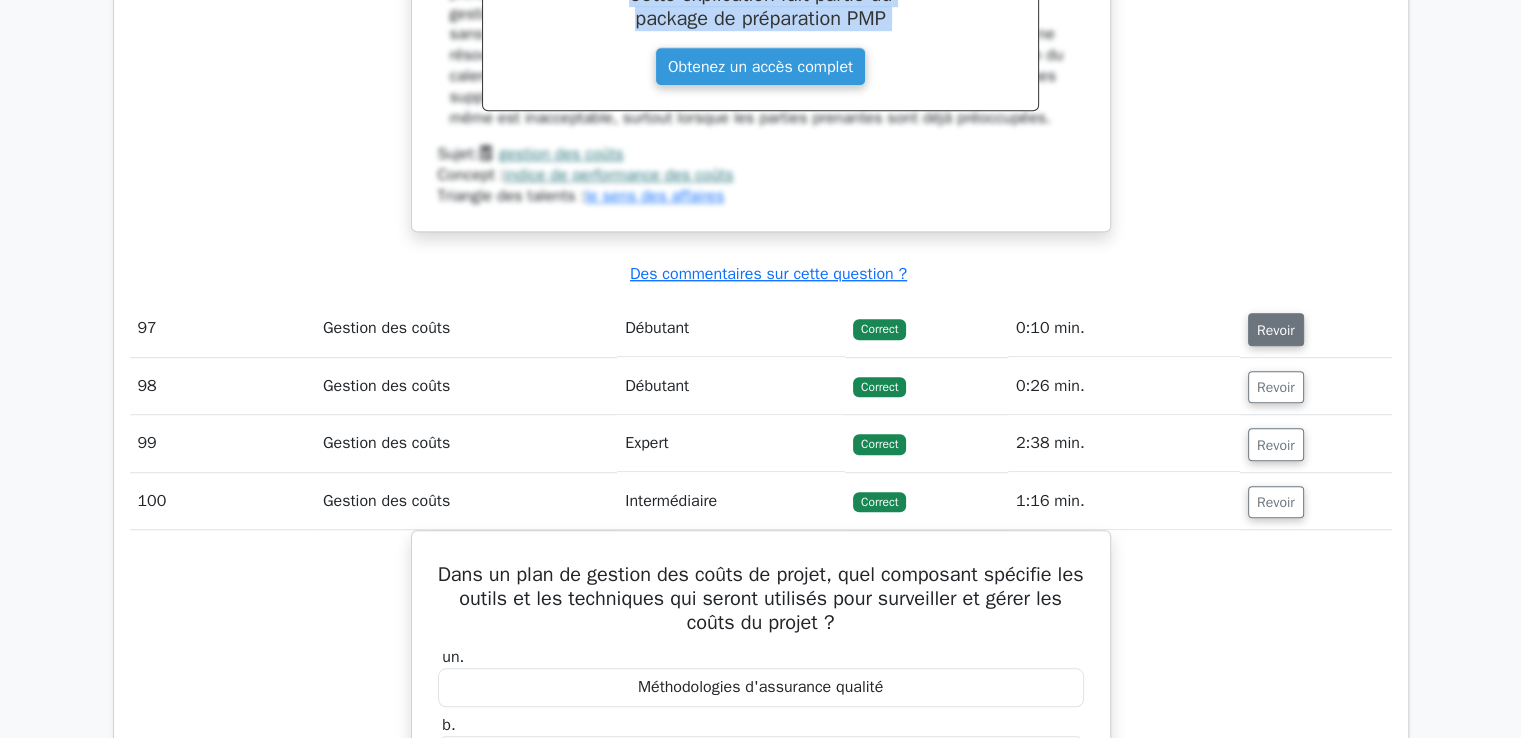 click on "Revoir" at bounding box center (1276, 330) 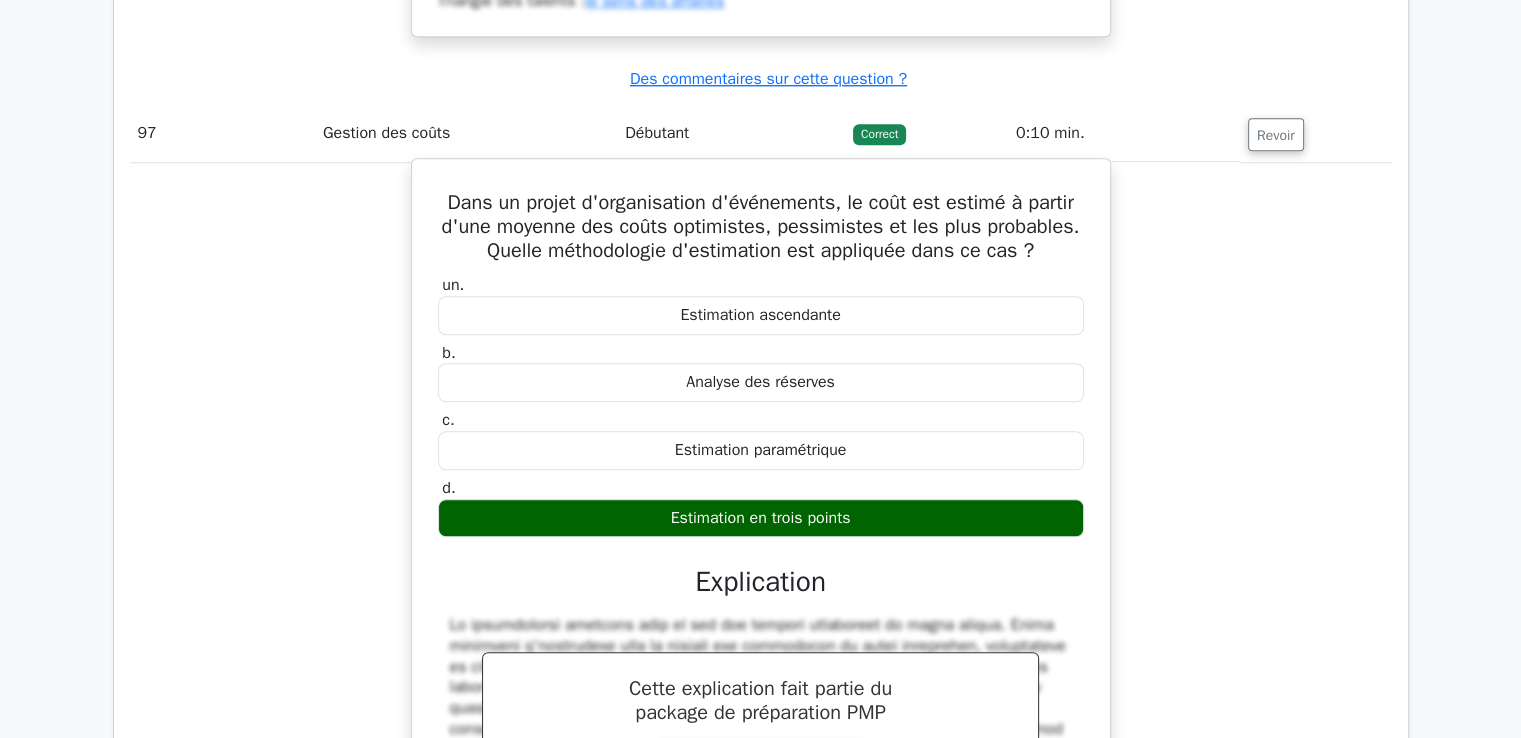 scroll, scrollTop: 100523, scrollLeft: 0, axis: vertical 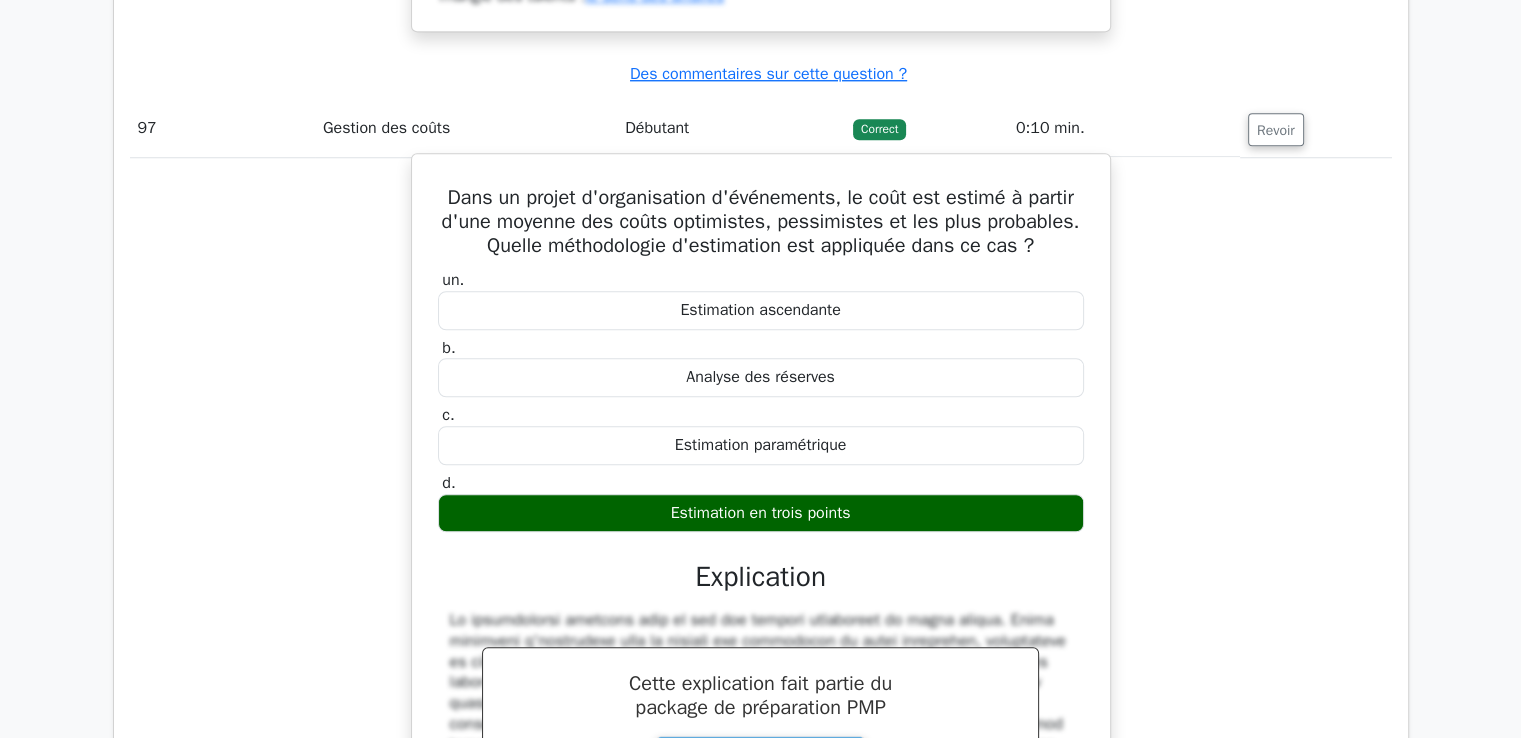 drag, startPoint x: 437, startPoint y: 210, endPoint x: 891, endPoint y: 529, distance: 554.86664 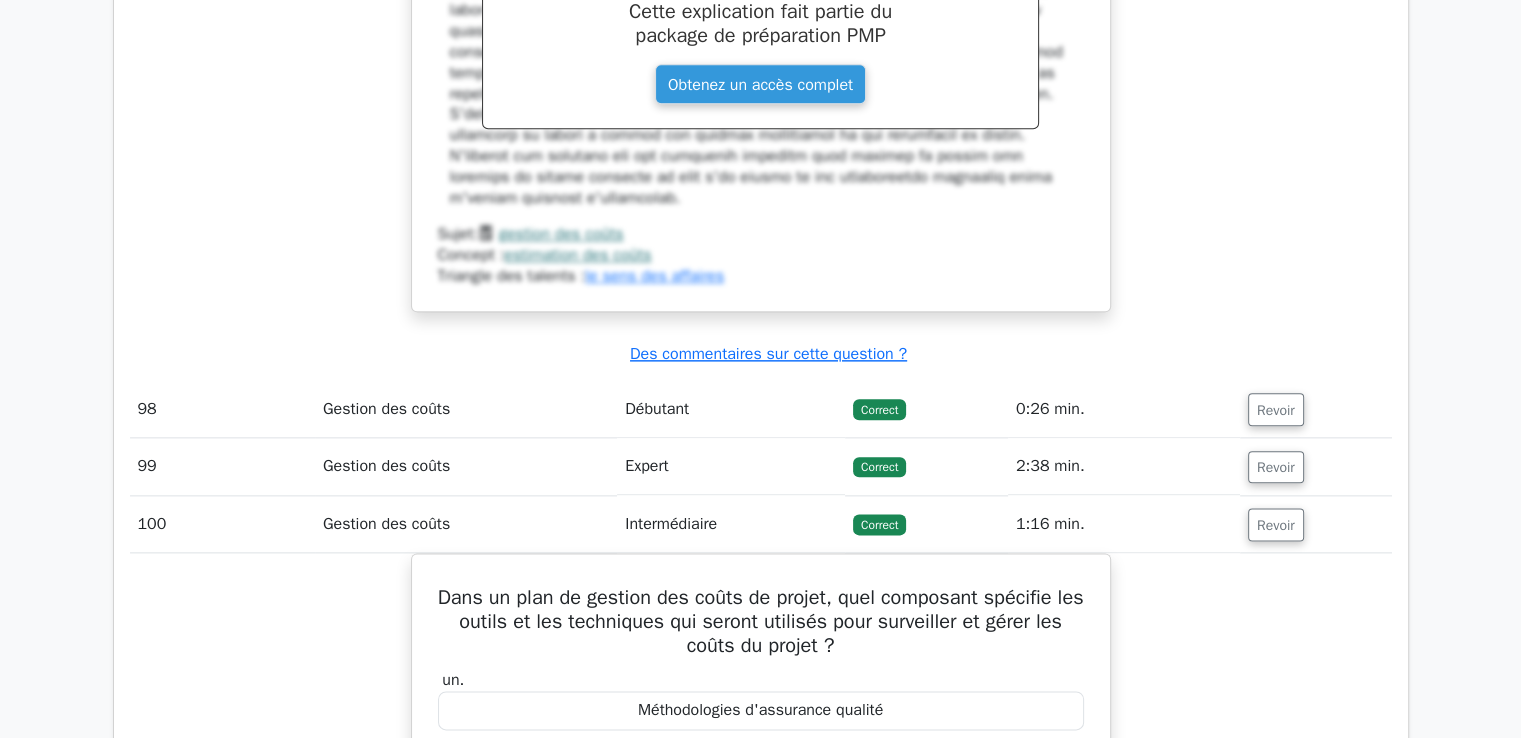 scroll, scrollTop: 101223, scrollLeft: 0, axis: vertical 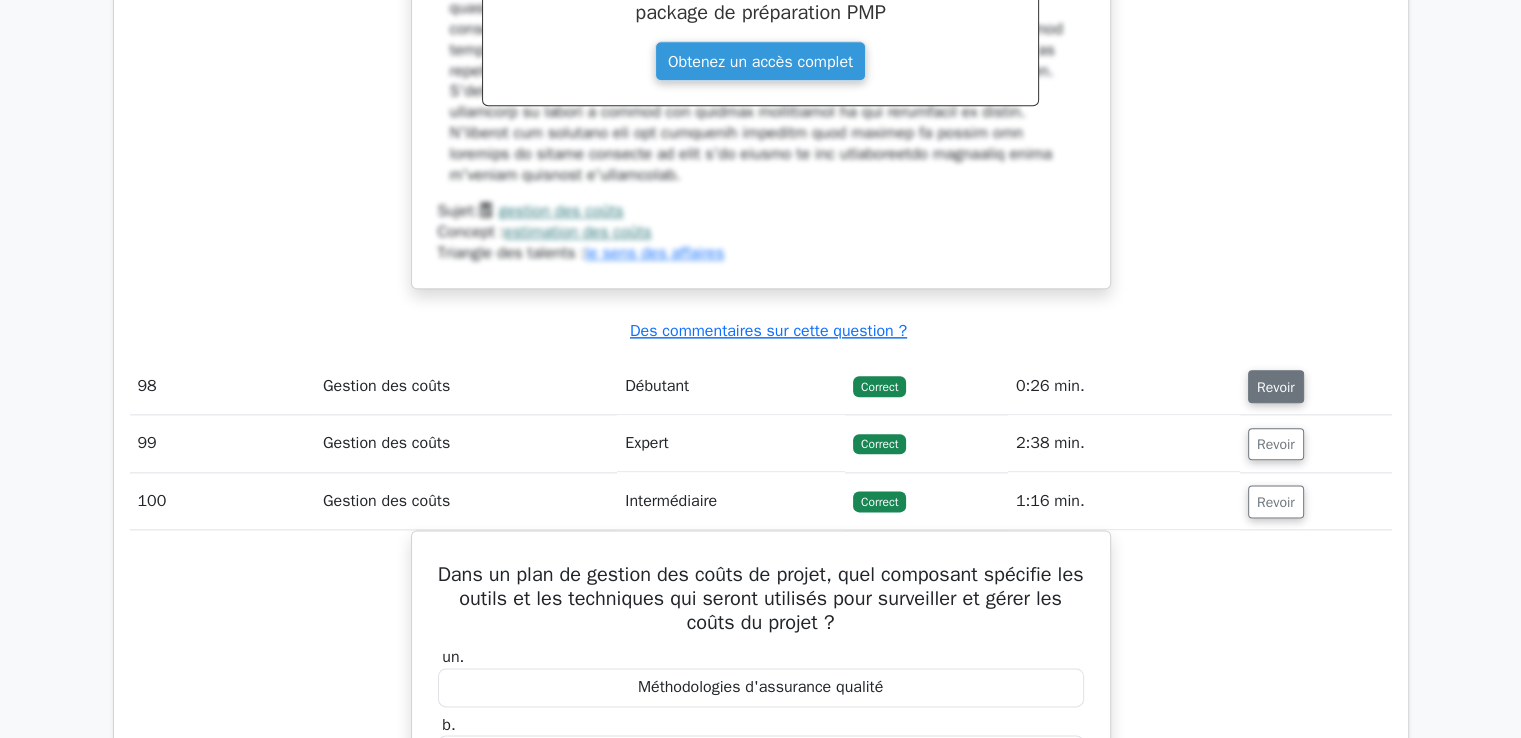 click on "Revoir" at bounding box center [1276, 387] 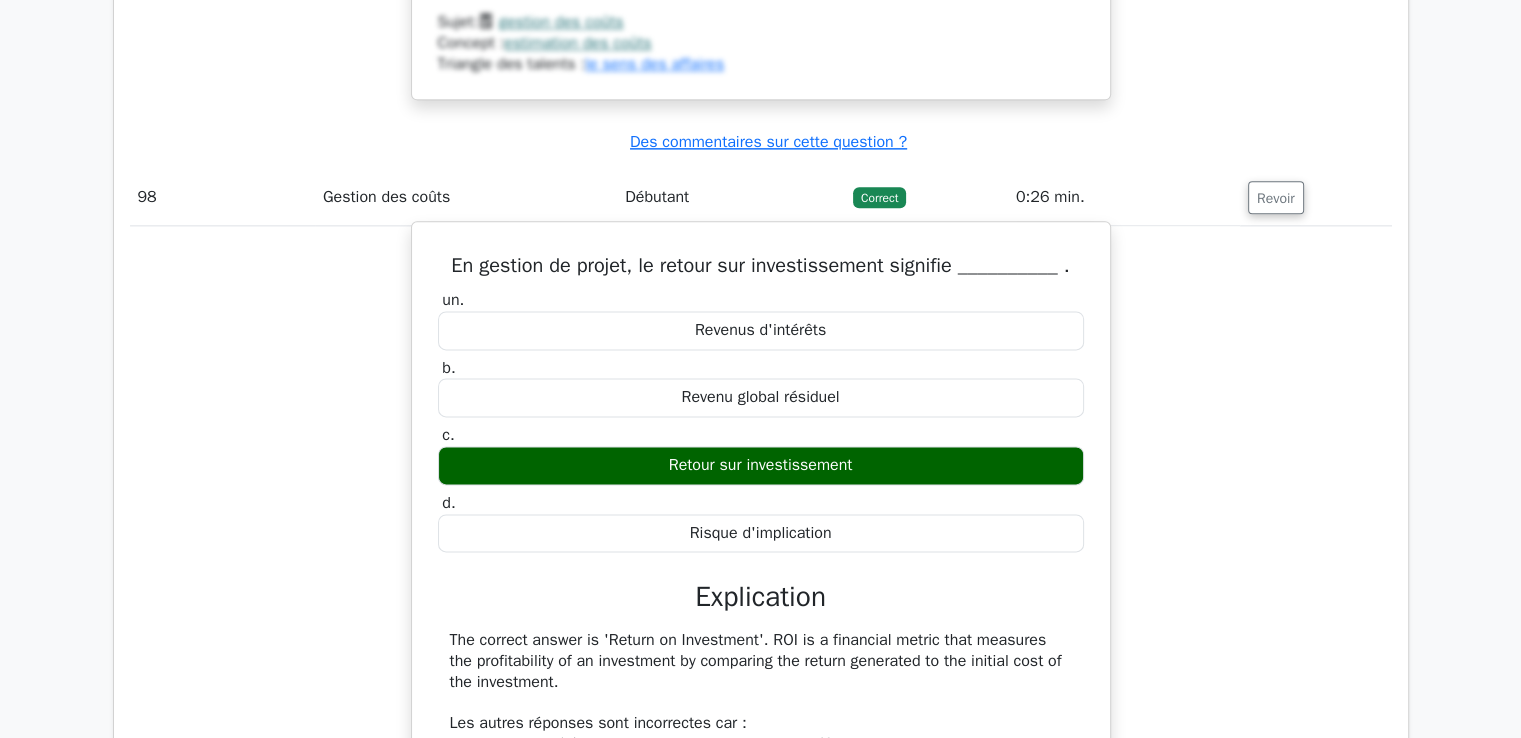 scroll, scrollTop: 101423, scrollLeft: 0, axis: vertical 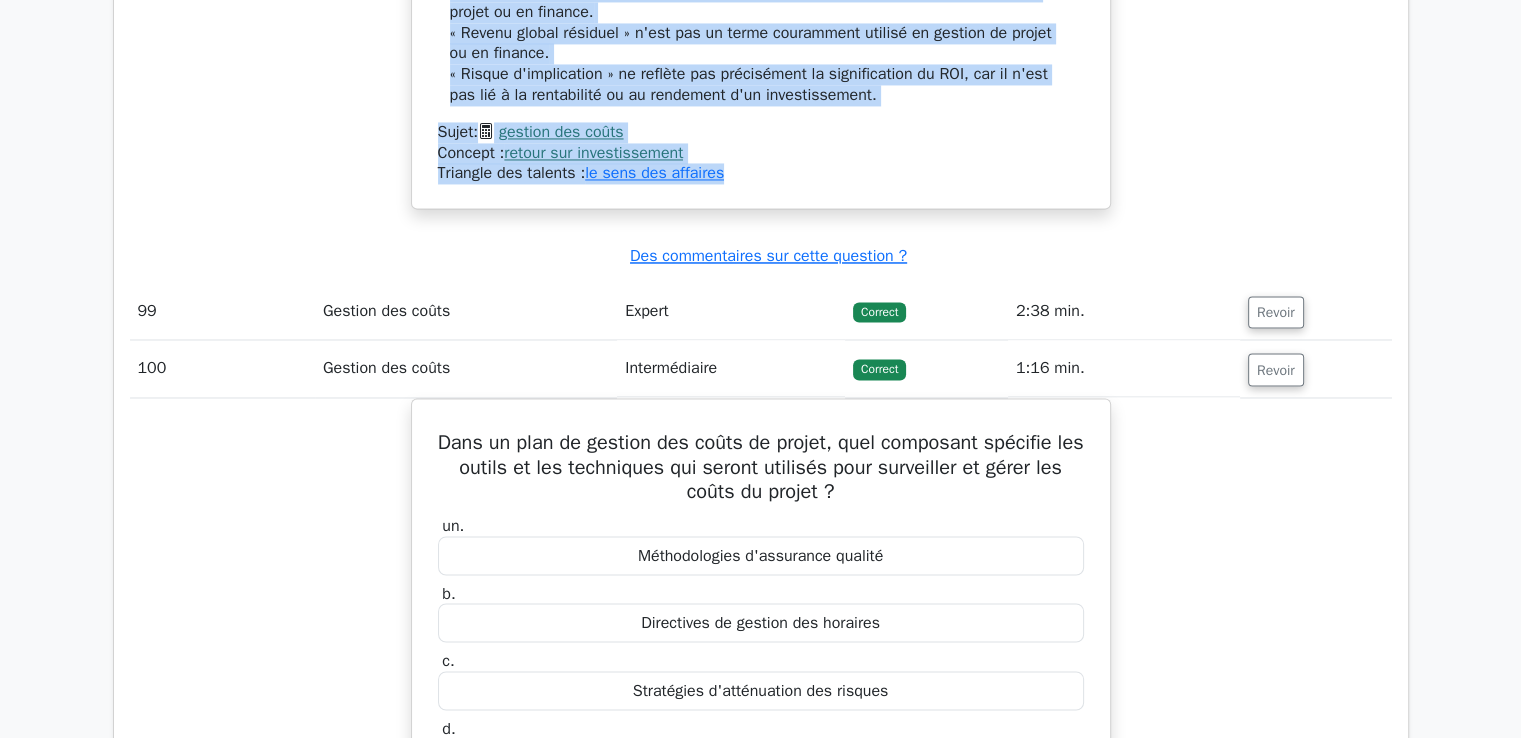 drag, startPoint x: 457, startPoint y: 268, endPoint x: 785, endPoint y: 217, distance: 331.94125 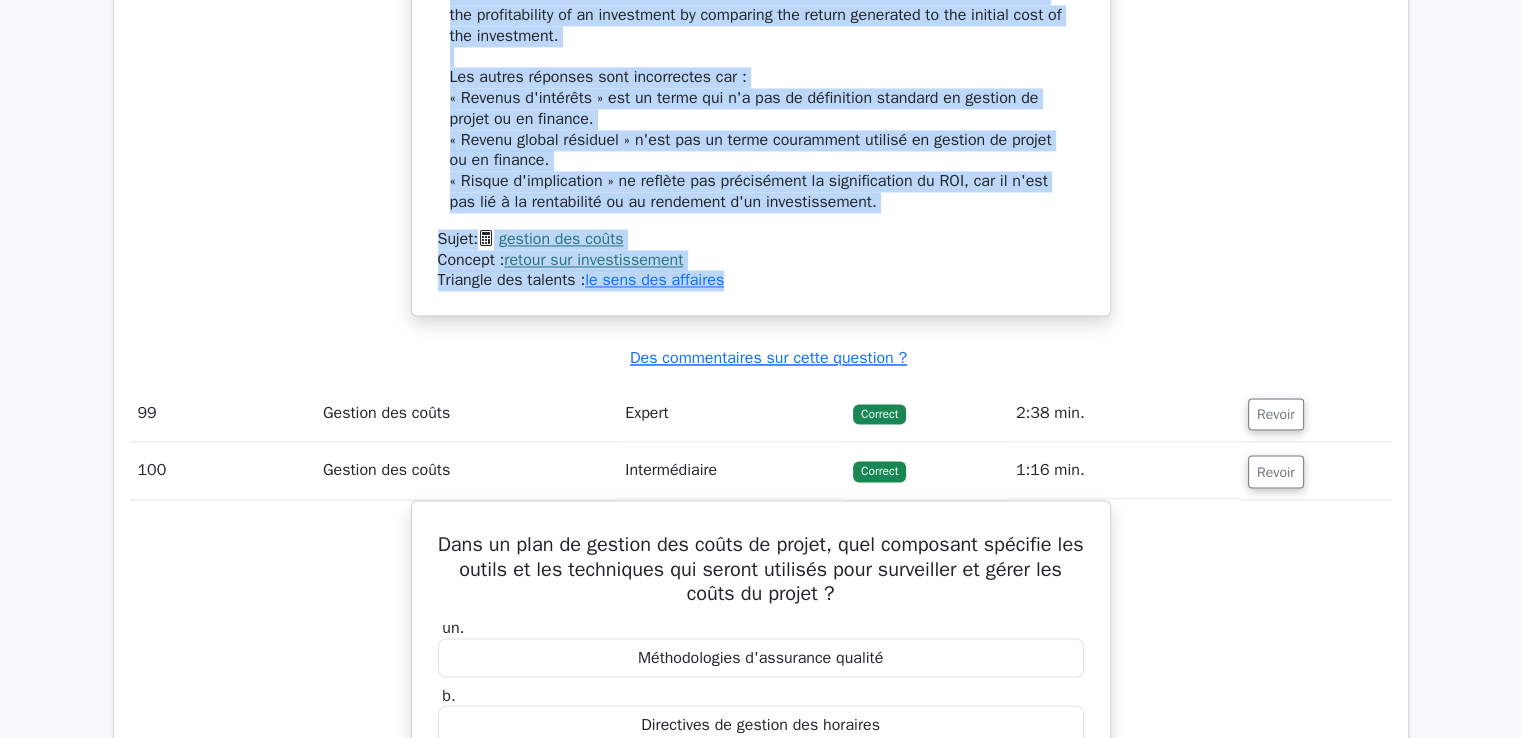 scroll, scrollTop: 102065, scrollLeft: 0, axis: vertical 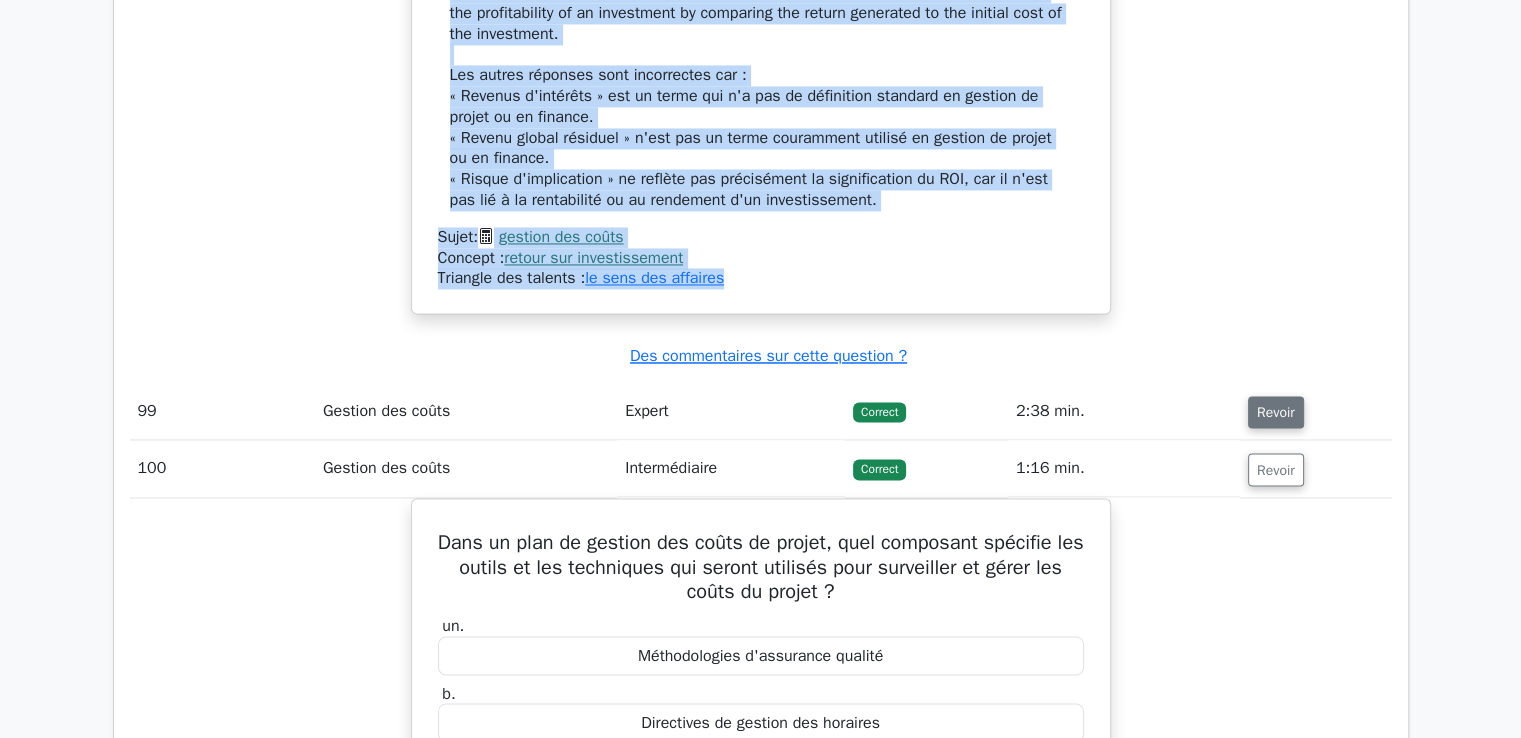 click on "Revoir" at bounding box center (1276, 412) 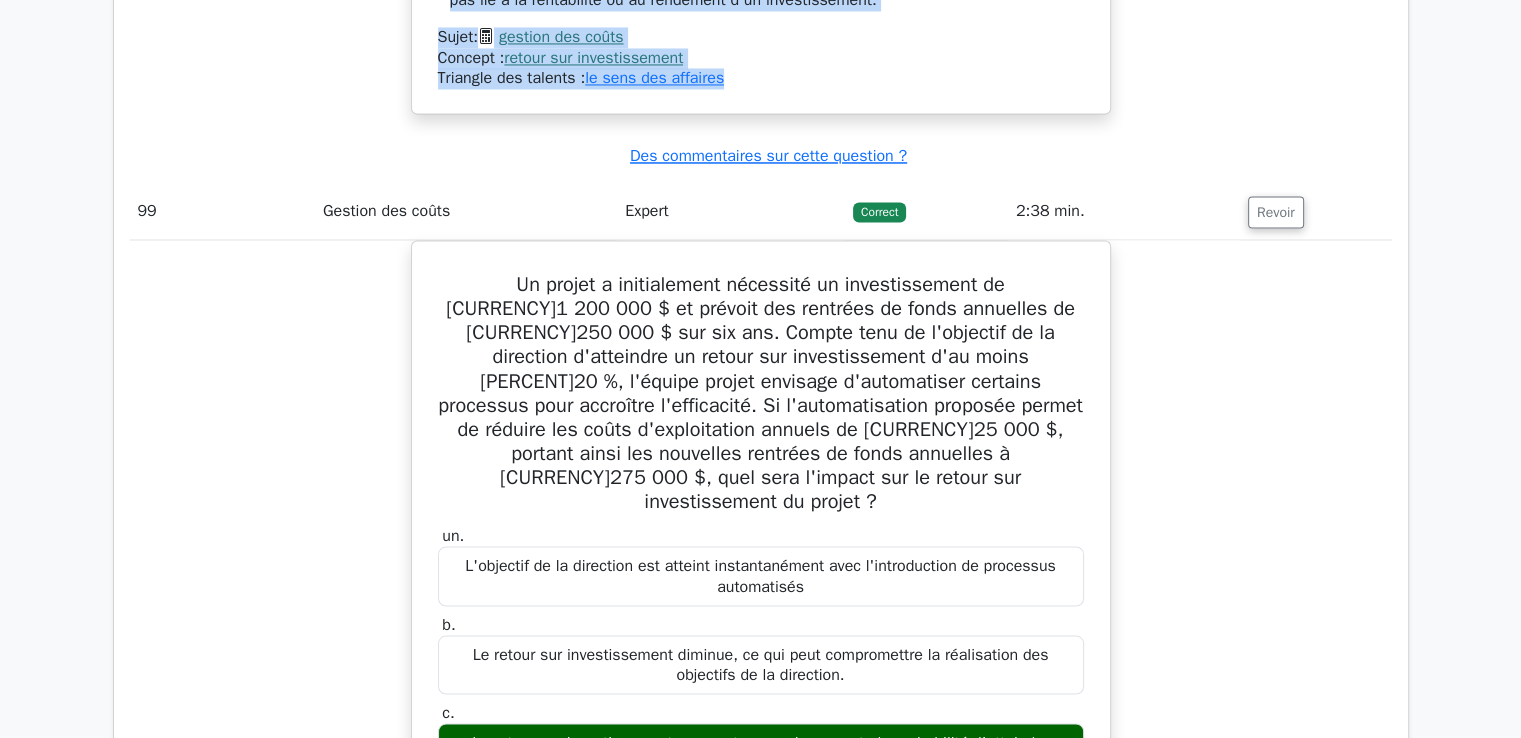 scroll, scrollTop: 102365, scrollLeft: 0, axis: vertical 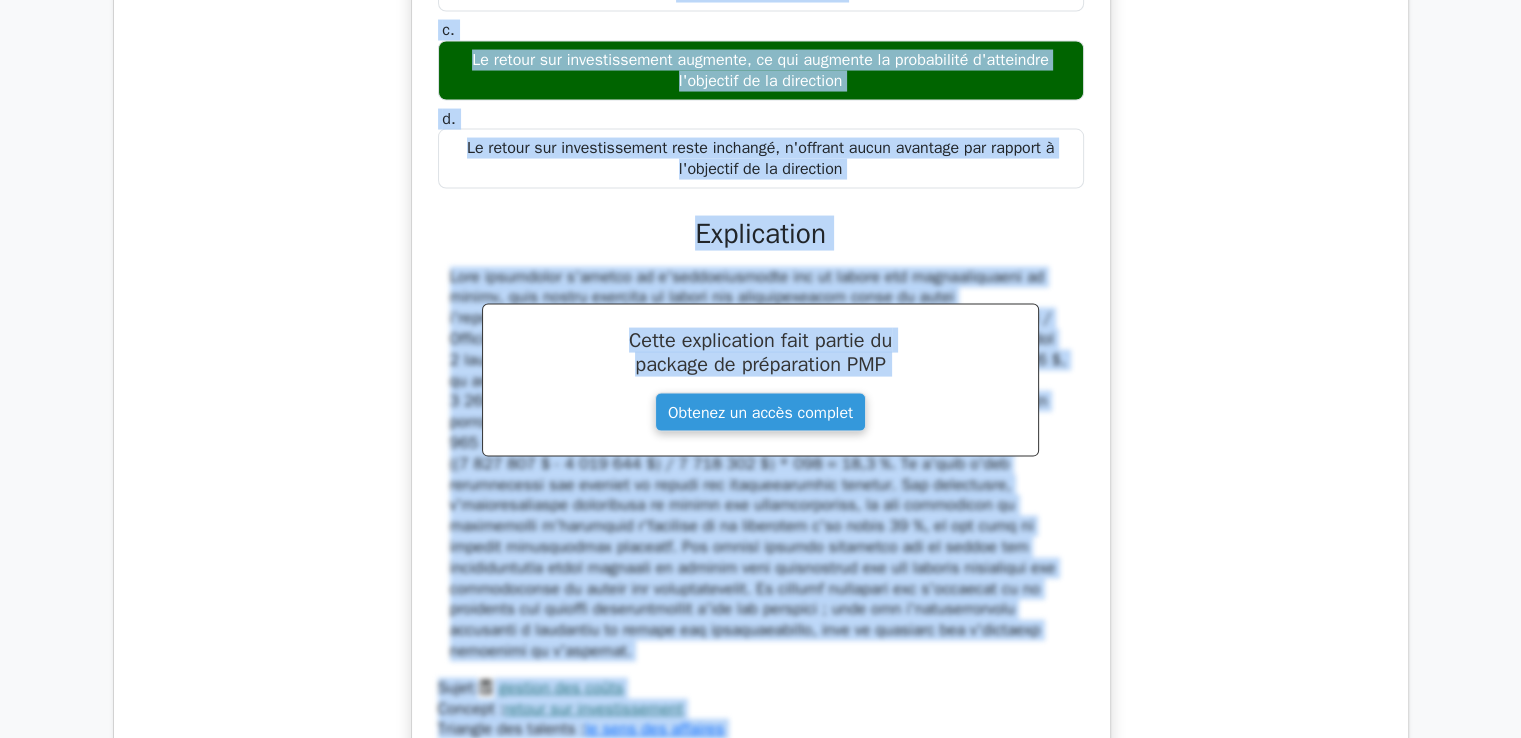 drag, startPoint x: 448, startPoint y: 187, endPoint x: 875, endPoint y: 121, distance: 432.0706 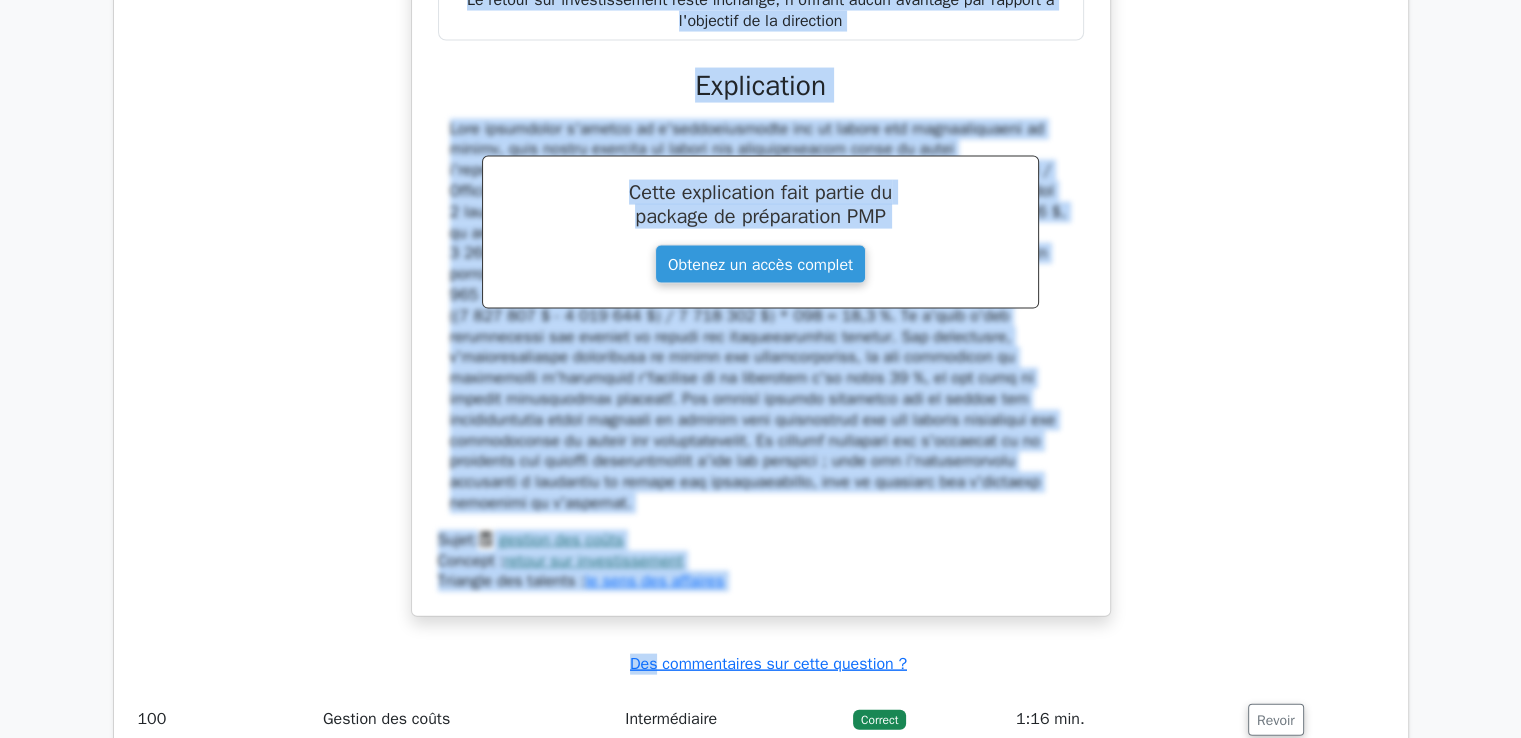 scroll, scrollTop: 103642, scrollLeft: 0, axis: vertical 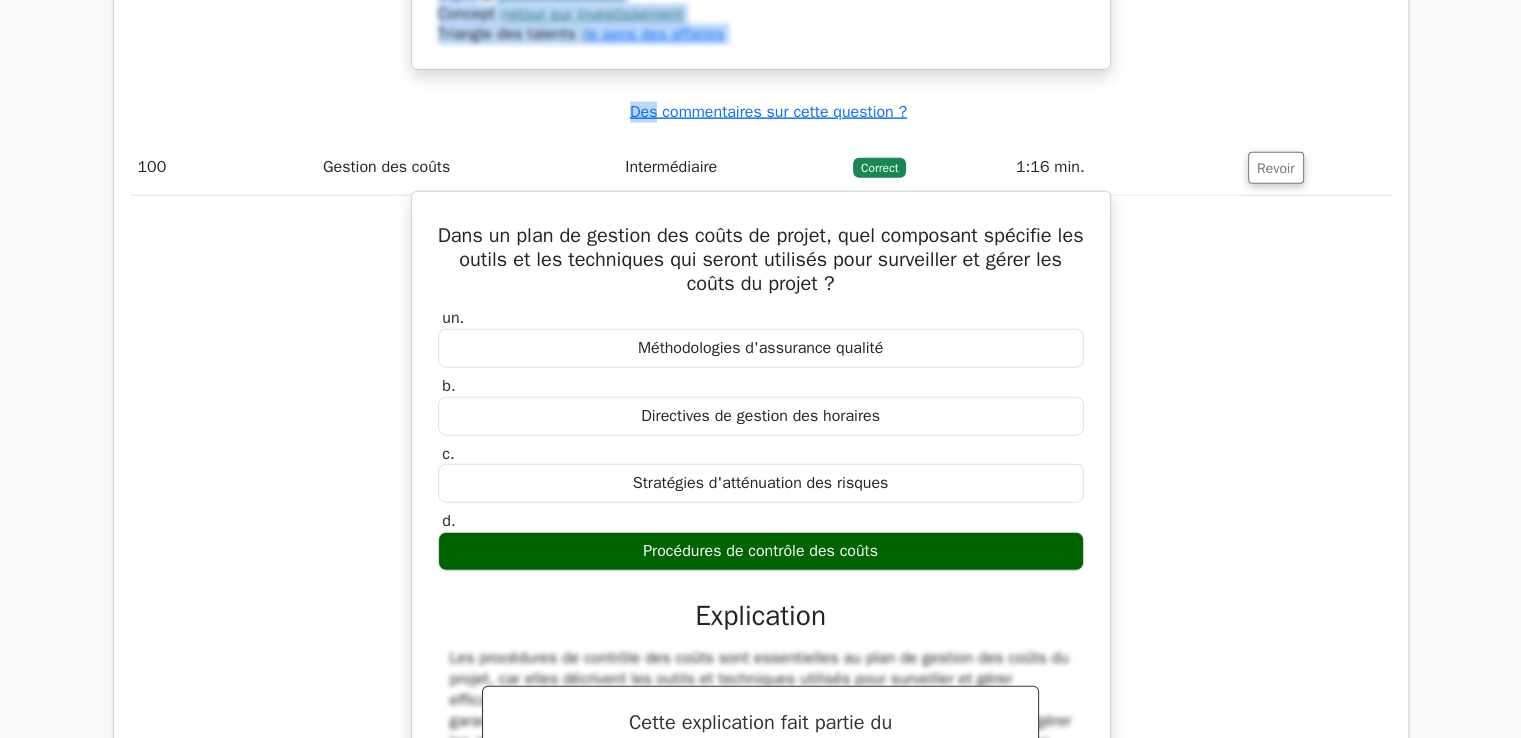 drag, startPoint x: 447, startPoint y: 173, endPoint x: 924, endPoint y: 472, distance: 562.9654 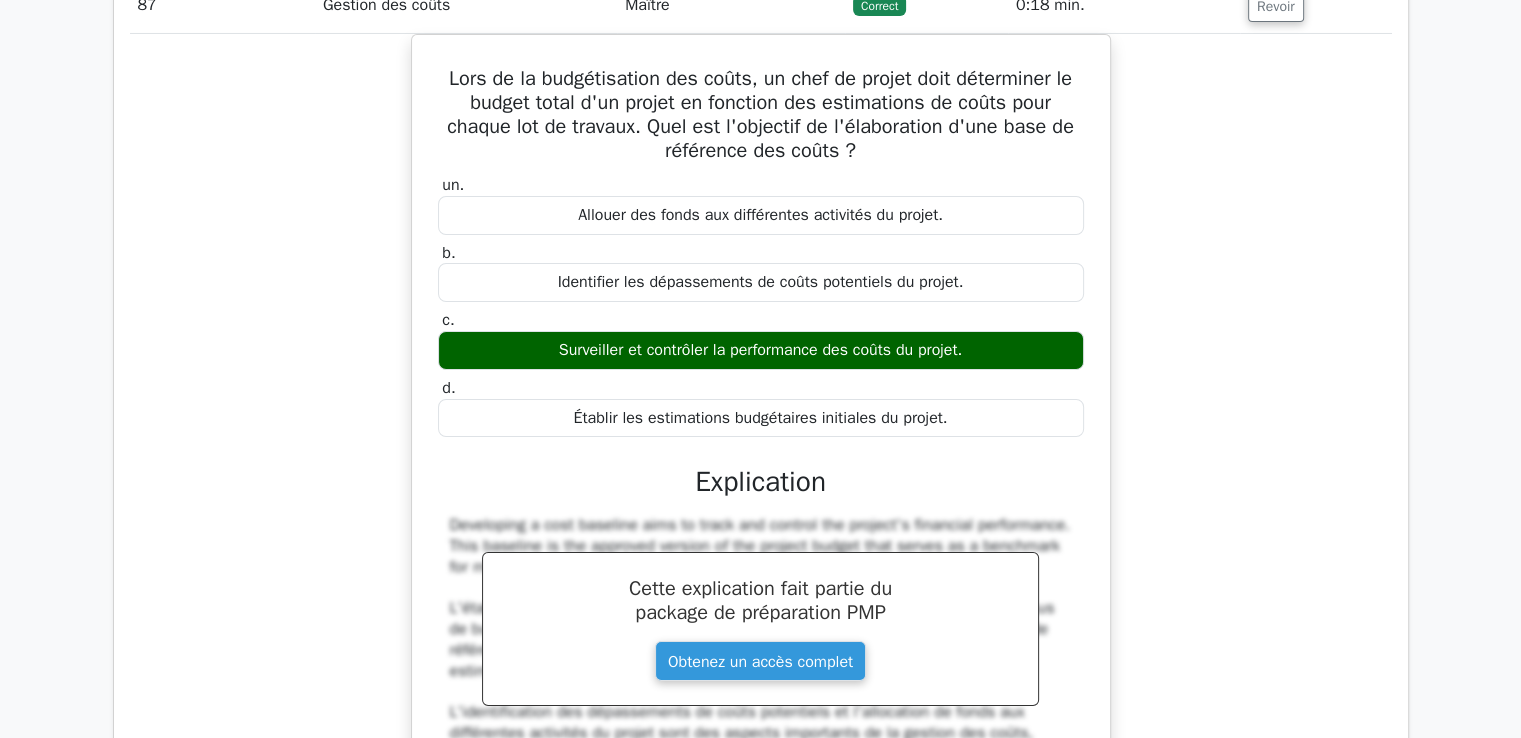 scroll, scrollTop: 90642, scrollLeft: 0, axis: vertical 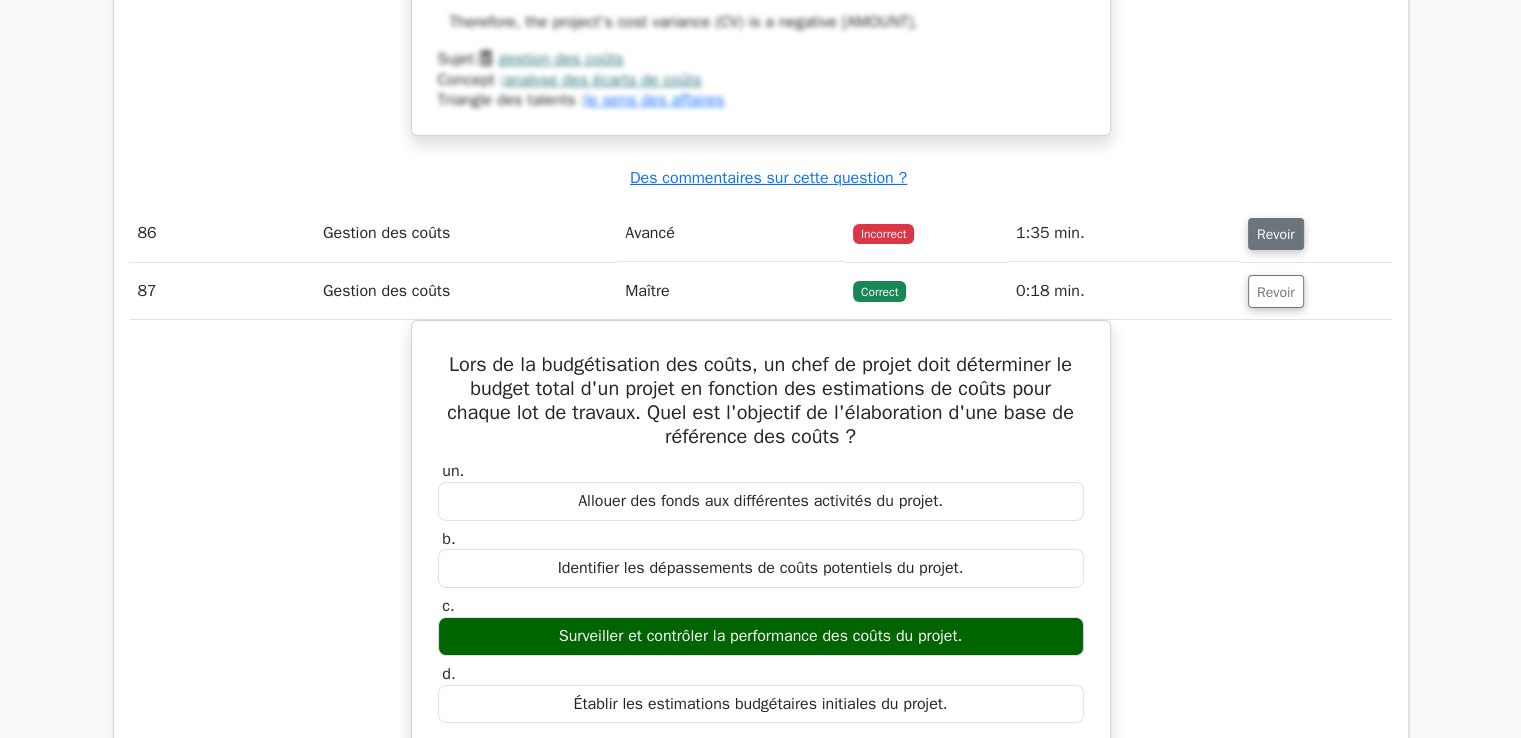 click on "Revoir" at bounding box center (1276, 234) 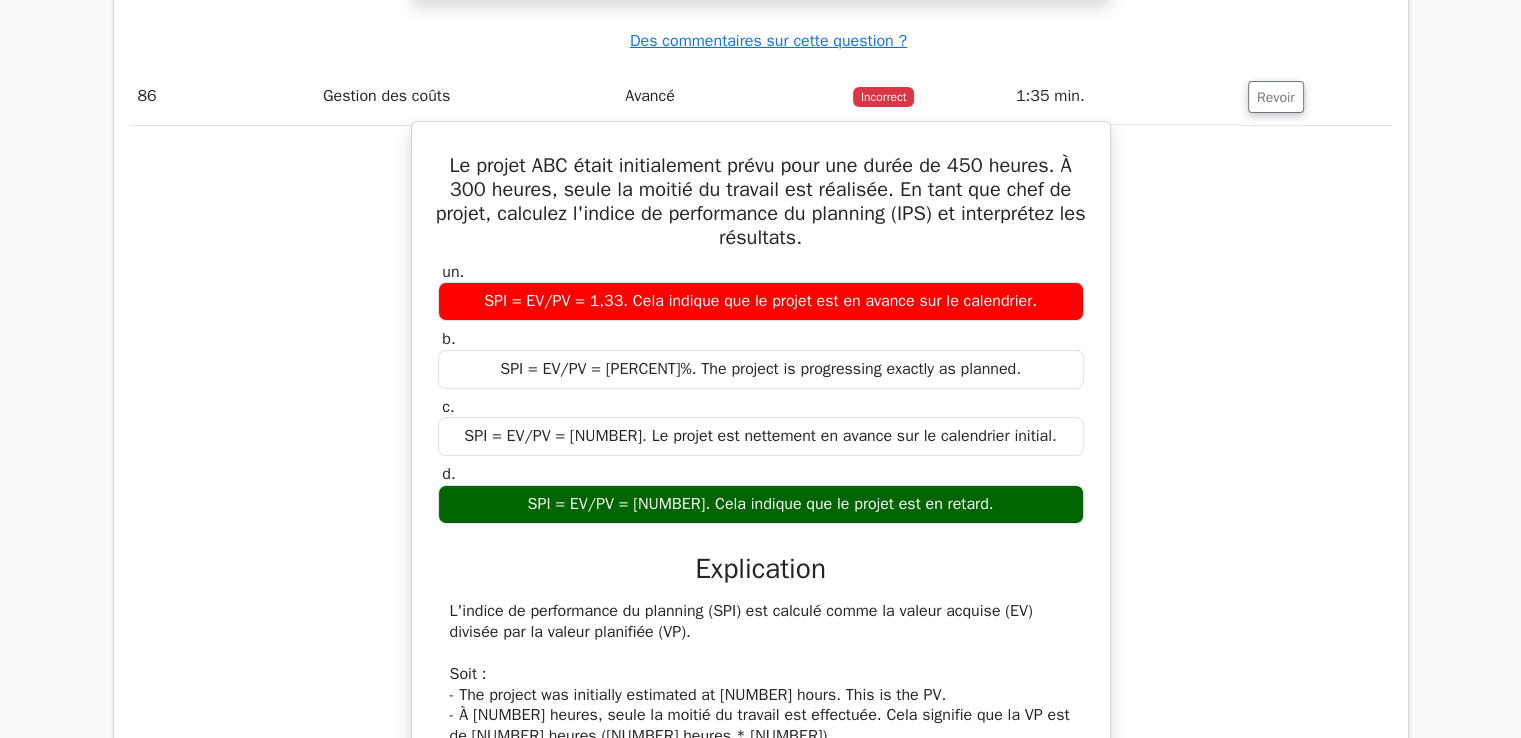 scroll, scrollTop: 90742, scrollLeft: 0, axis: vertical 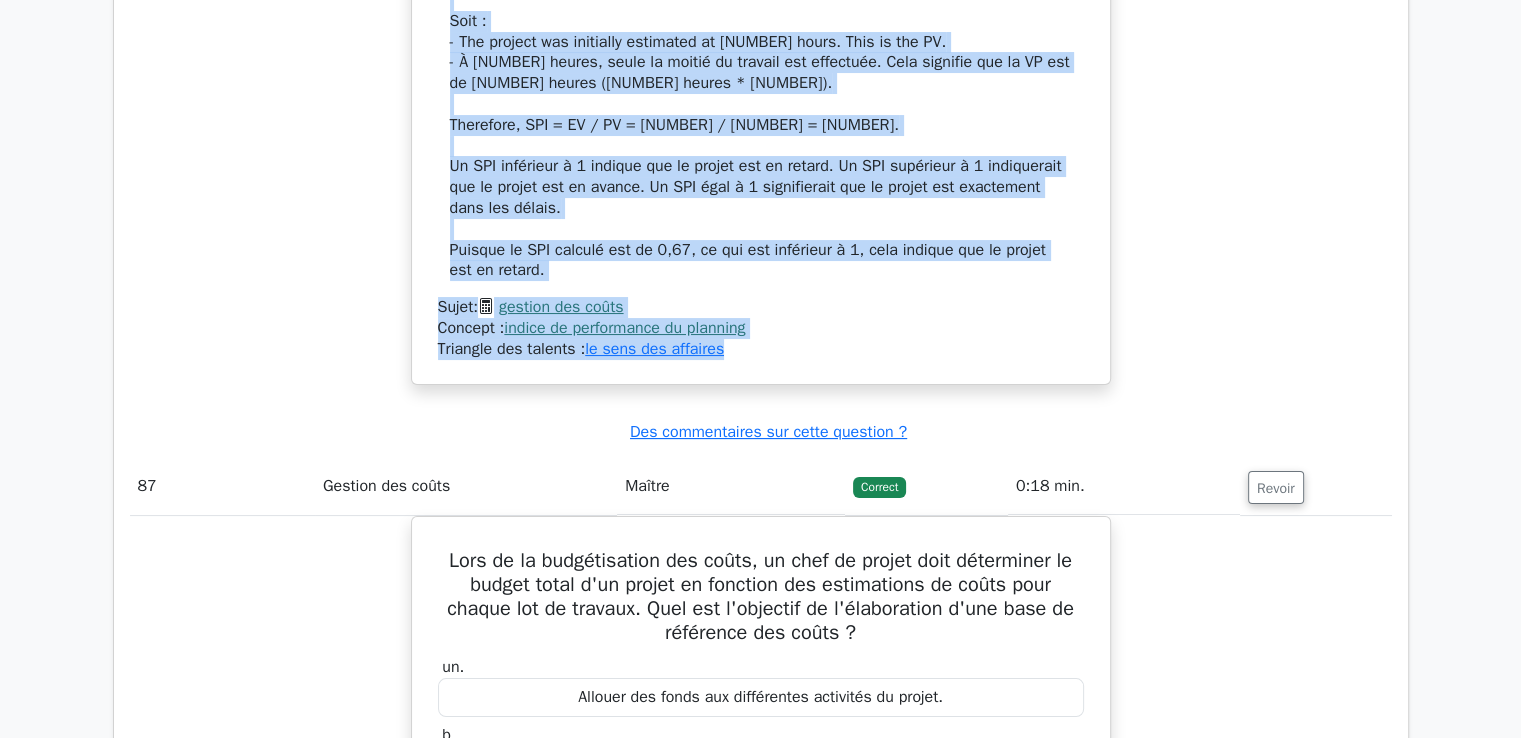 drag, startPoint x: 440, startPoint y: 169, endPoint x: 848, endPoint y: 335, distance: 440.47702 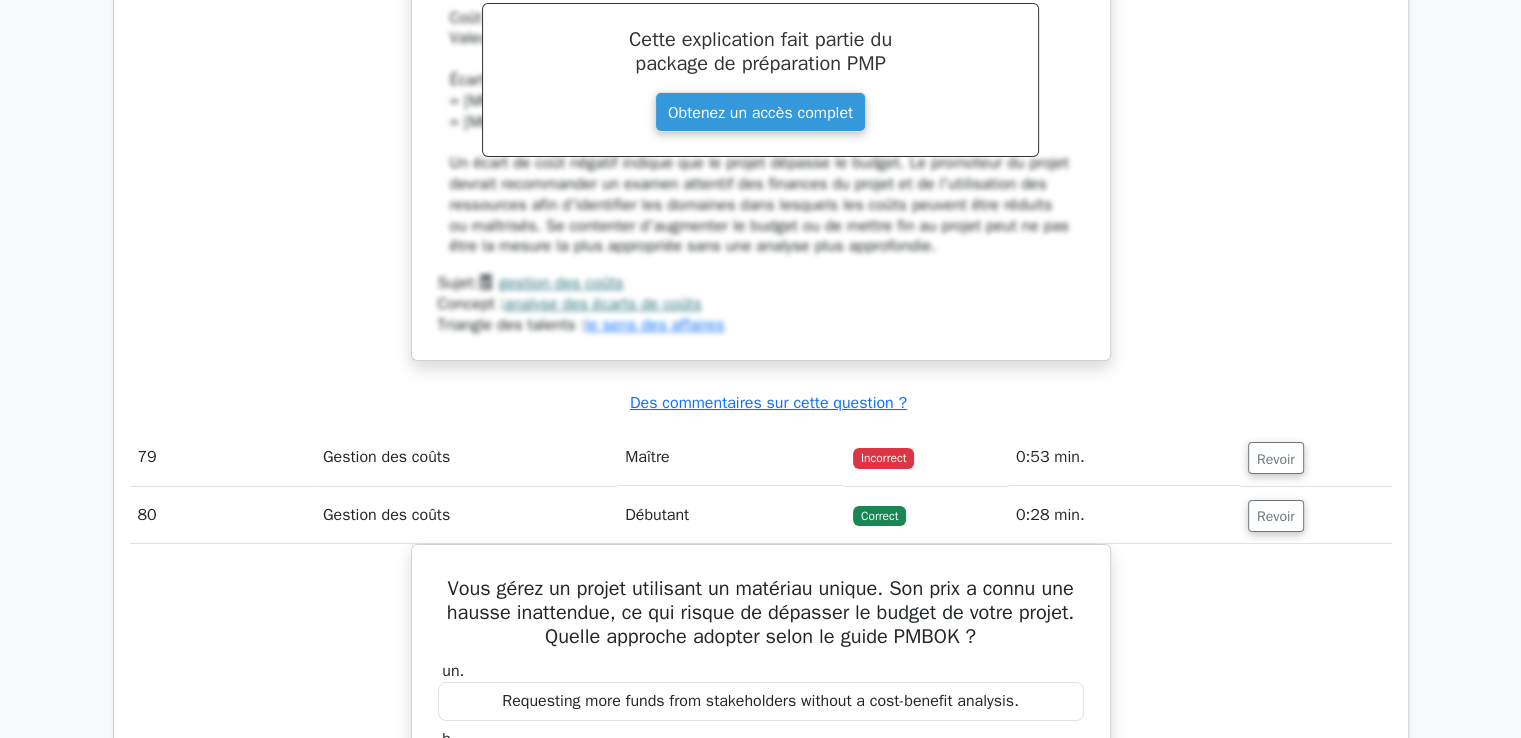 scroll, scrollTop: 83432, scrollLeft: 0, axis: vertical 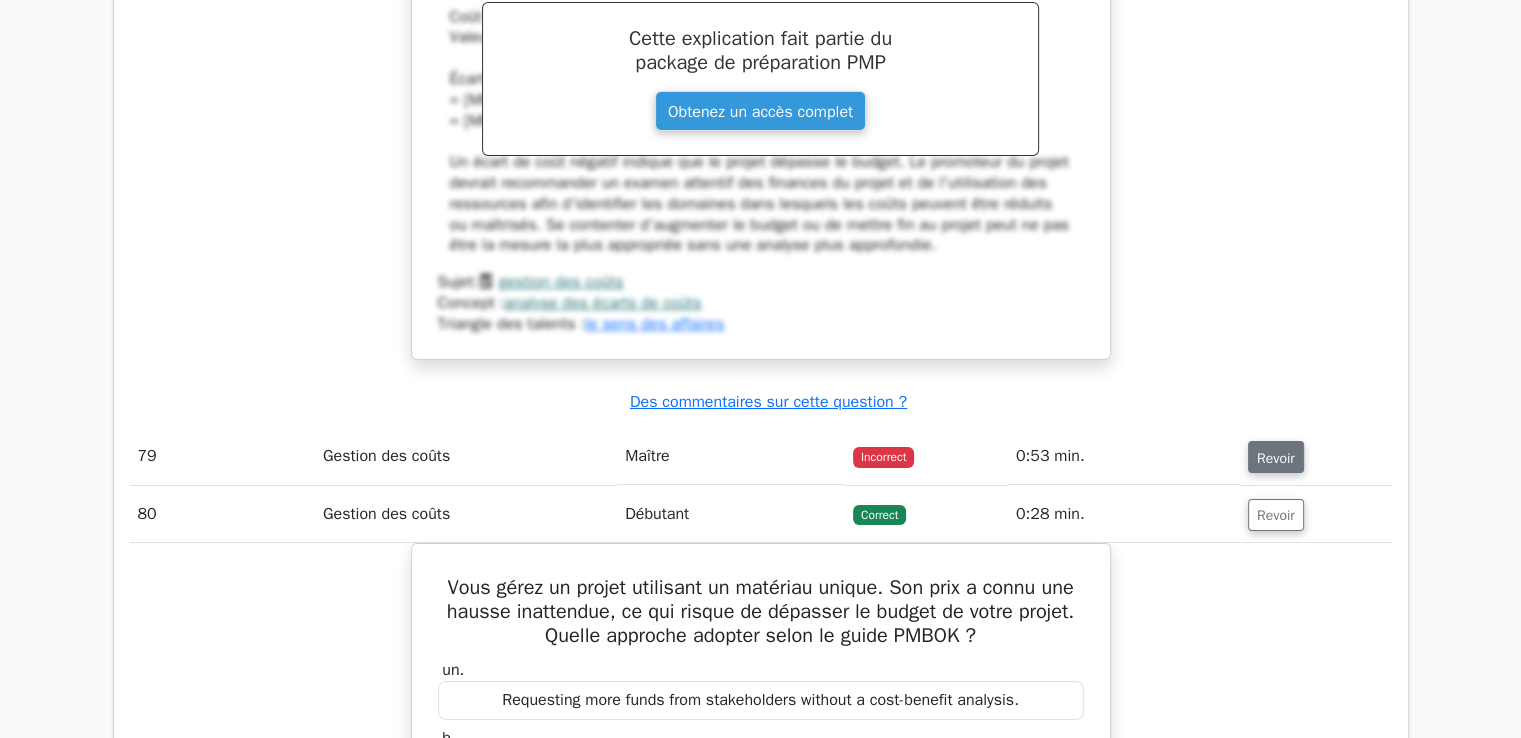 click on "Revoir" at bounding box center [1276, 457] 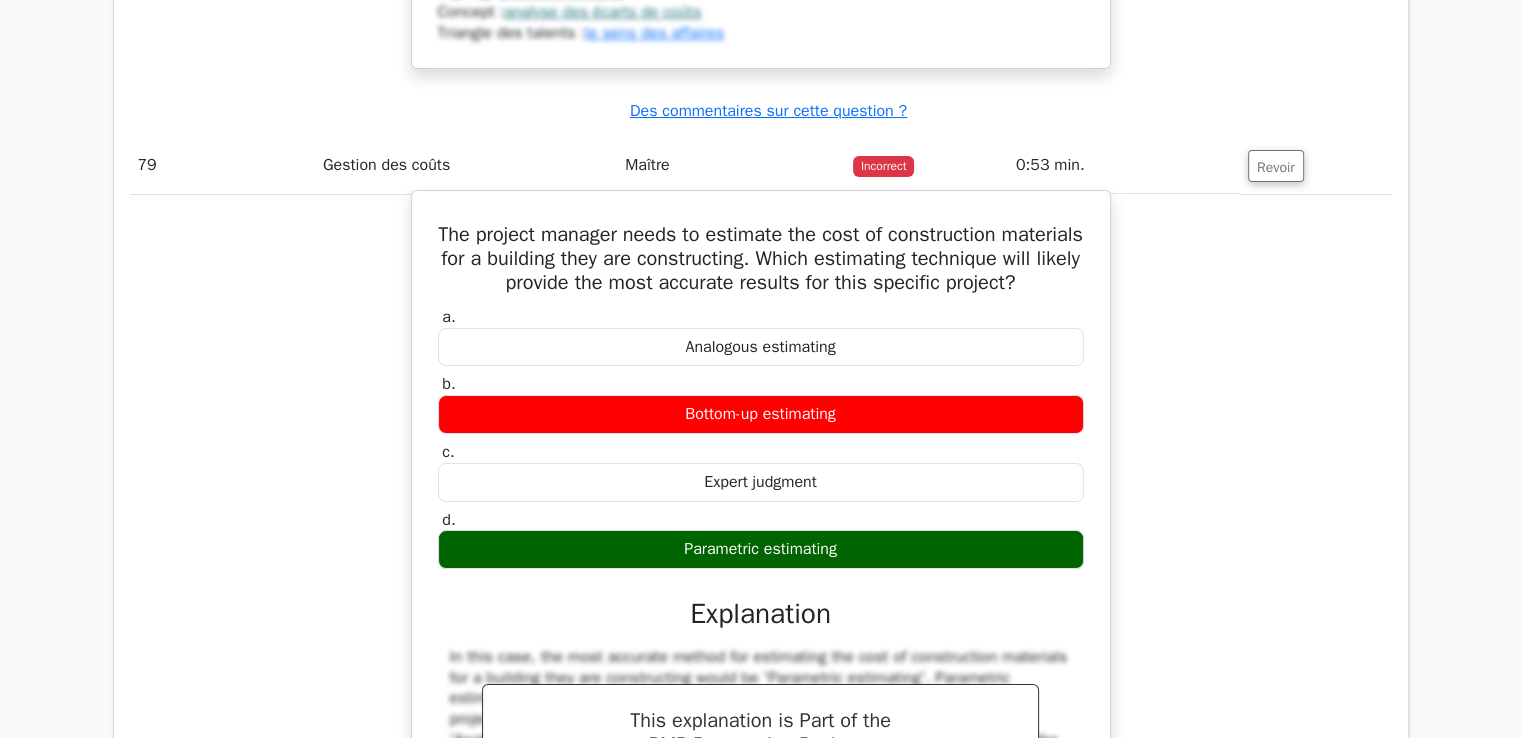 scroll, scrollTop: 83732, scrollLeft: 0, axis: vertical 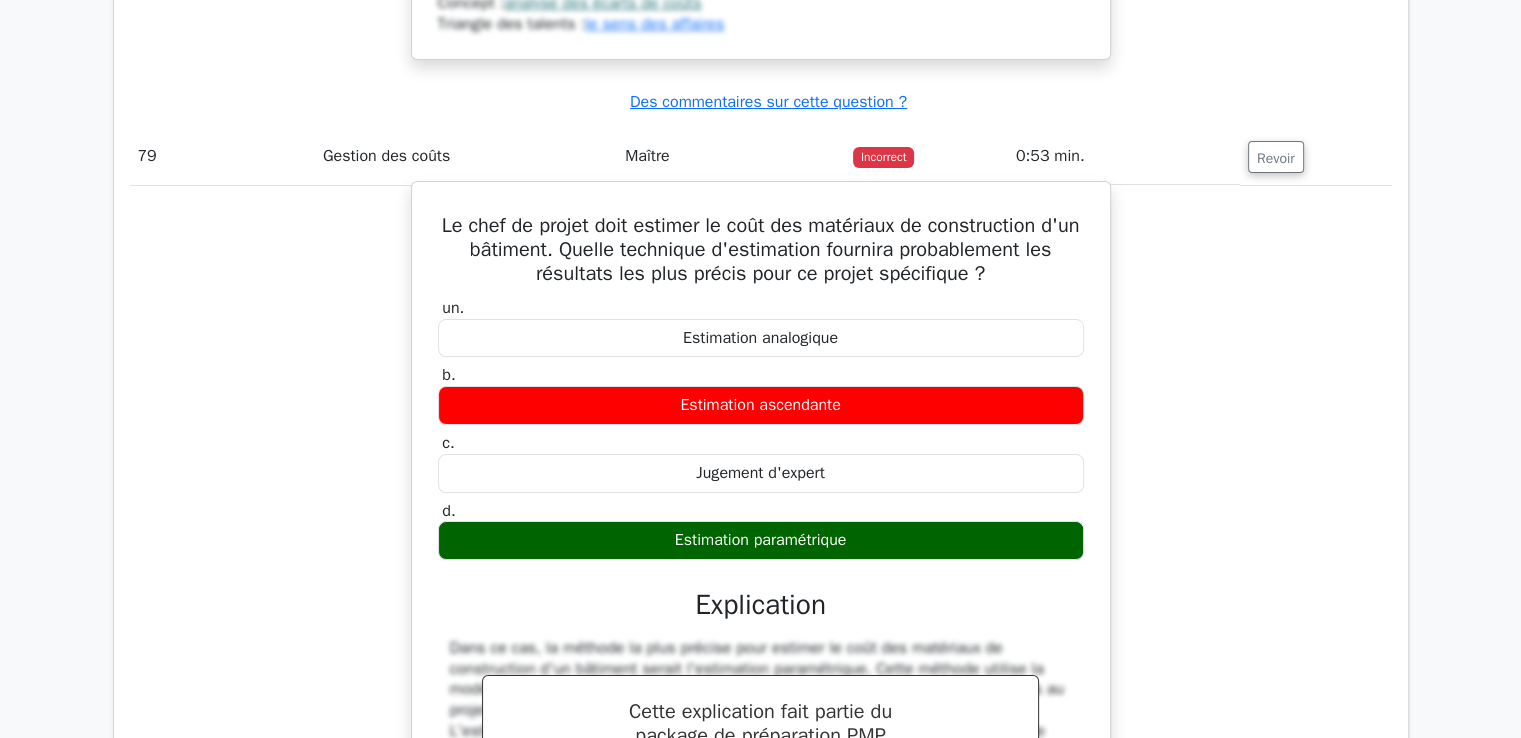 drag, startPoint x: 459, startPoint y: 169, endPoint x: 560, endPoint y: 270, distance: 142.83557 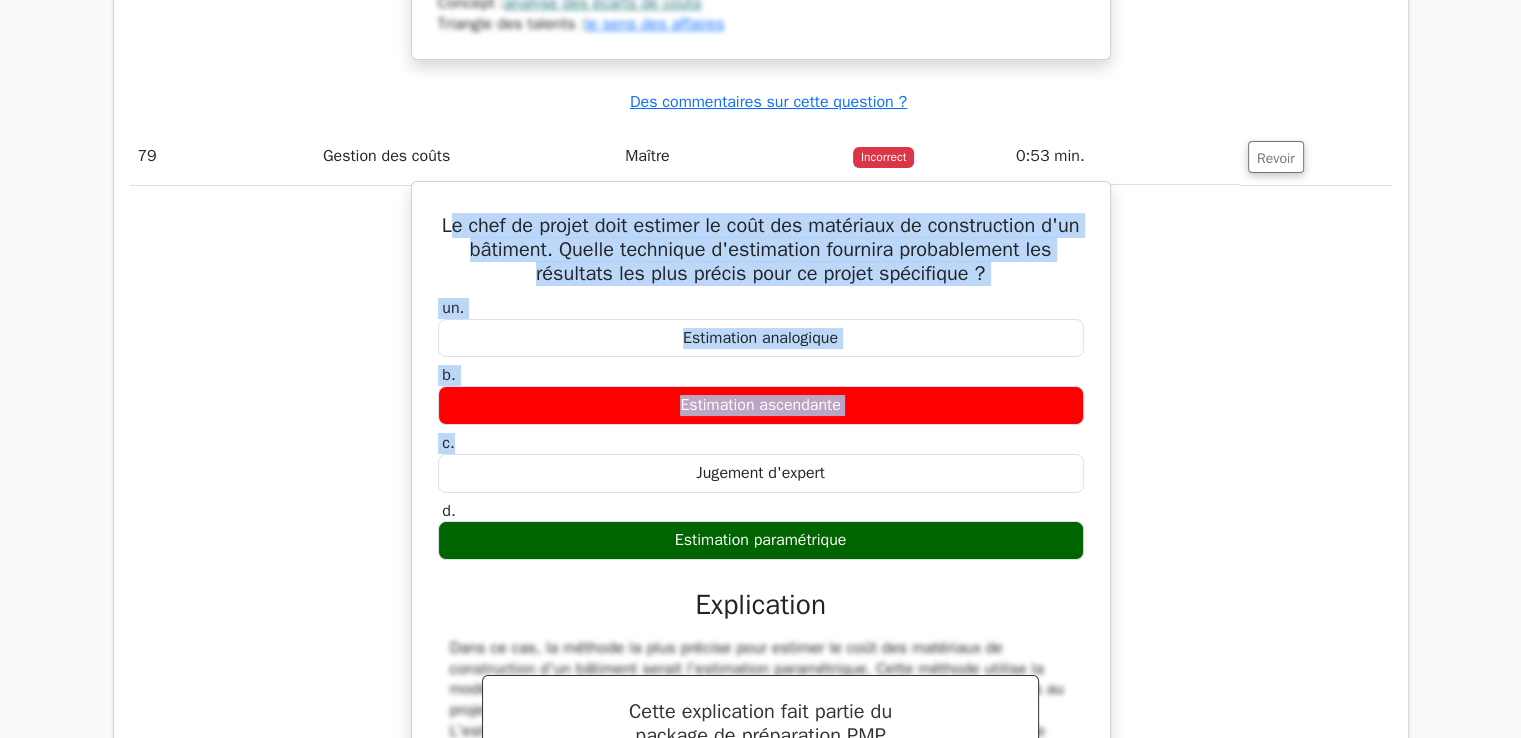 click on "Le chef de projet doit estimer le coût des matériaux de construction d'un bâtiment. Quelle technique d'estimation fournira probablement les résultats les plus précis pour ce projet spécifique ?" at bounding box center [761, 250] 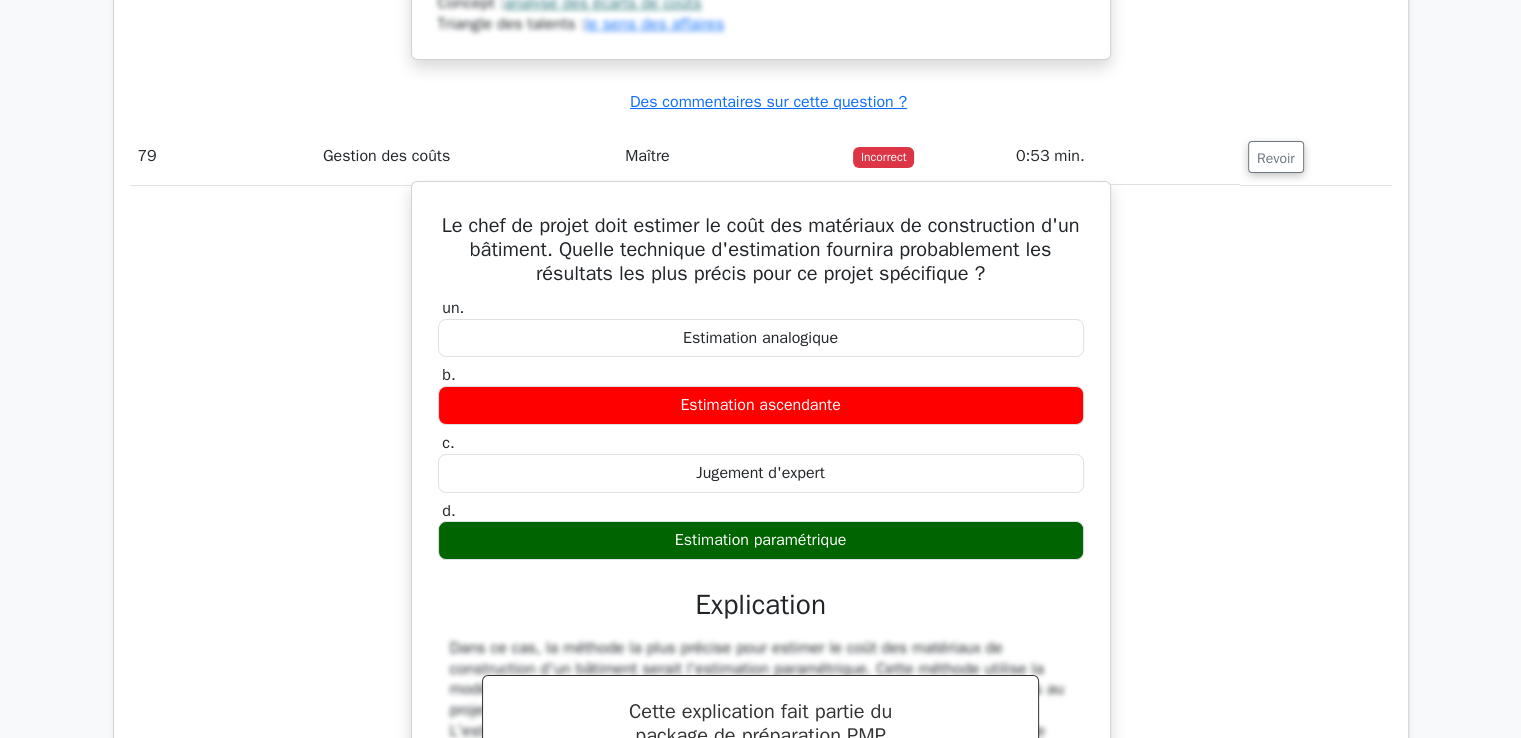 drag, startPoint x: 451, startPoint y: 161, endPoint x: 876, endPoint y: 481, distance: 532.0009 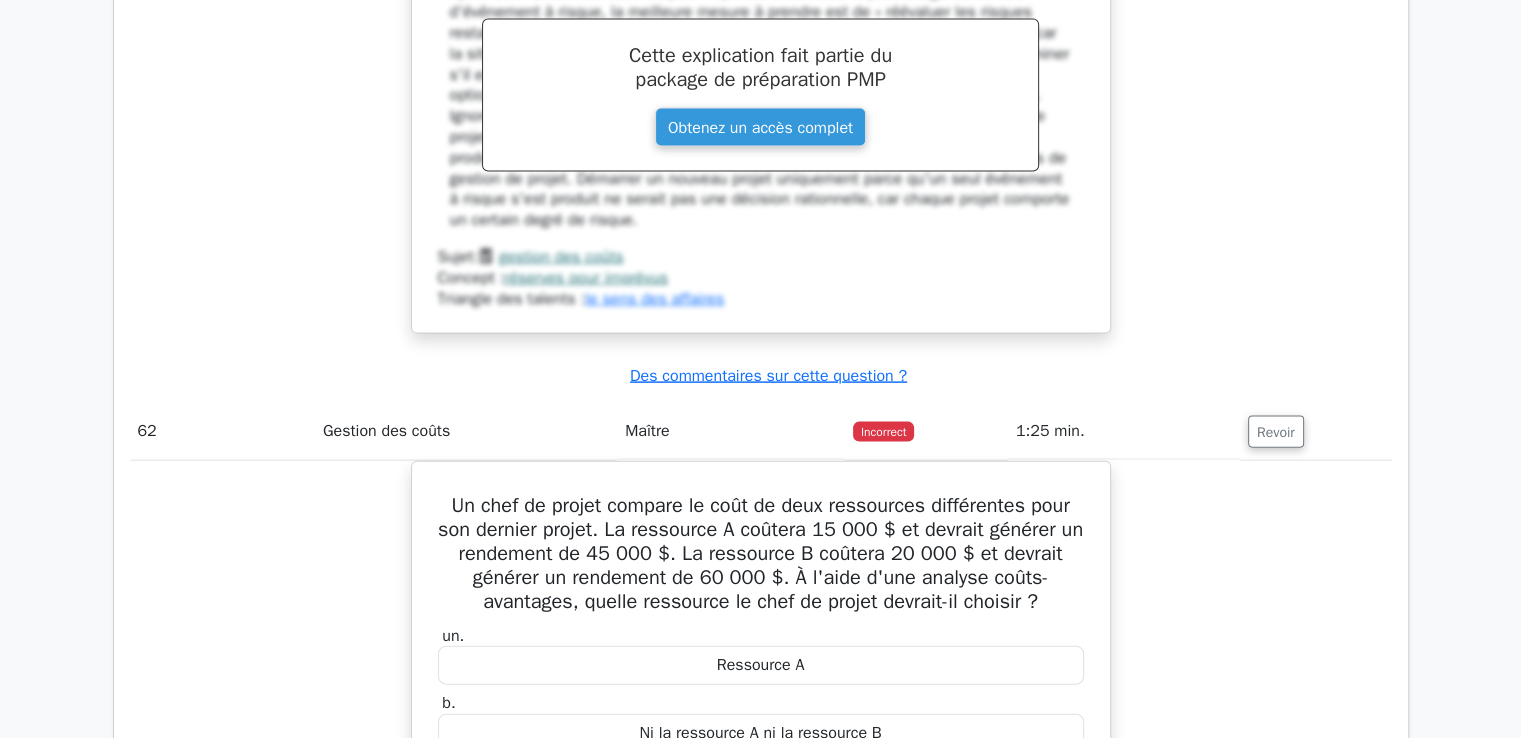 scroll, scrollTop: 65432, scrollLeft: 0, axis: vertical 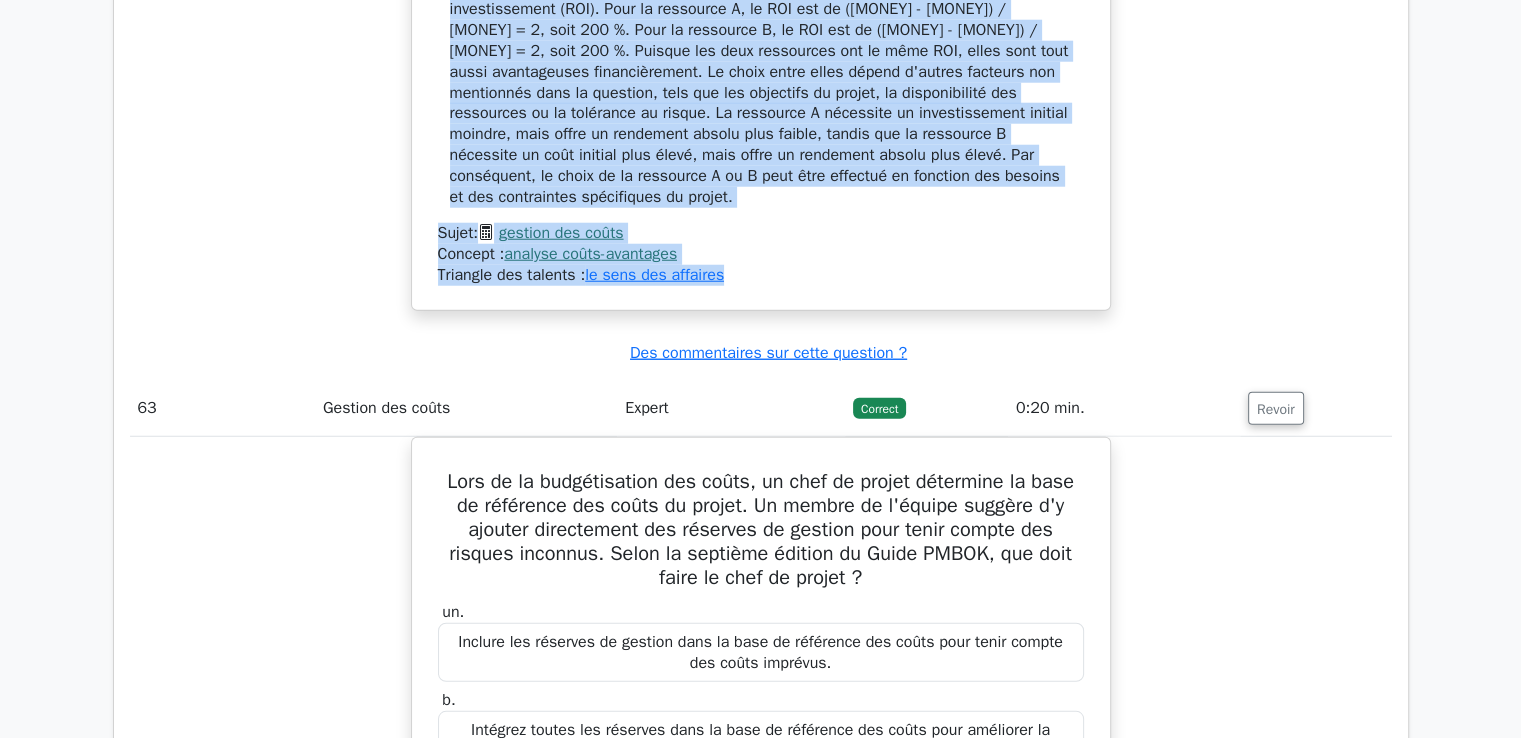 drag, startPoint x: 440, startPoint y: 153, endPoint x: 864, endPoint y: 268, distance: 439.3188 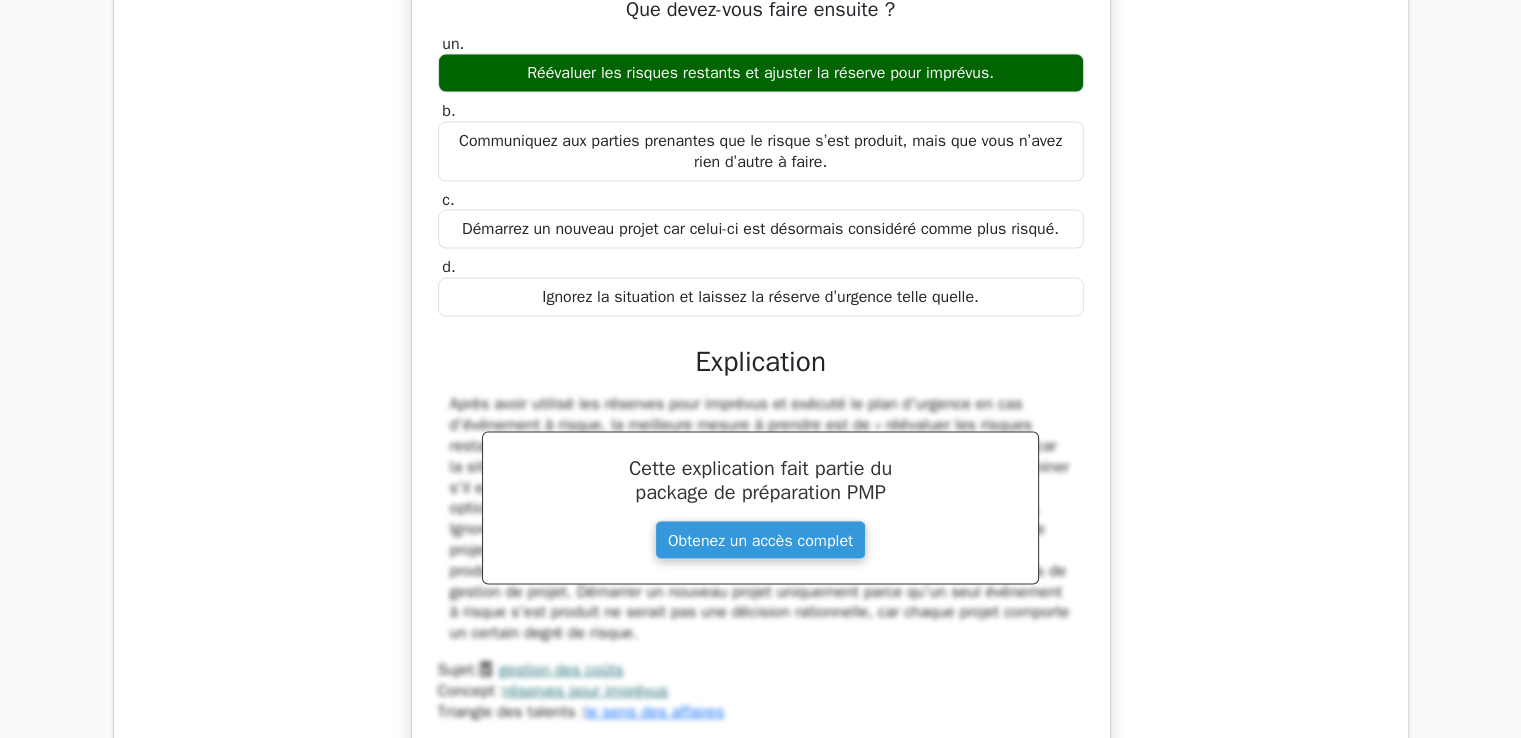 scroll, scrollTop: 65119, scrollLeft: 0, axis: vertical 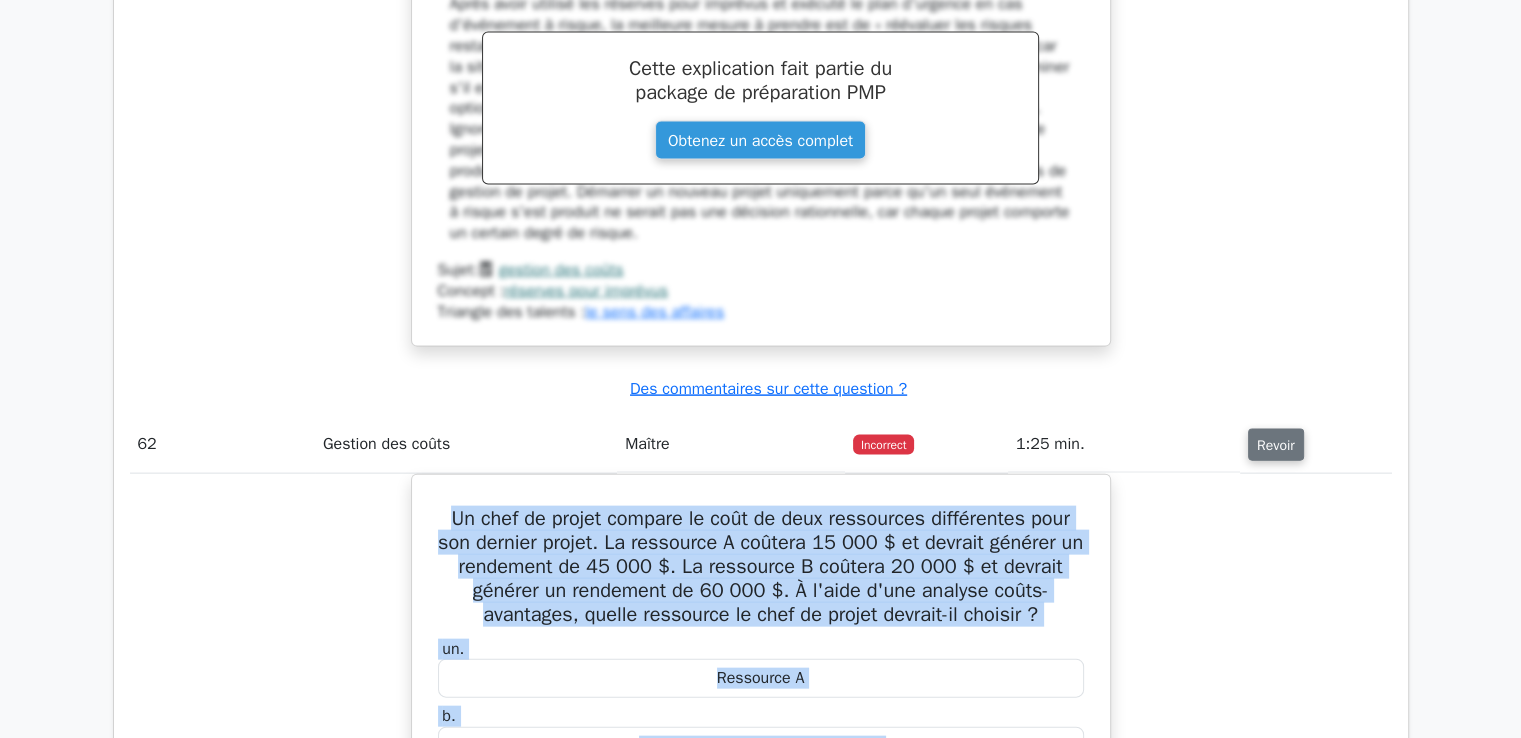 click on "Revoir" at bounding box center (1276, 445) 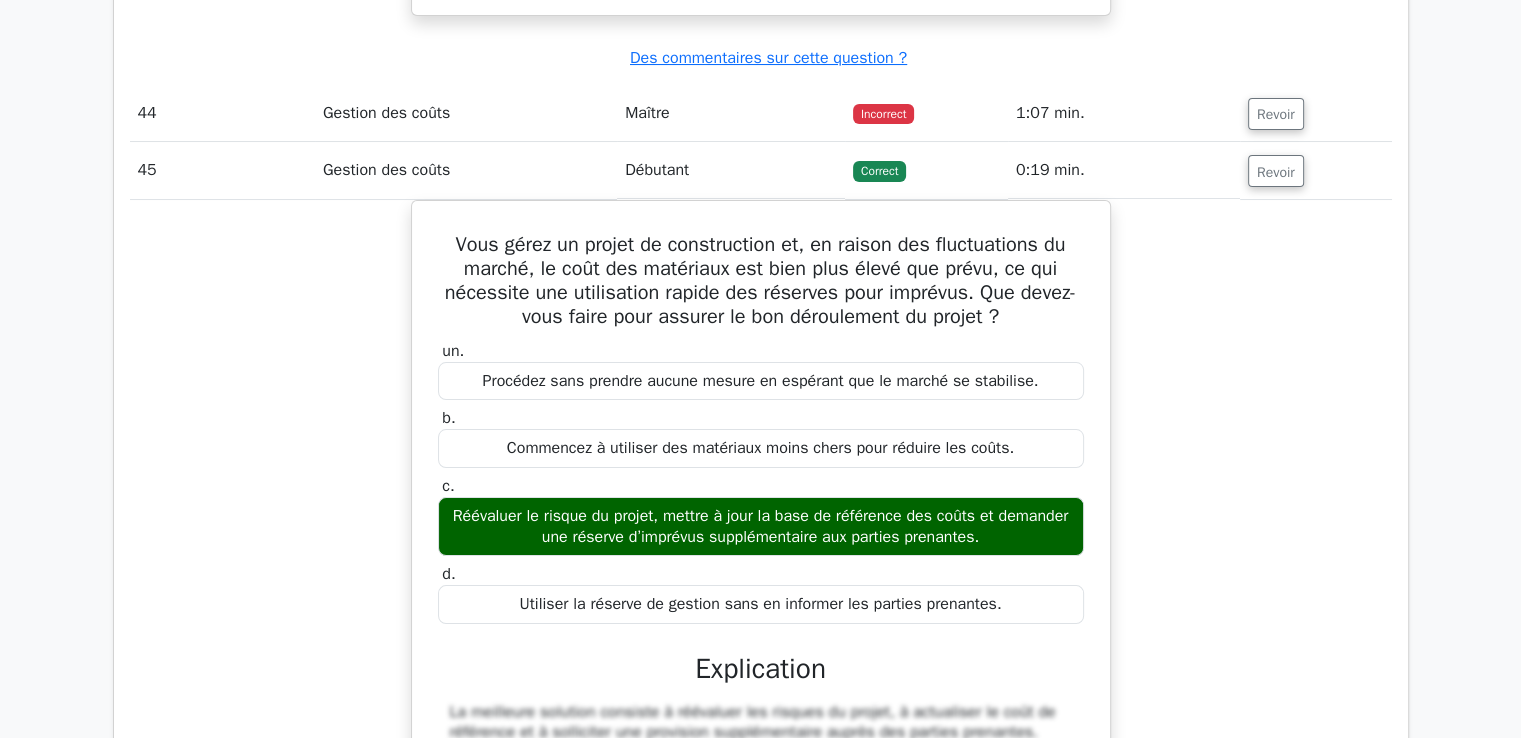 scroll, scrollTop: 45819, scrollLeft: 0, axis: vertical 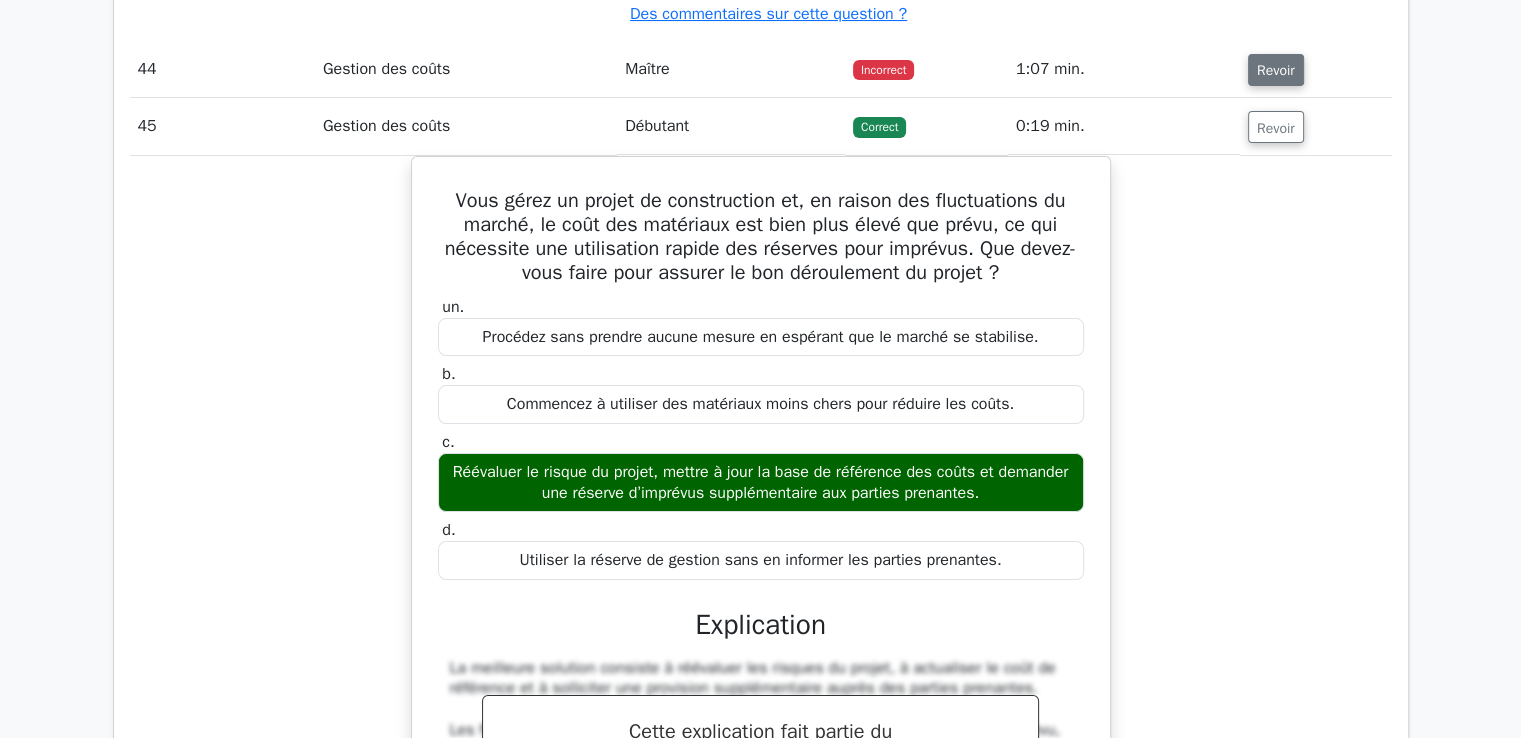 click on "Revoir" at bounding box center (1276, 70) 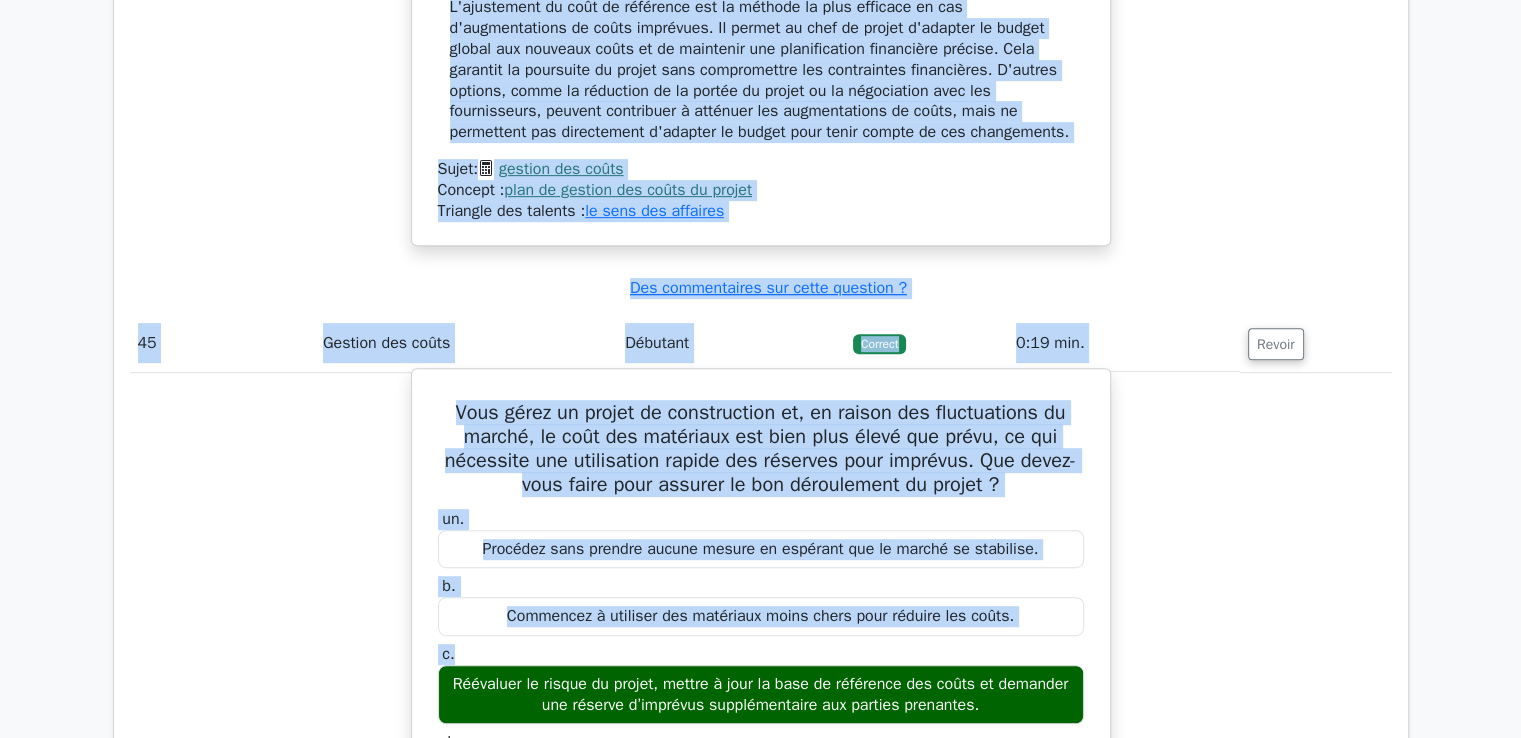 scroll, scrollTop: 46584, scrollLeft: 0, axis: vertical 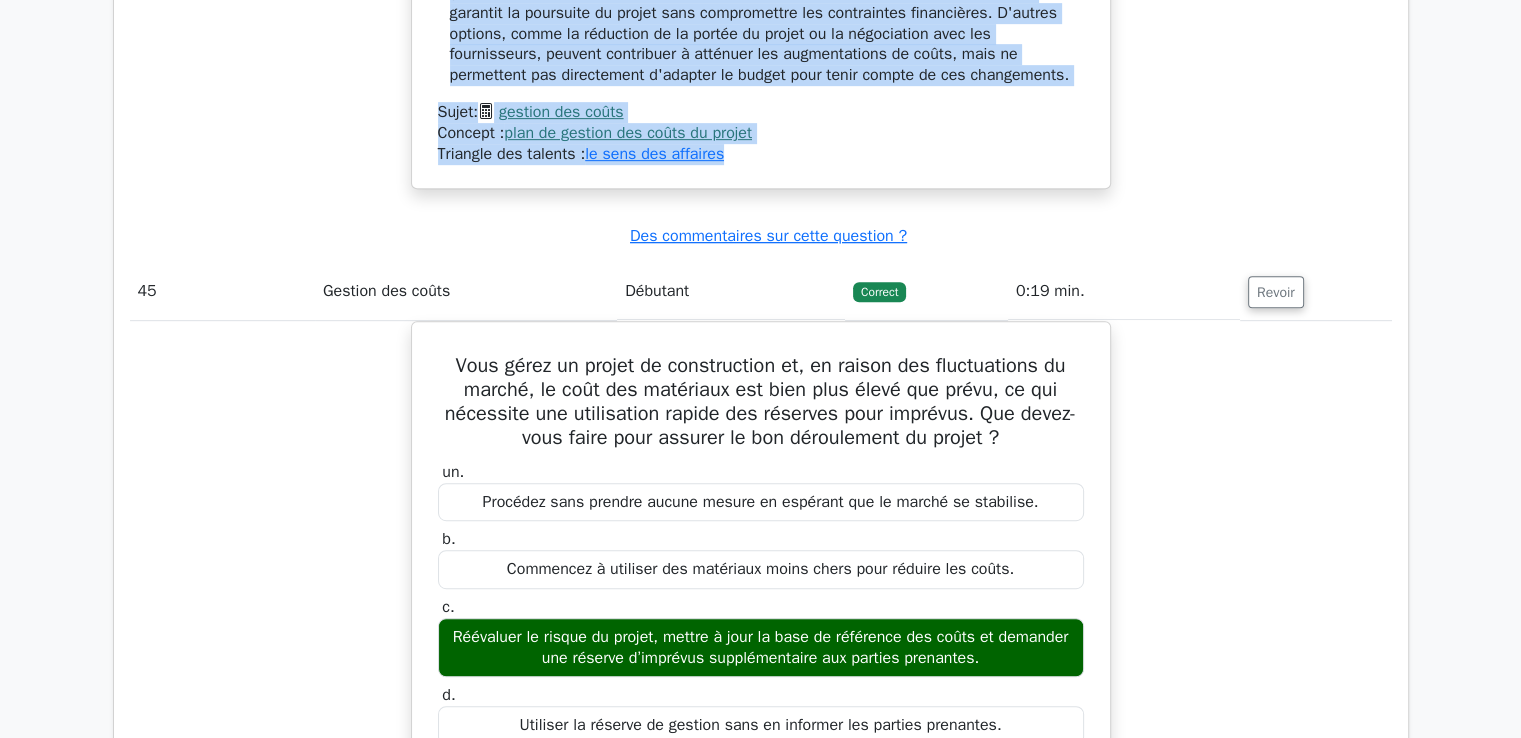 drag, startPoint x: 439, startPoint y: 129, endPoint x: 816, endPoint y: 198, distance: 383.2623 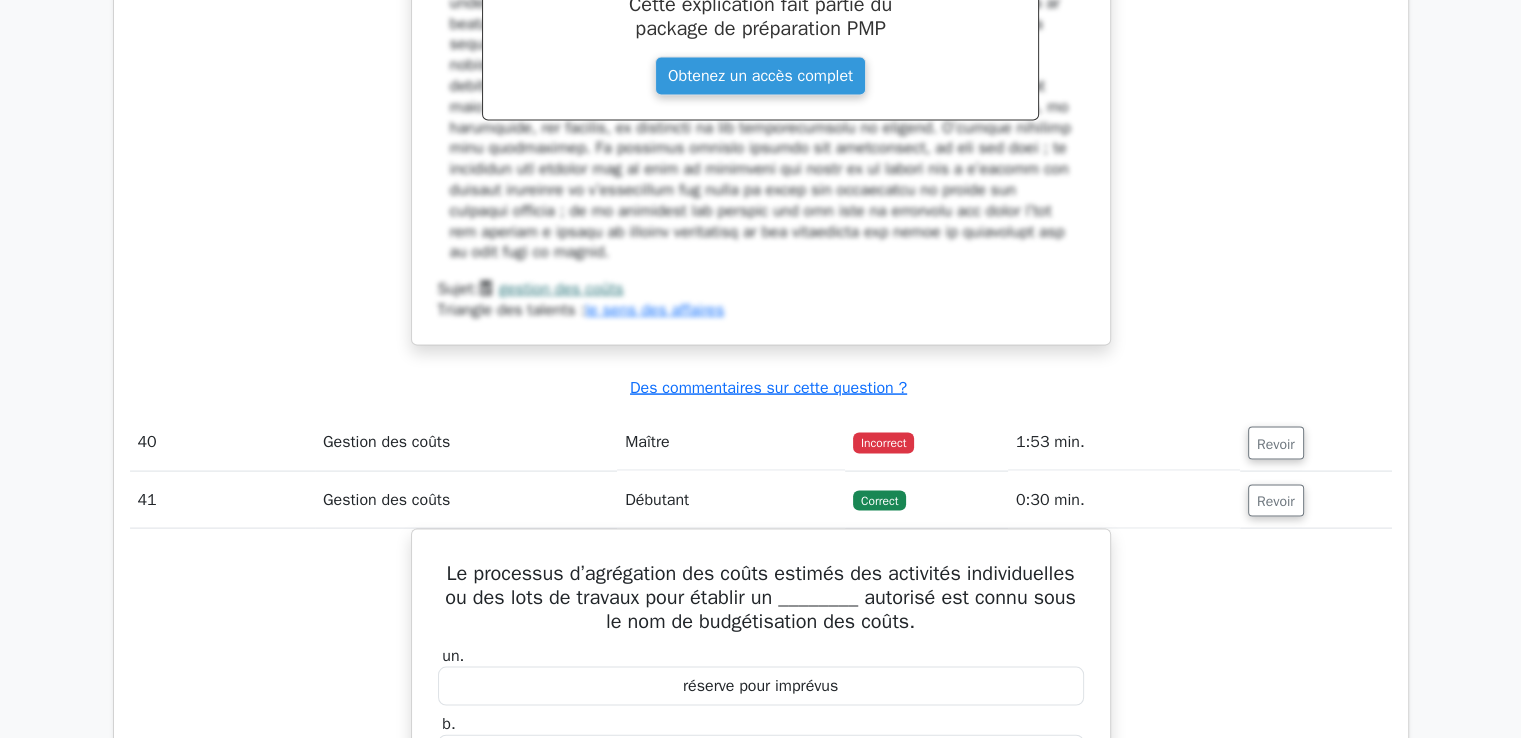 scroll, scrollTop: 42284, scrollLeft: 0, axis: vertical 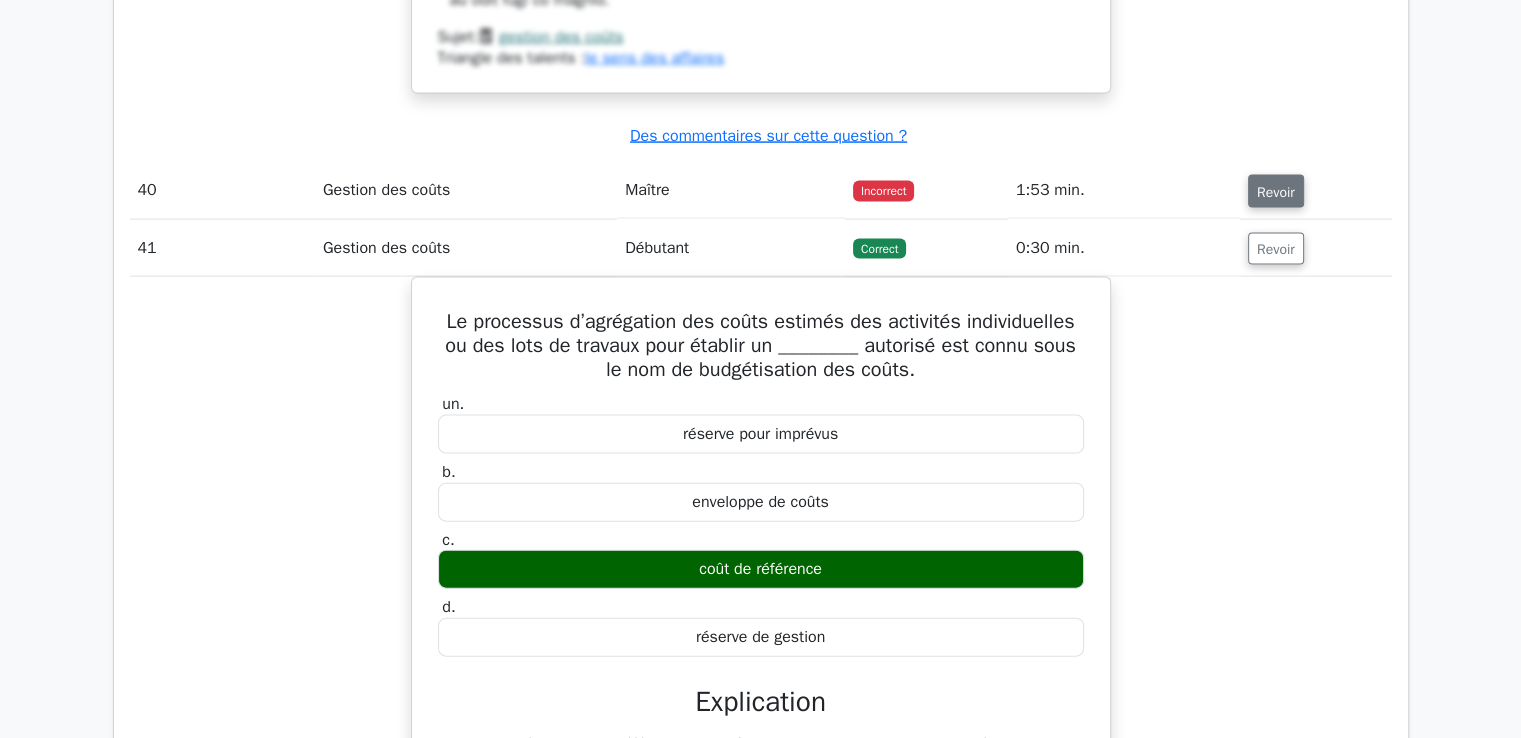 click on "Revoir" at bounding box center [1276, 192] 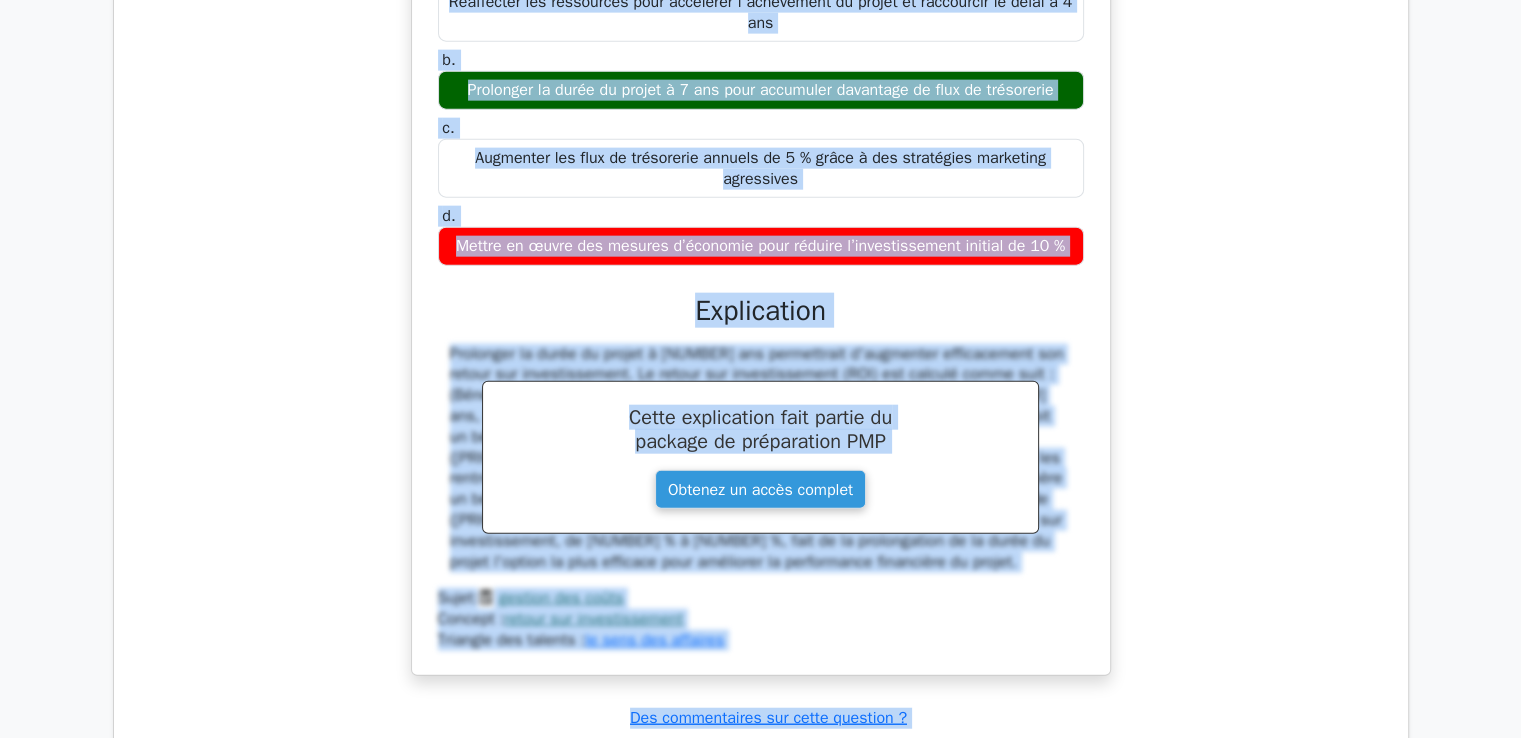 scroll, scrollTop: 42864, scrollLeft: 0, axis: vertical 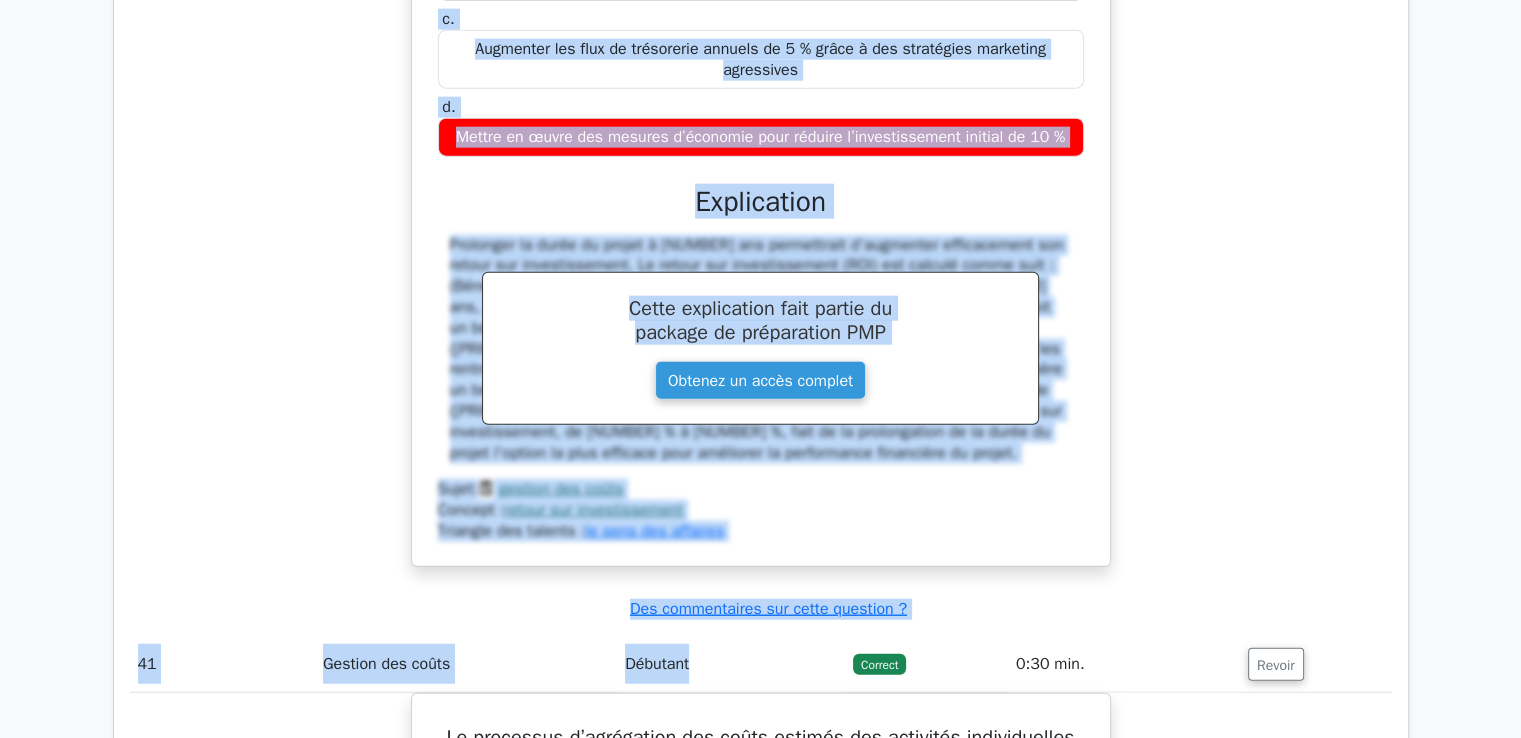 drag, startPoint x: 444, startPoint y: 228, endPoint x: 1112, endPoint y: 105, distance: 679.22974 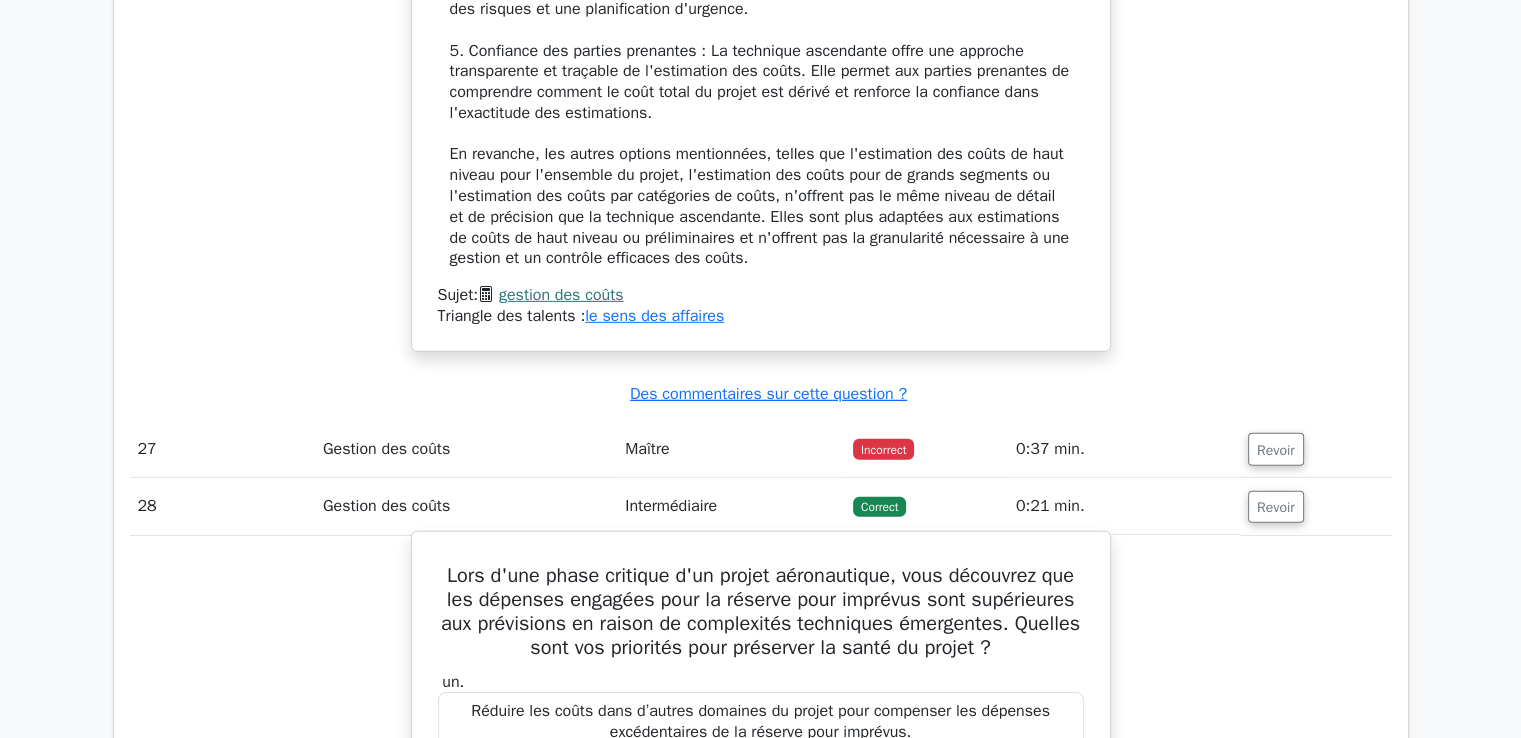 scroll, scrollTop: 29164, scrollLeft: 0, axis: vertical 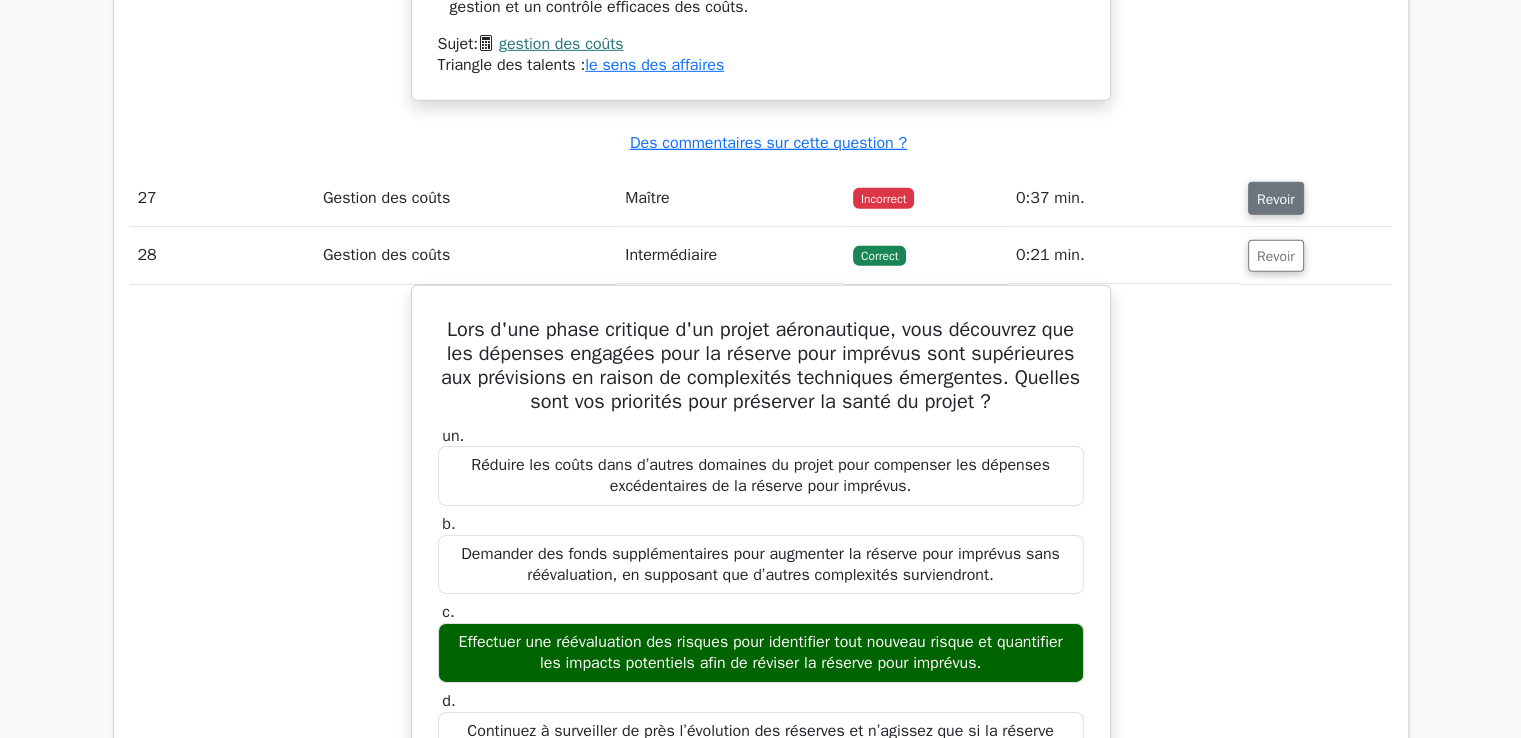 click on "Revoir" at bounding box center [1276, 199] 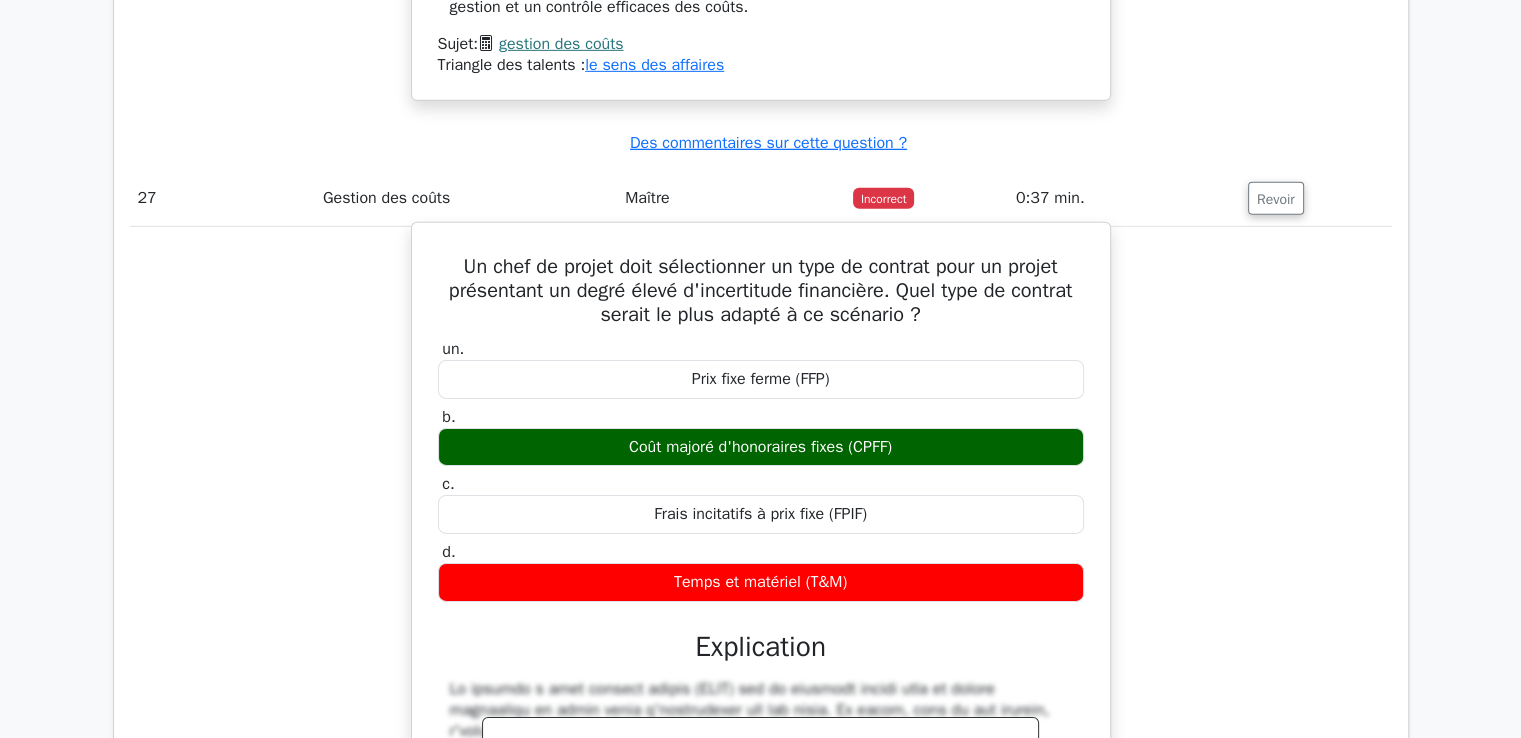 drag, startPoint x: 448, startPoint y: 221, endPoint x: 872, endPoint y: 542, distance: 531.8054 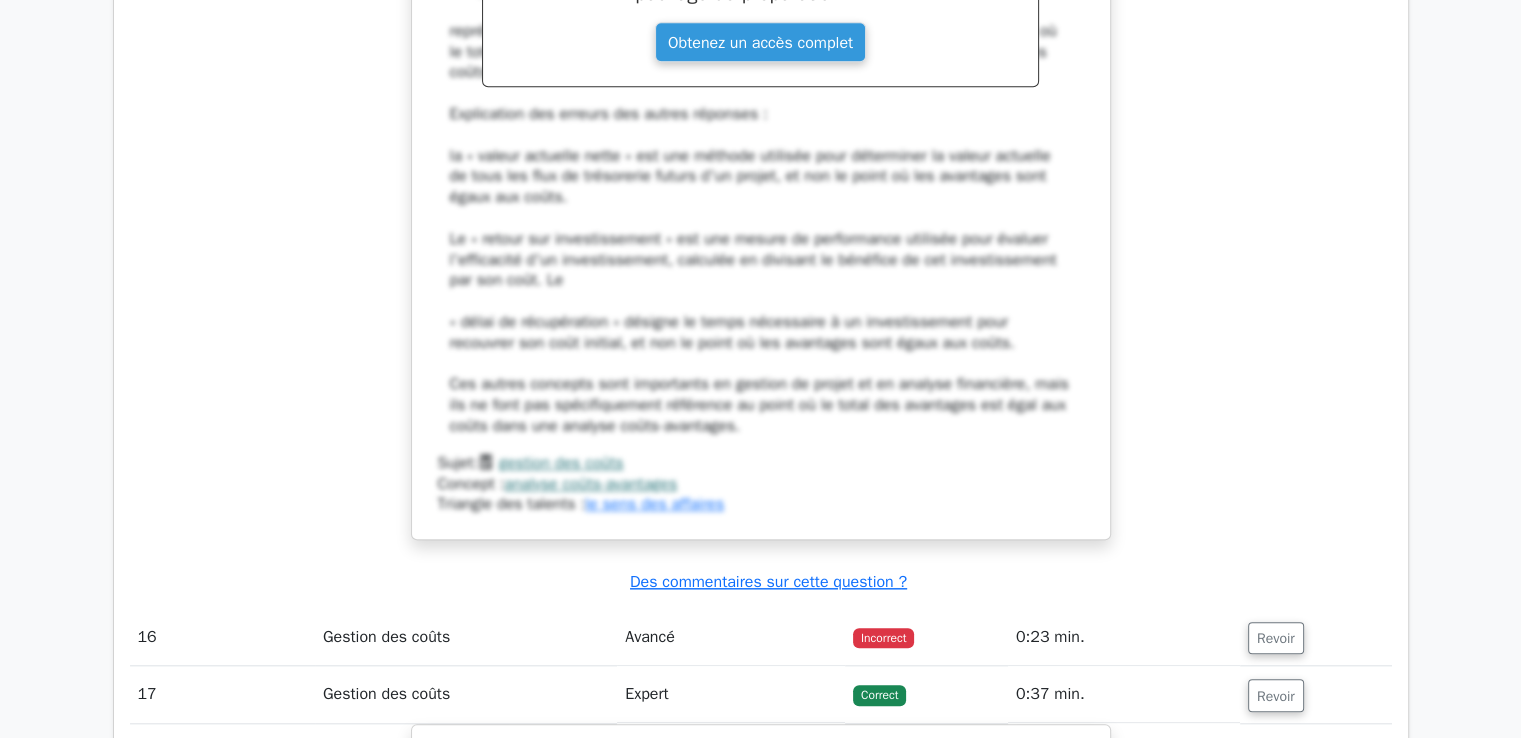 scroll, scrollTop: 17164, scrollLeft: 0, axis: vertical 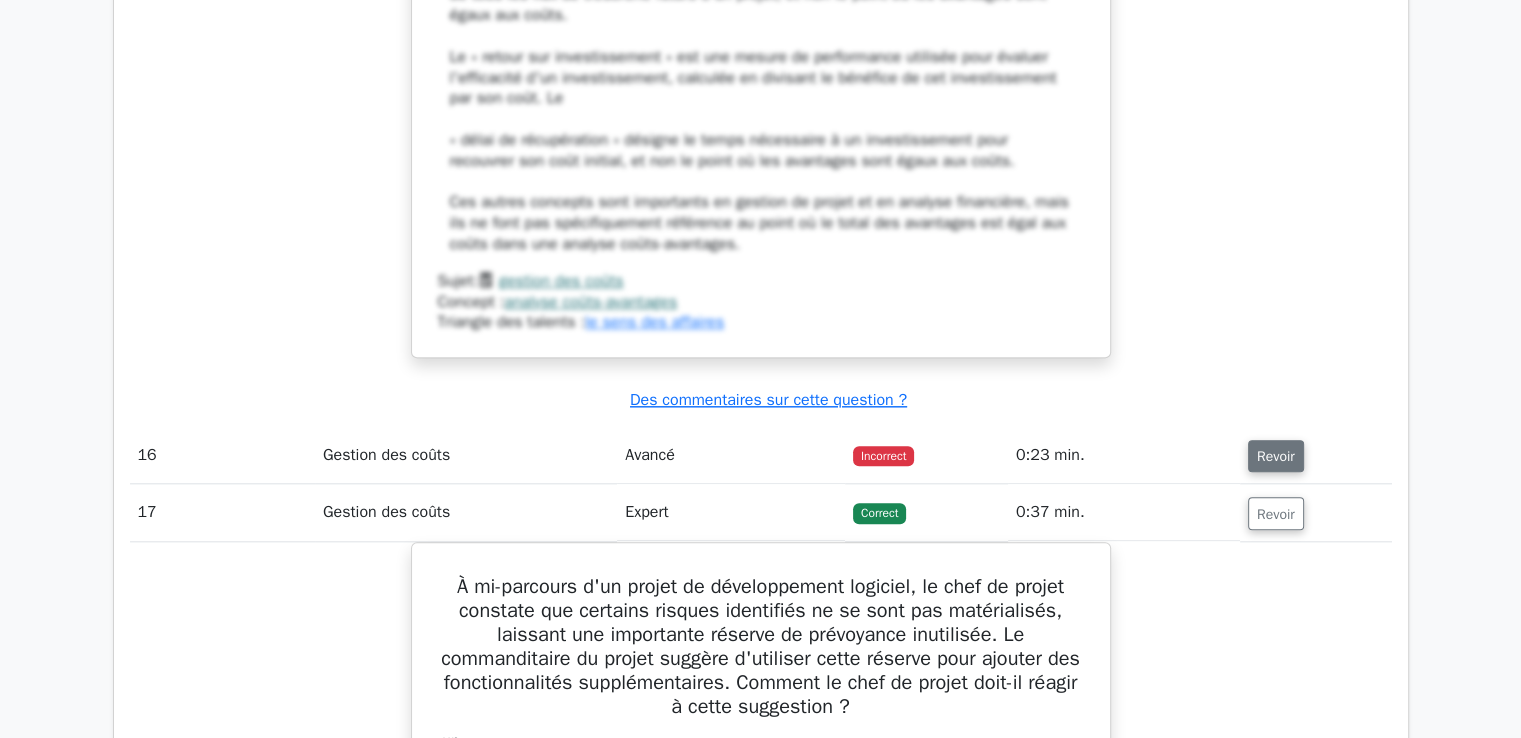 click on "Revoir" at bounding box center (1276, 456) 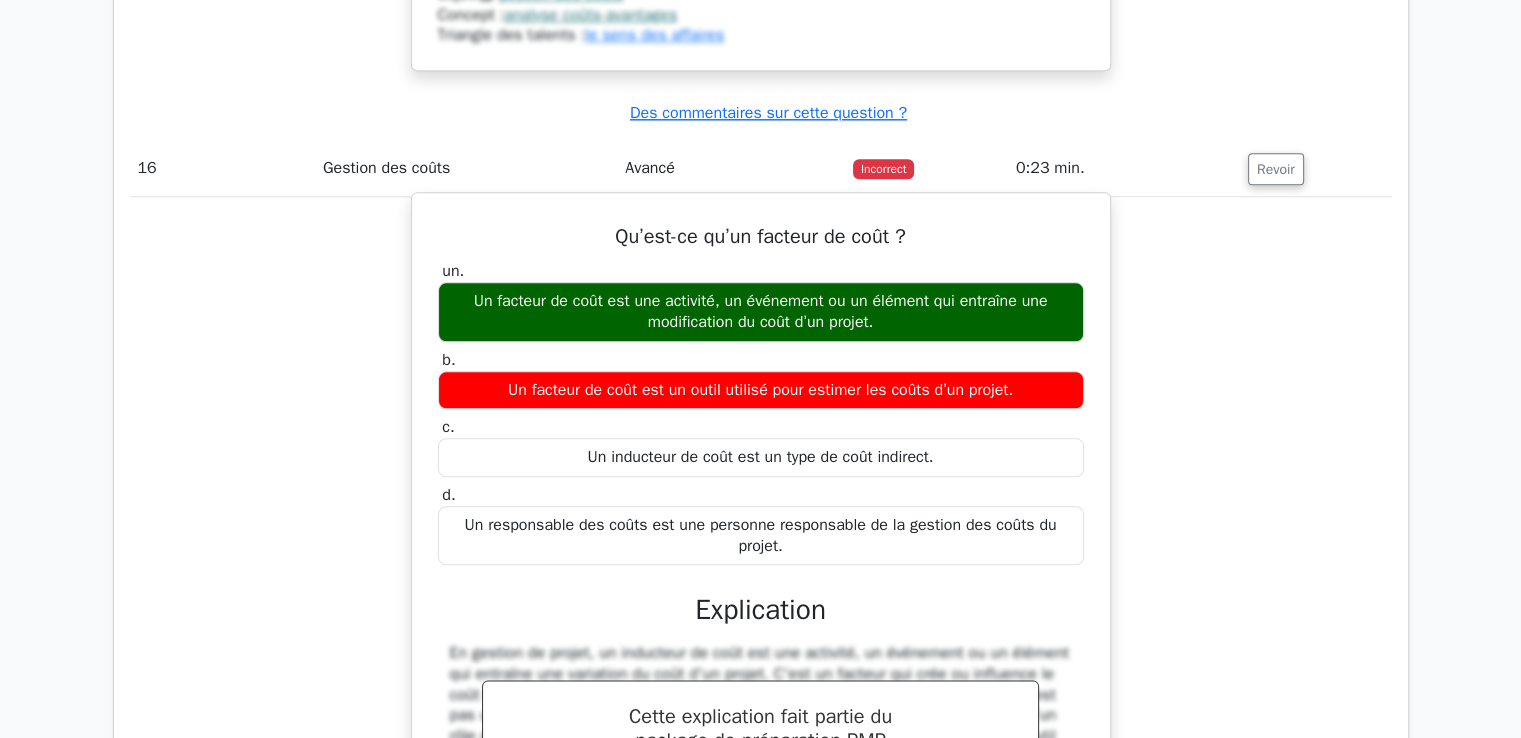 scroll, scrollTop: 17464, scrollLeft: 0, axis: vertical 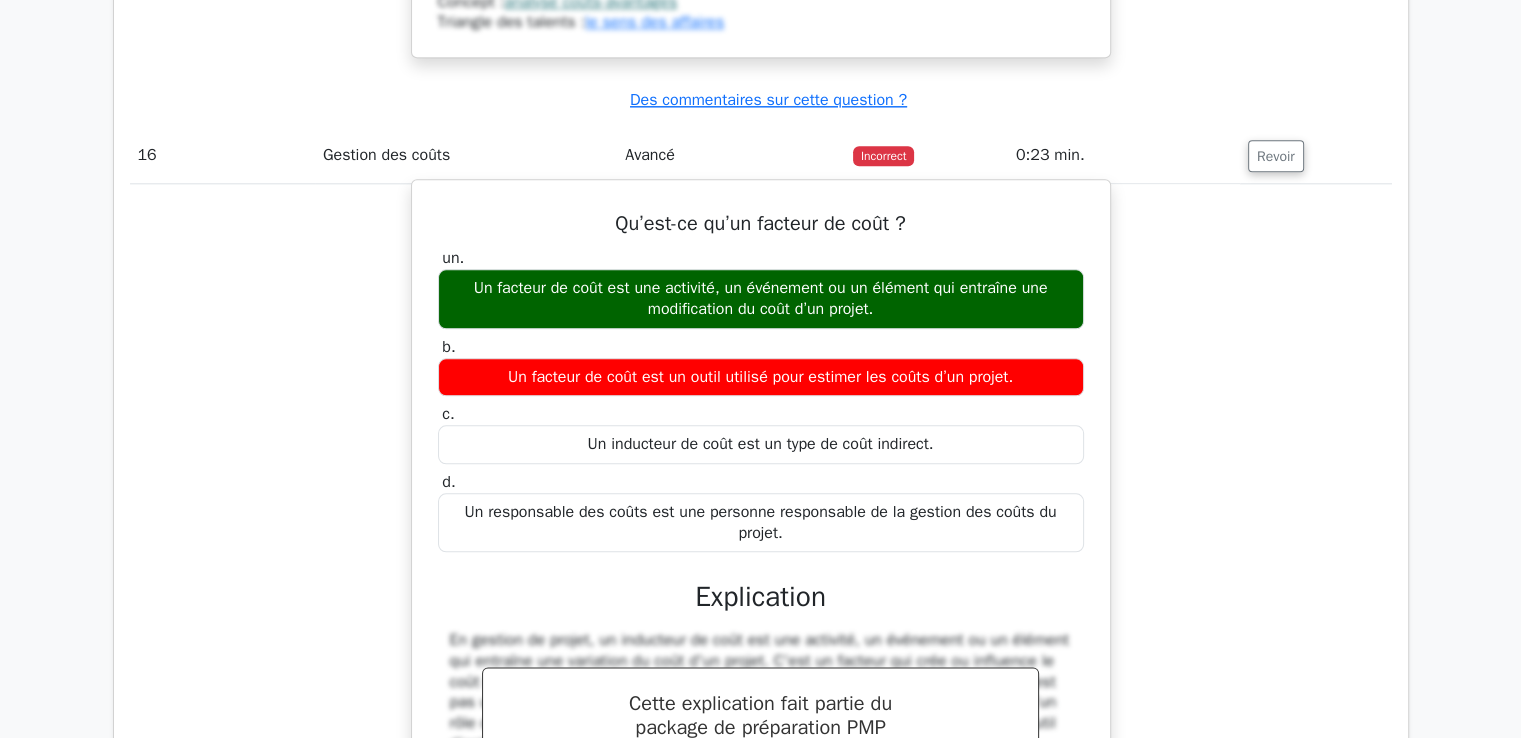 drag, startPoint x: 615, startPoint y: 166, endPoint x: 884, endPoint y: 471, distance: 406.6768 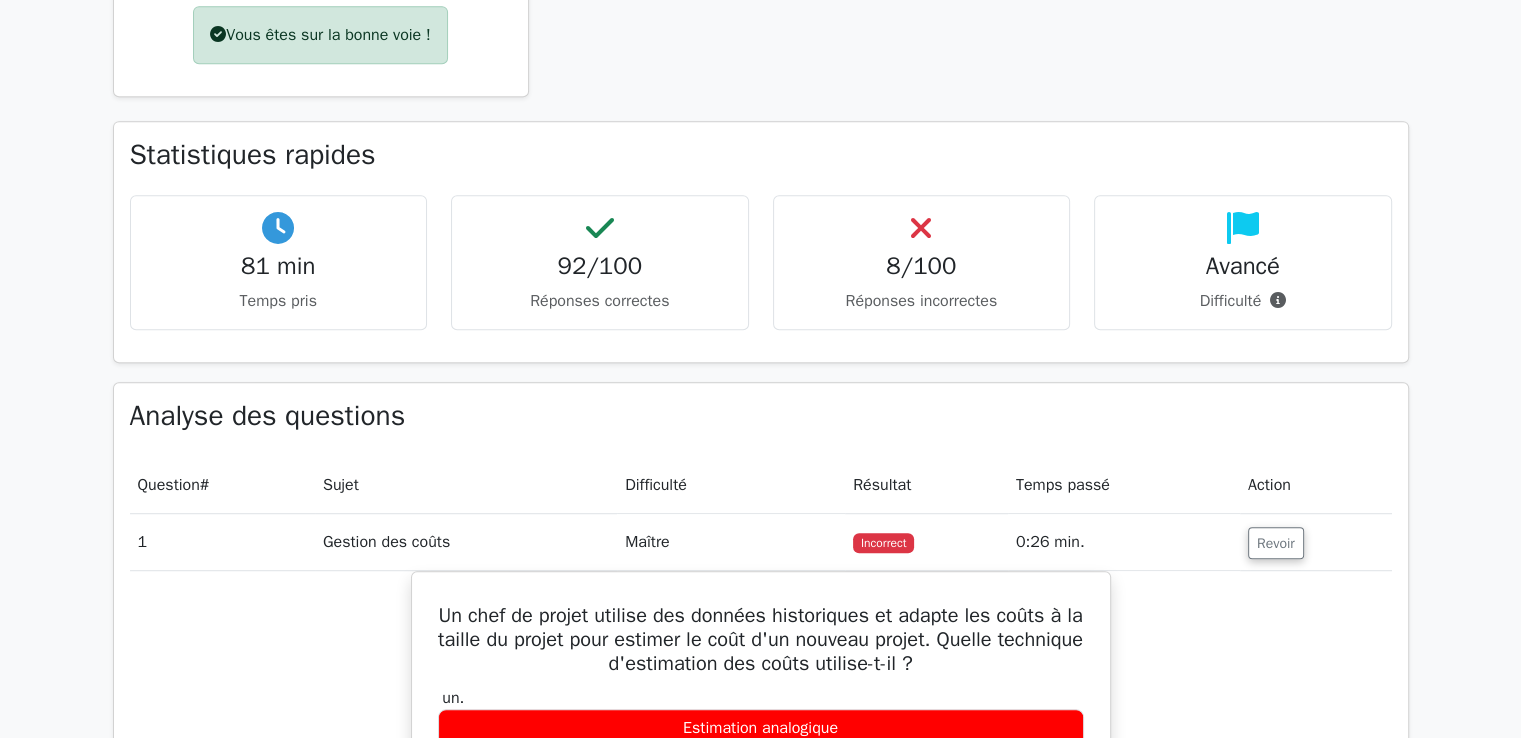 scroll, scrollTop: 1464, scrollLeft: 0, axis: vertical 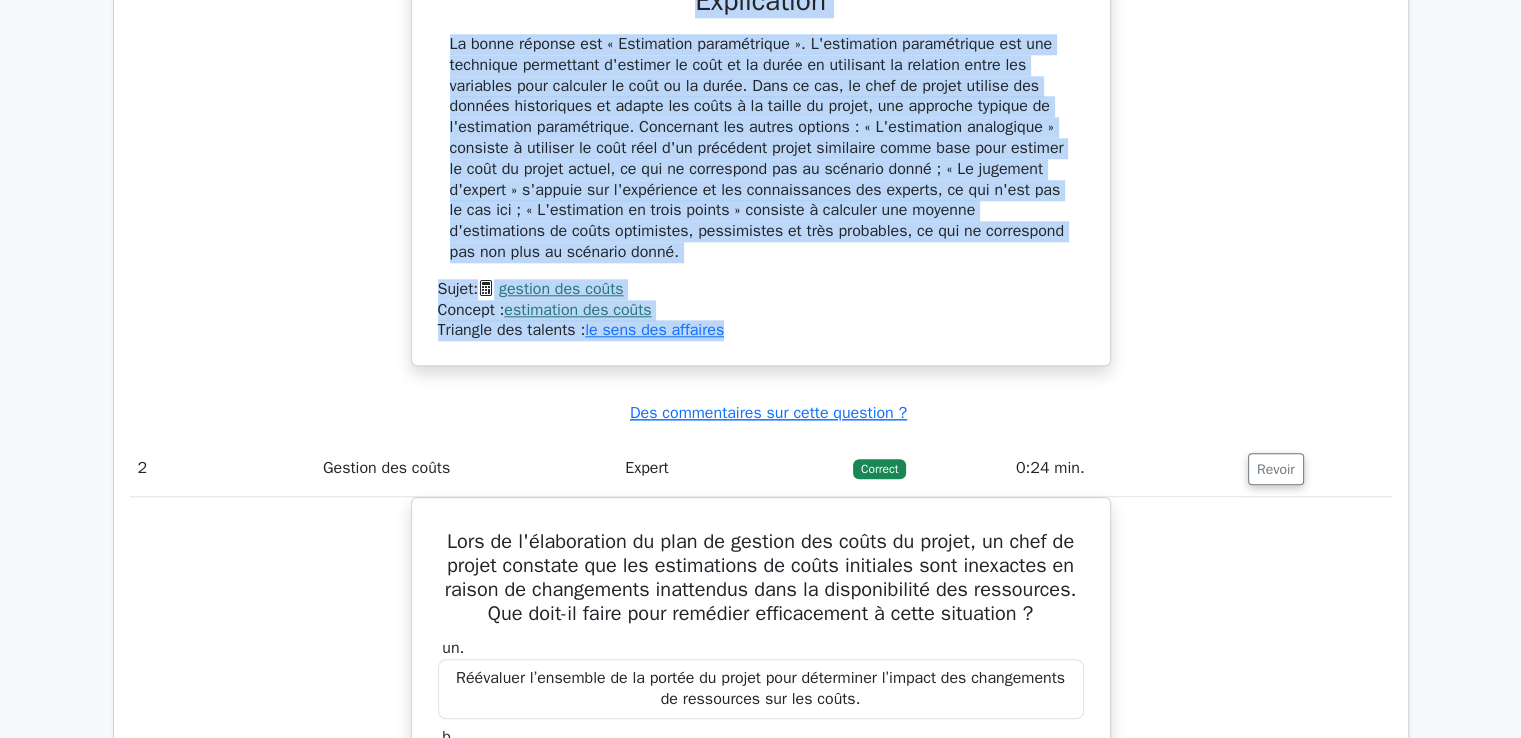 drag, startPoint x: 447, startPoint y: 228, endPoint x: 774, endPoint y: 349, distance: 348.66888 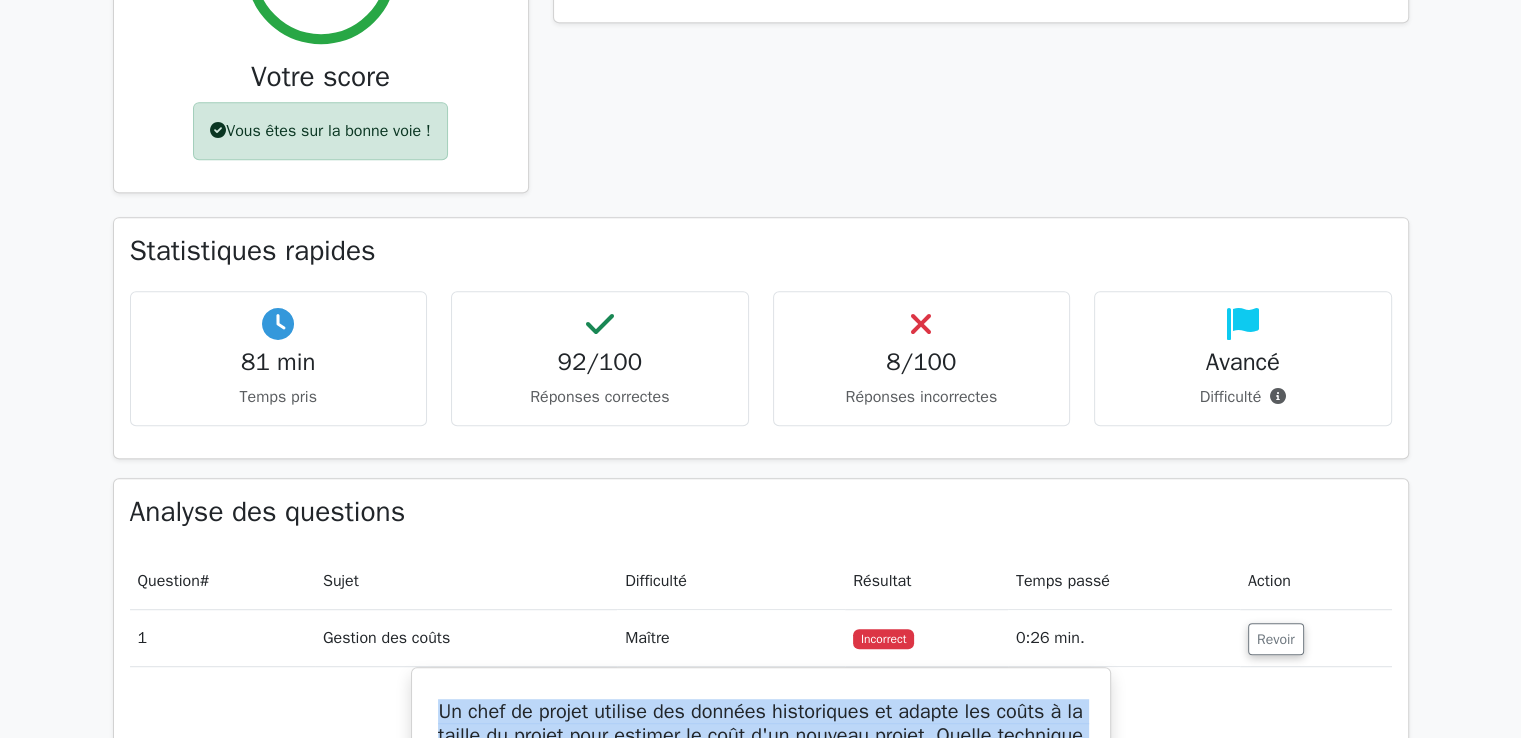 scroll, scrollTop: 973, scrollLeft: 0, axis: vertical 